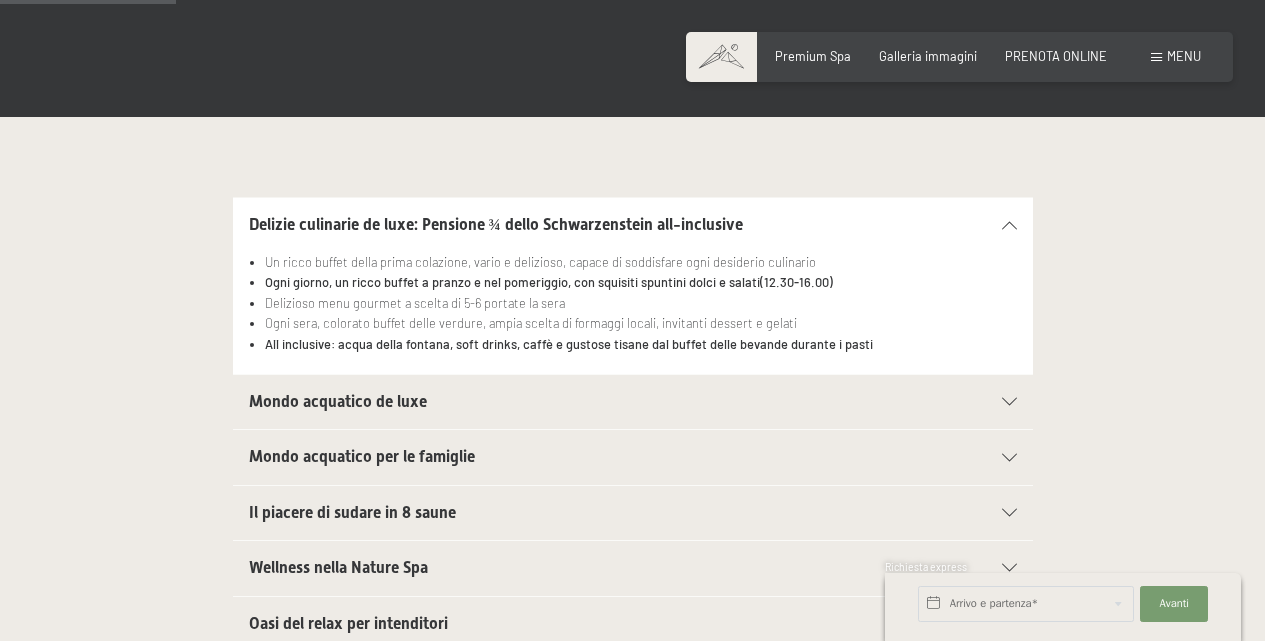 scroll, scrollTop: 444, scrollLeft: 0, axis: vertical 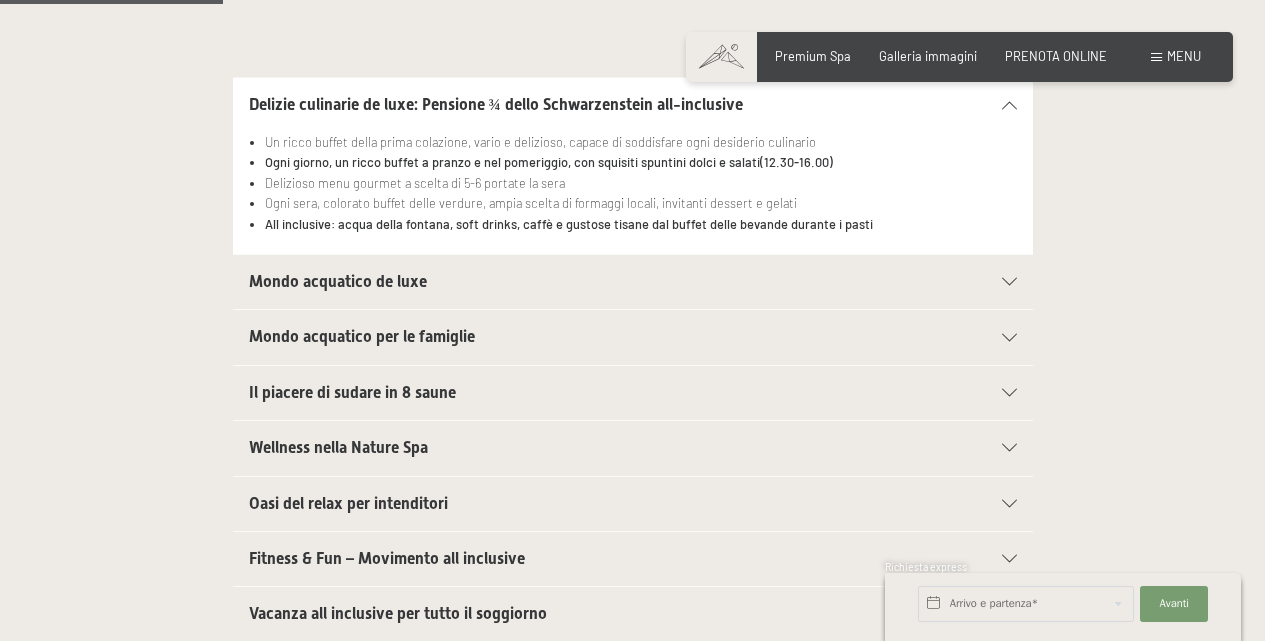 click at bounding box center (1009, 282) 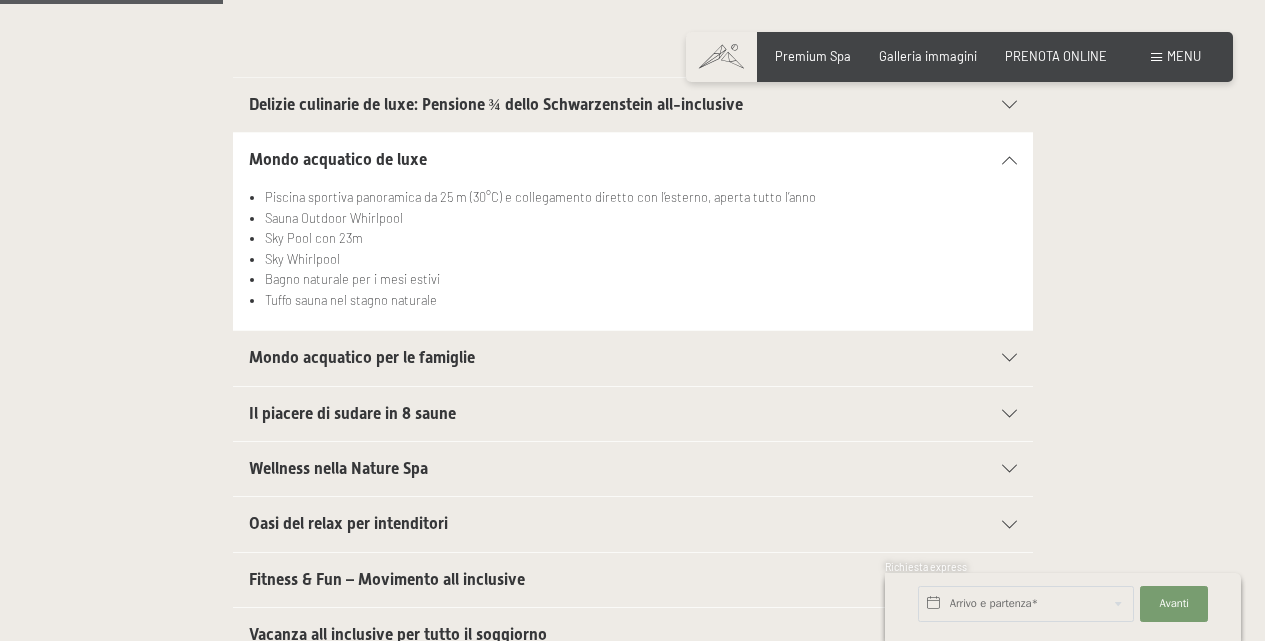 click on "Mondo acquatico per le famiglie" at bounding box center [633, 358] 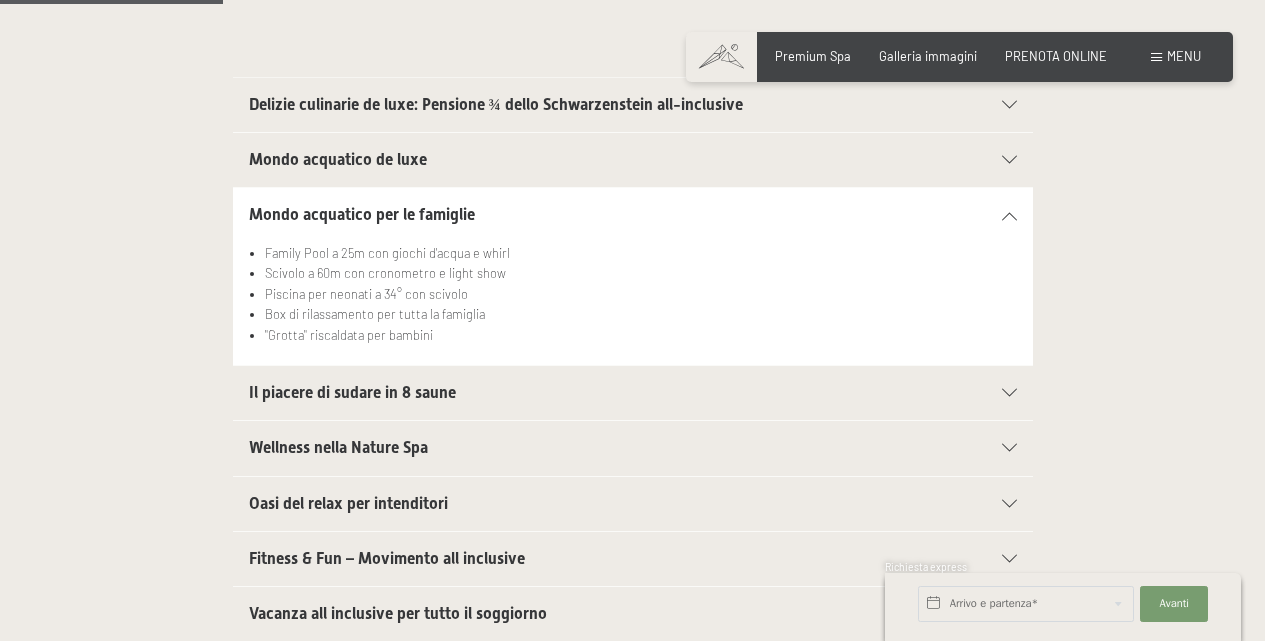 click at bounding box center [1009, 393] 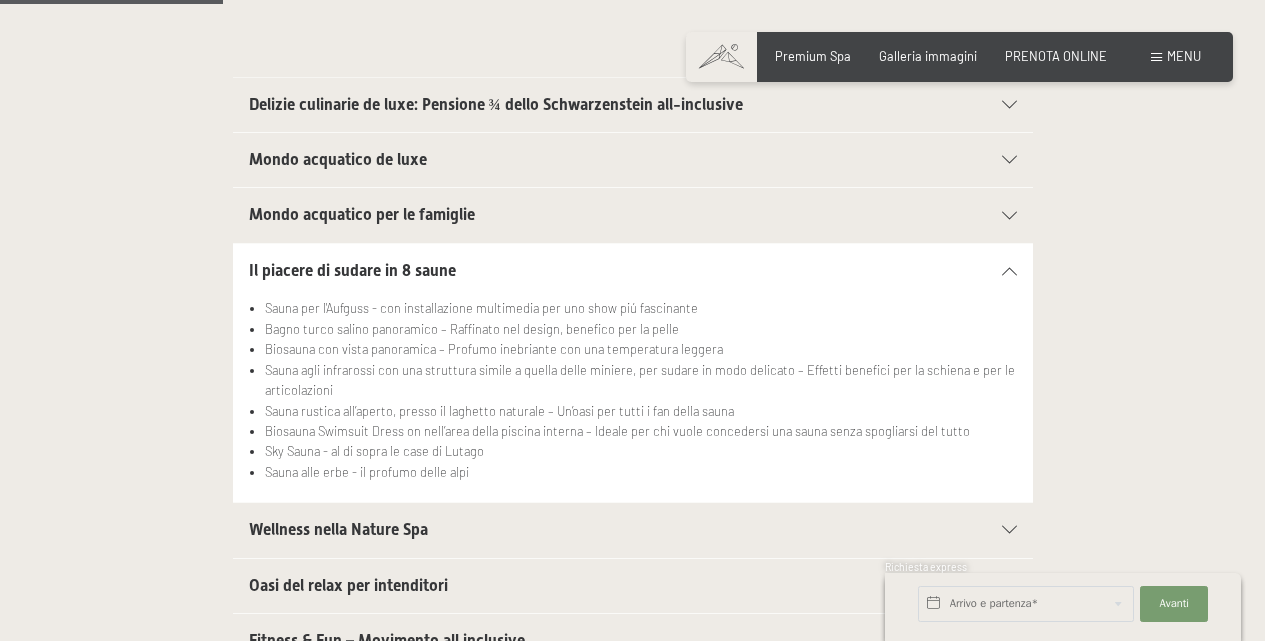 click on "Sauna alle erbe - il profumo delle alpi" at bounding box center (640, 472) 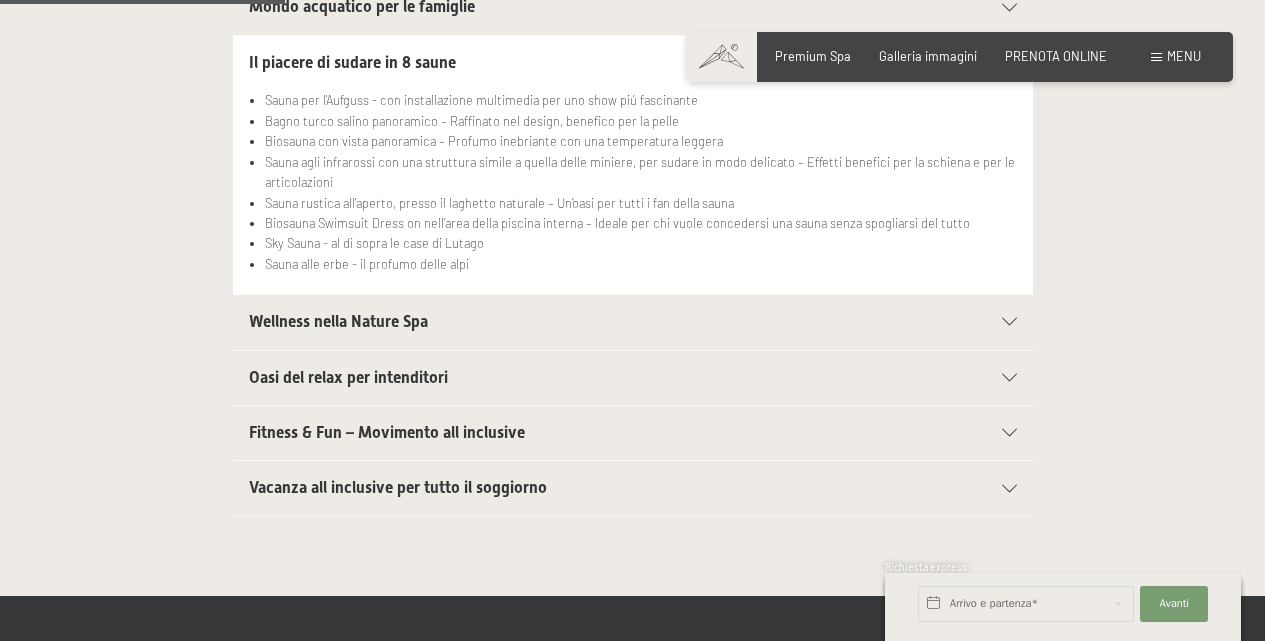 scroll, scrollTop: 811, scrollLeft: 0, axis: vertical 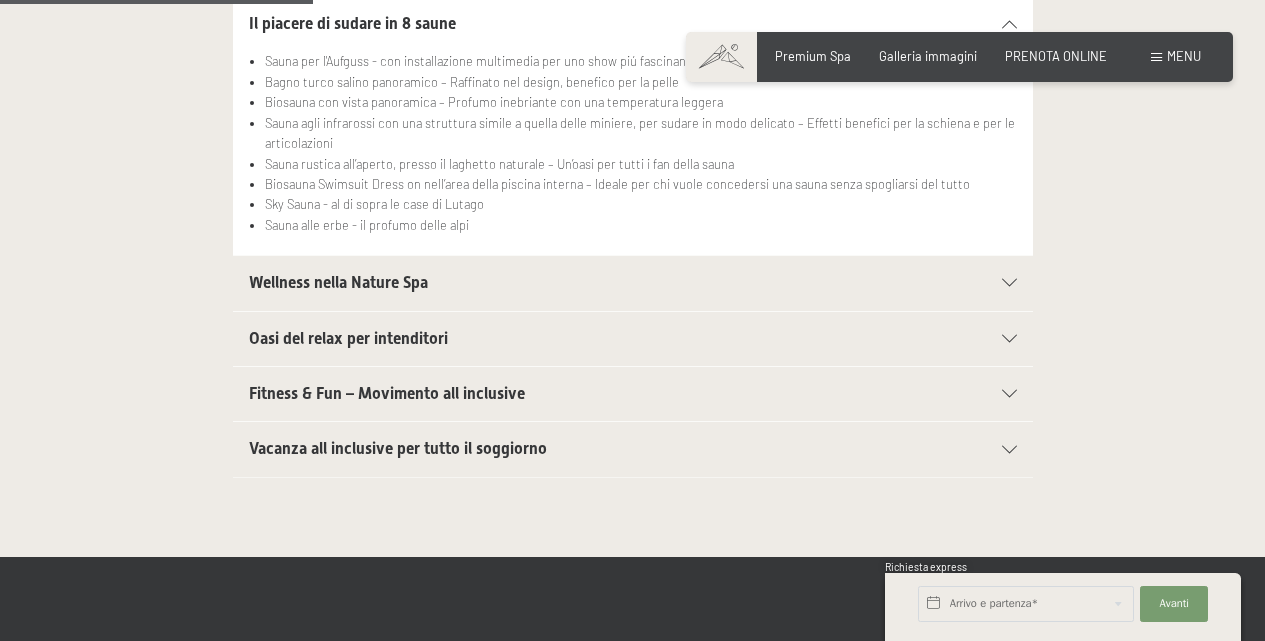 click on "Wellness nella Nature Spa" at bounding box center (633, 283) 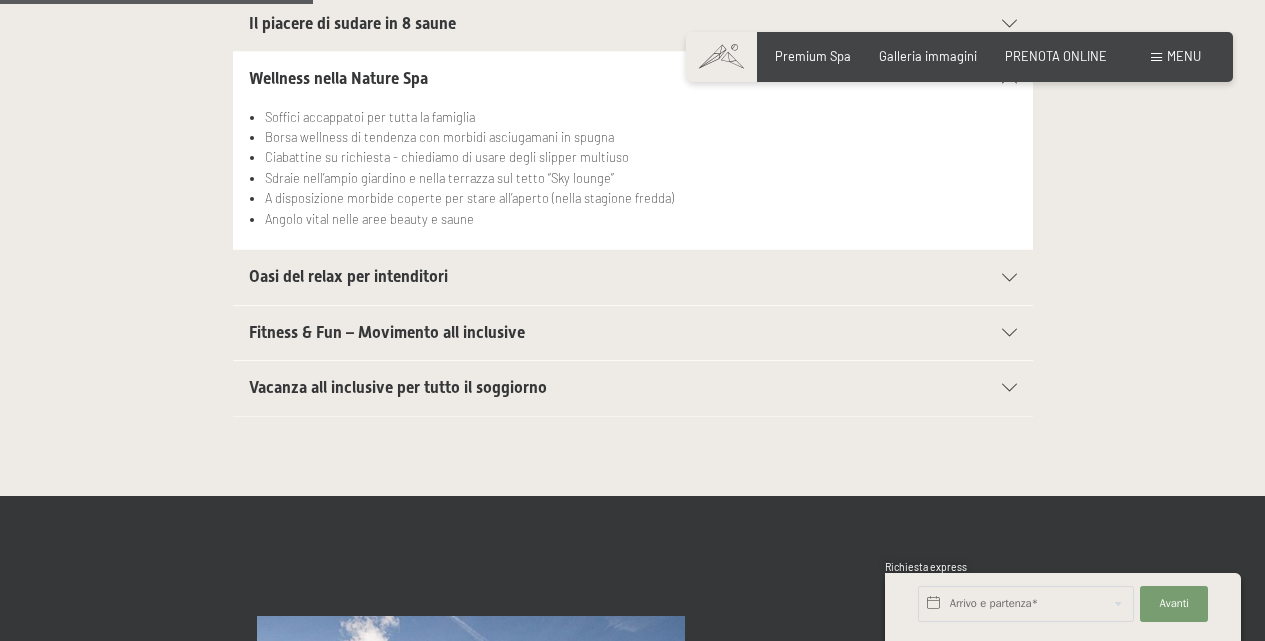 click at bounding box center [1009, 278] 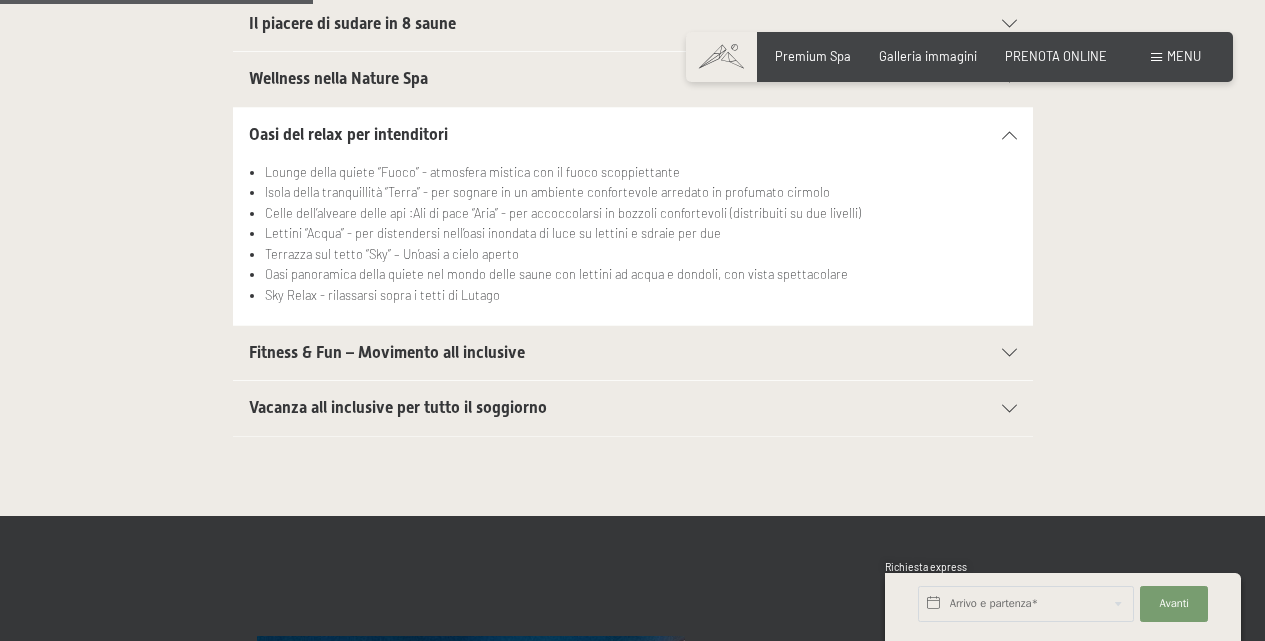 click on "Fitness & Fun – Movimento all inclusive" at bounding box center [633, 353] 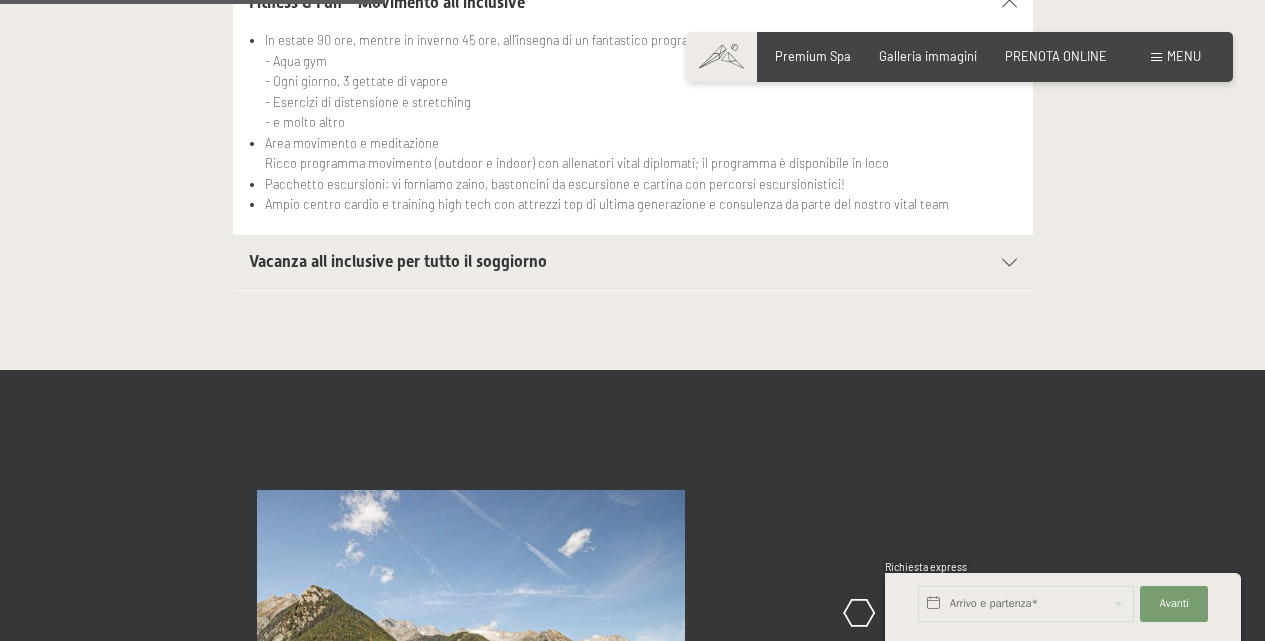 scroll, scrollTop: 1011, scrollLeft: 0, axis: vertical 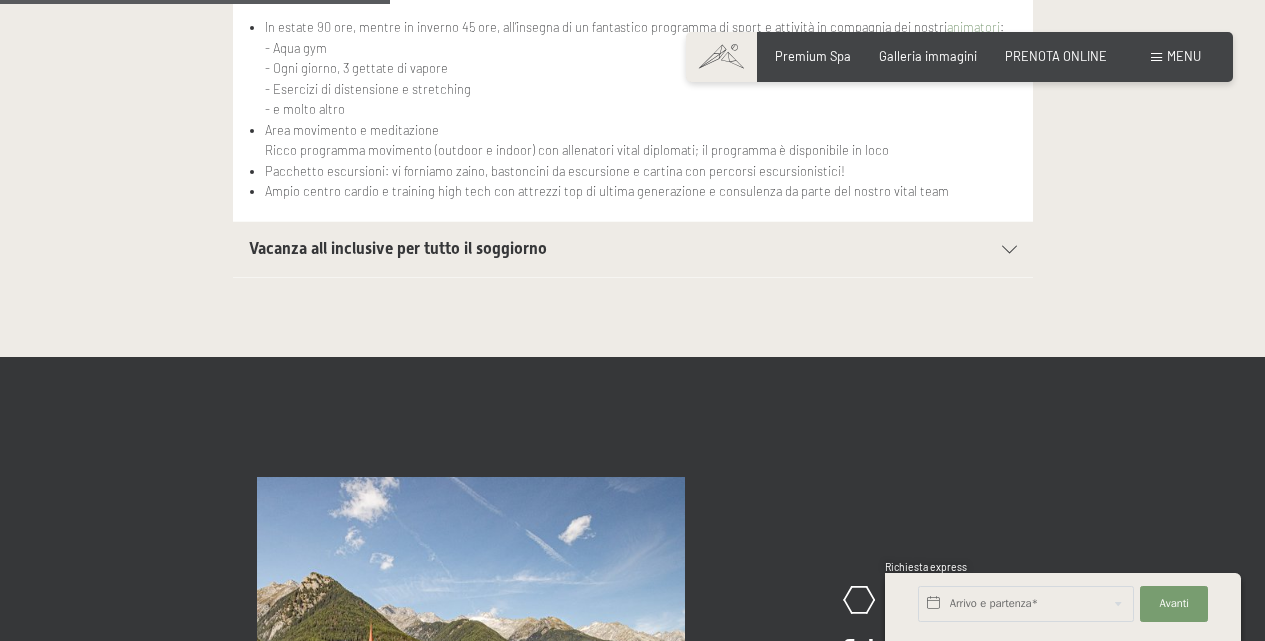 click at bounding box center [1009, 250] 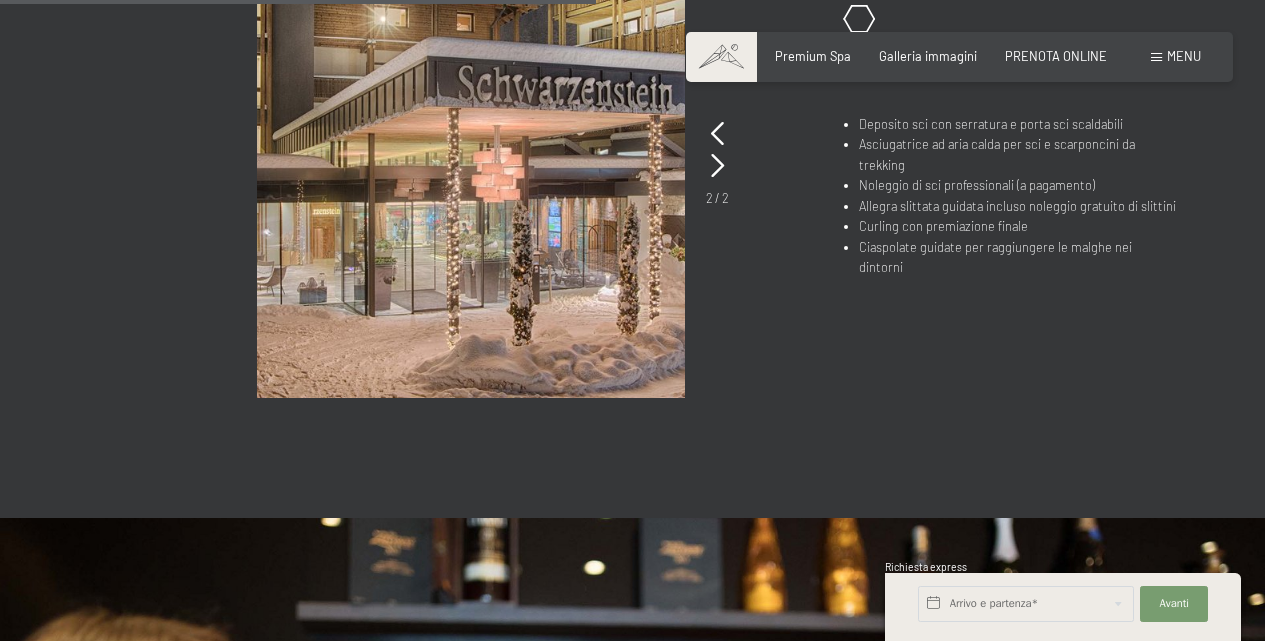 scroll, scrollTop: 1506, scrollLeft: 0, axis: vertical 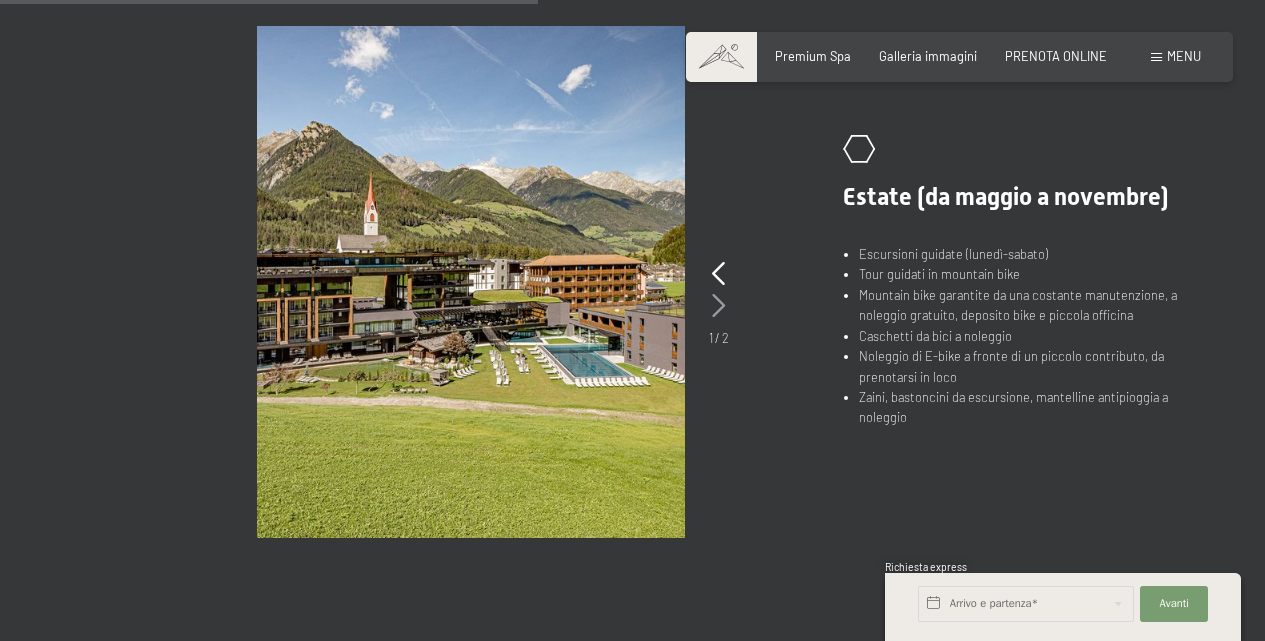 click at bounding box center [718, 306] 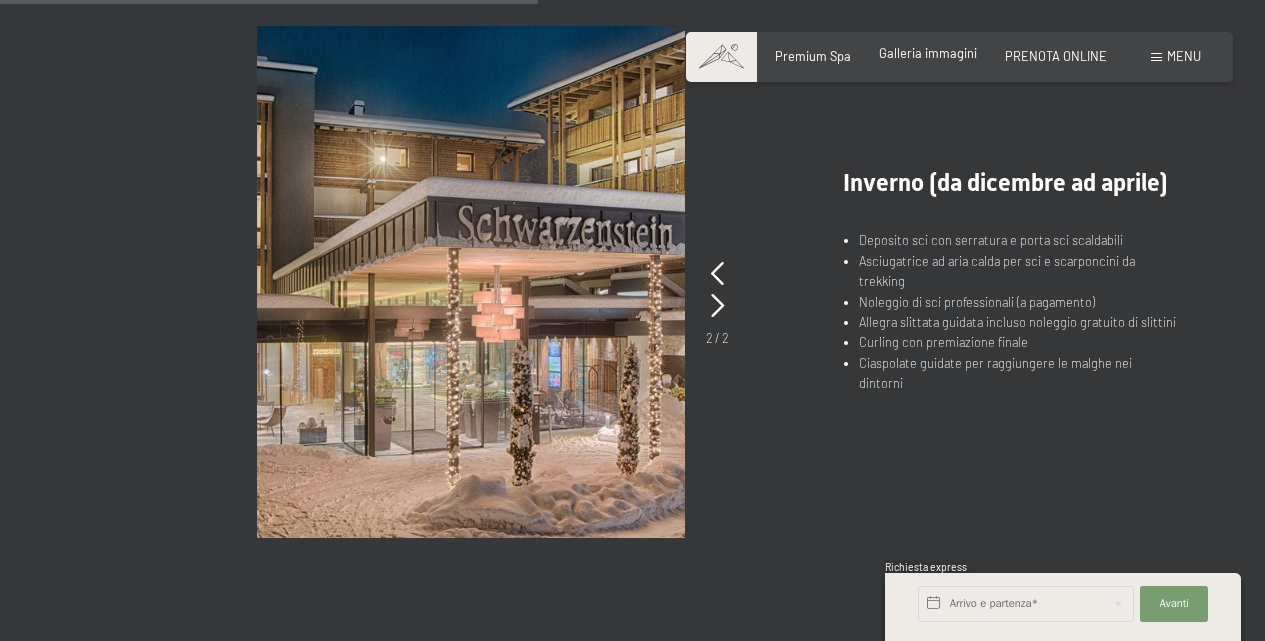 click on "Galleria immagini" at bounding box center (928, 53) 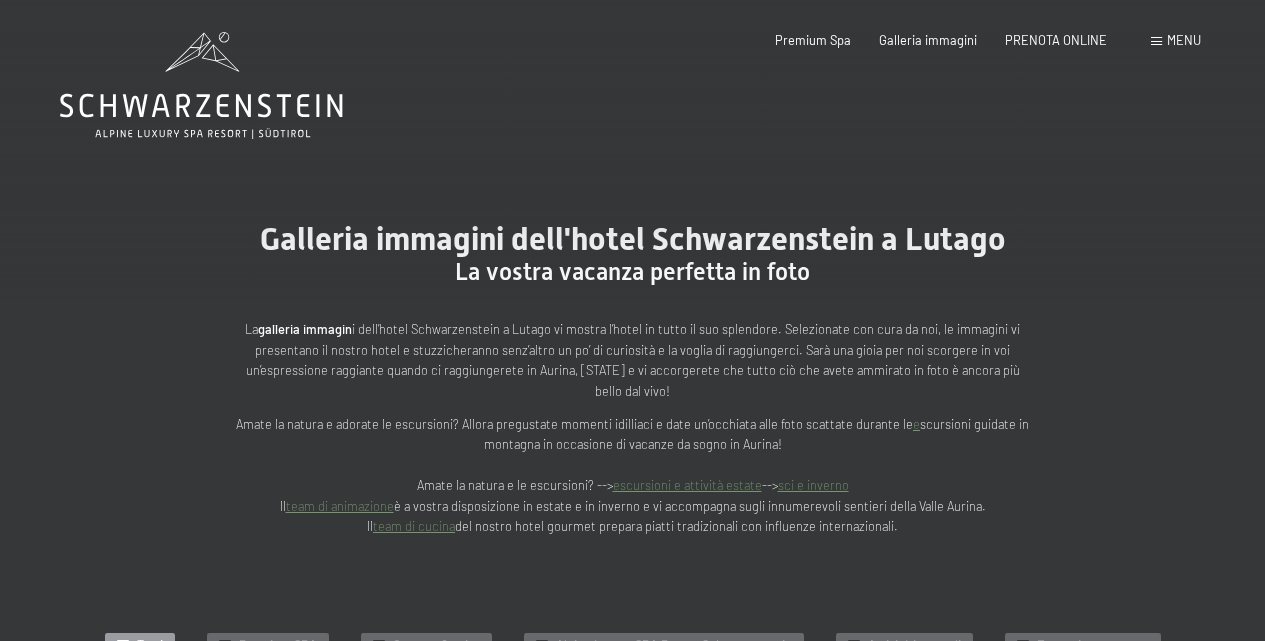 scroll, scrollTop: 0, scrollLeft: 0, axis: both 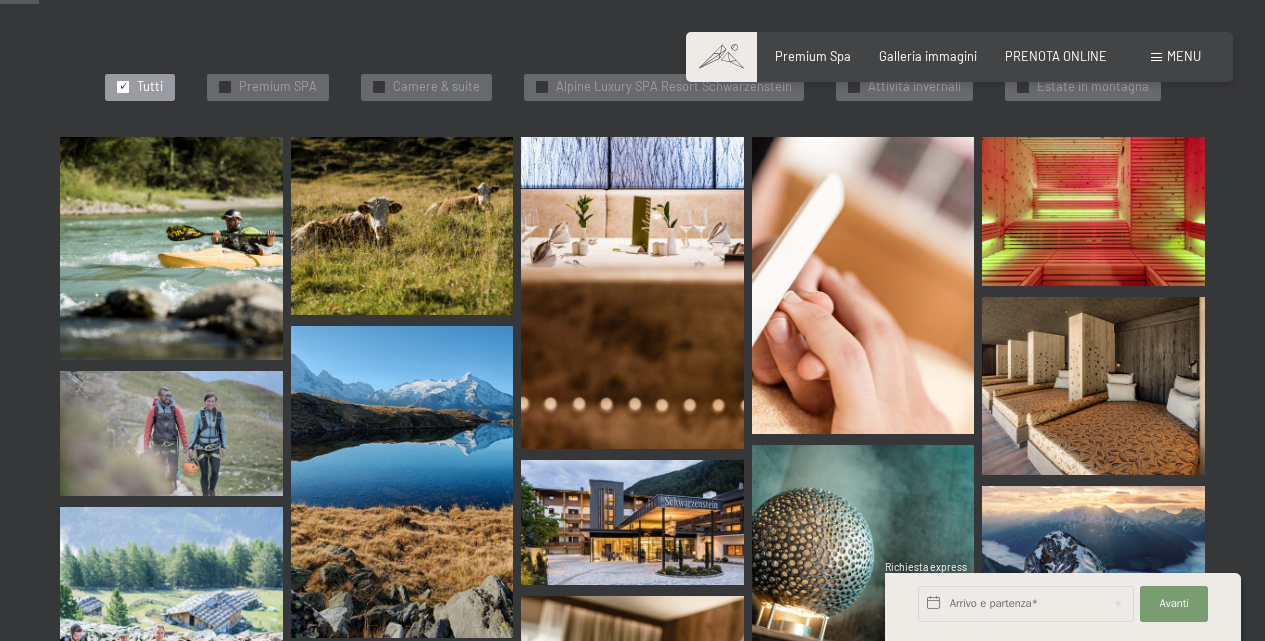 click at bounding box center [171, 248] 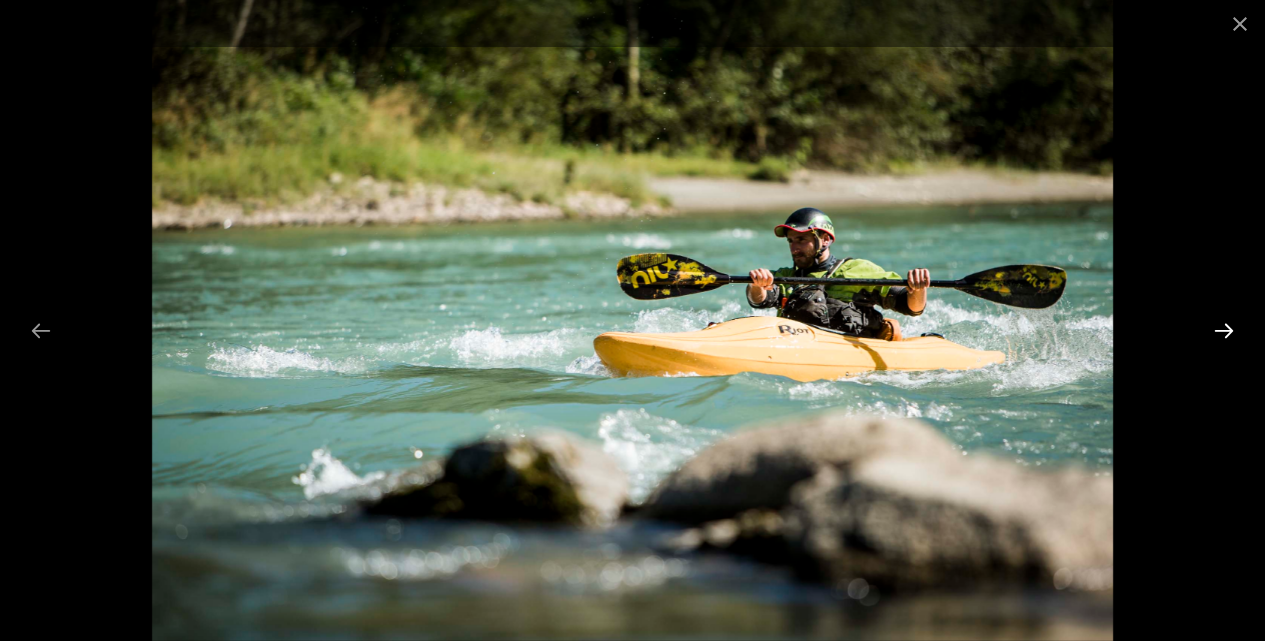 click at bounding box center (1224, 330) 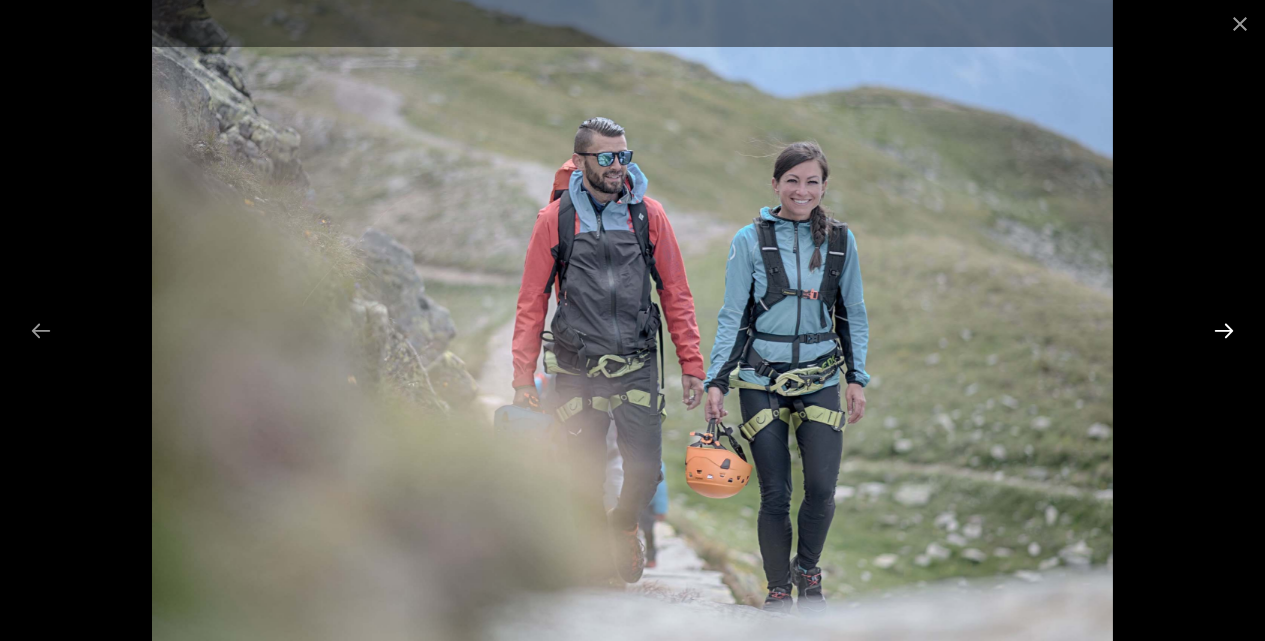 click at bounding box center [1224, 330] 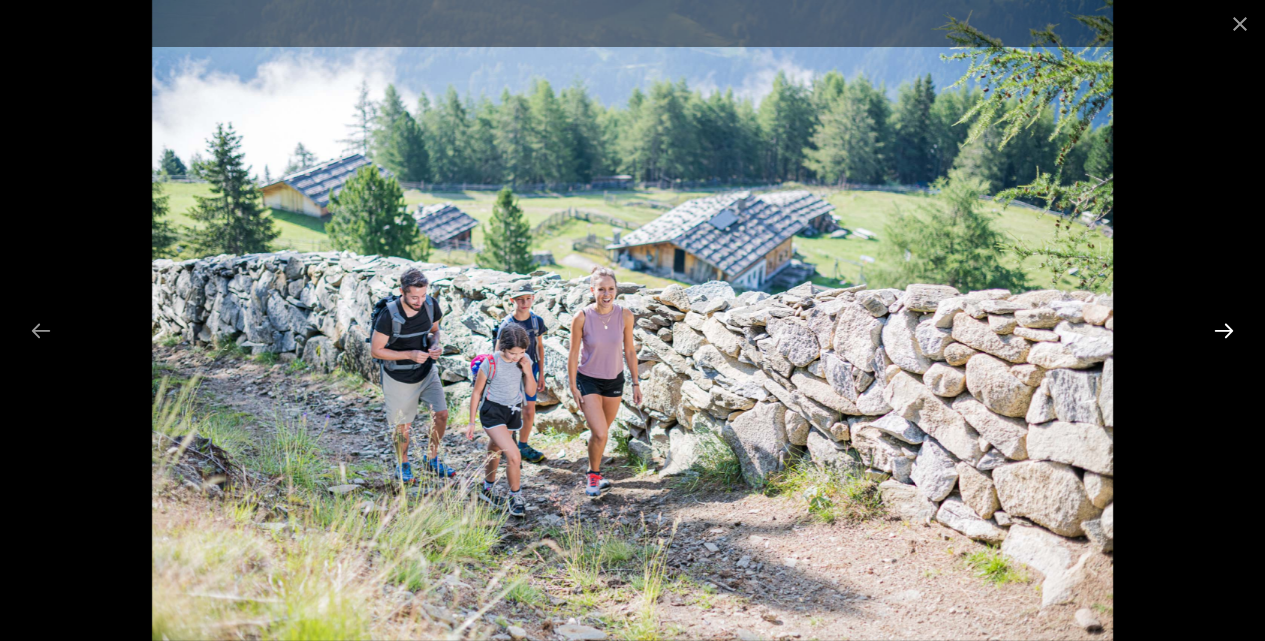 click at bounding box center (1224, 330) 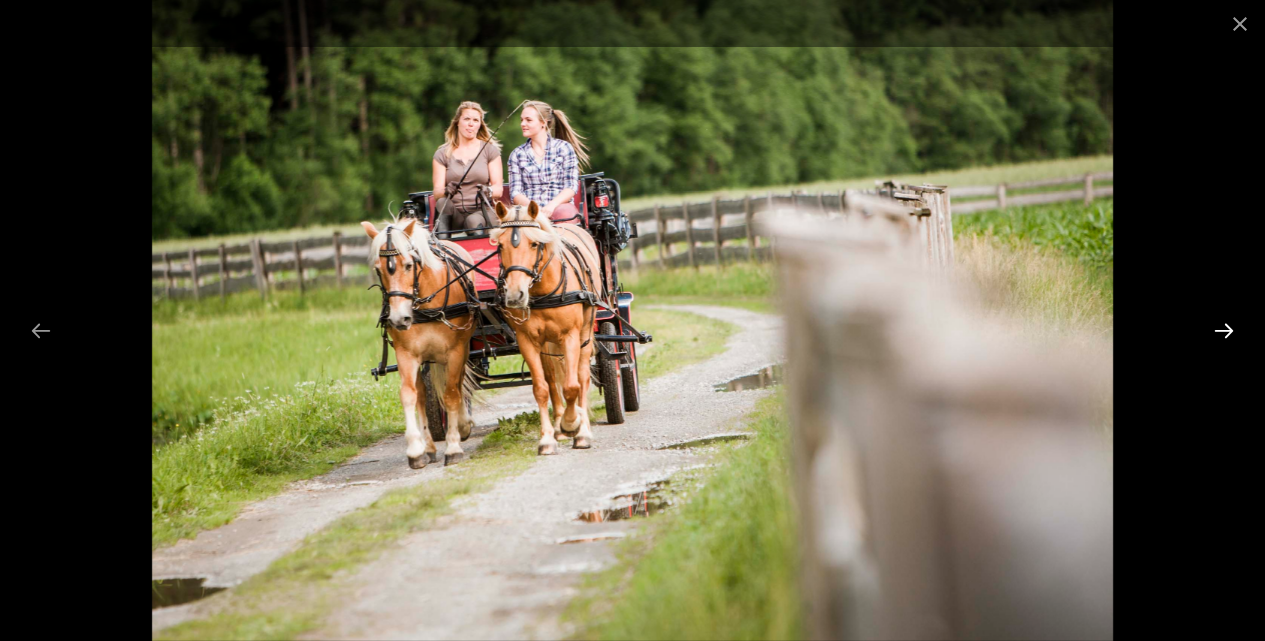 click at bounding box center [1224, 330] 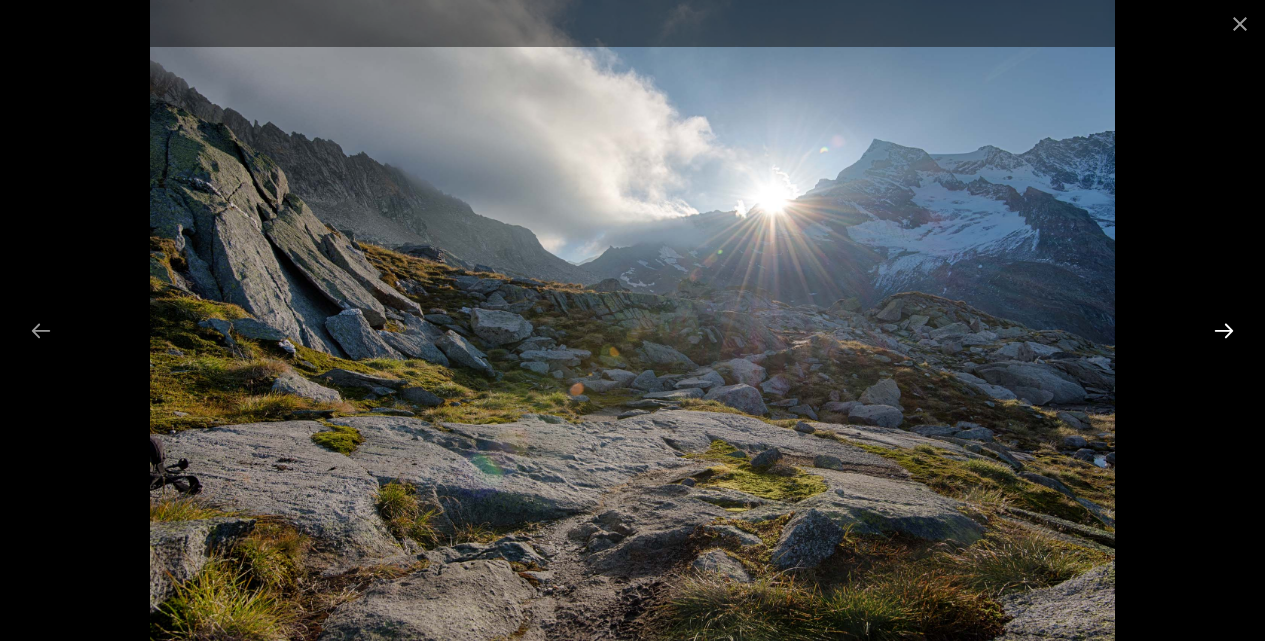 click at bounding box center (1224, 330) 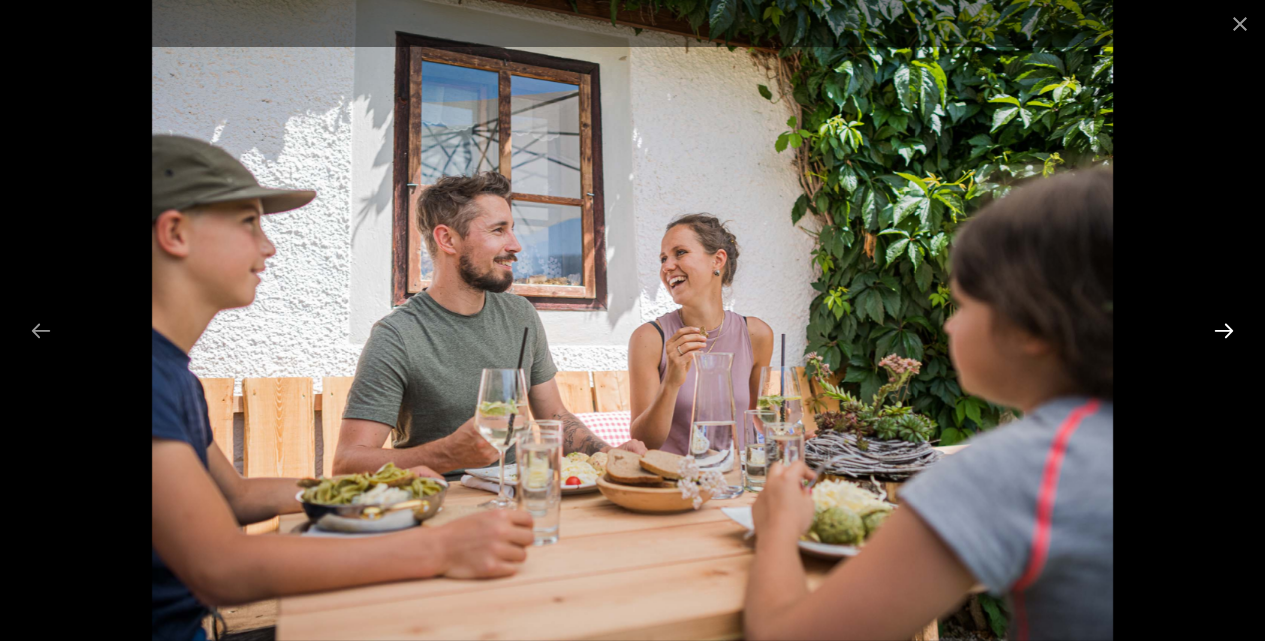 click at bounding box center (1224, 330) 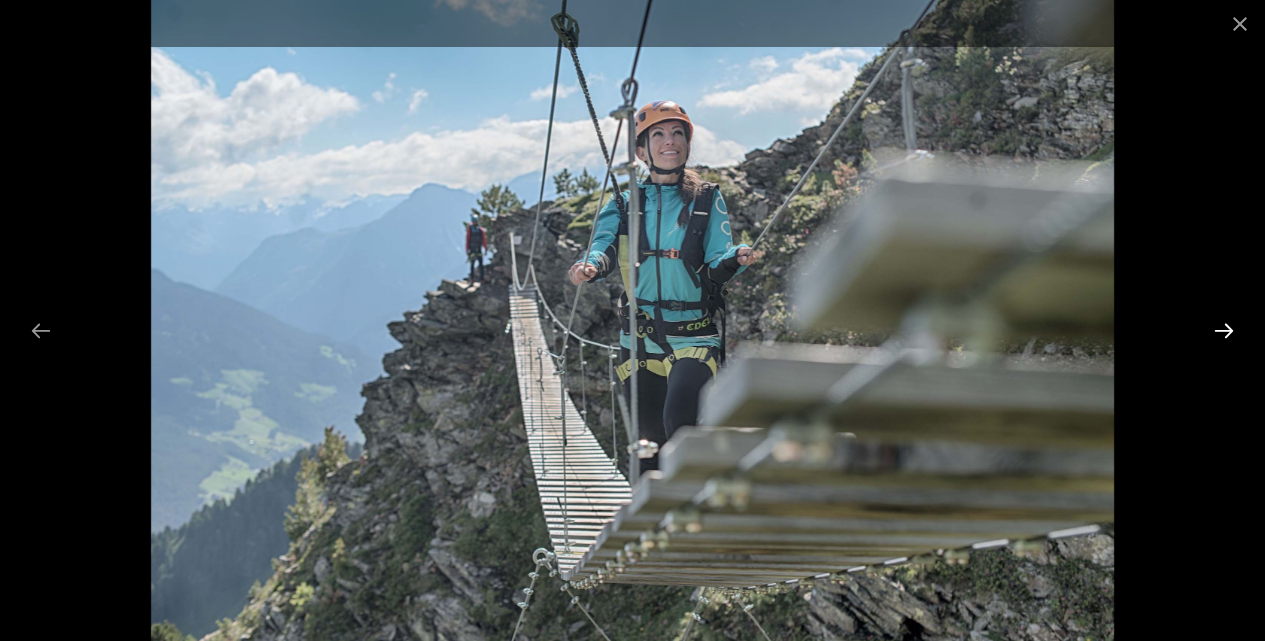 click at bounding box center (1224, 330) 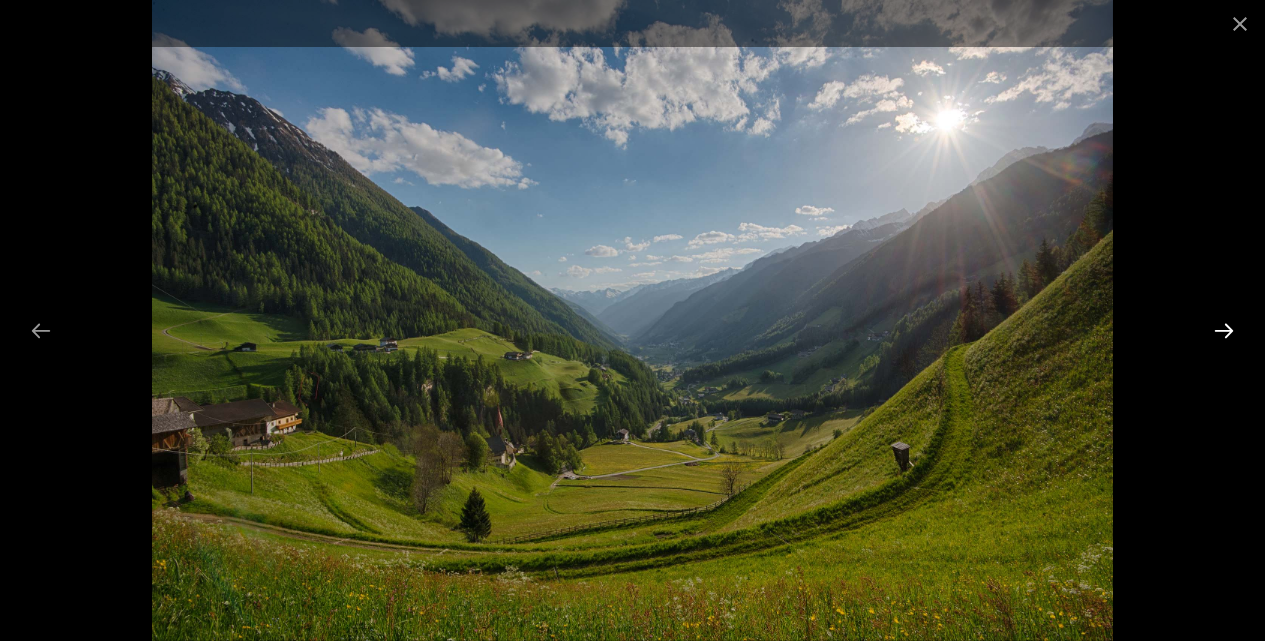 click at bounding box center (1224, 330) 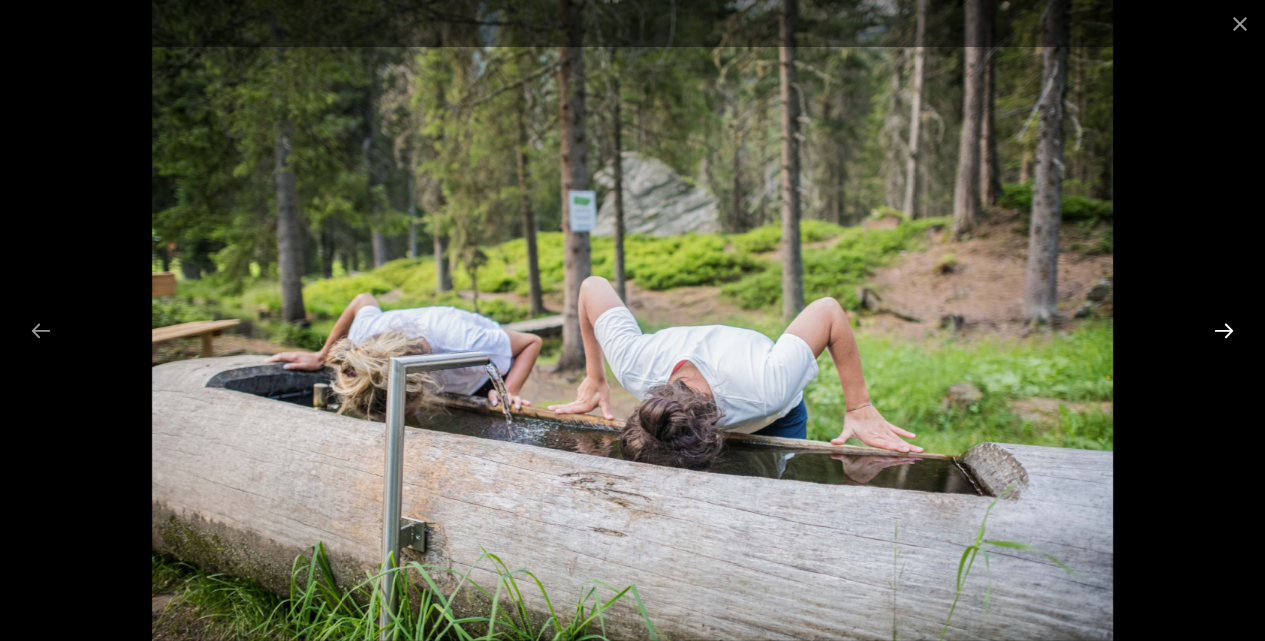 click at bounding box center (1224, 330) 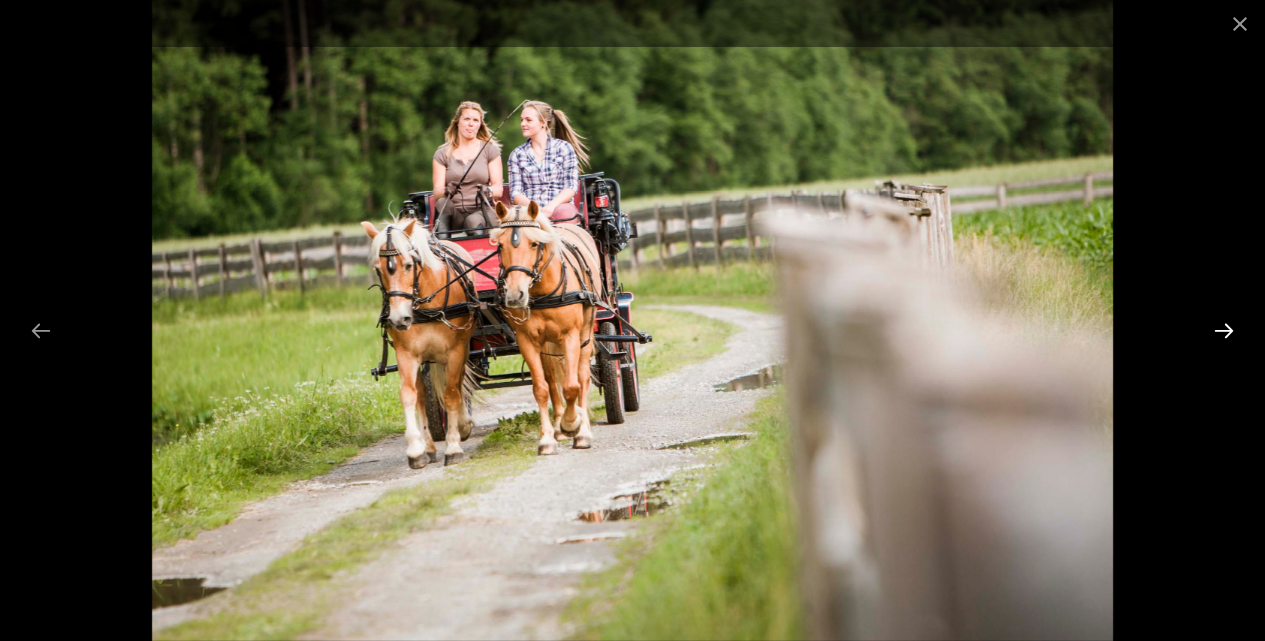 click at bounding box center (1224, 330) 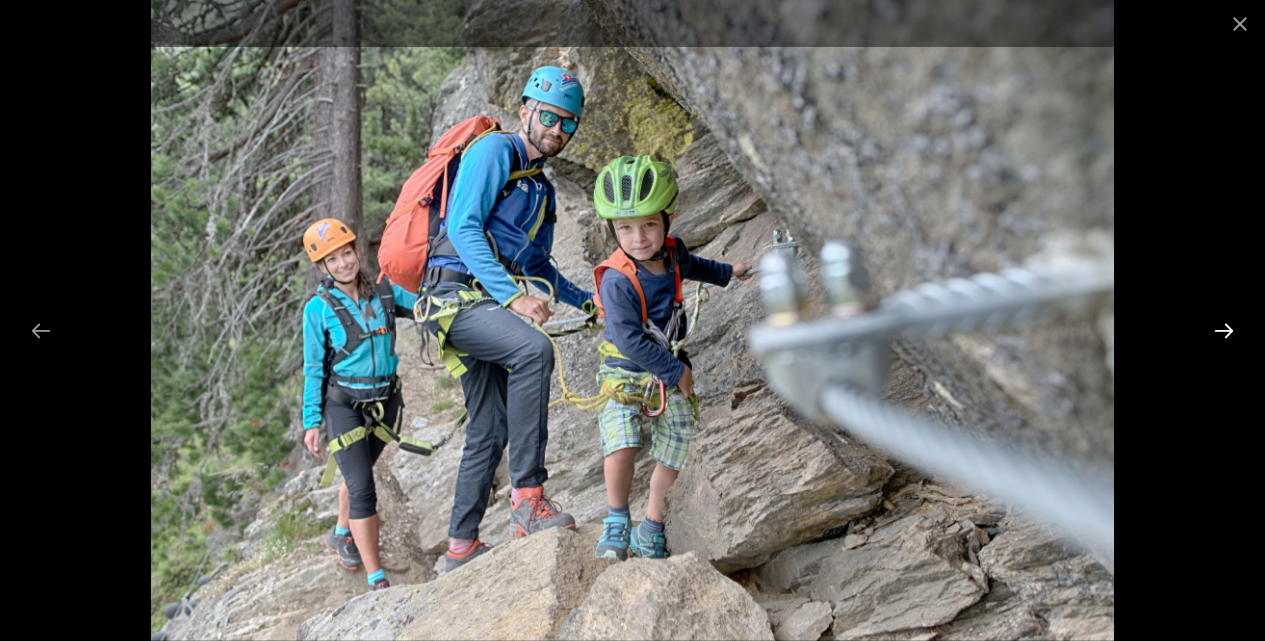 click at bounding box center [1224, 330] 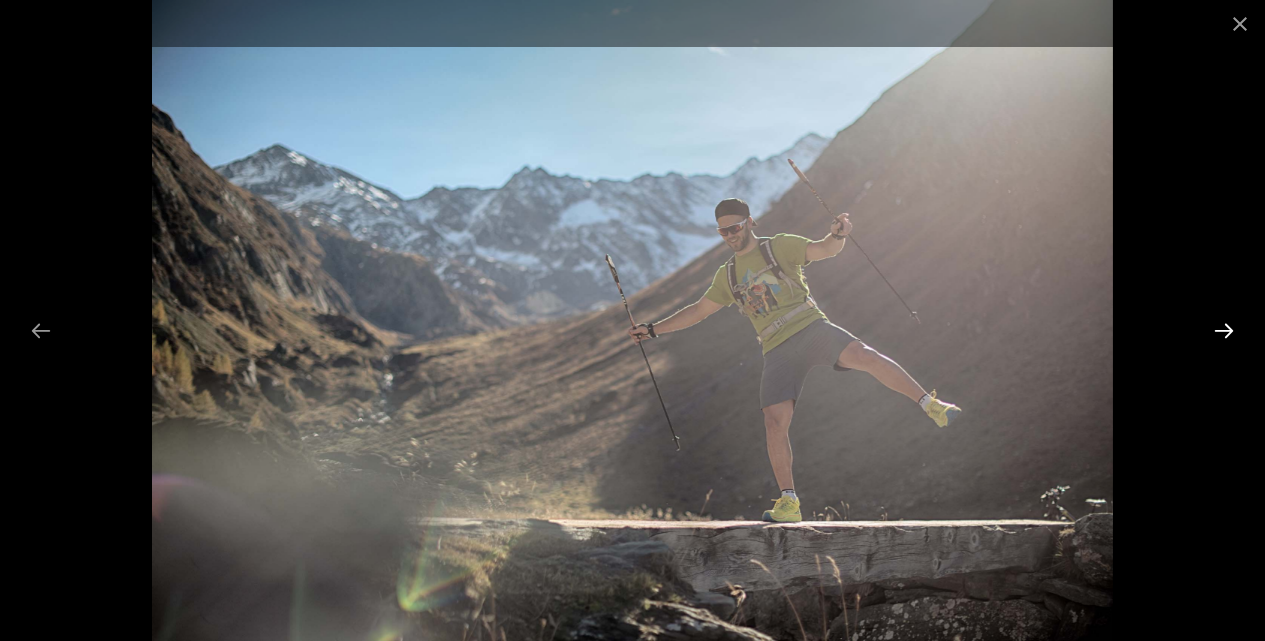 click at bounding box center (1224, 330) 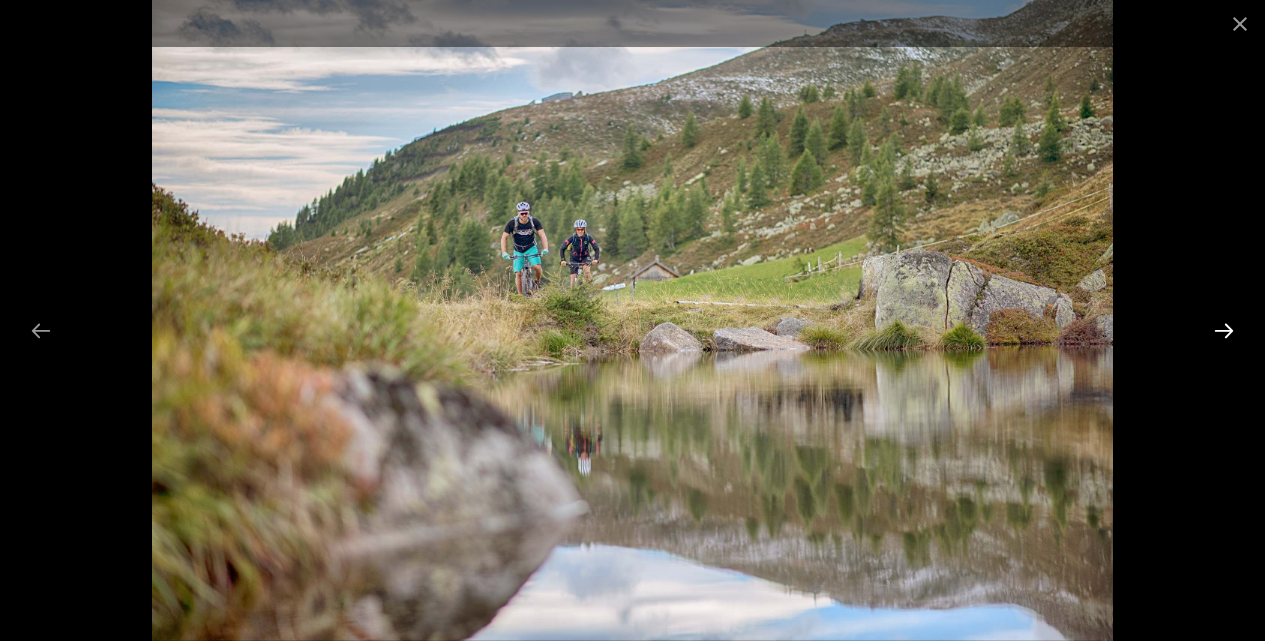 click at bounding box center (1224, 330) 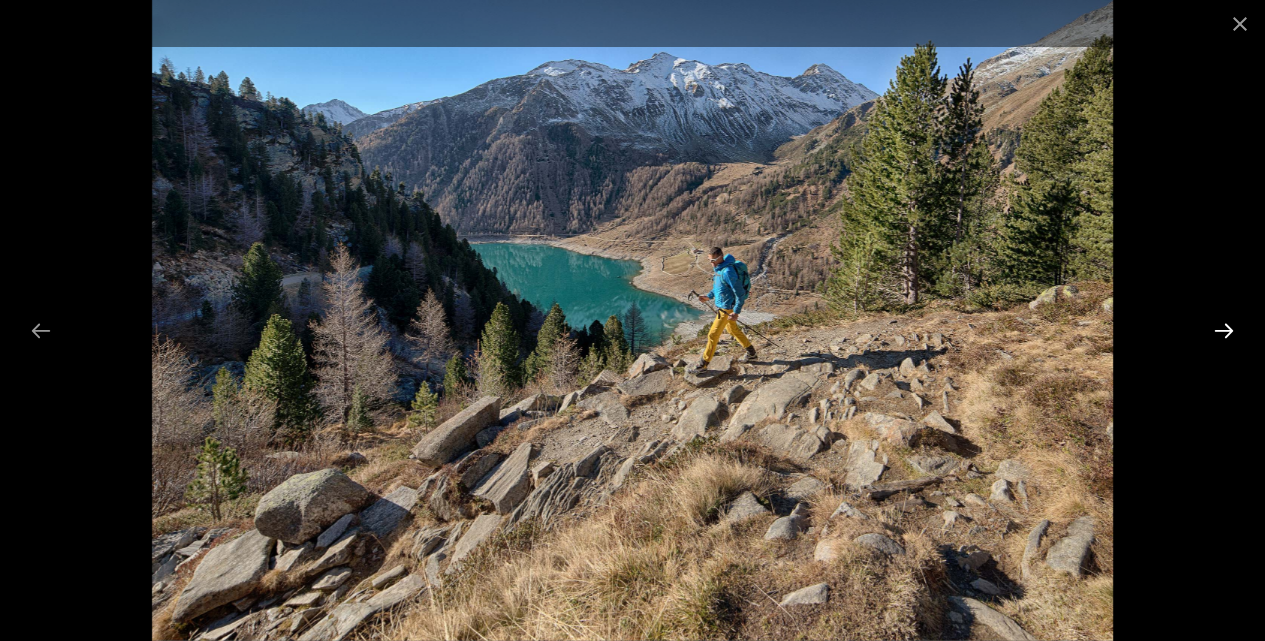 click at bounding box center [1224, 330] 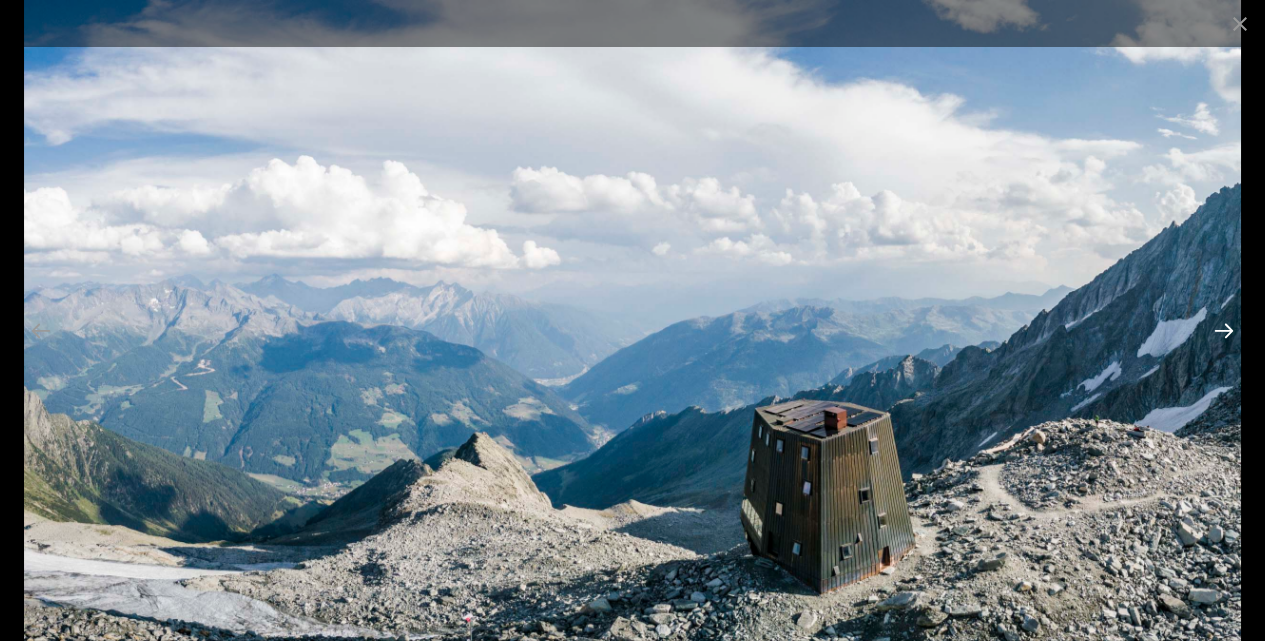 click at bounding box center (1224, 330) 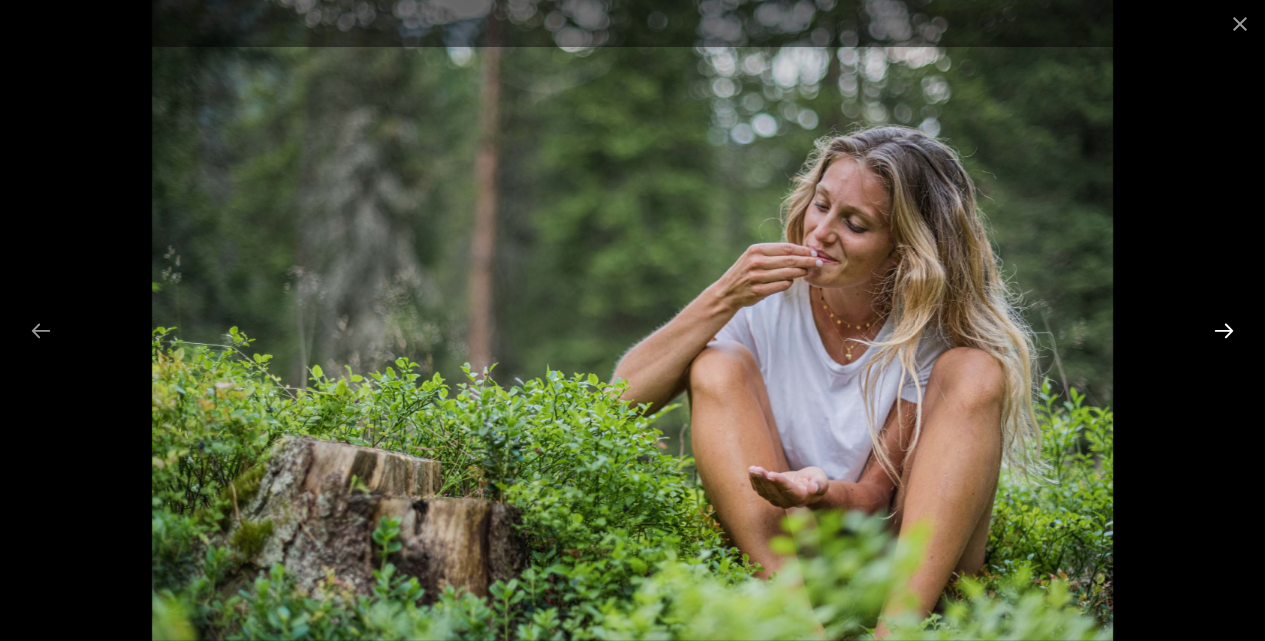 click at bounding box center (1224, 330) 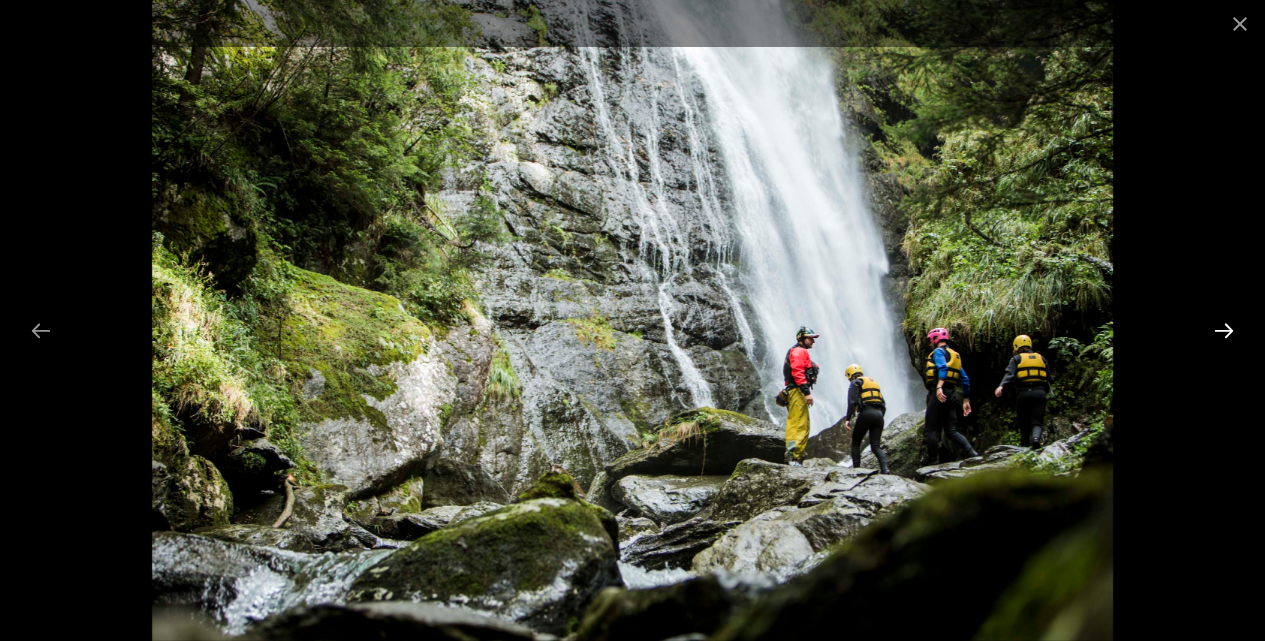 click at bounding box center [1224, 330] 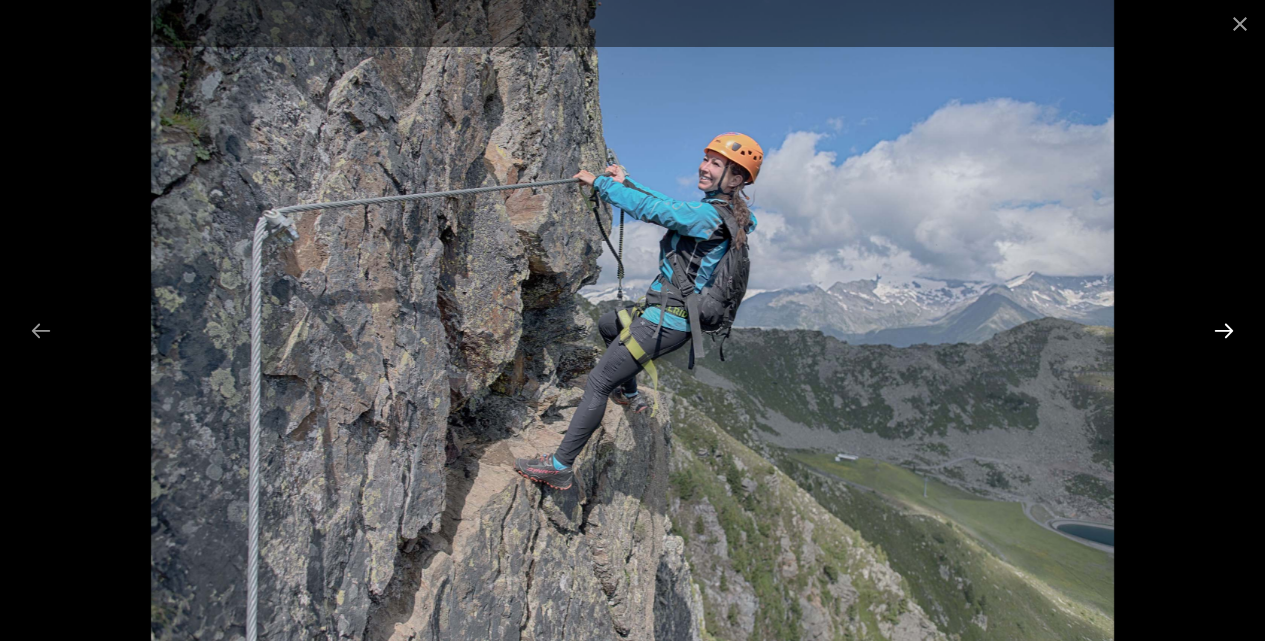 click at bounding box center [1224, 330] 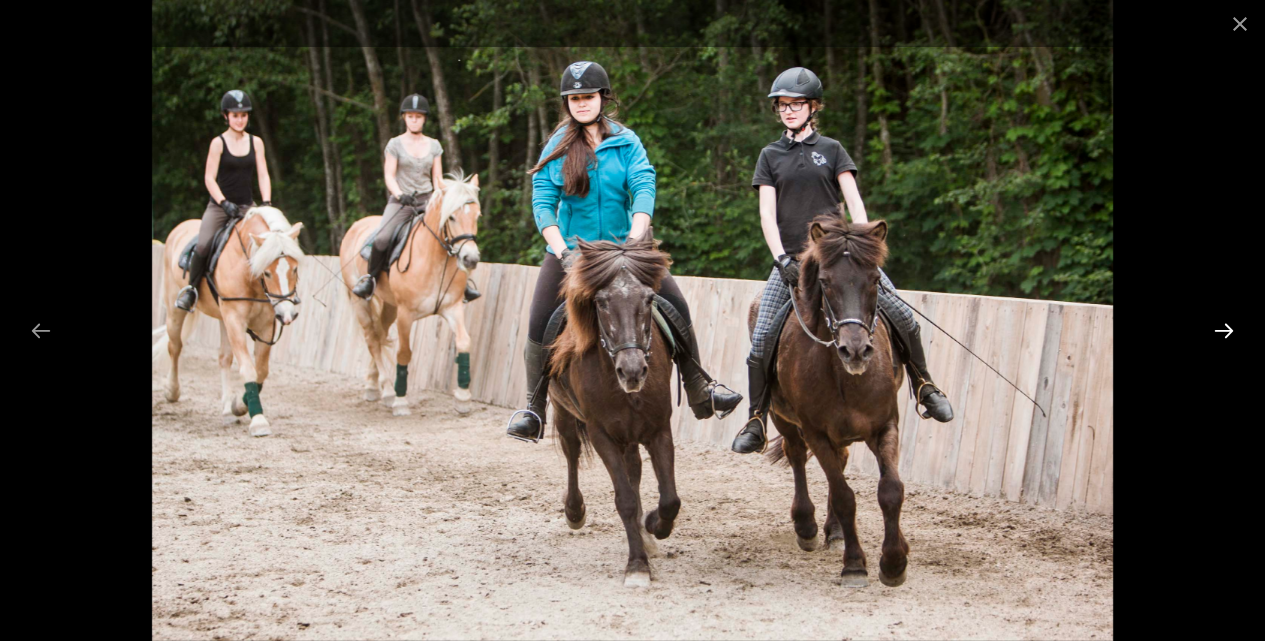 click at bounding box center (1224, 330) 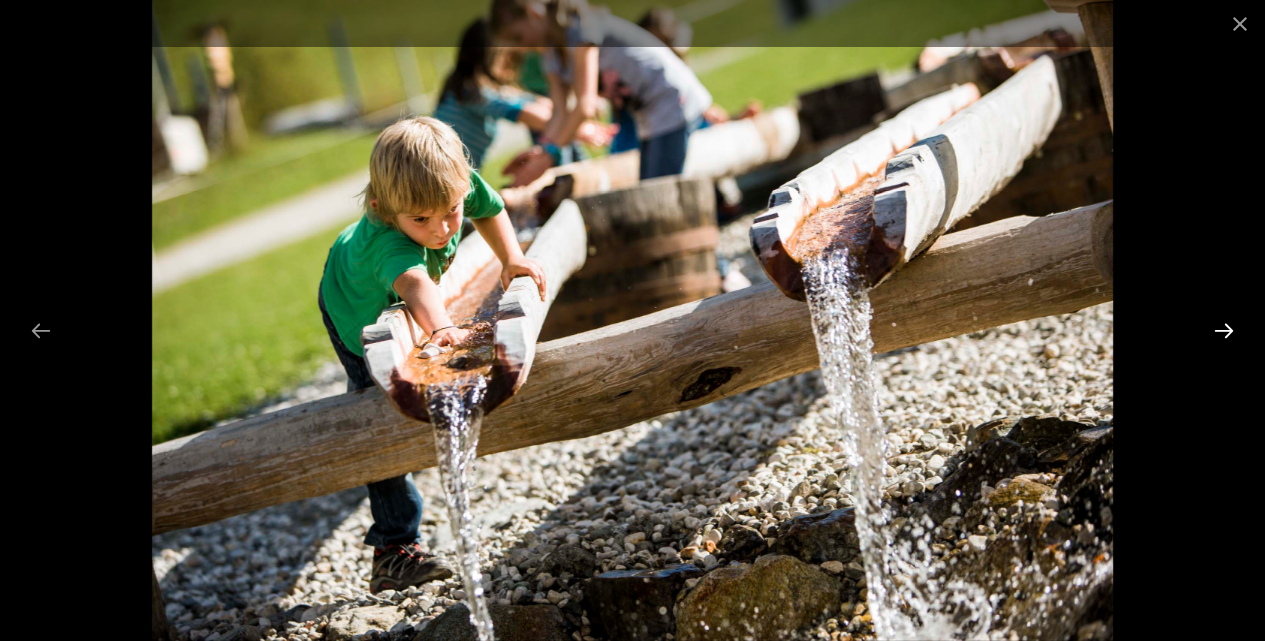 click at bounding box center (1224, 330) 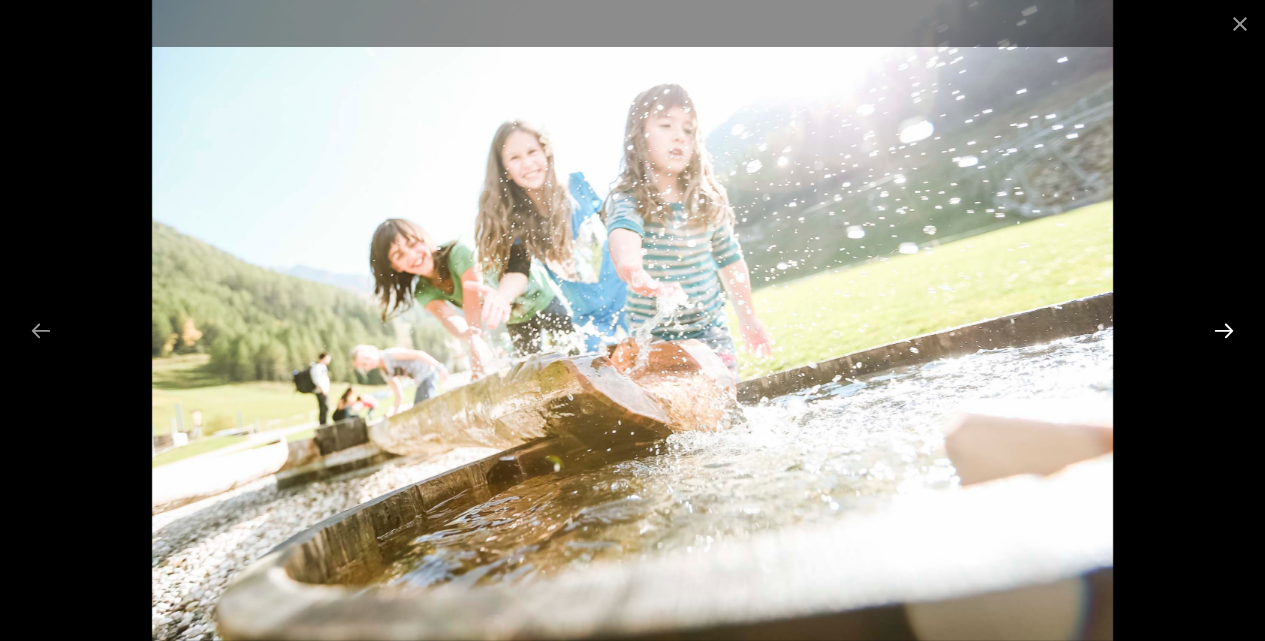 click at bounding box center (1224, 330) 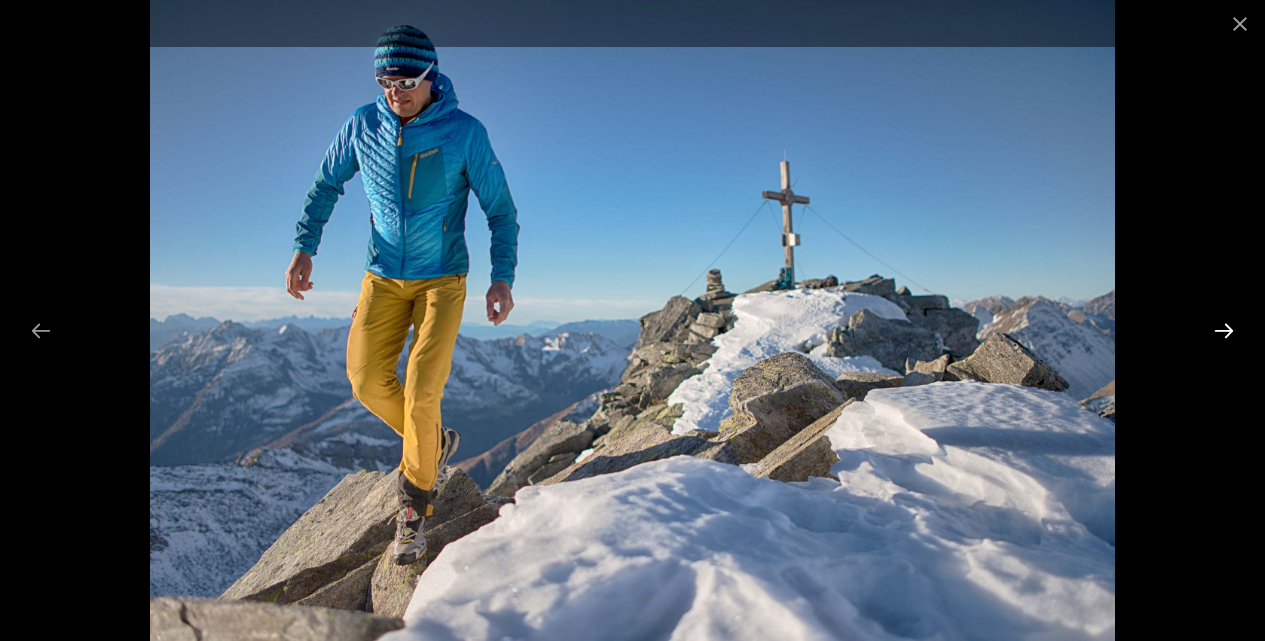 click at bounding box center (1224, 330) 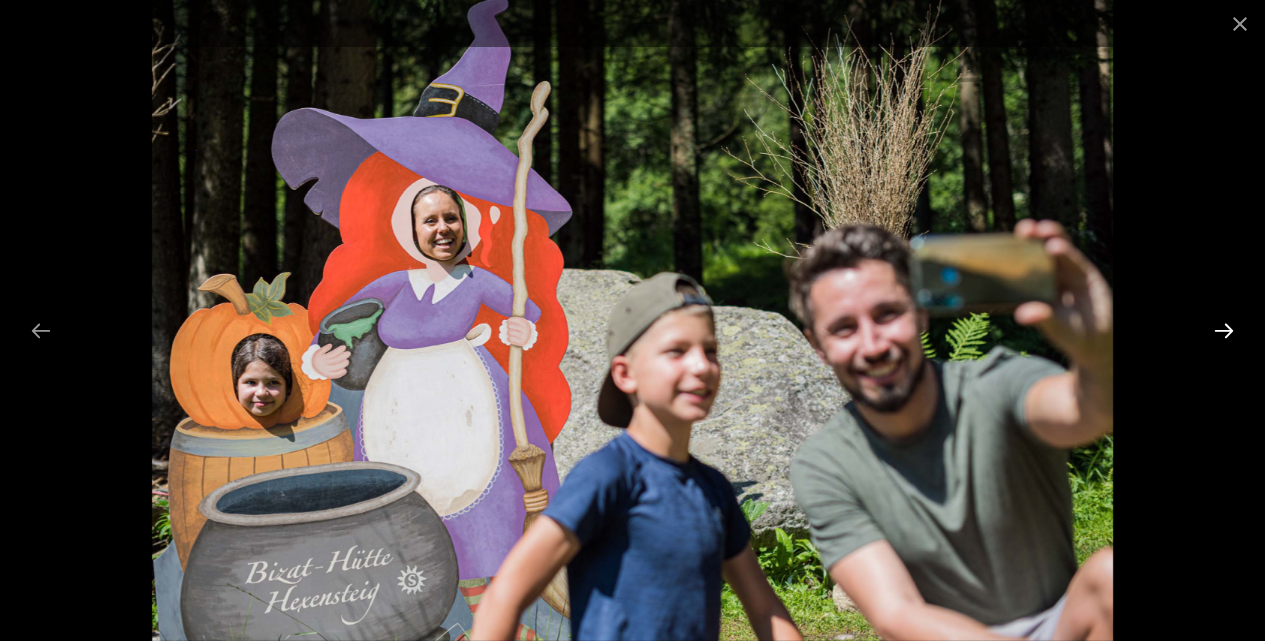 click at bounding box center [1224, 330] 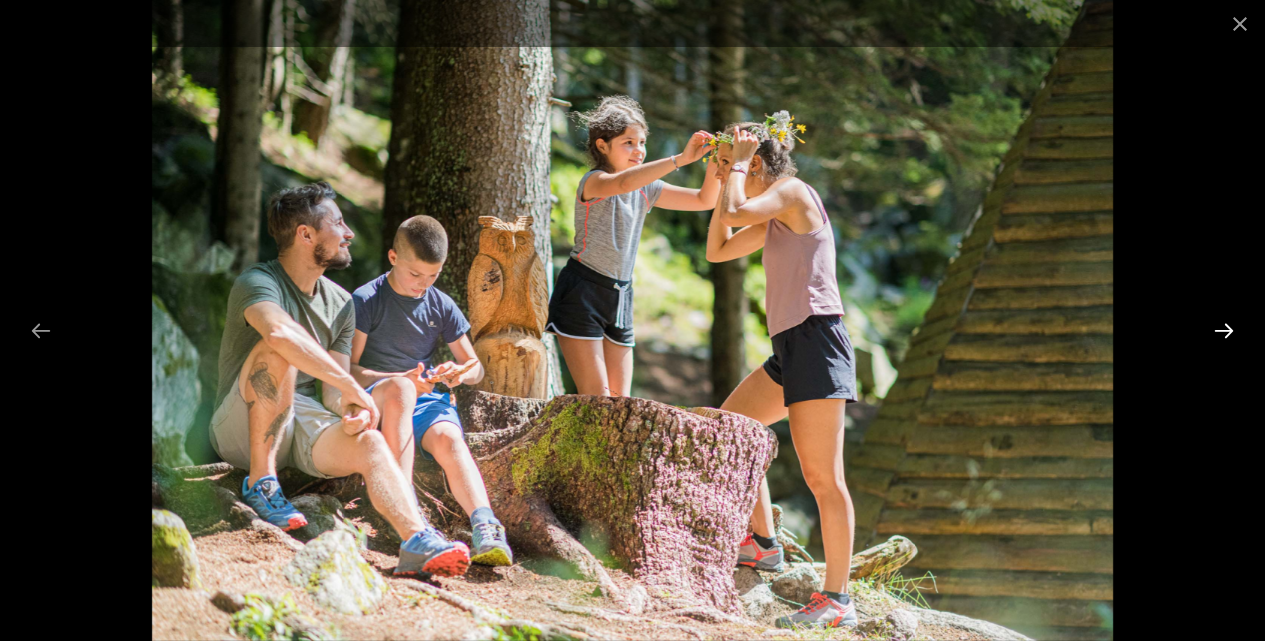 click at bounding box center (1224, 330) 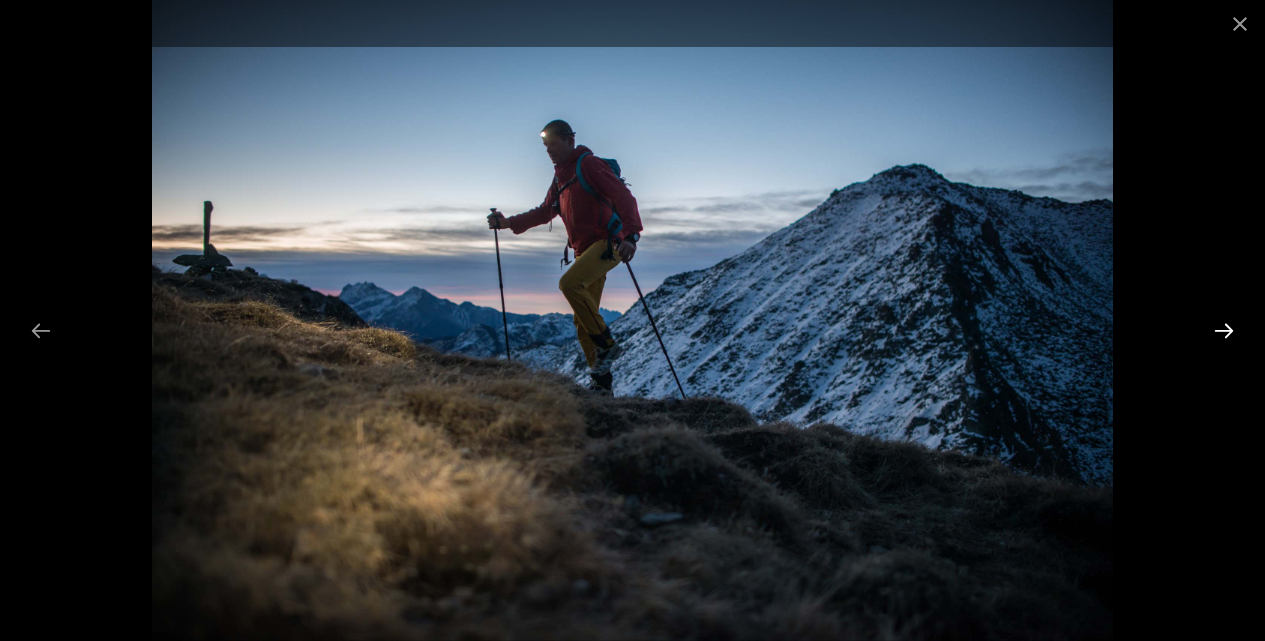 click at bounding box center [1224, 330] 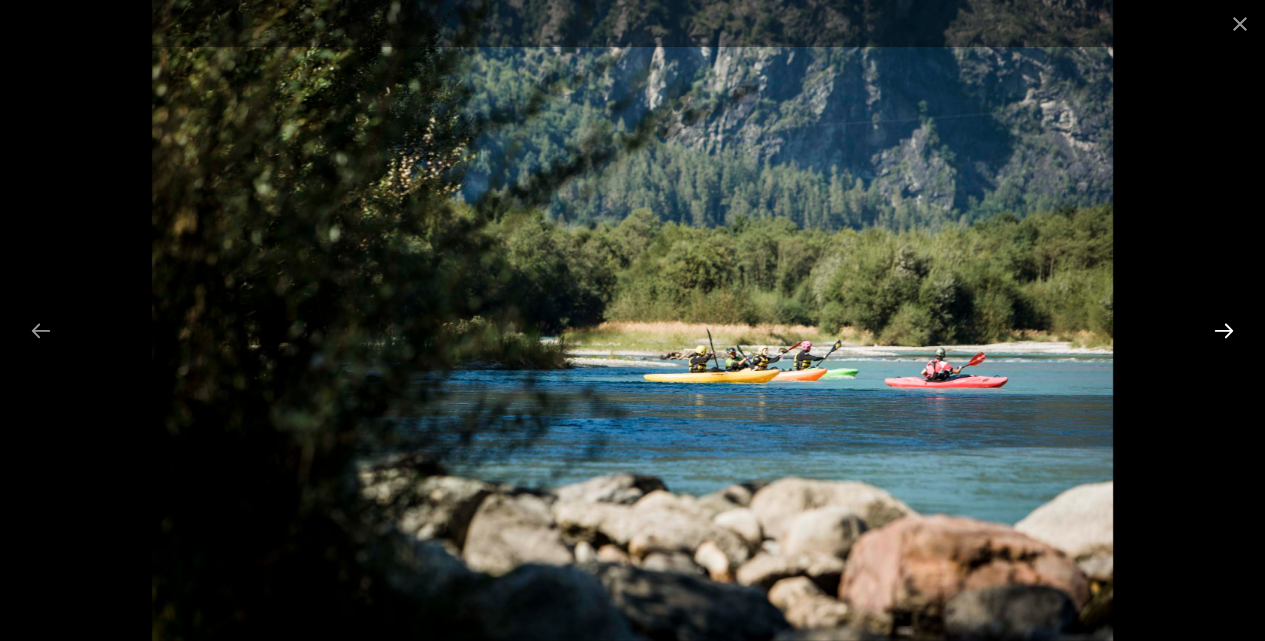 click at bounding box center (1224, 330) 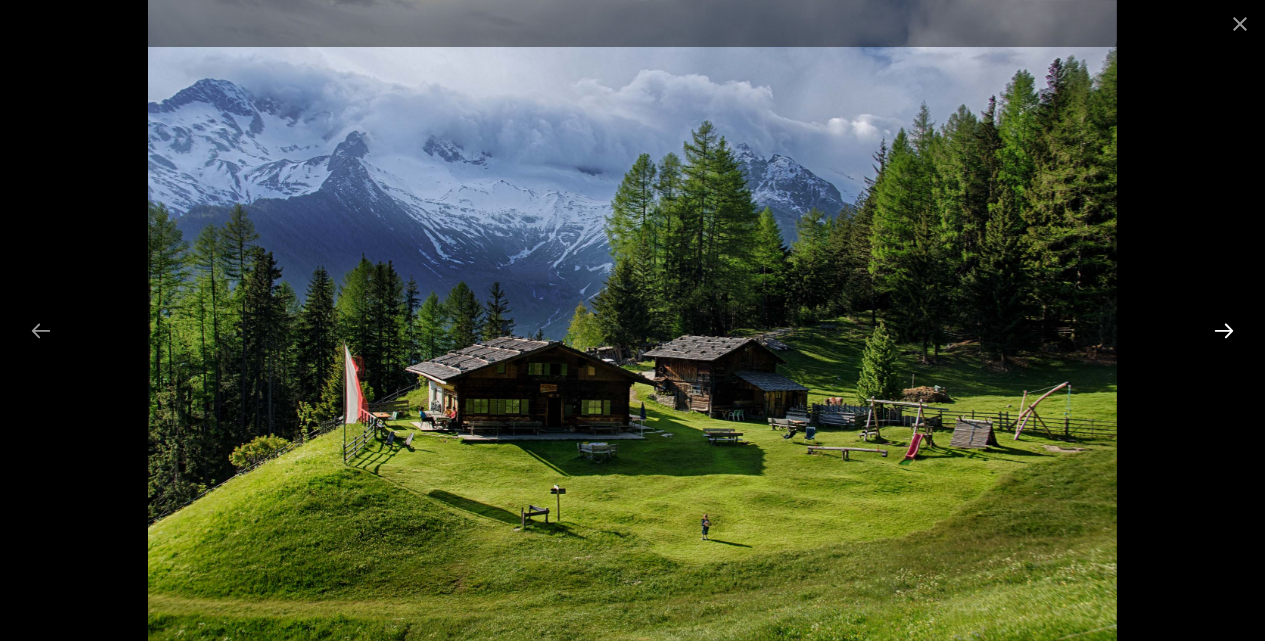 click at bounding box center (1224, 330) 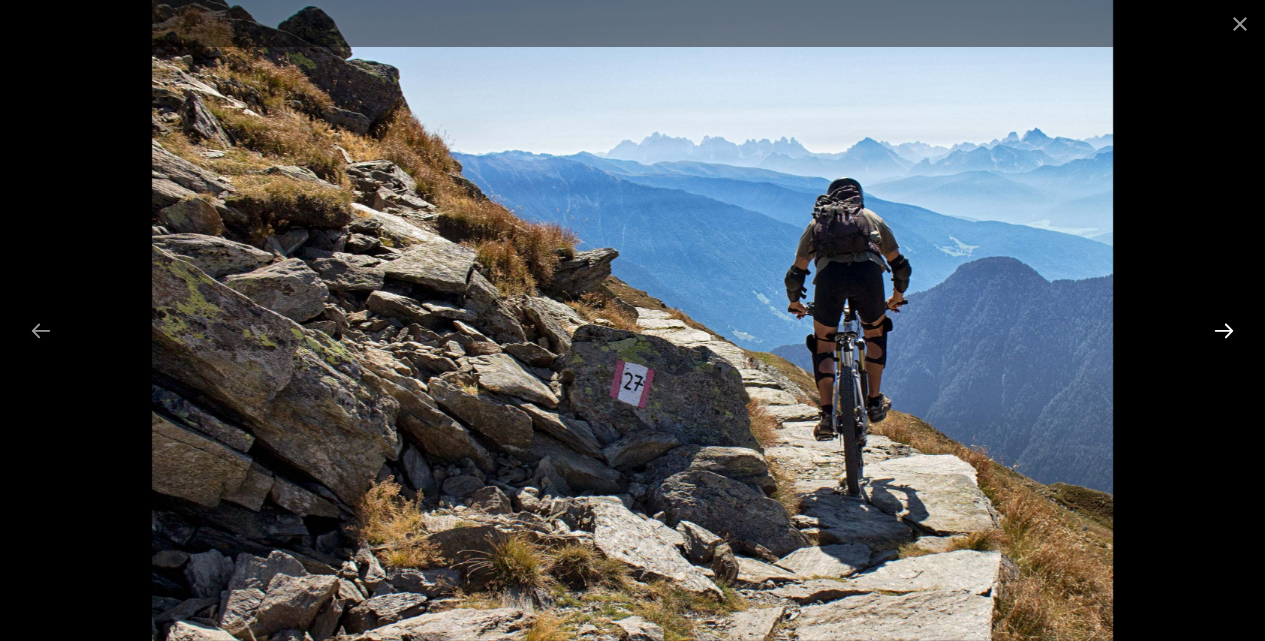 click at bounding box center (1224, 330) 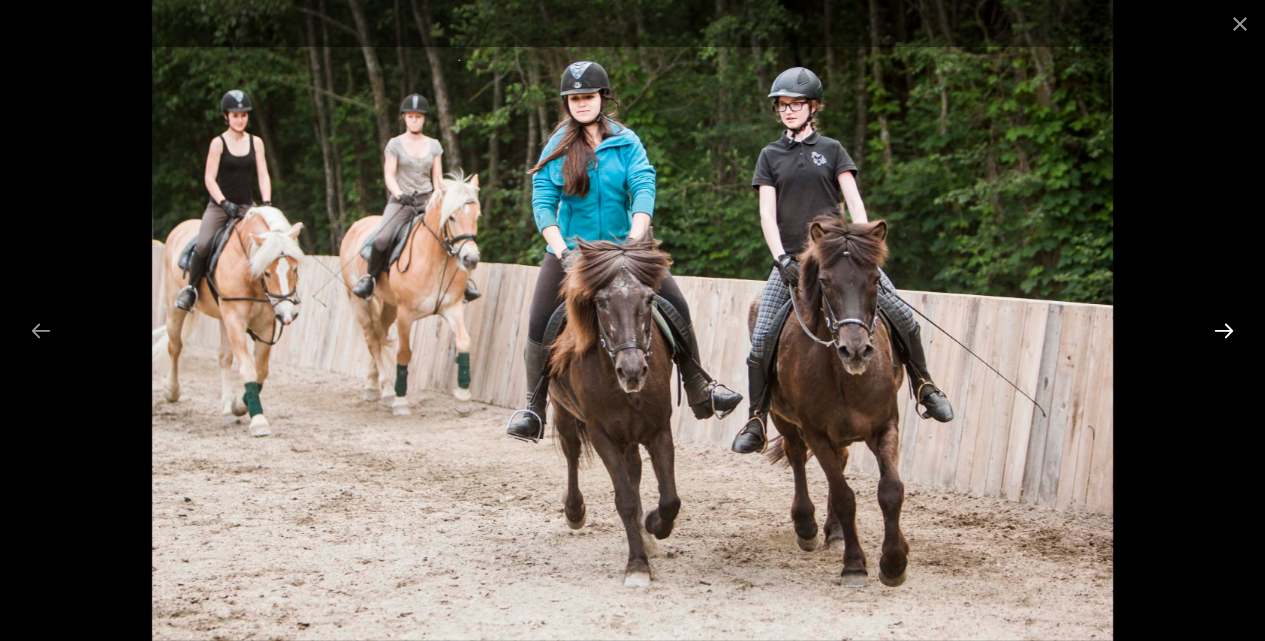 click at bounding box center (1224, 330) 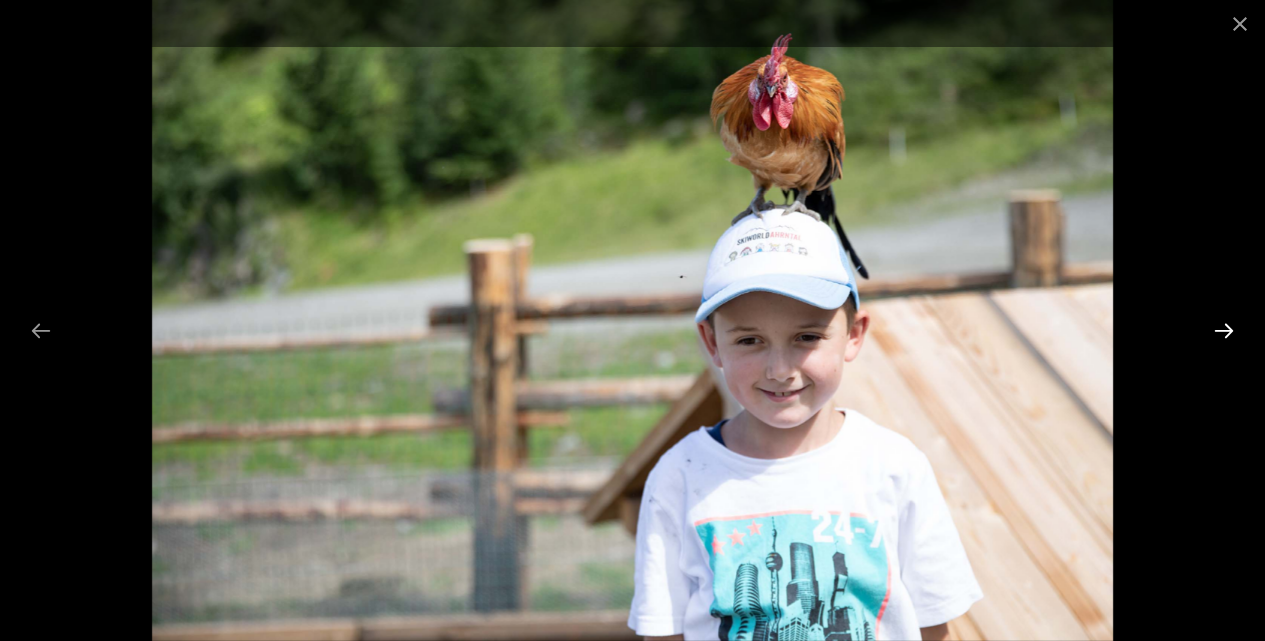 click at bounding box center [1224, 330] 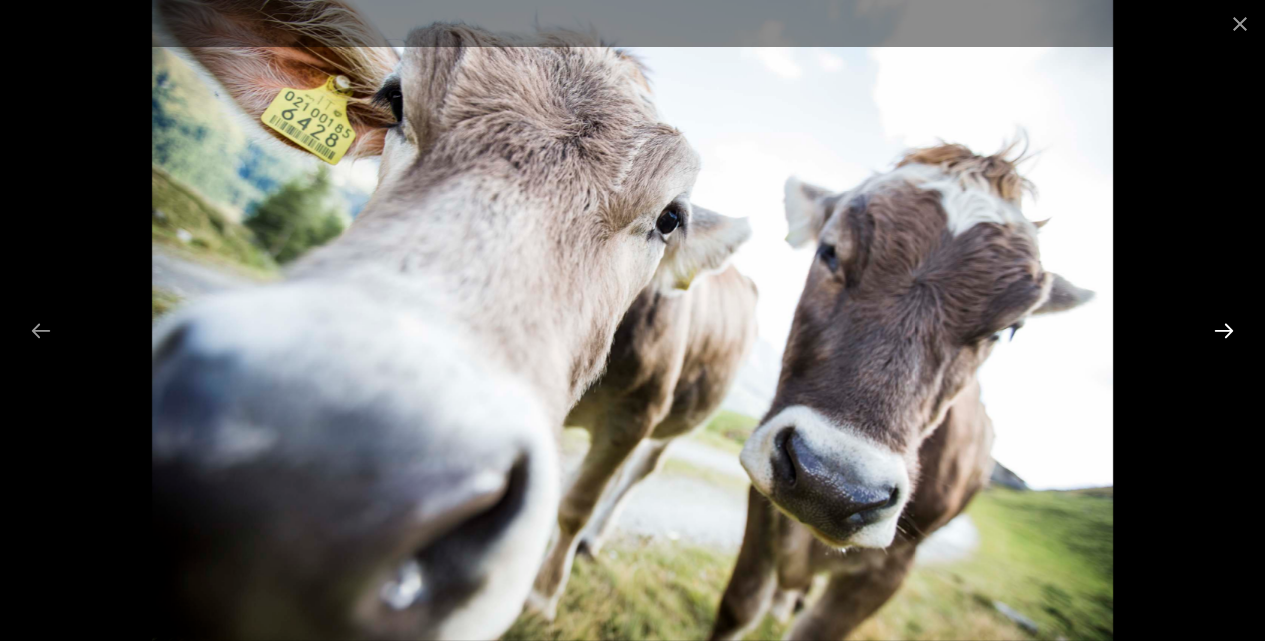 click at bounding box center [1224, 330] 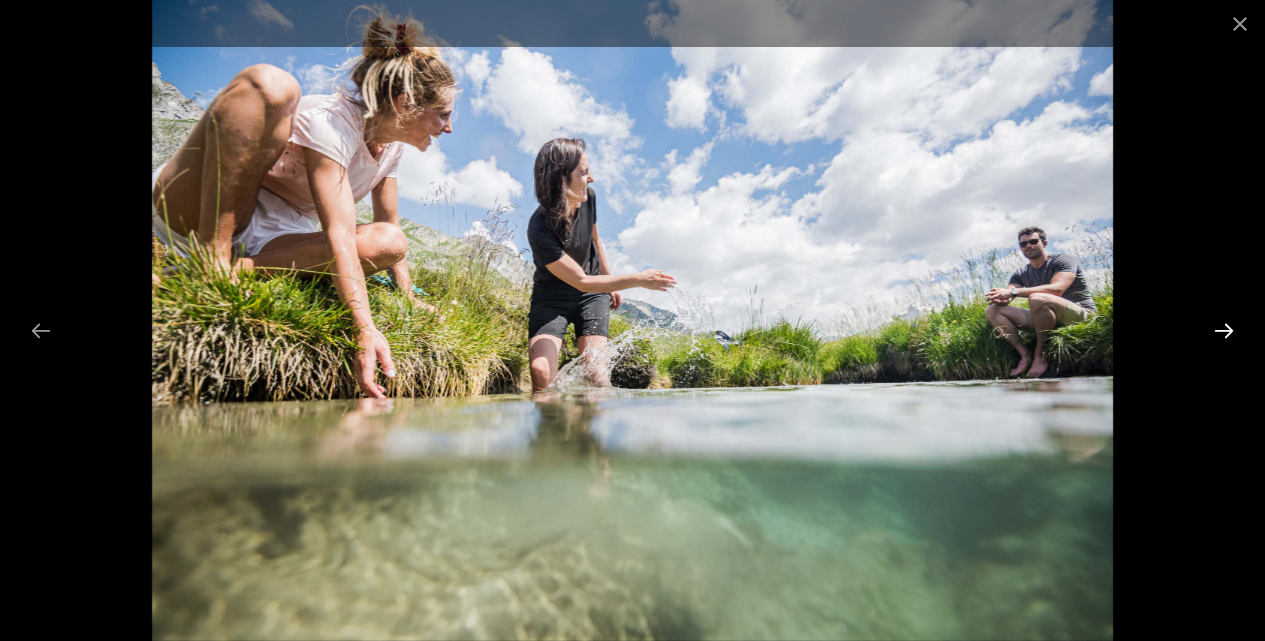 click at bounding box center (1224, 330) 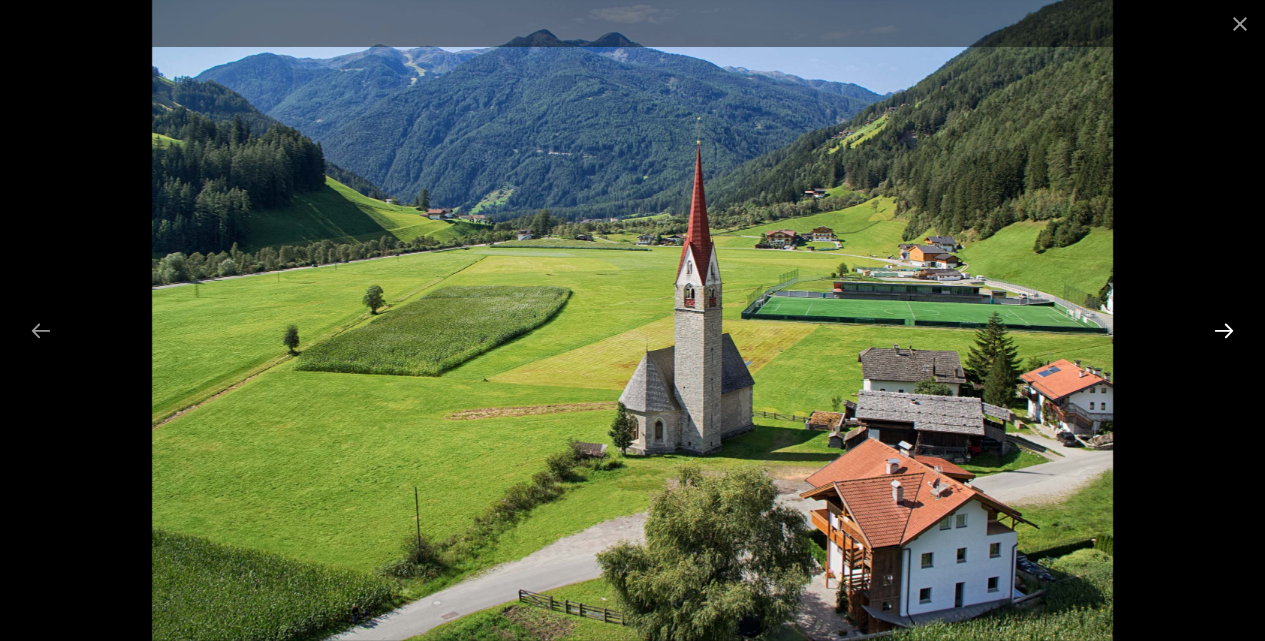 click at bounding box center [1224, 330] 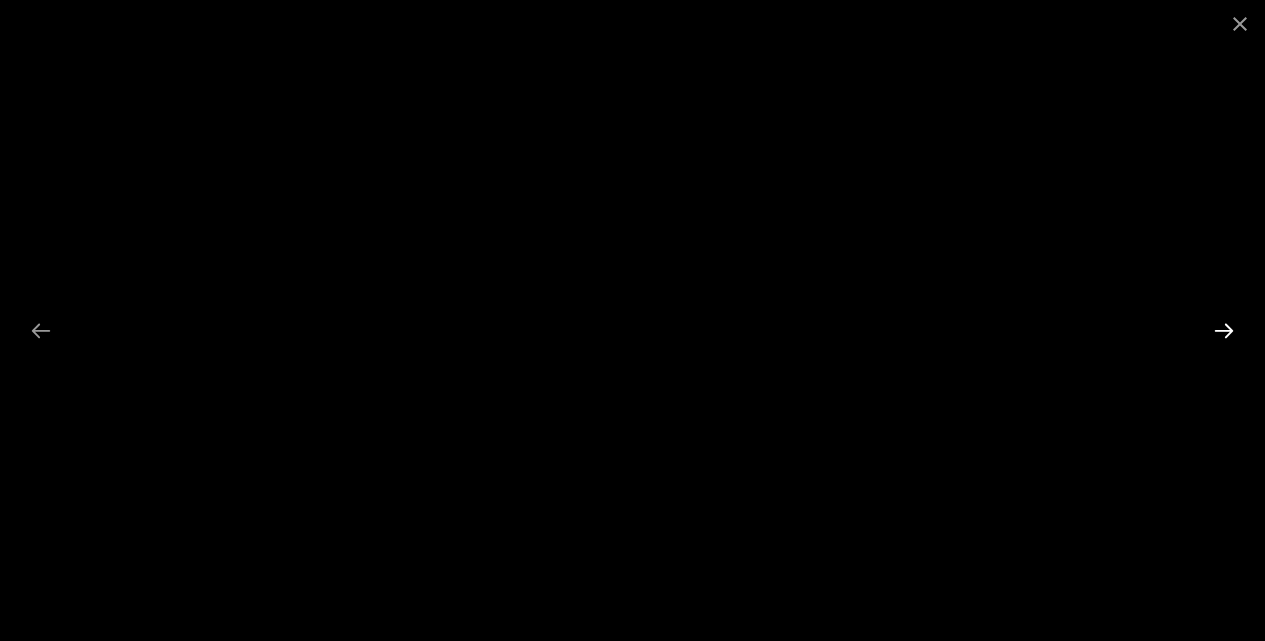 click at bounding box center [1224, 330] 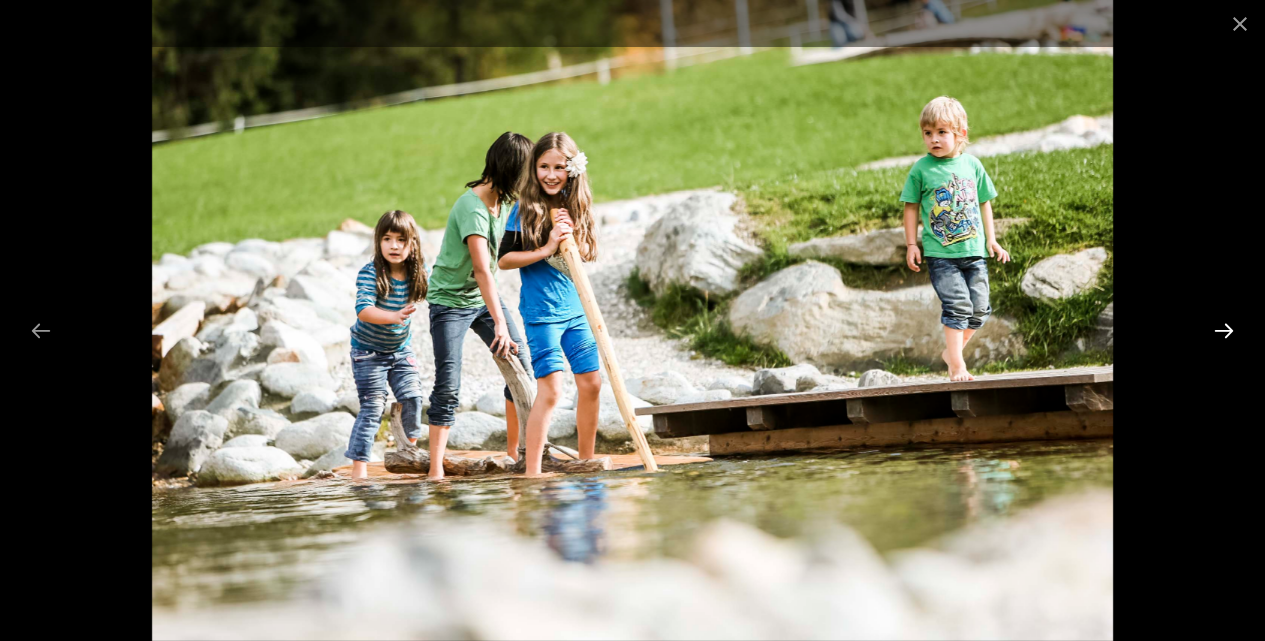 click at bounding box center (1224, 330) 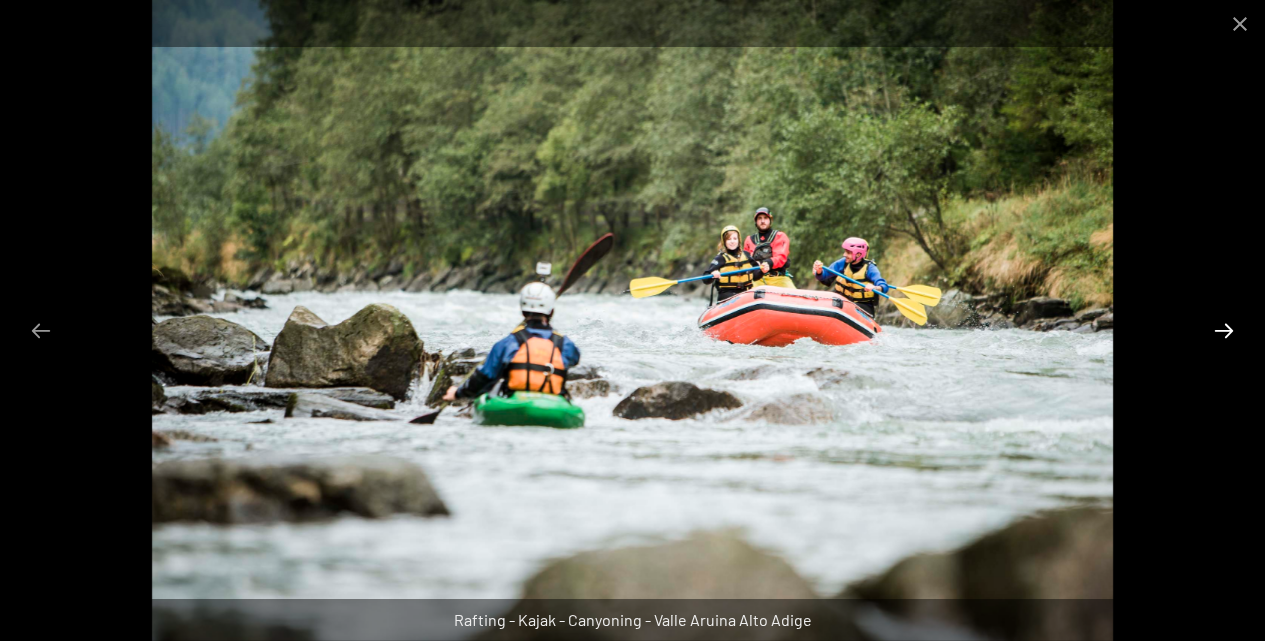 click at bounding box center (1224, 330) 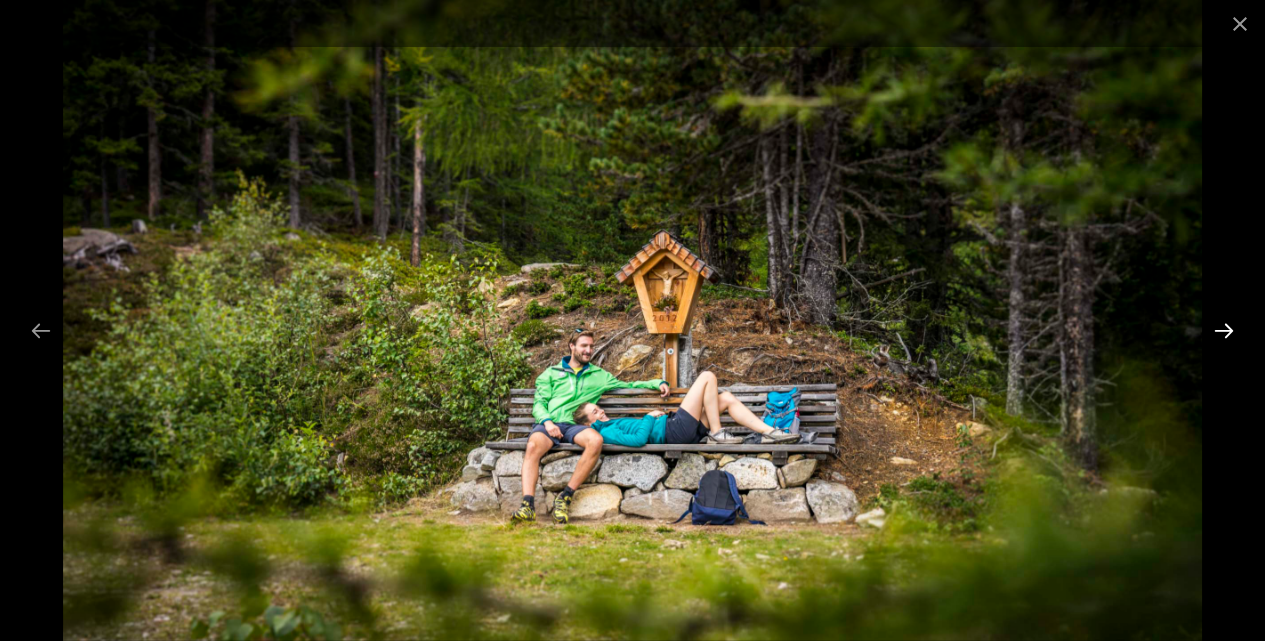 click at bounding box center (1224, 330) 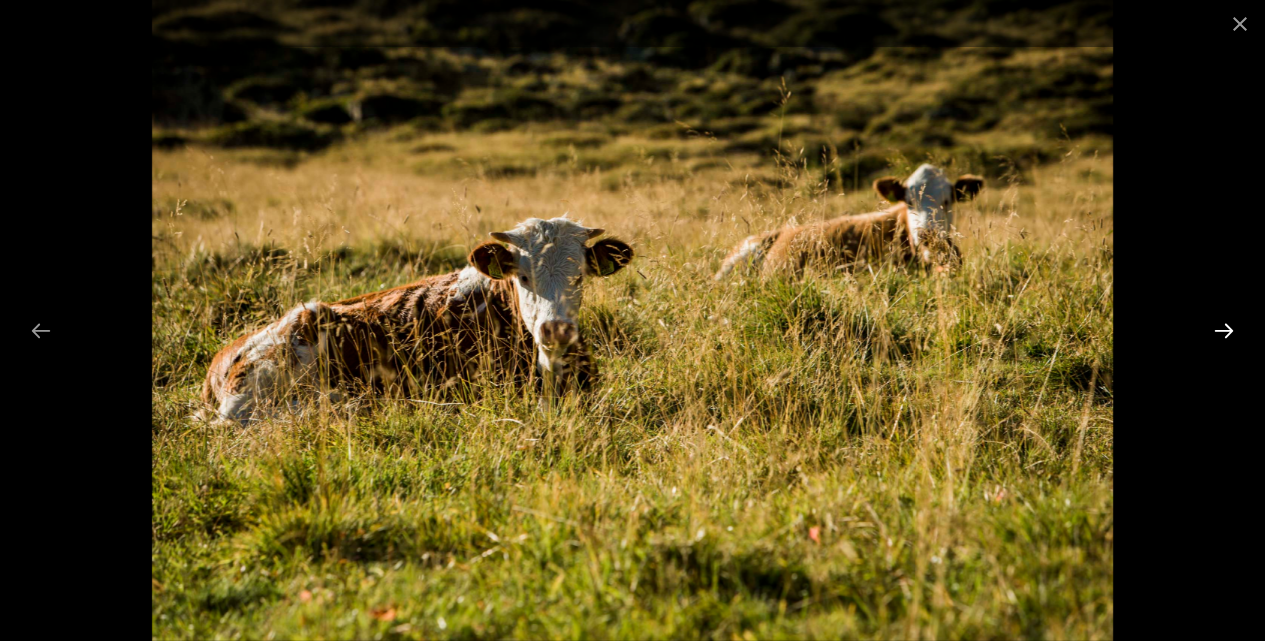click at bounding box center (1224, 330) 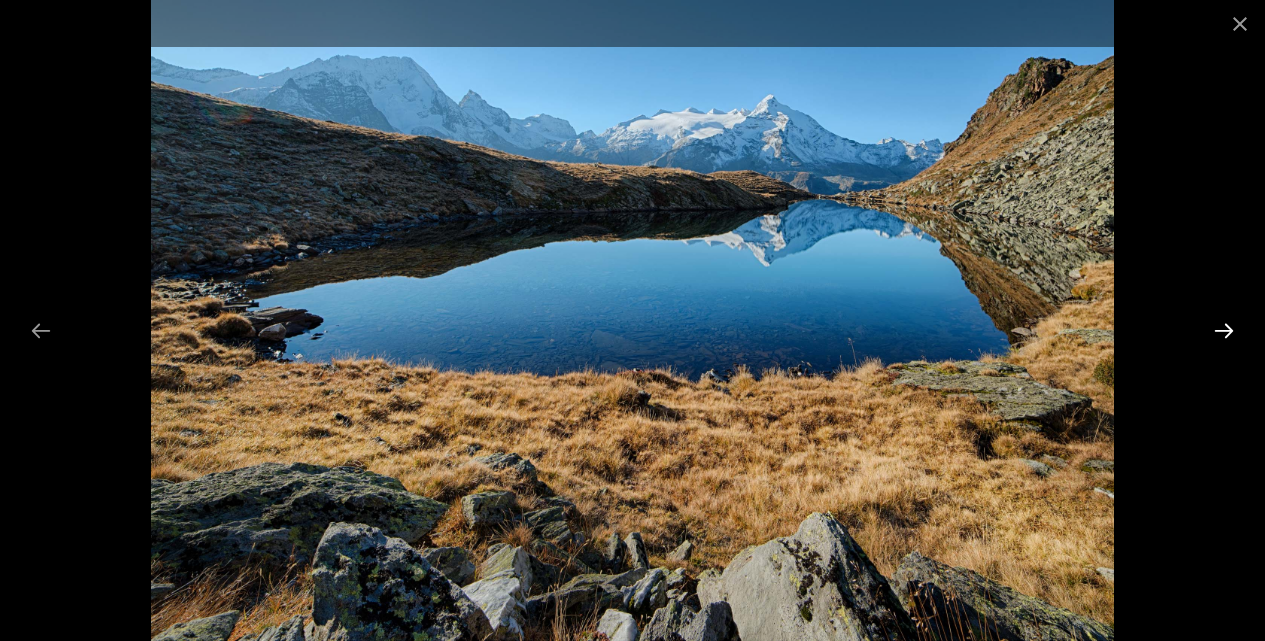 click at bounding box center [1224, 330] 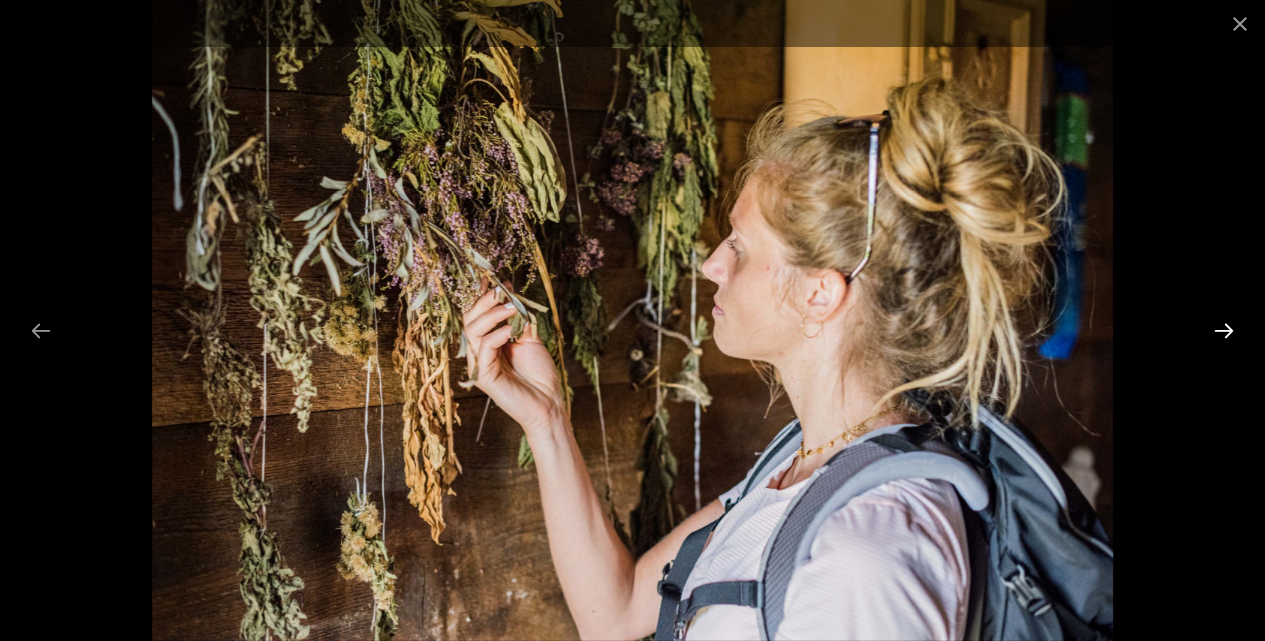 click at bounding box center (1224, 330) 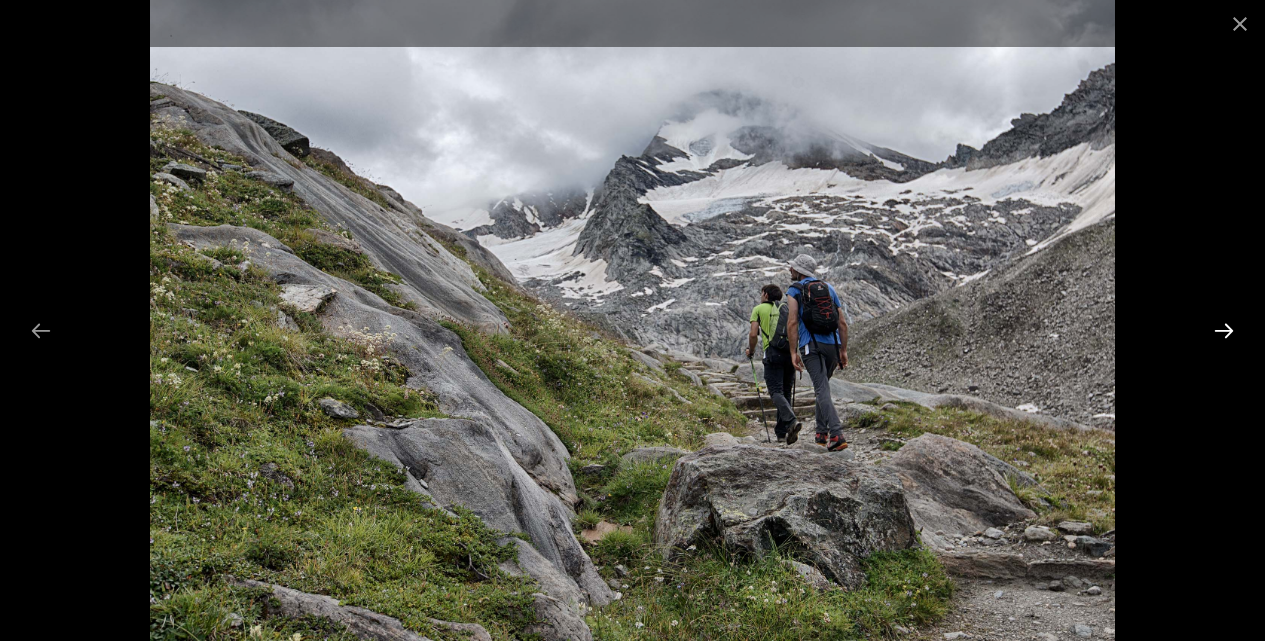 click at bounding box center [1224, 330] 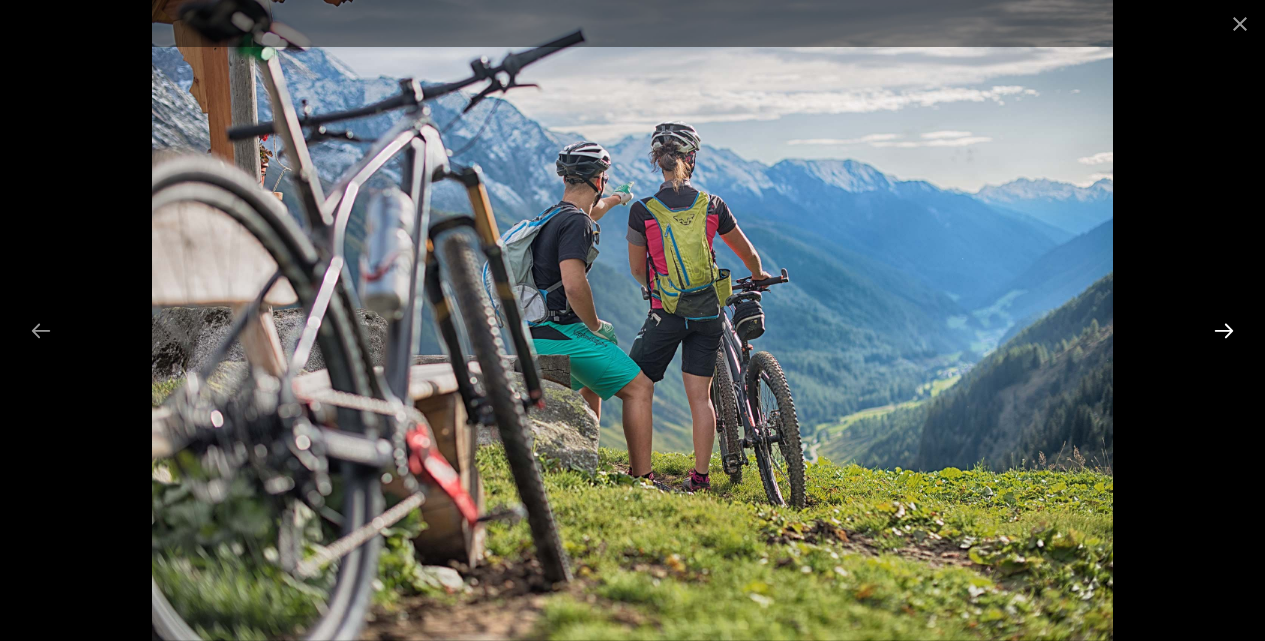 click at bounding box center [1224, 330] 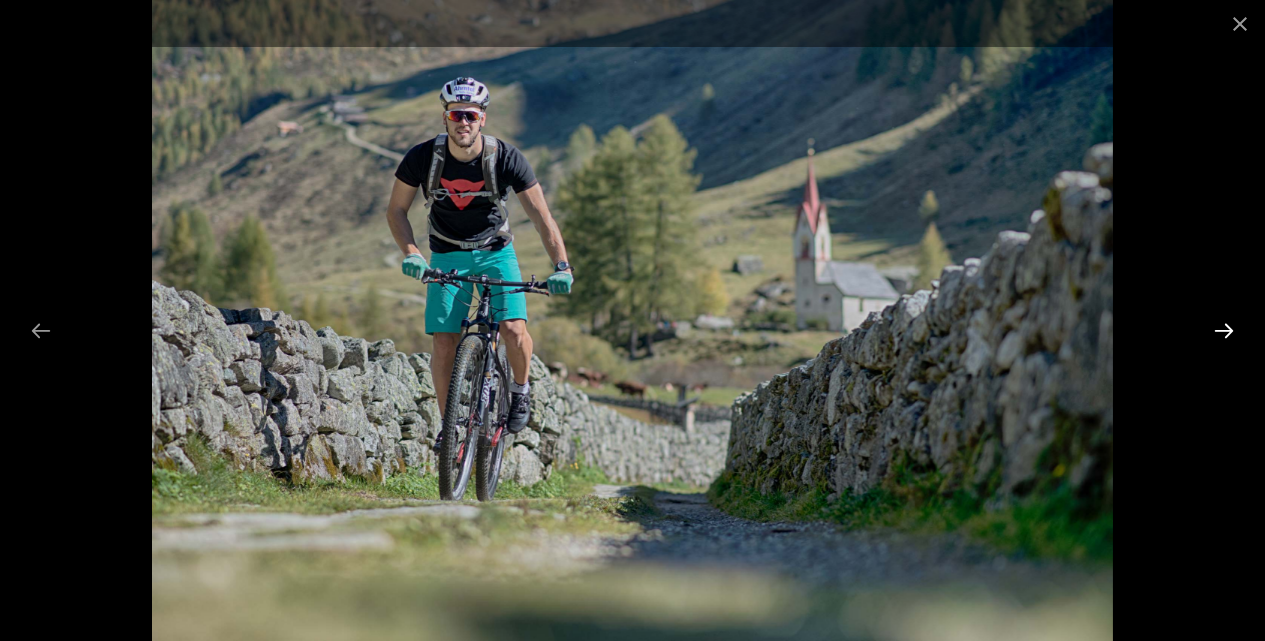 click at bounding box center [1224, 330] 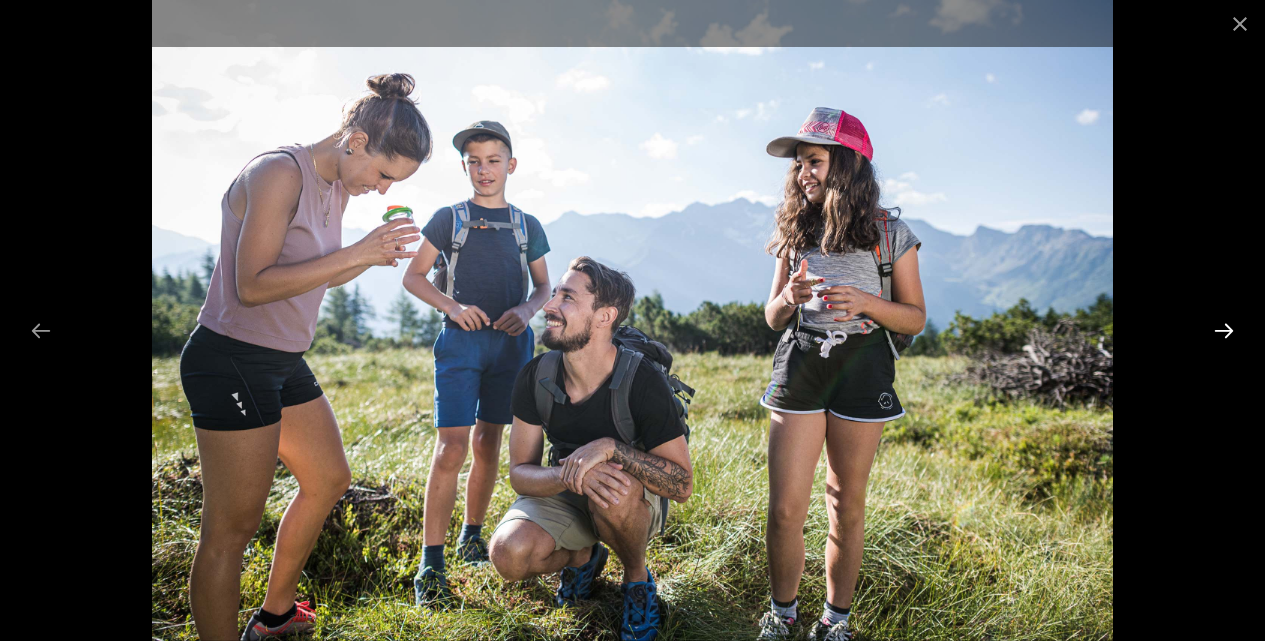 click at bounding box center [1224, 330] 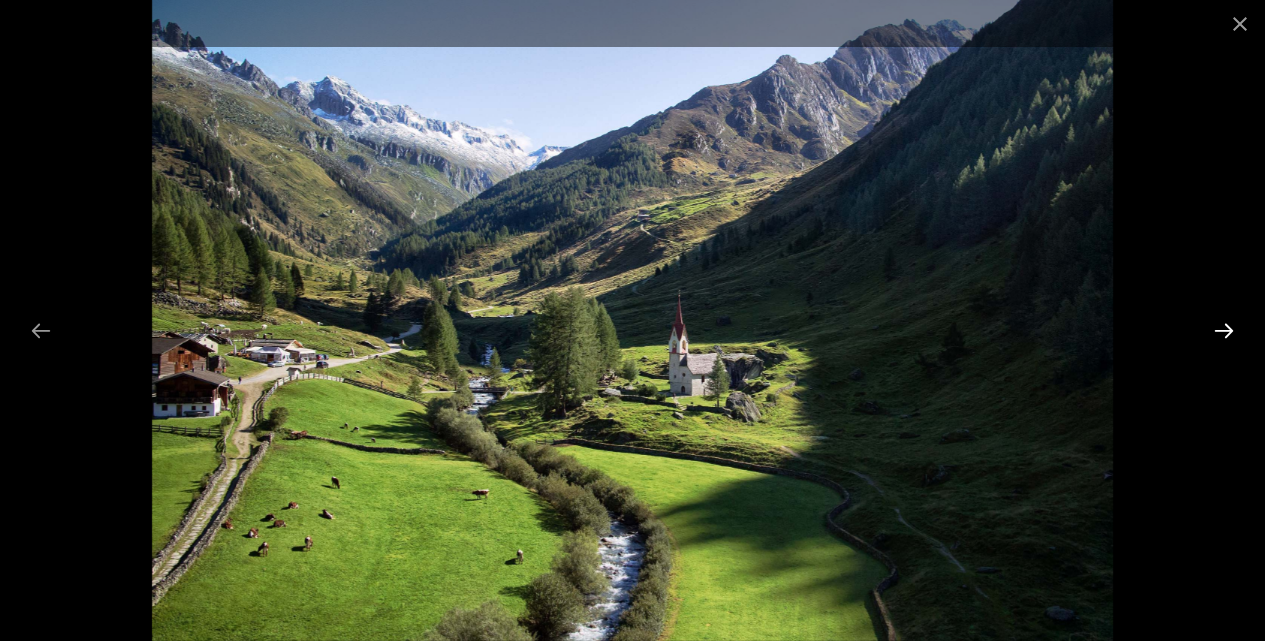 click at bounding box center (1224, 330) 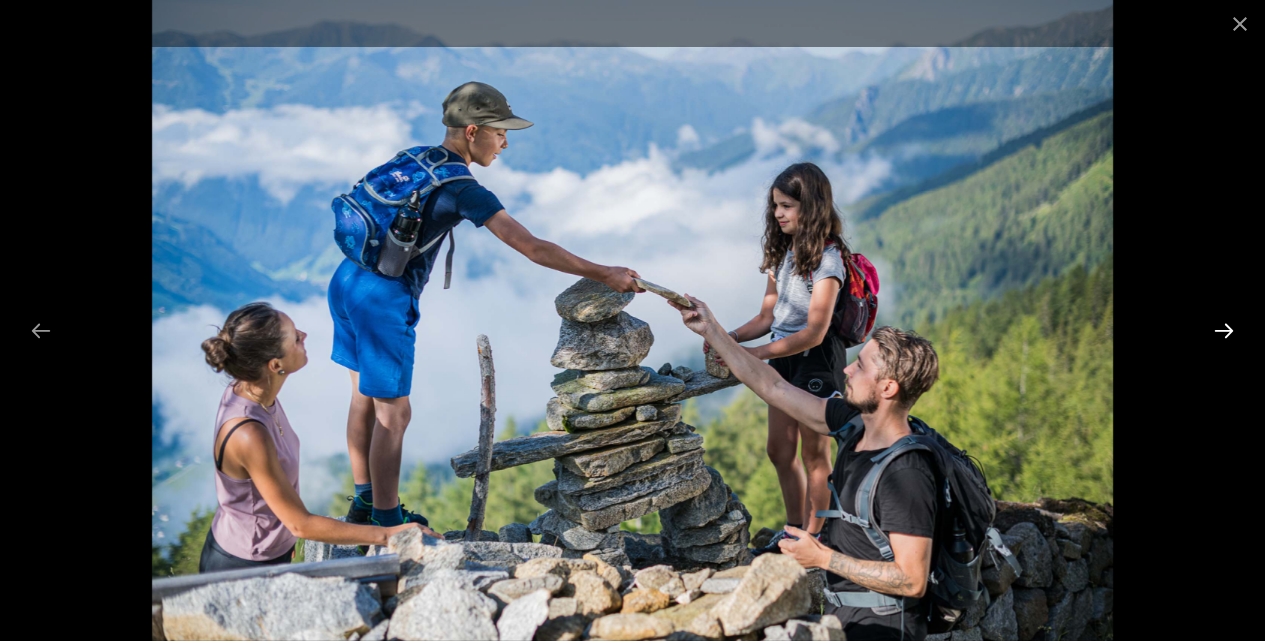 click at bounding box center (1224, 330) 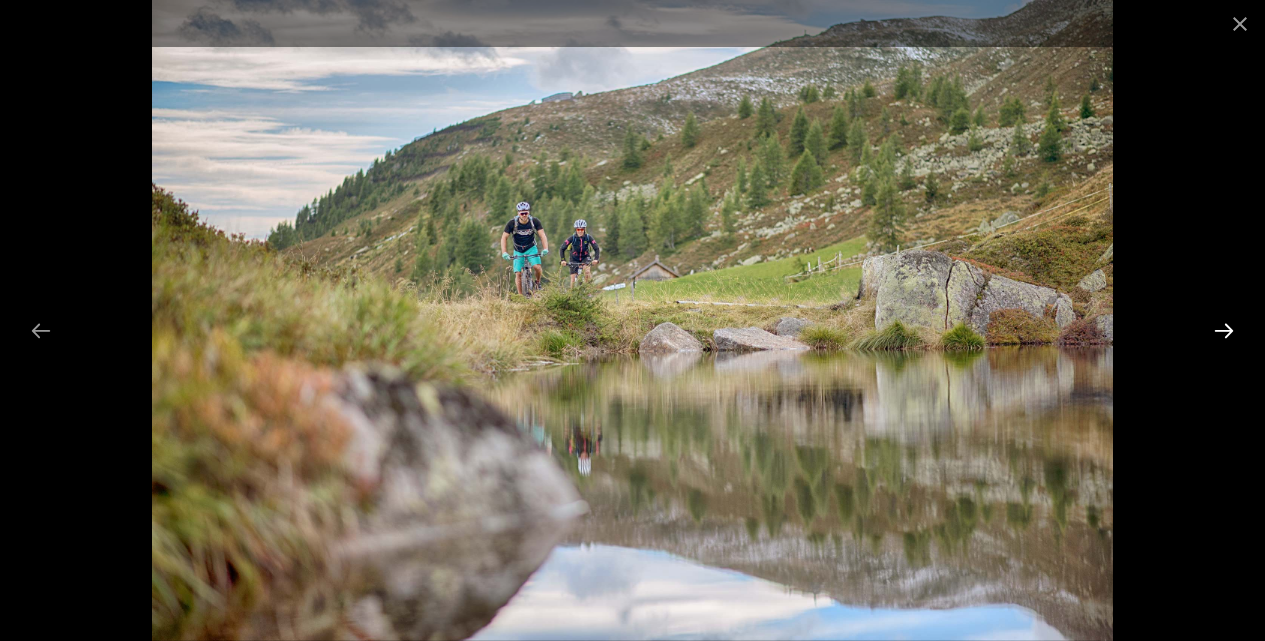 click at bounding box center (1224, 330) 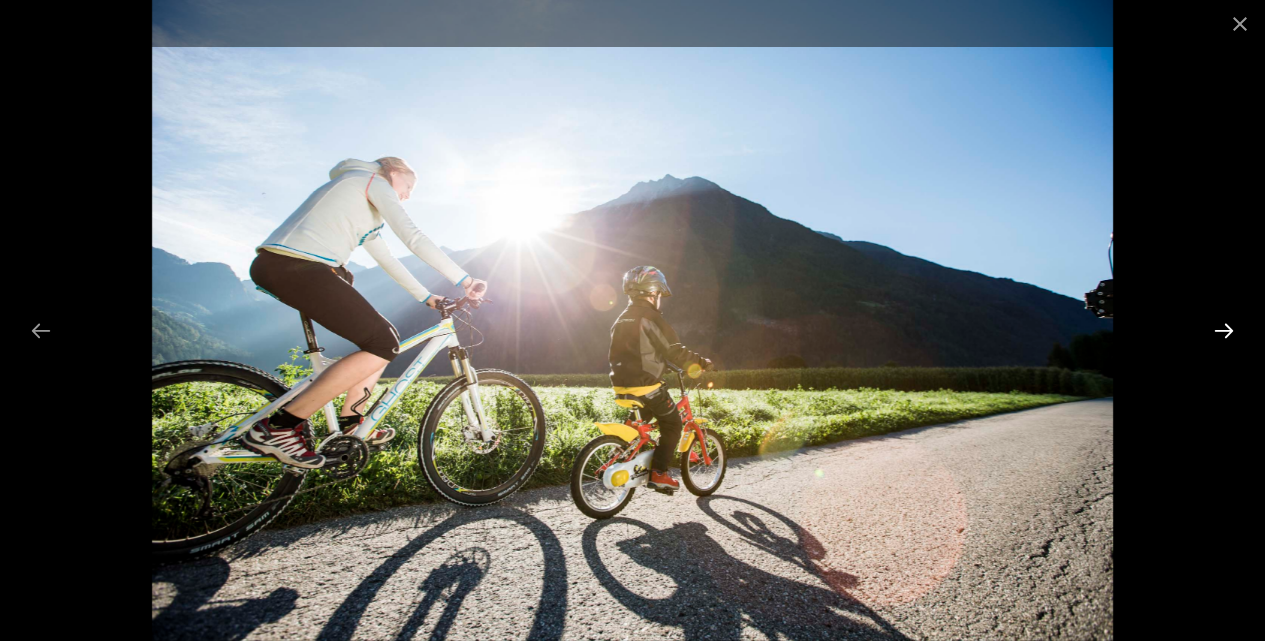 click at bounding box center [1224, 330] 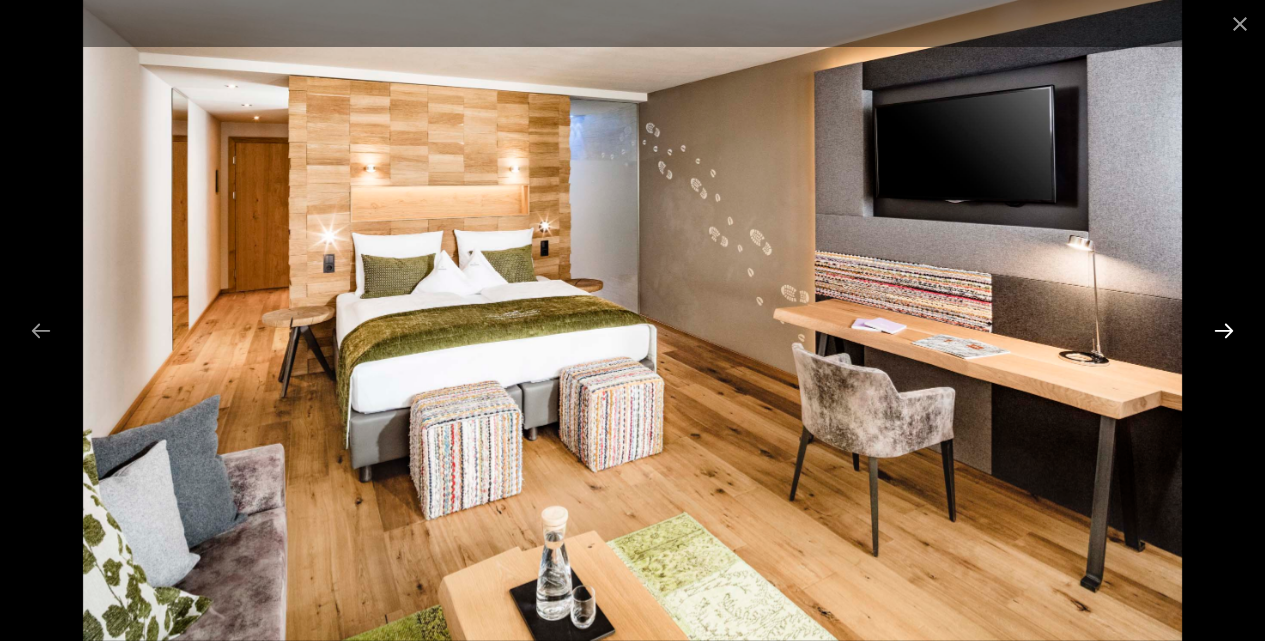 click at bounding box center [1224, 330] 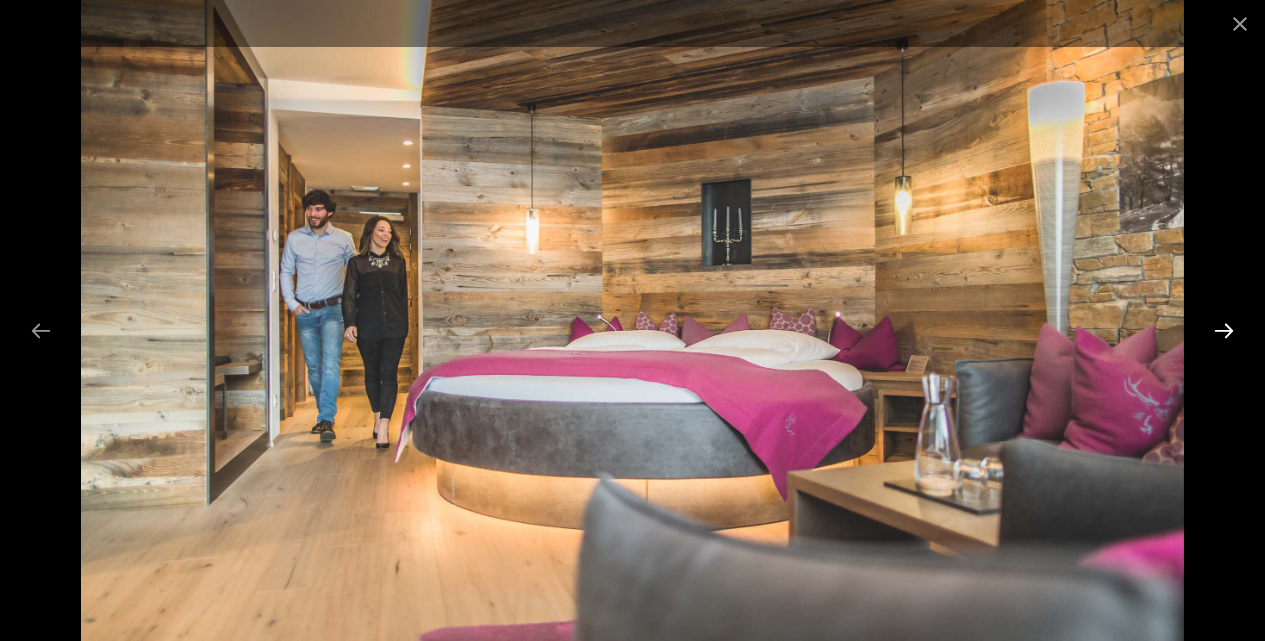 click at bounding box center (1224, 330) 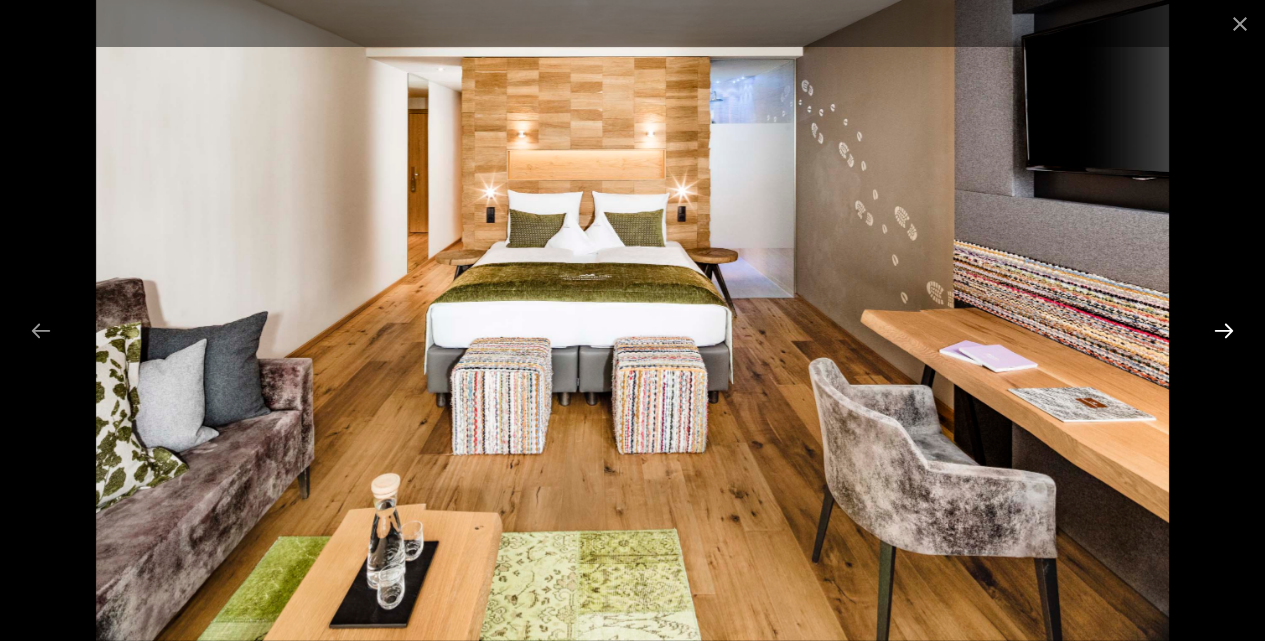 click at bounding box center [1224, 330] 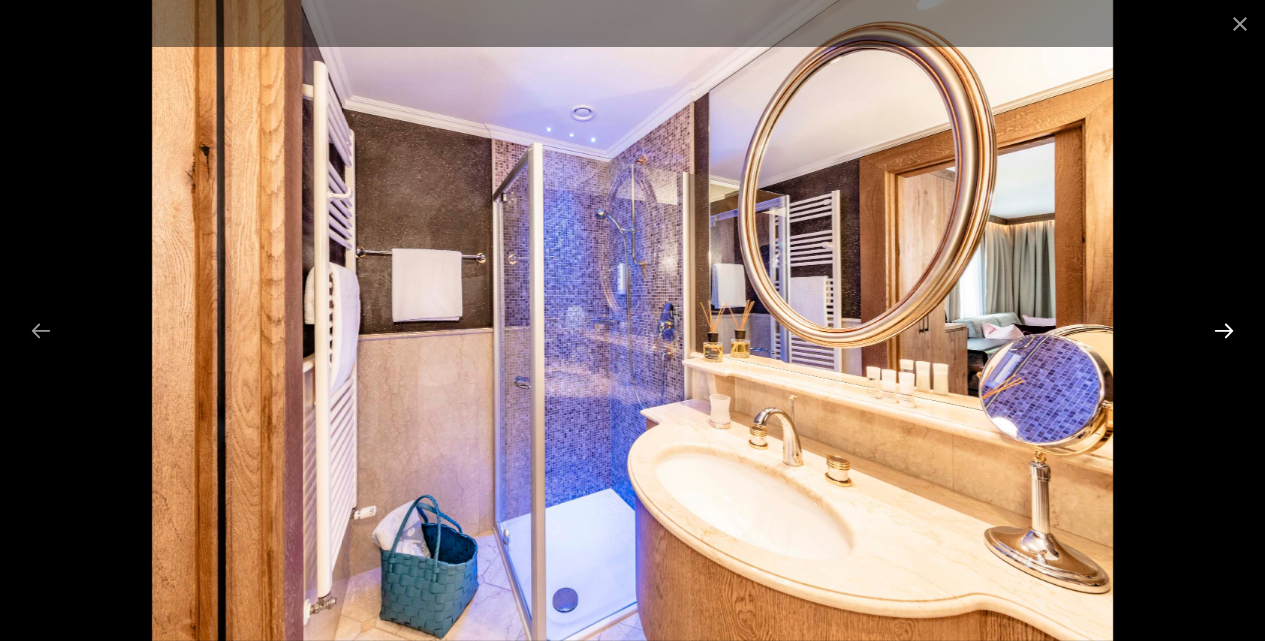 click at bounding box center (1224, 330) 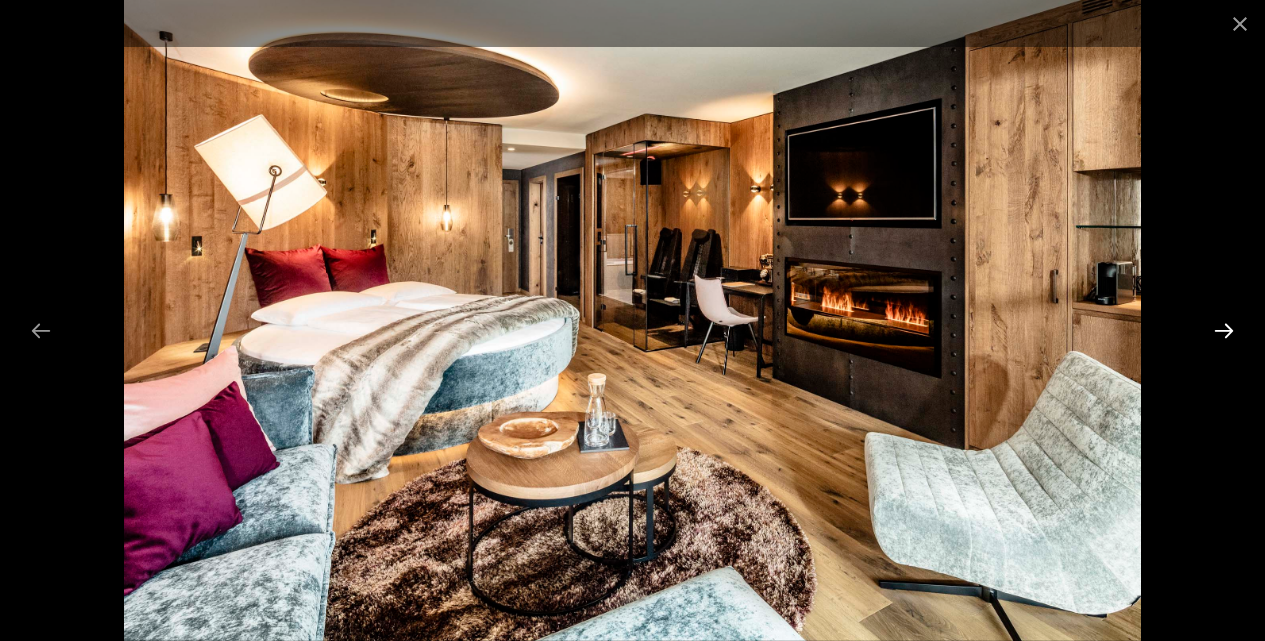 click at bounding box center [1224, 330] 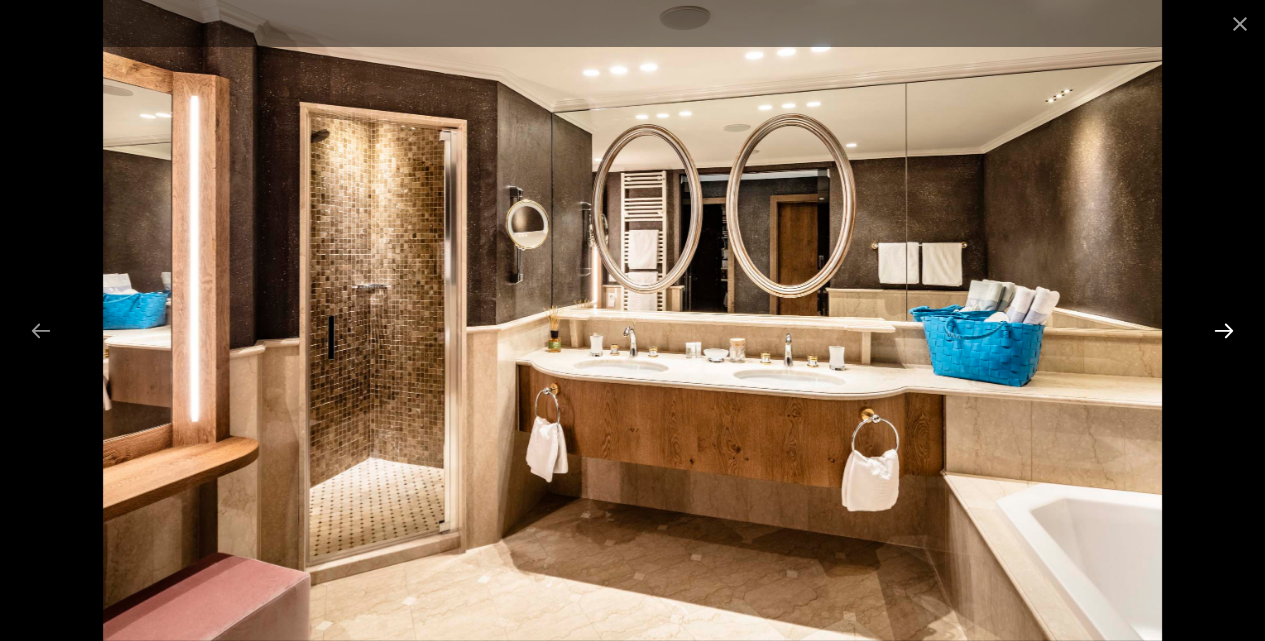 click at bounding box center (1224, 330) 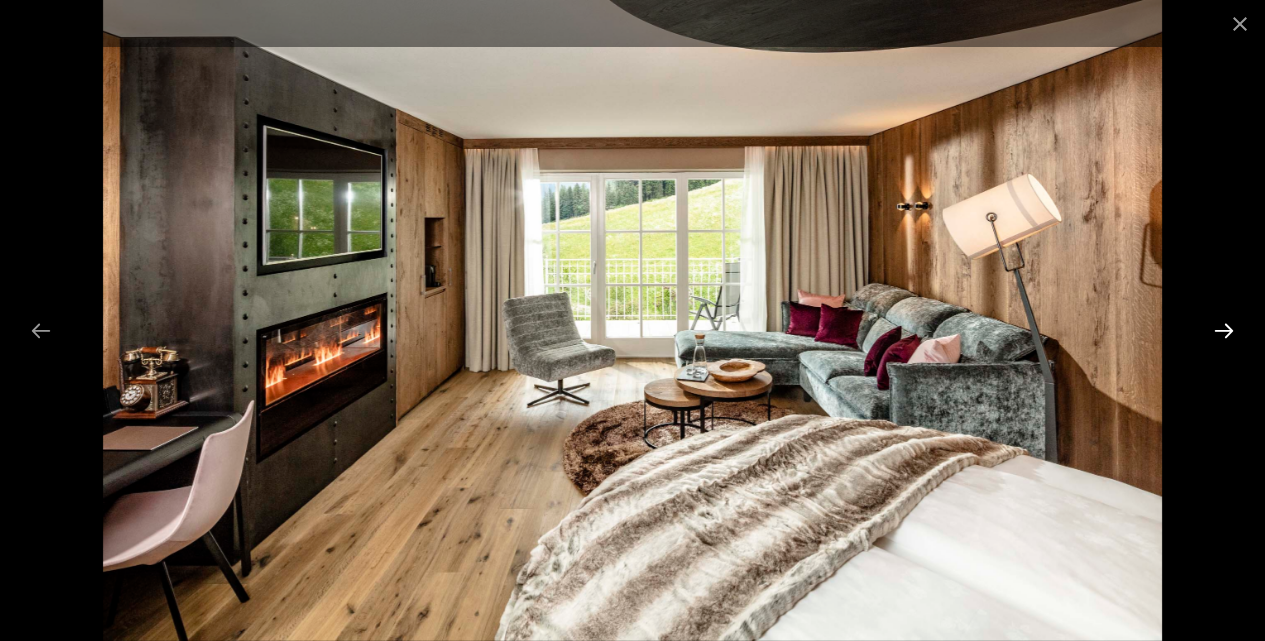 click at bounding box center (1224, 330) 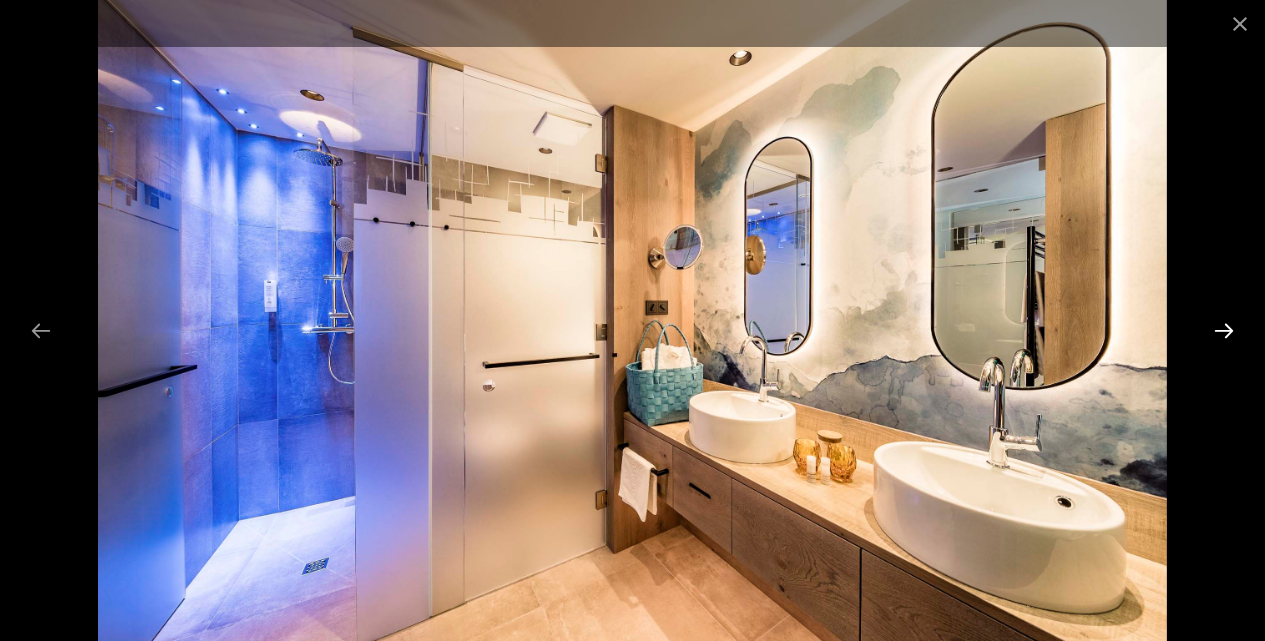click at bounding box center [1224, 330] 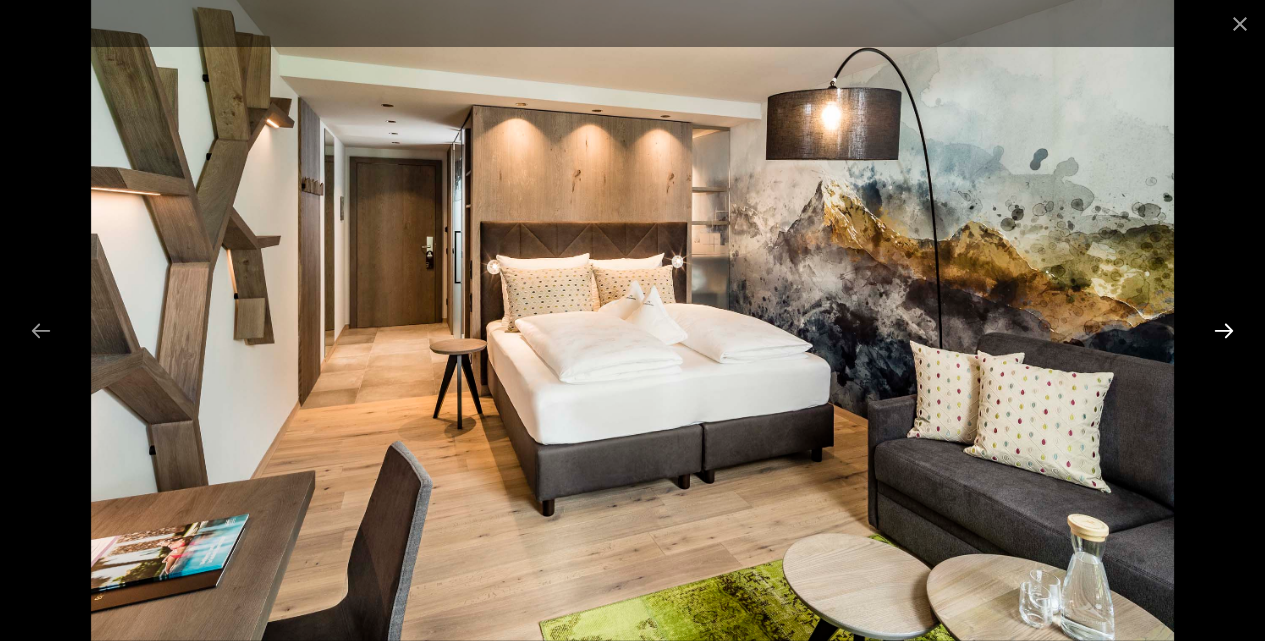click at bounding box center (1224, 330) 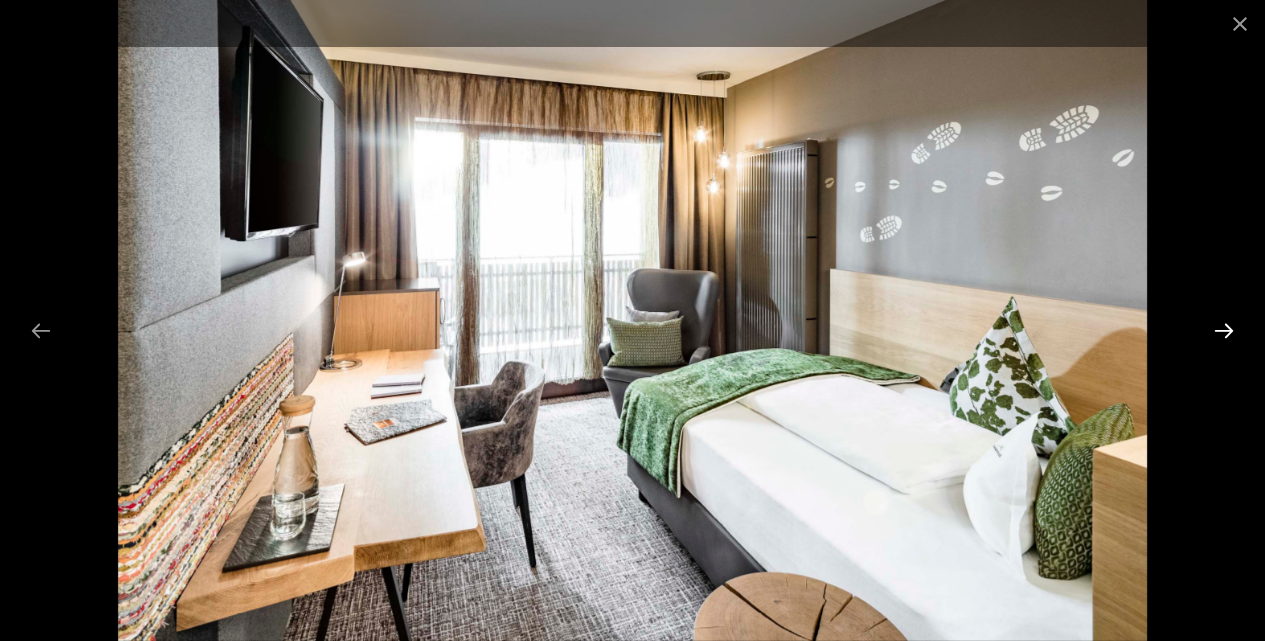 click at bounding box center (1224, 330) 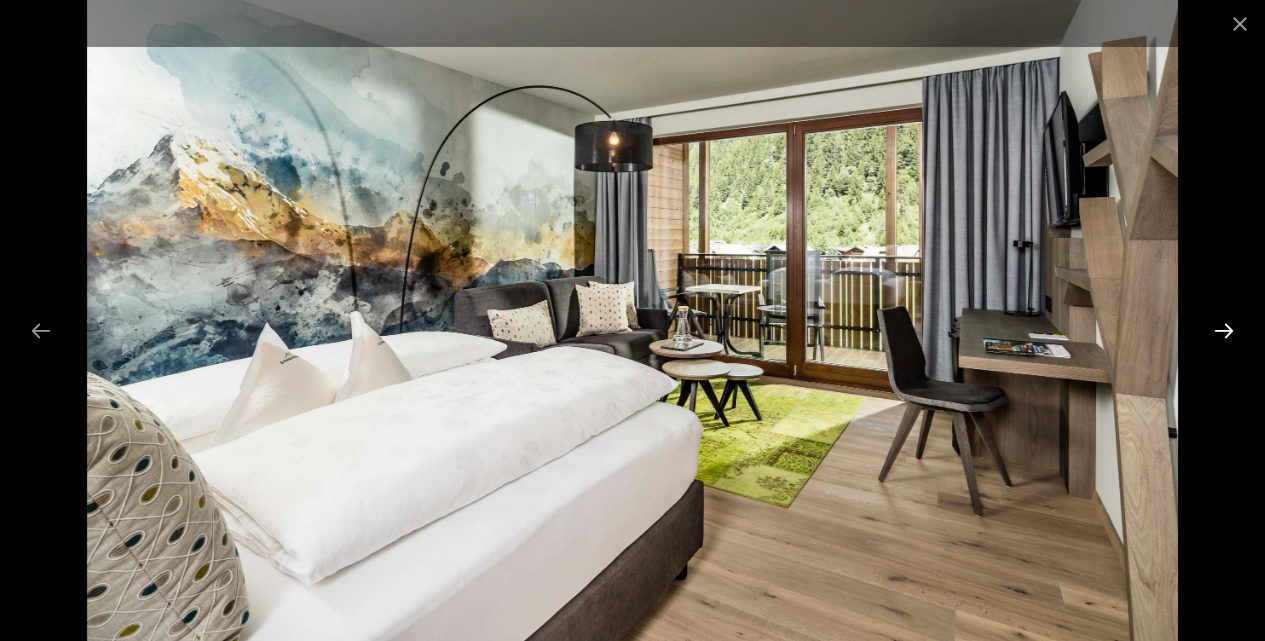 click at bounding box center [1224, 330] 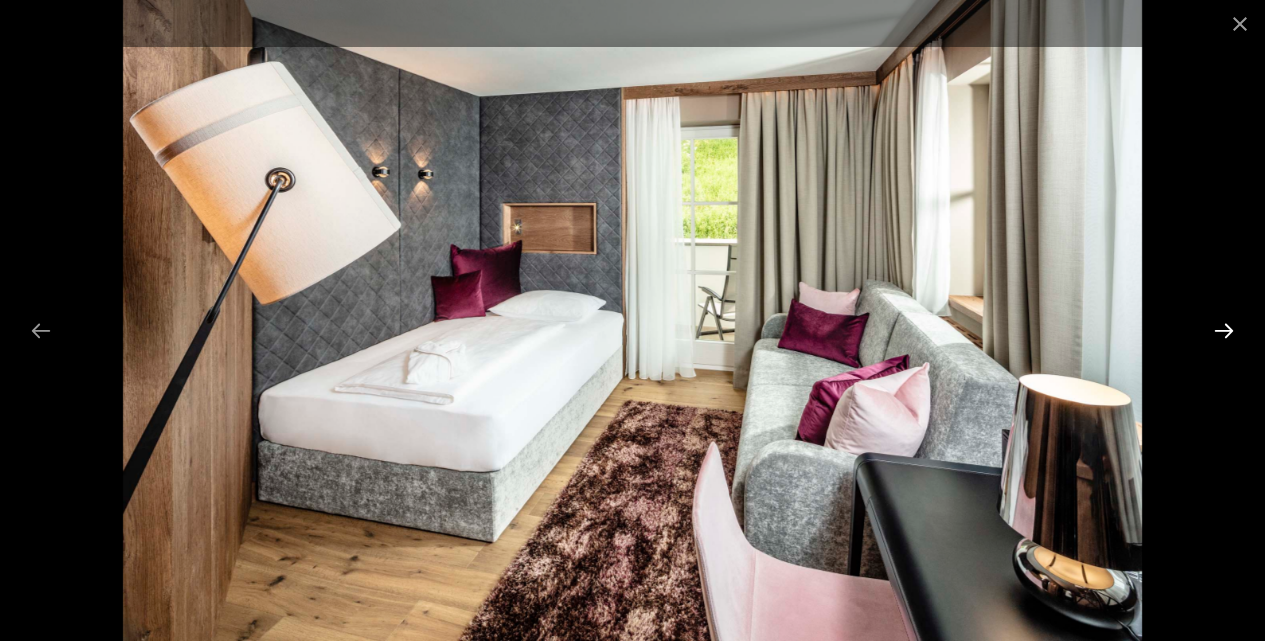 click at bounding box center (1224, 330) 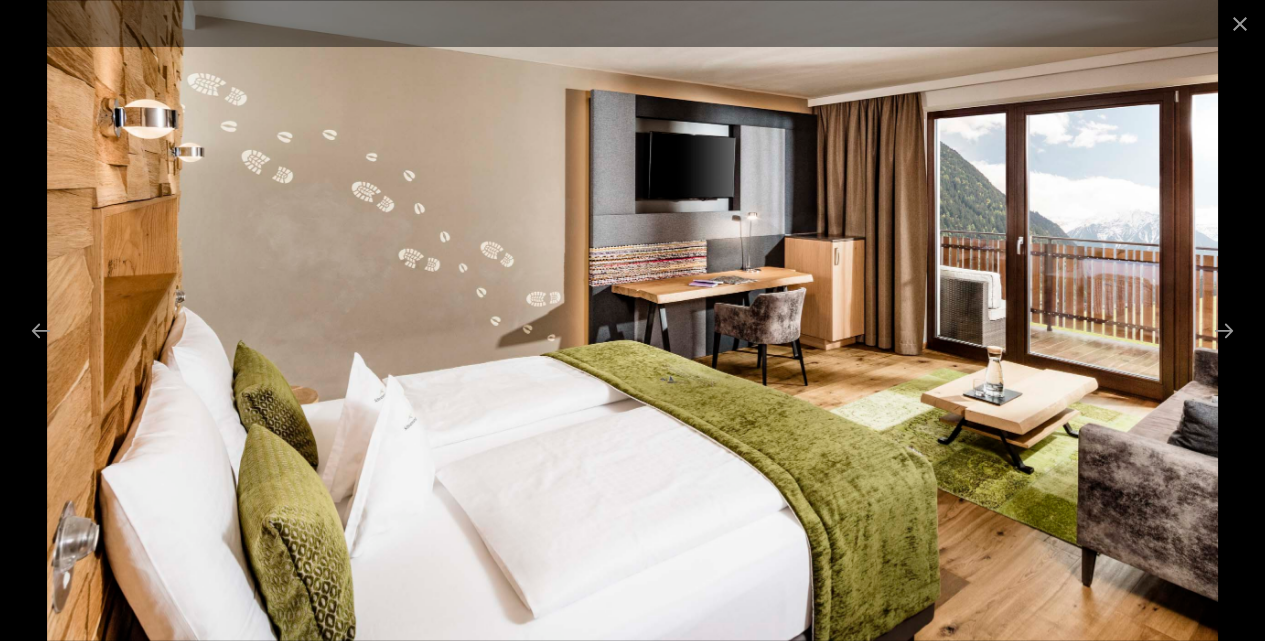 scroll, scrollTop: 1894, scrollLeft: 0, axis: vertical 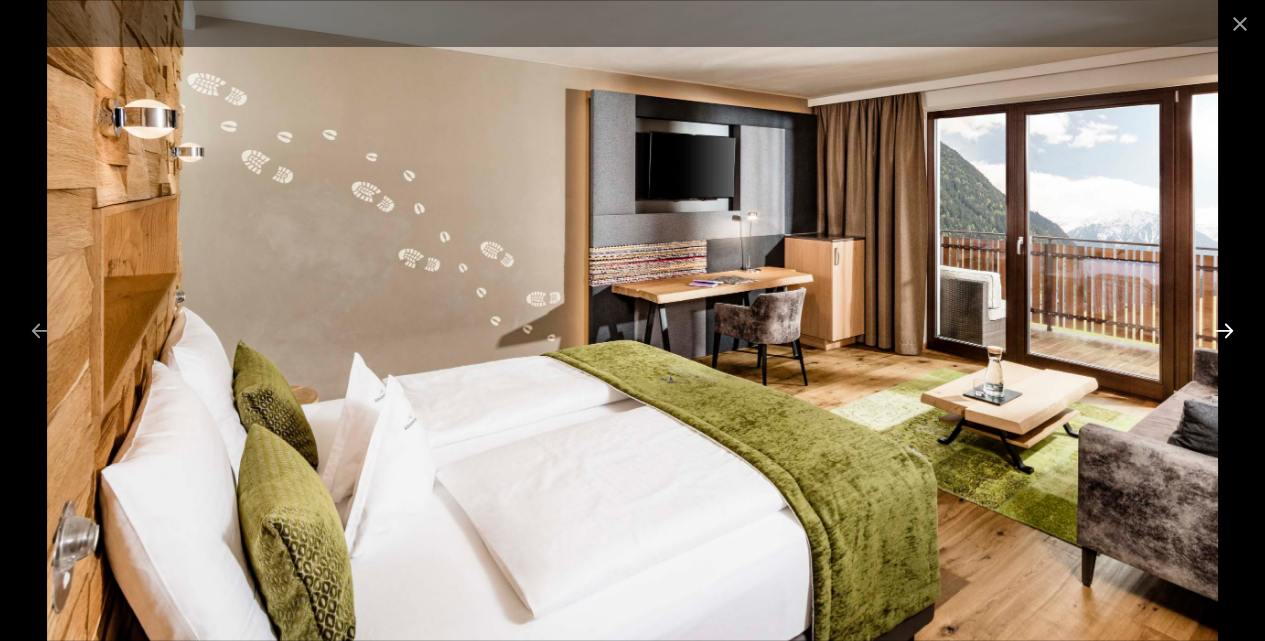 click at bounding box center [1224, 330] 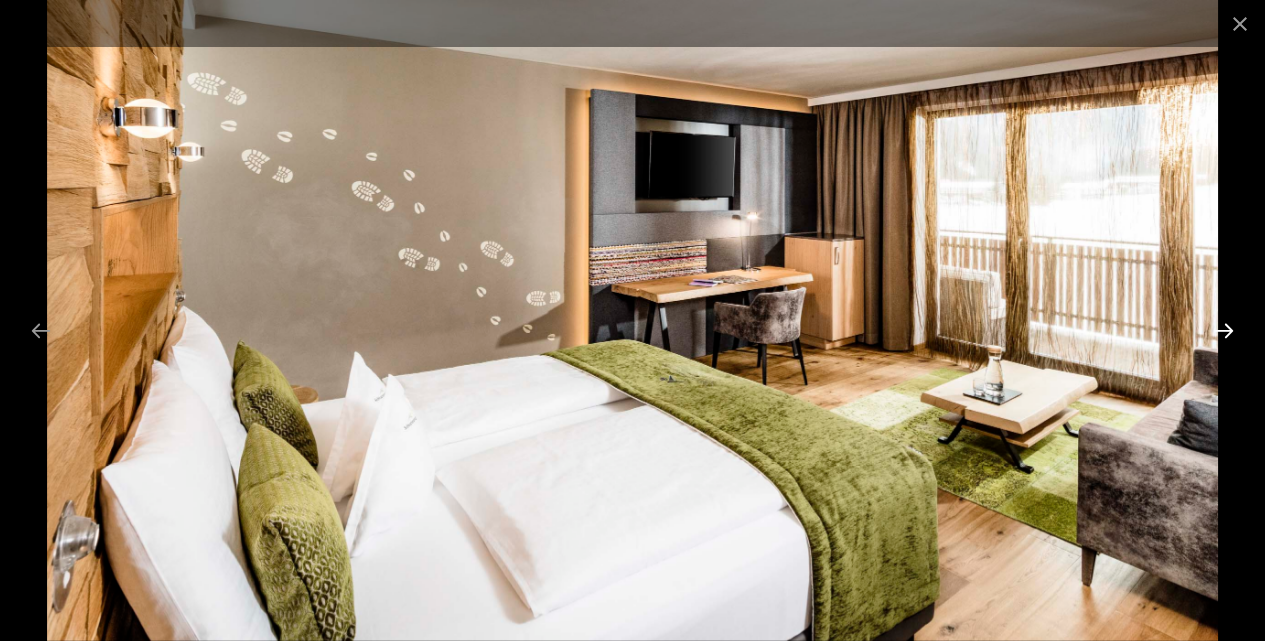 click at bounding box center [1224, 330] 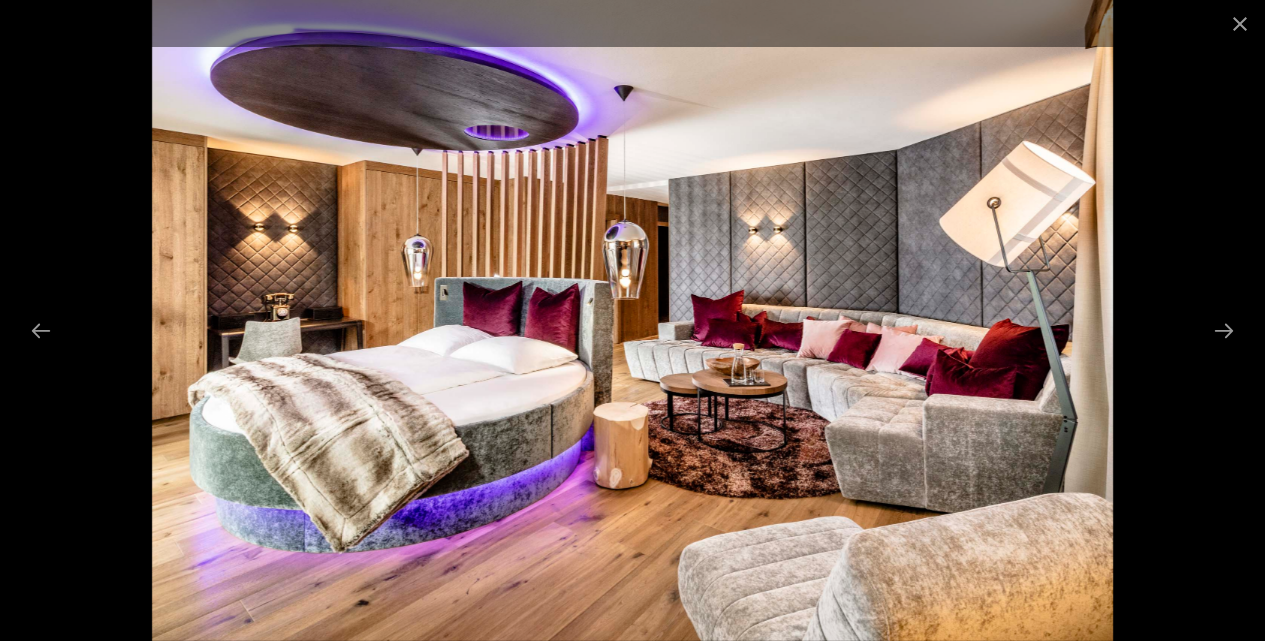 scroll, scrollTop: 5960, scrollLeft: 0, axis: vertical 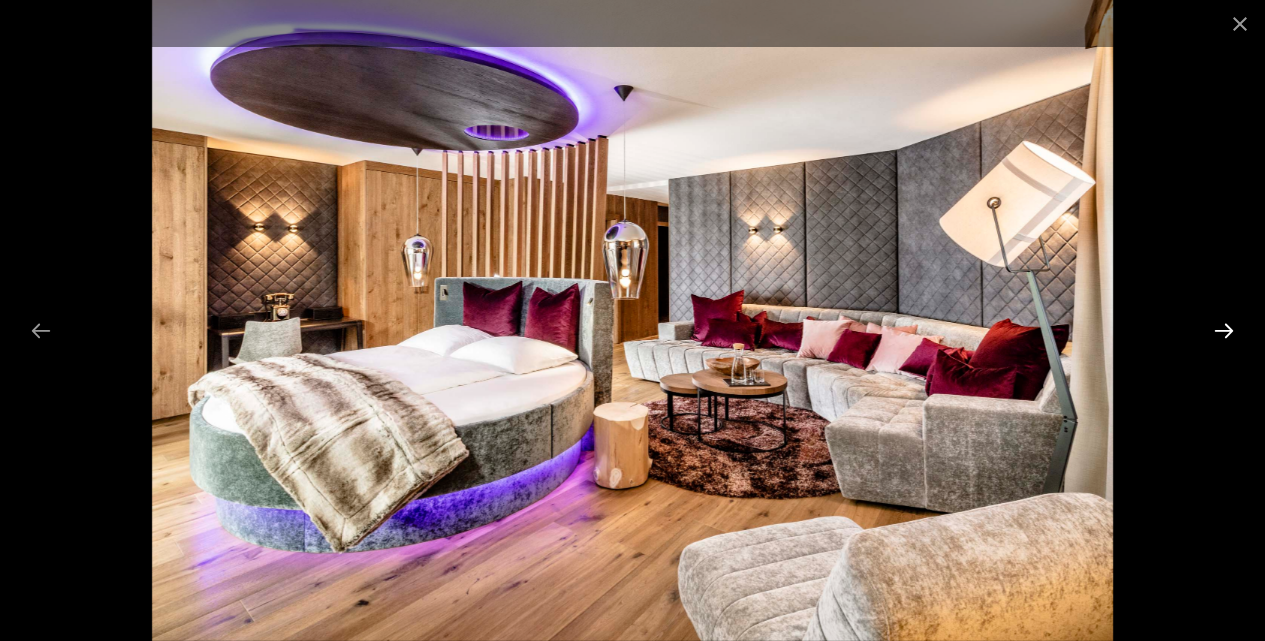 click at bounding box center (1224, 330) 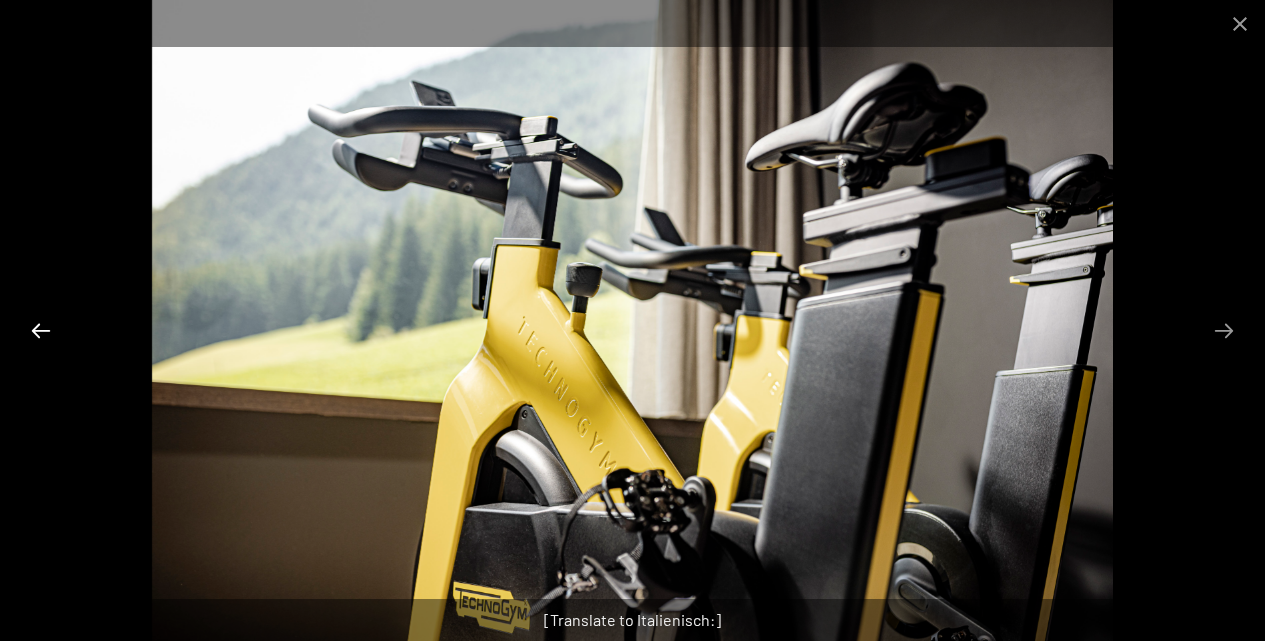 click at bounding box center [41, 330] 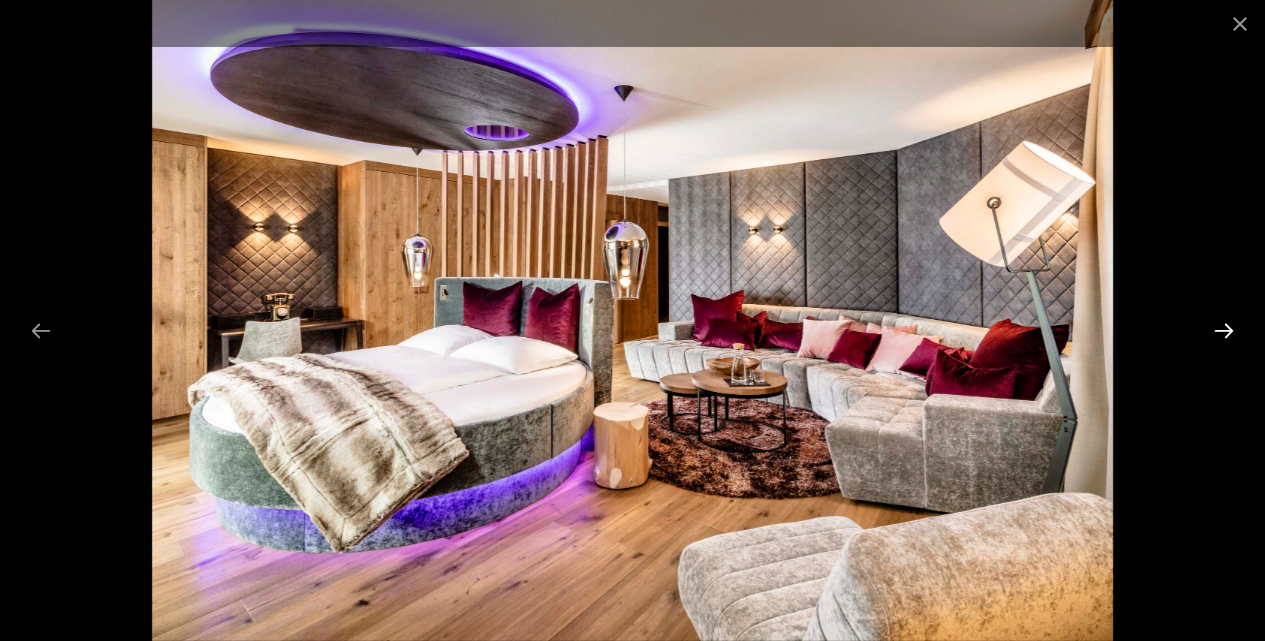 click at bounding box center (1224, 330) 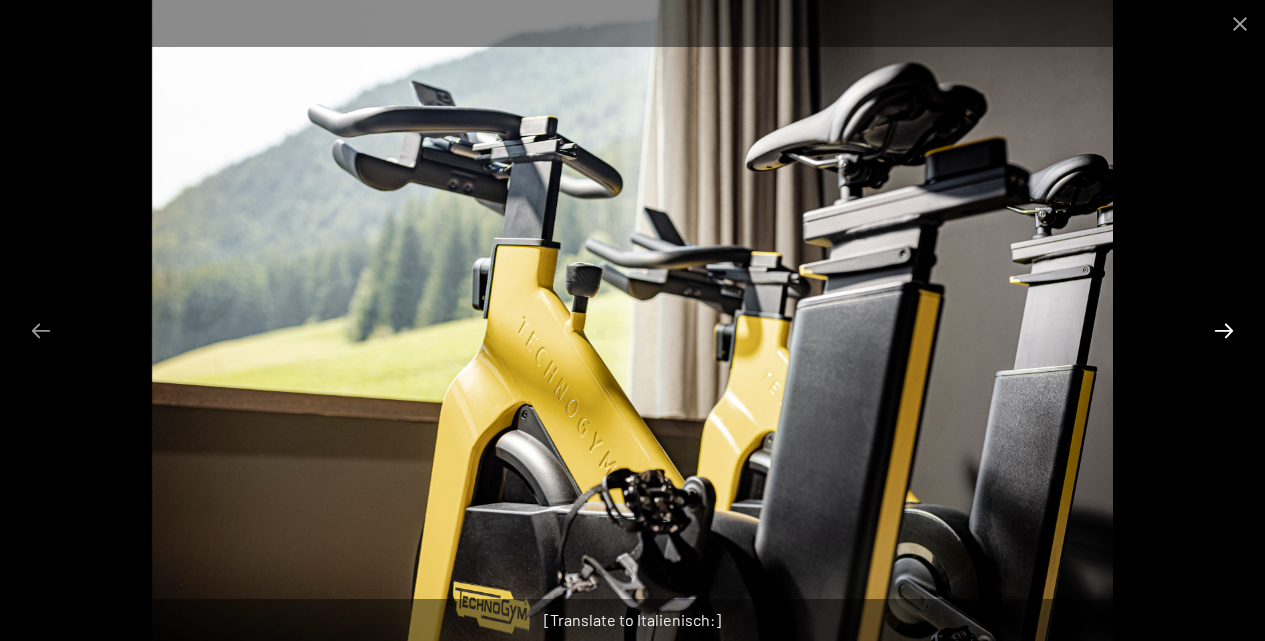 click at bounding box center (1224, 330) 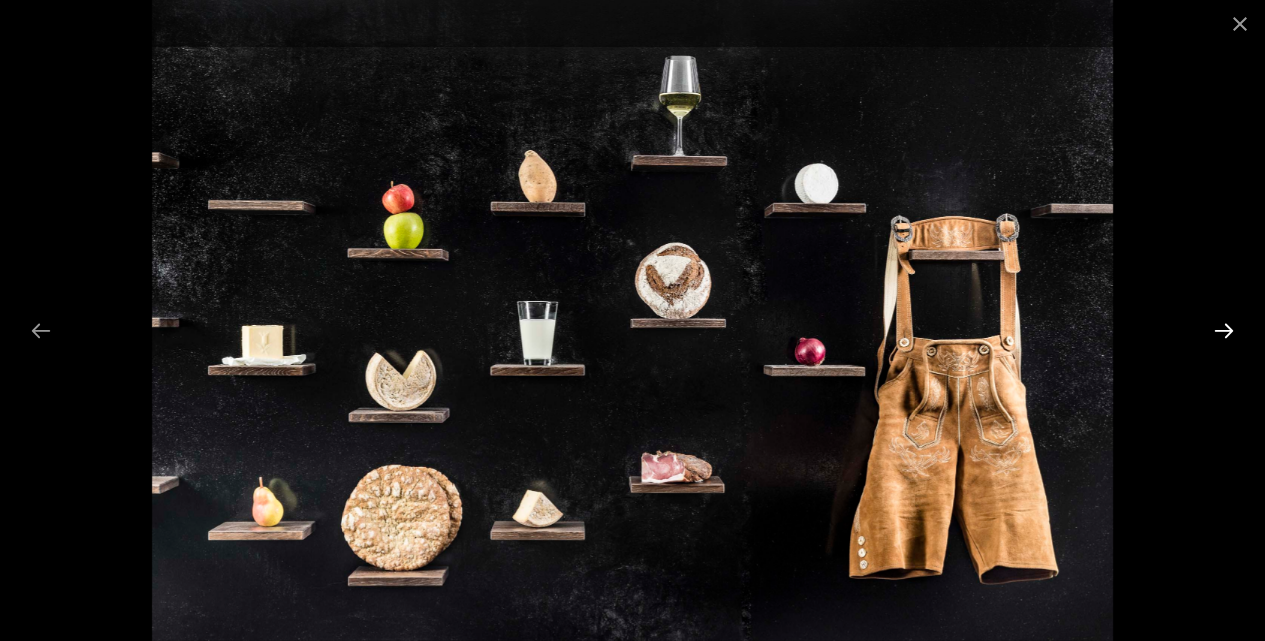 click at bounding box center (1224, 330) 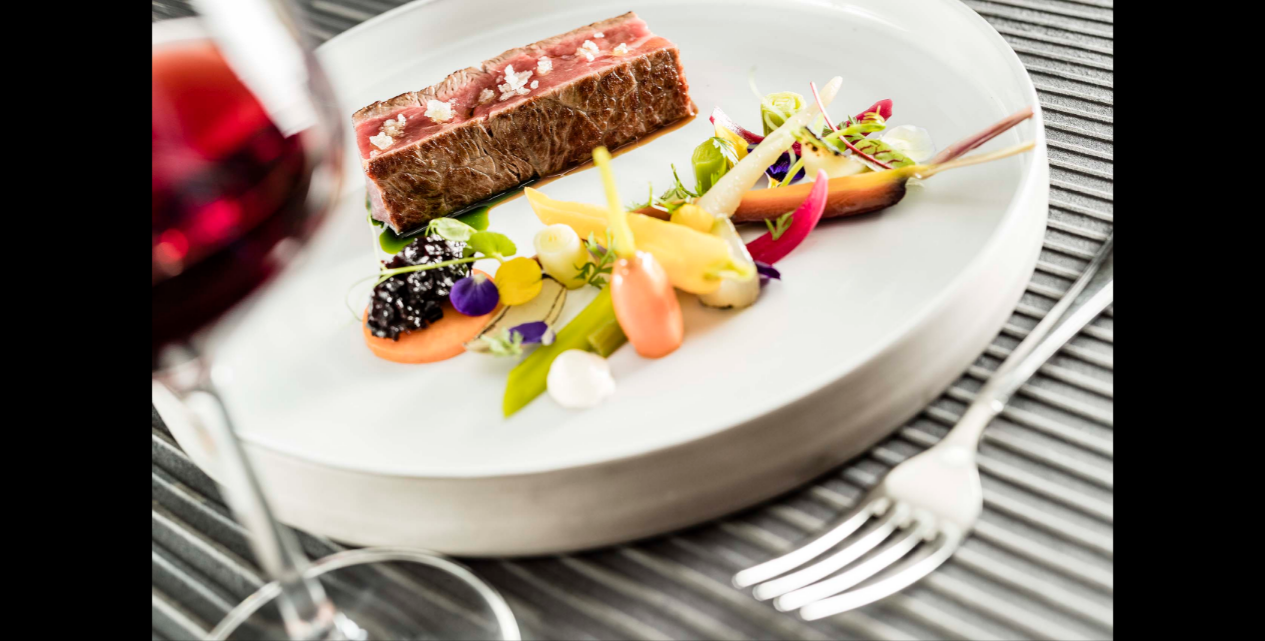 click at bounding box center [1234, 330] 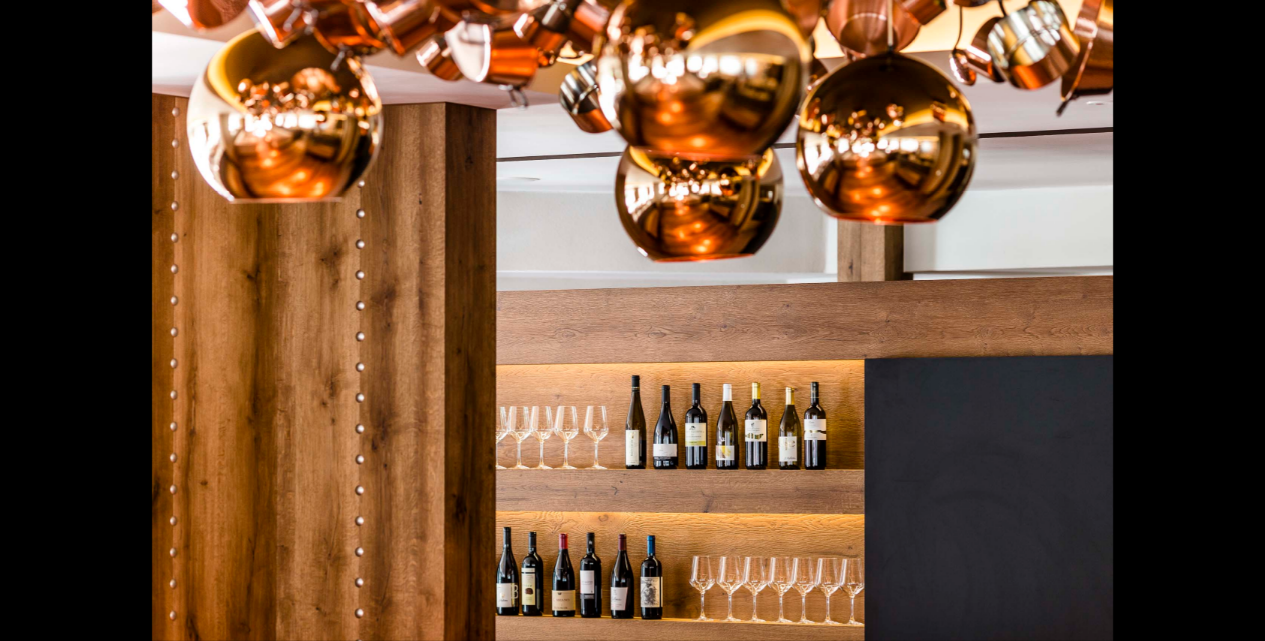 click at bounding box center (1234, 330) 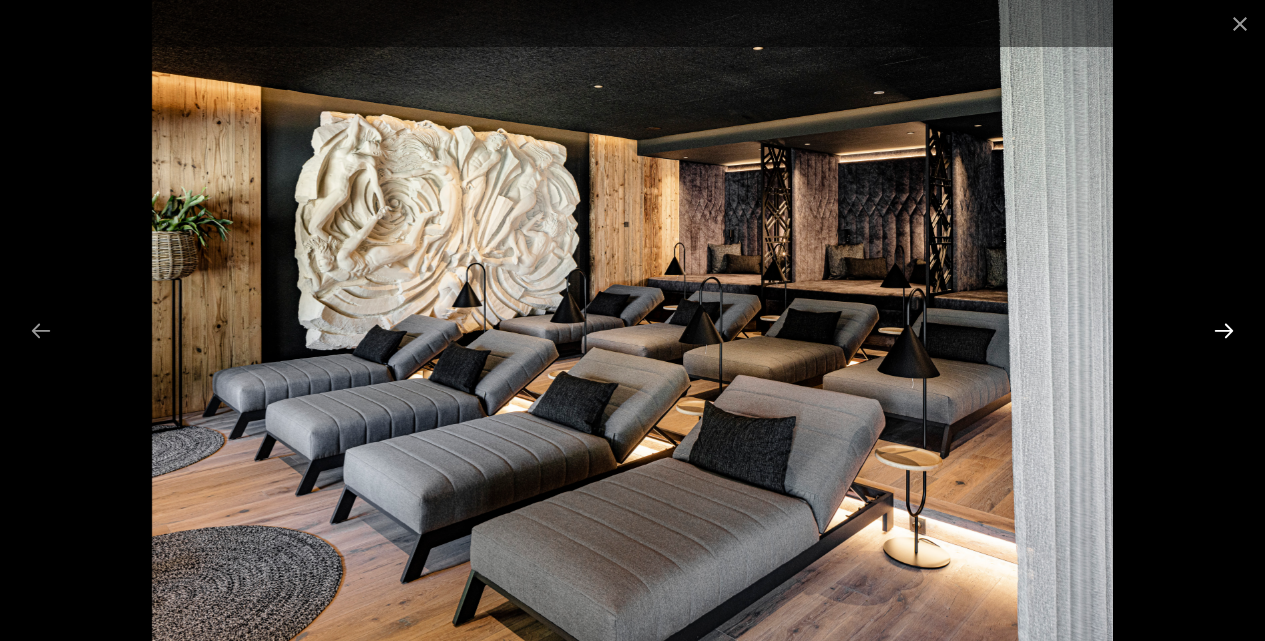 click at bounding box center [1224, 330] 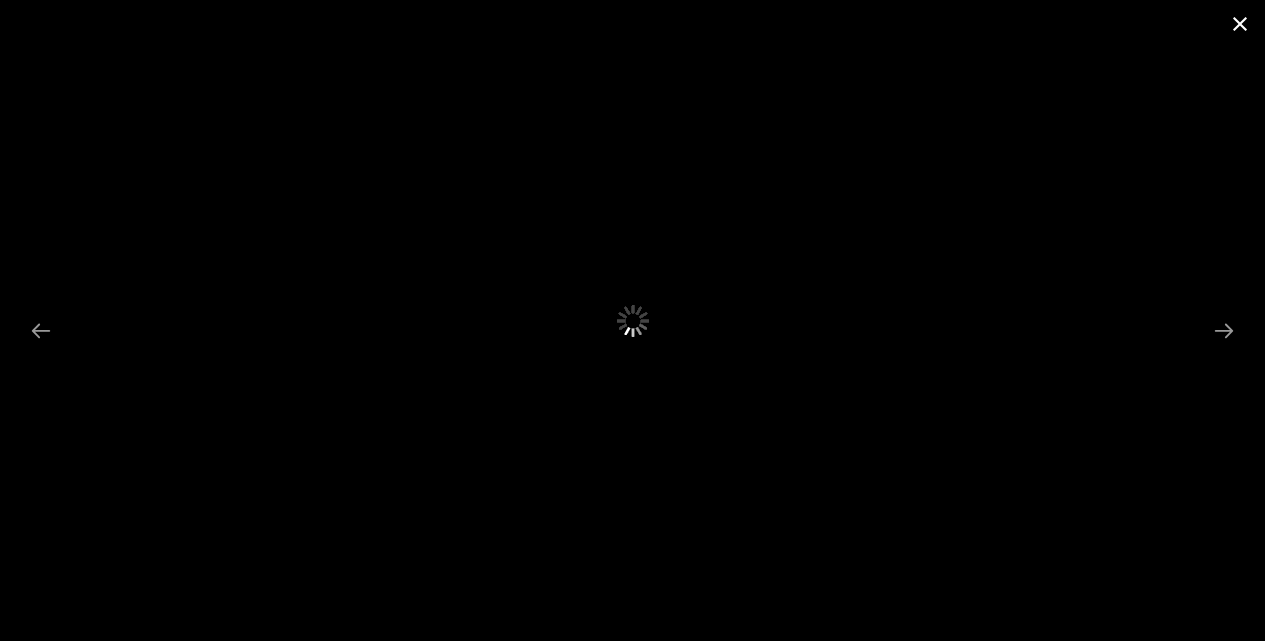 click at bounding box center (1240, 23) 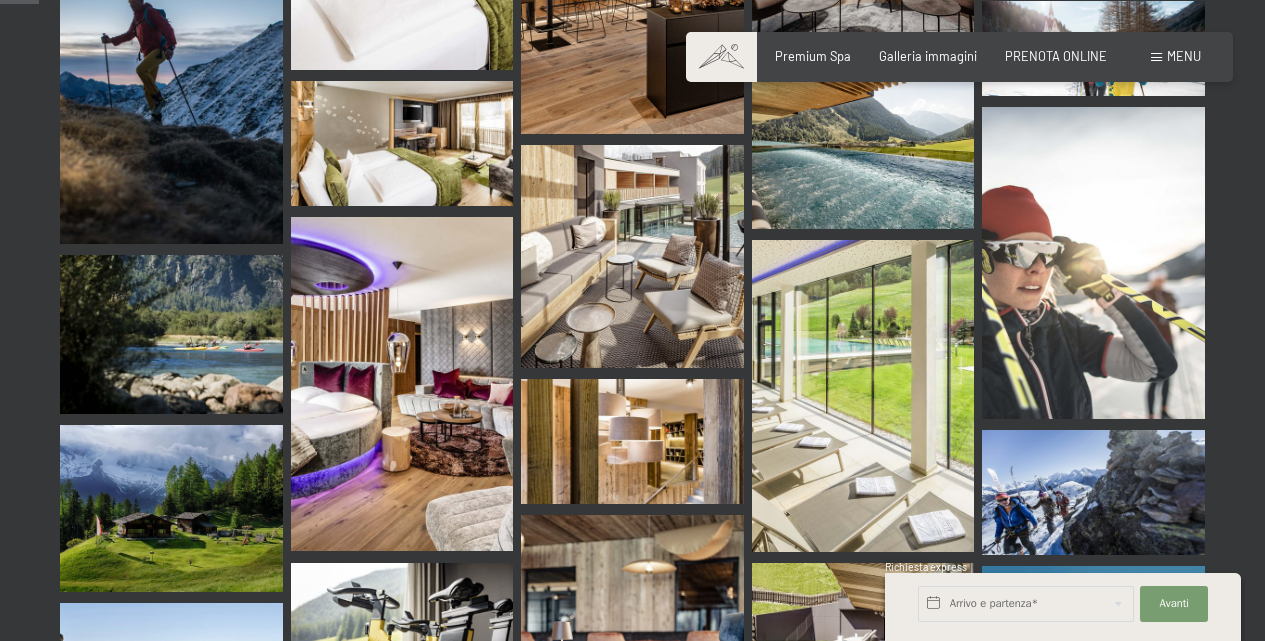 scroll, scrollTop: 559, scrollLeft: 0, axis: vertical 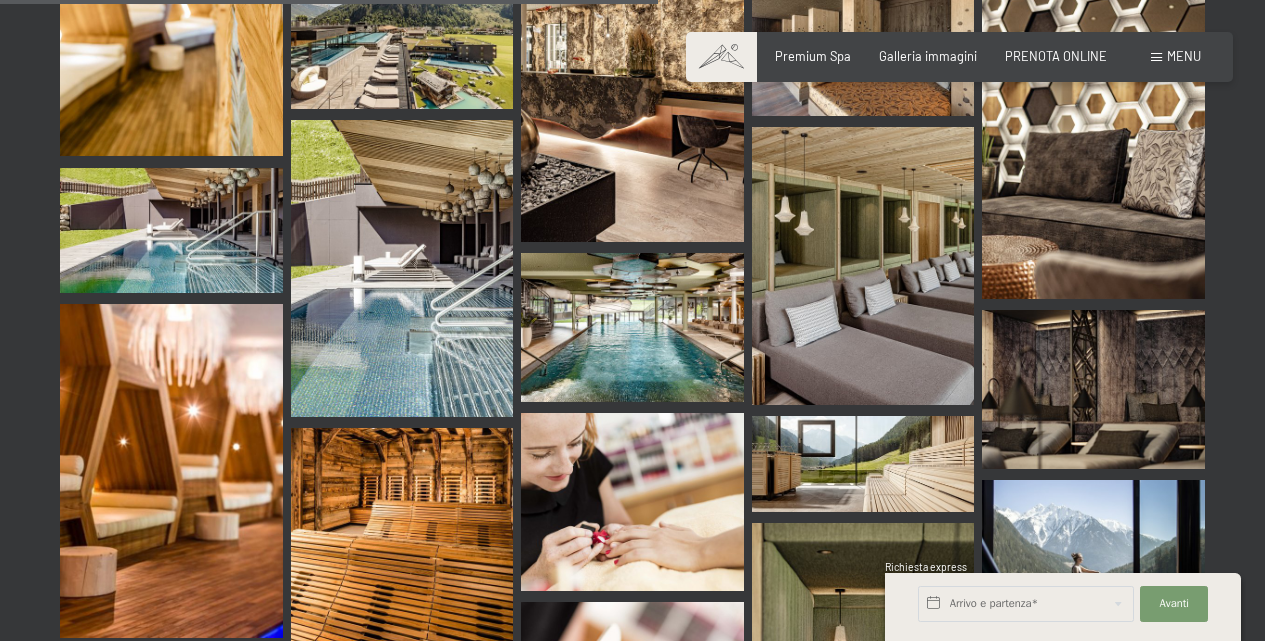 click on "Prenotazione           Richiesta                                     Premium Spa           Galleria immagini           PRENOTA ONLINE           Menu                                                                    DE         IT         EN                Buoni             Immagini               Richiesta           Prenotazione                    DE         IT         EN                       Schwarzenstein           Novità allo Schwarzenstein         I padroni di casa         Premium spa         Cucina gourmet         Attività         Programma settimanale         Immagini             Family         GoGreen         Belvita         Immagini                     Alloggi & prezzi           Servizi inclusi         Camere & prezzi         Lista             Offerte         Lista             Prezzi per famiglie         Prezzi trattmenti         Premi ospiti fedeli         Richiesta         Prenotazione         Condizioni generali         Buoni         Idee regalo" at bounding box center (959, 57) 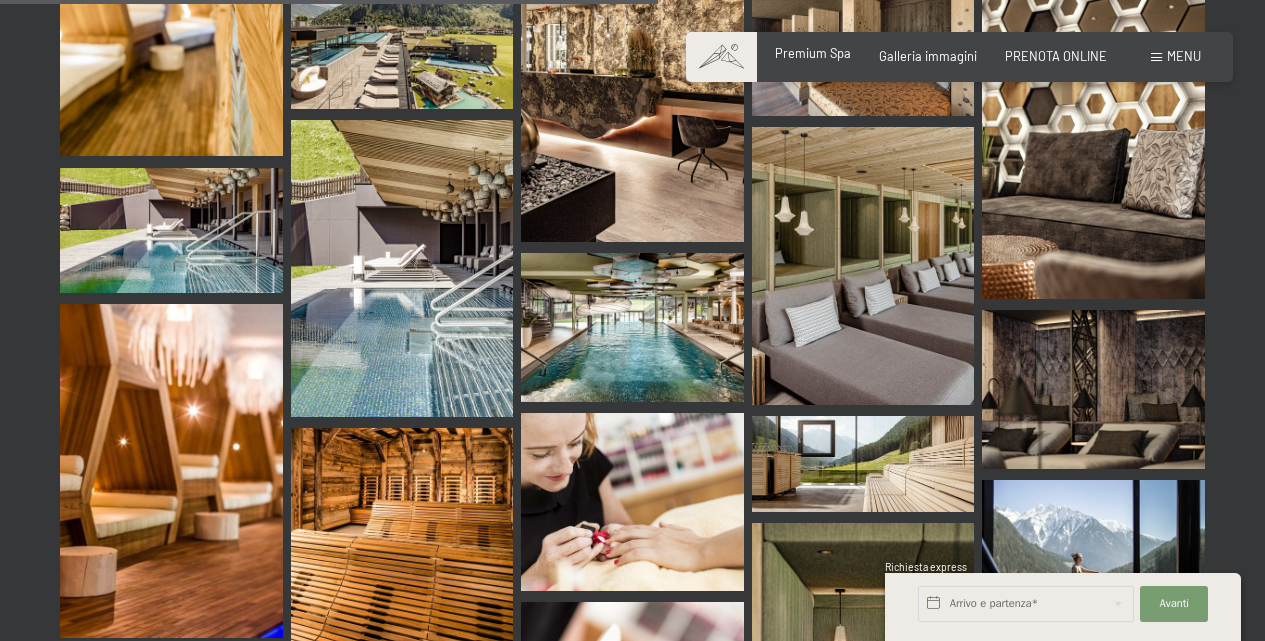 click on "Premium Spa" at bounding box center (813, 53) 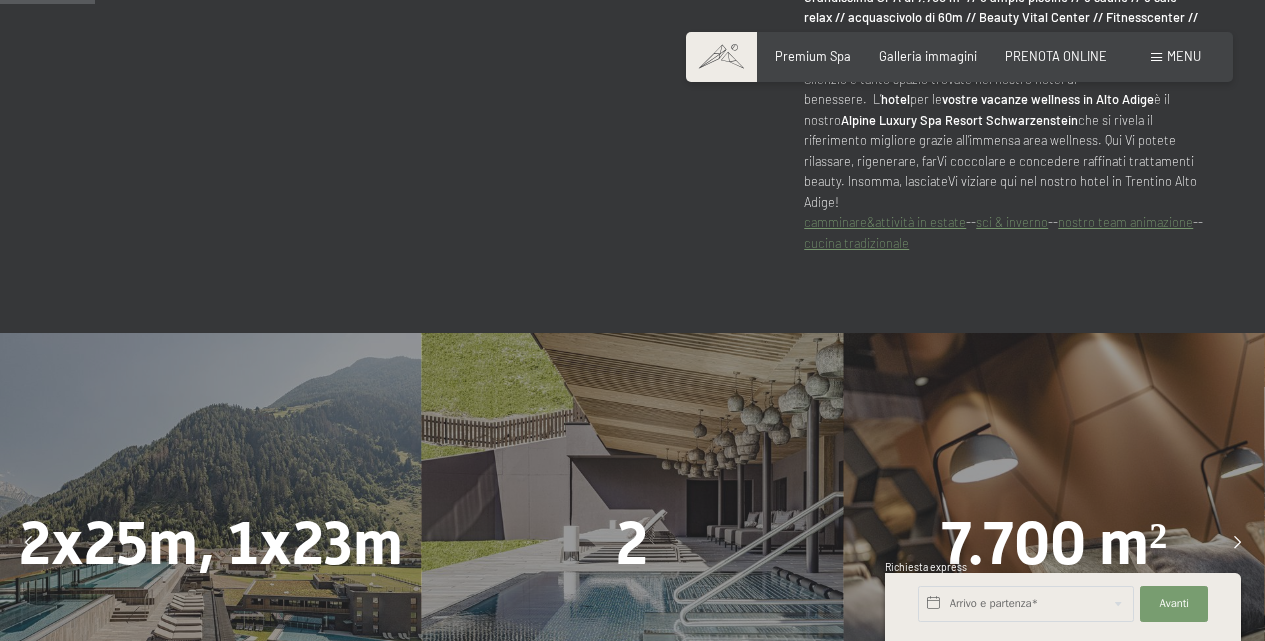 scroll, scrollTop: 853, scrollLeft: 0, axis: vertical 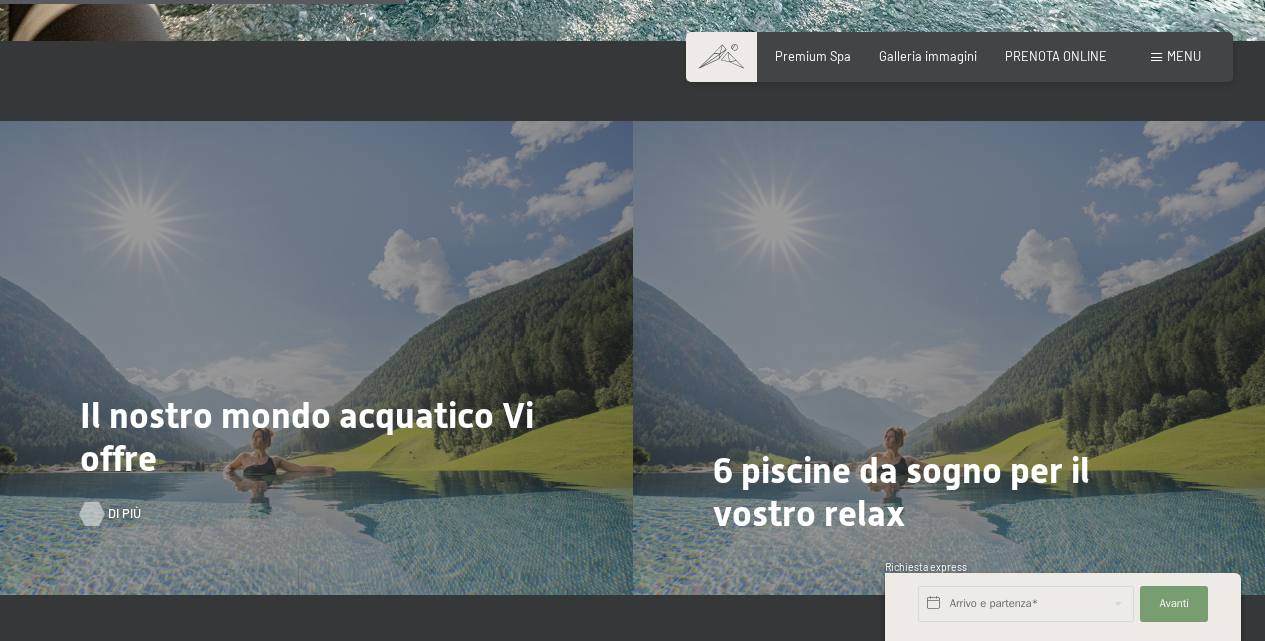 click at bounding box center [92, 514] 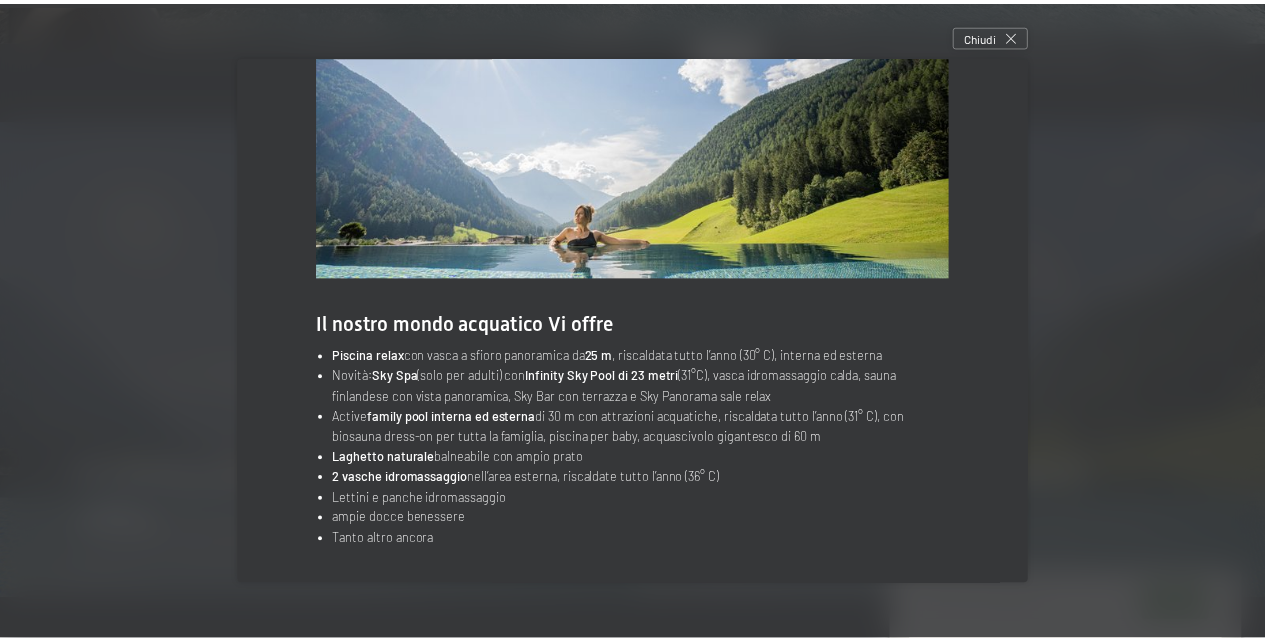 scroll, scrollTop: 89, scrollLeft: 0, axis: vertical 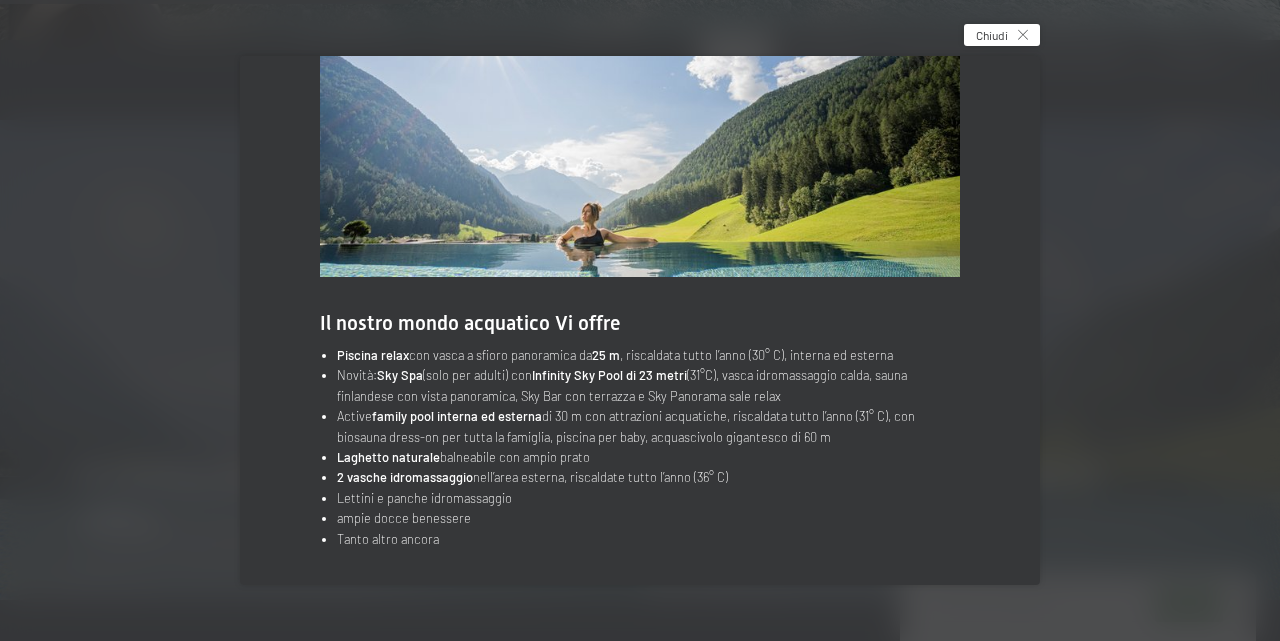click at bounding box center (1023, 35) 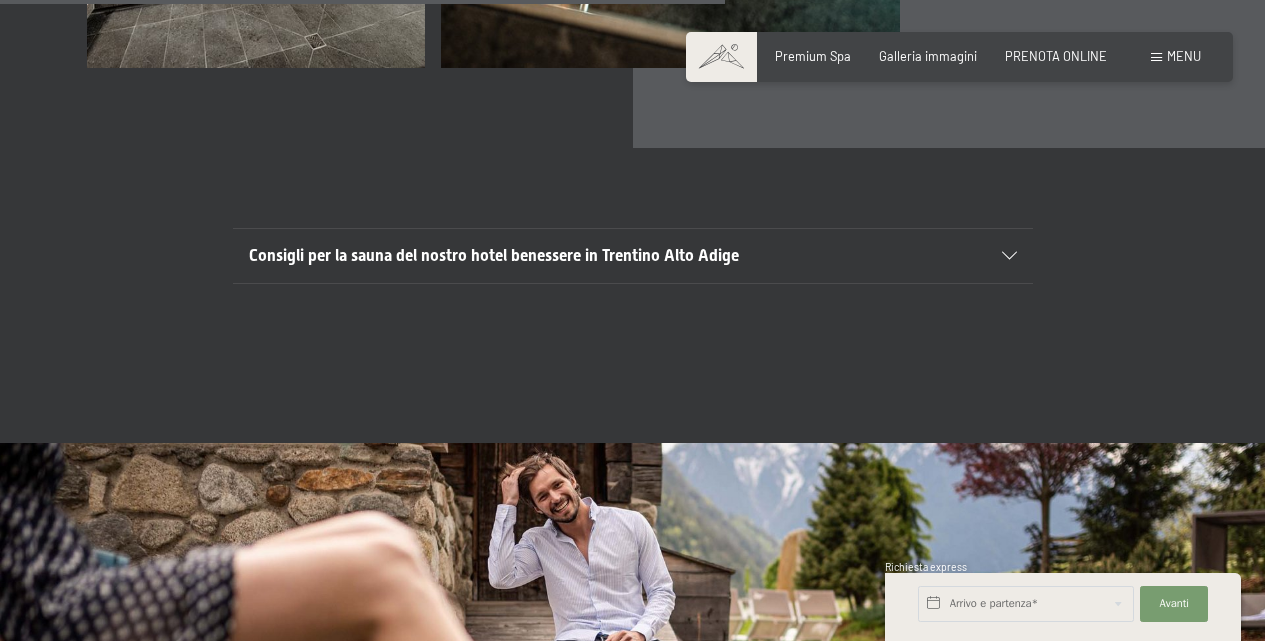 scroll, scrollTop: 5674, scrollLeft: 0, axis: vertical 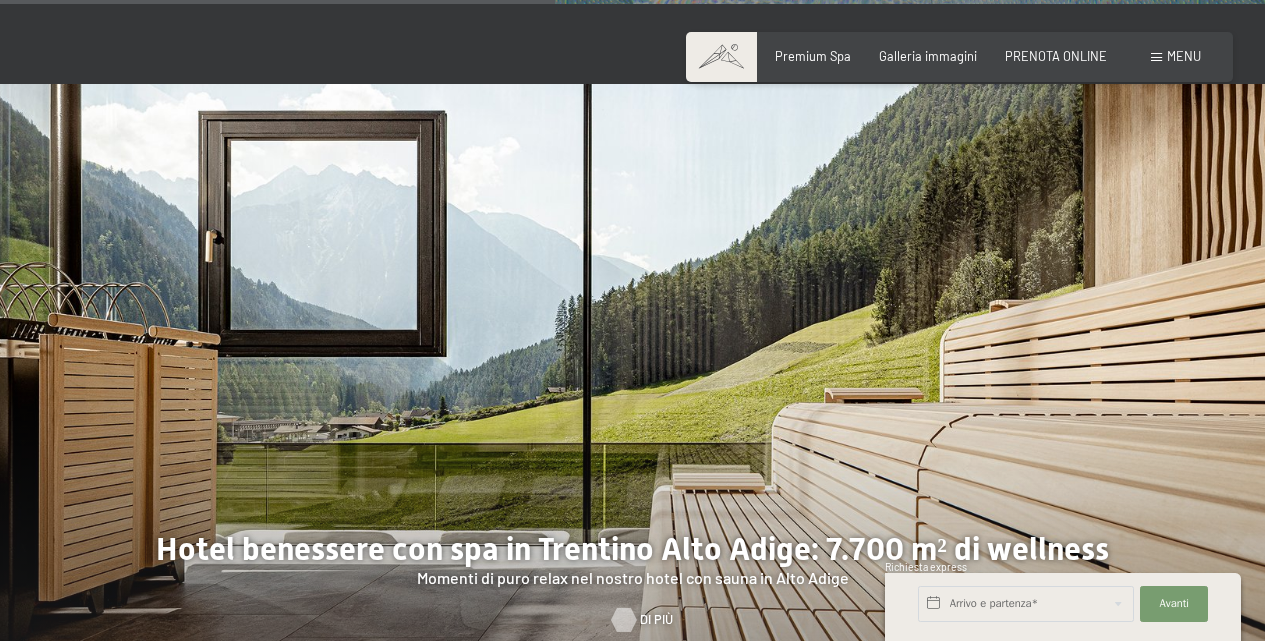click at bounding box center (624, 620) 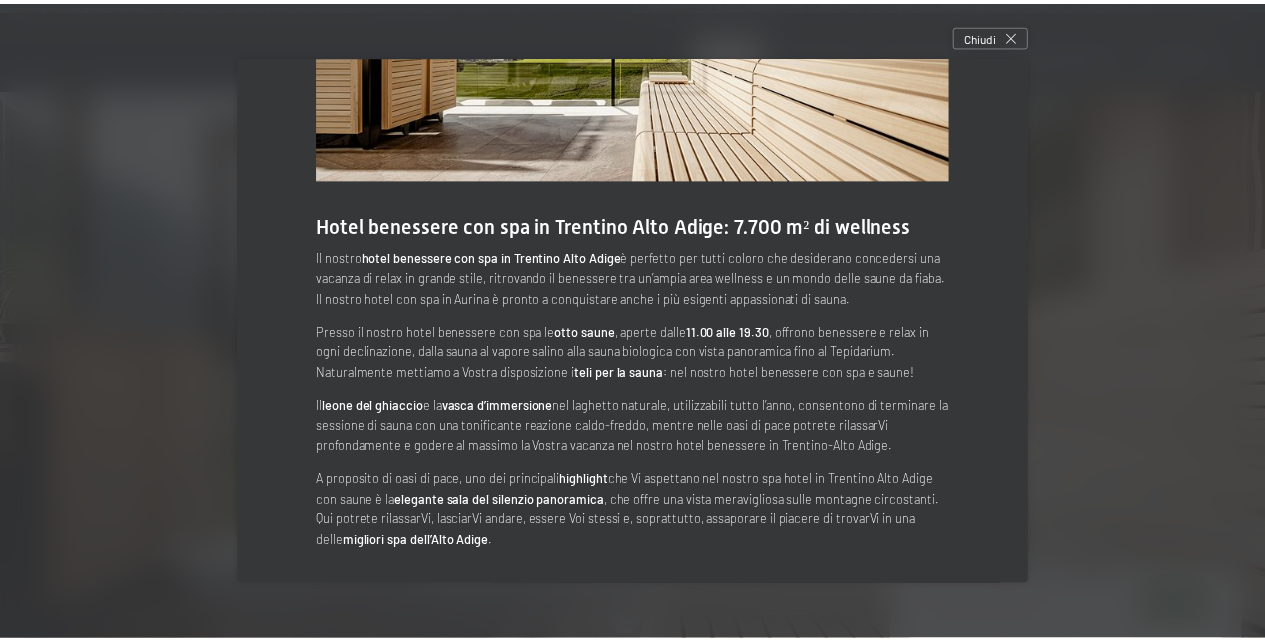scroll, scrollTop: 189, scrollLeft: 0, axis: vertical 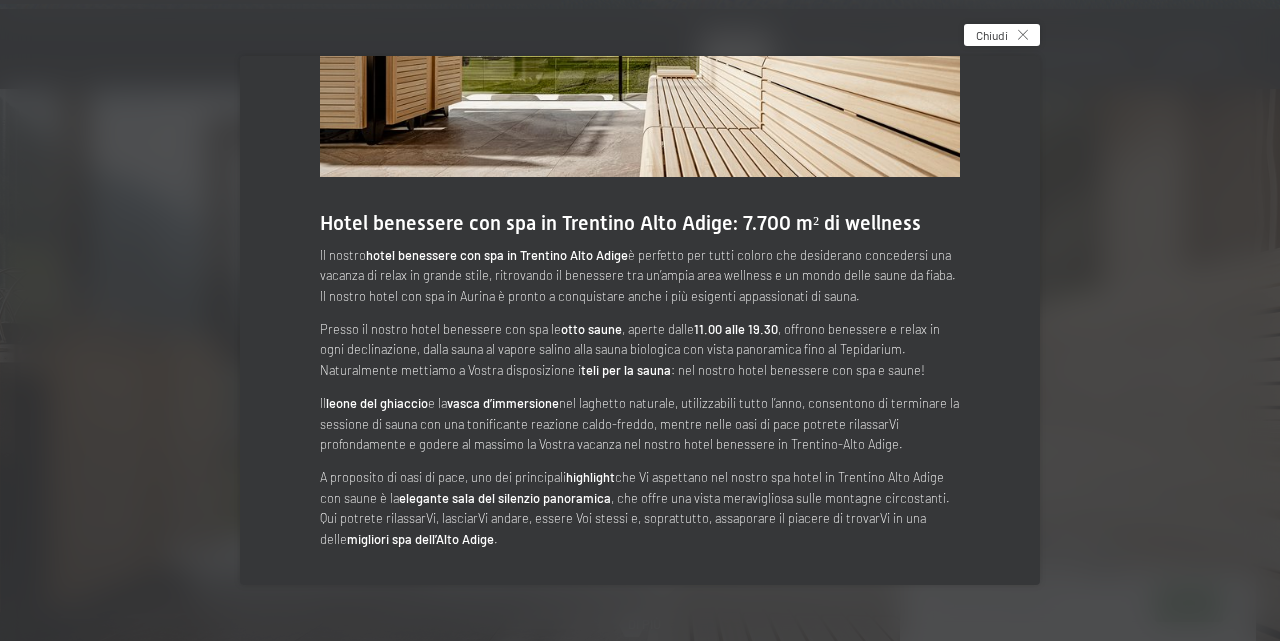 click on "Chiudi" at bounding box center [1002, 35] 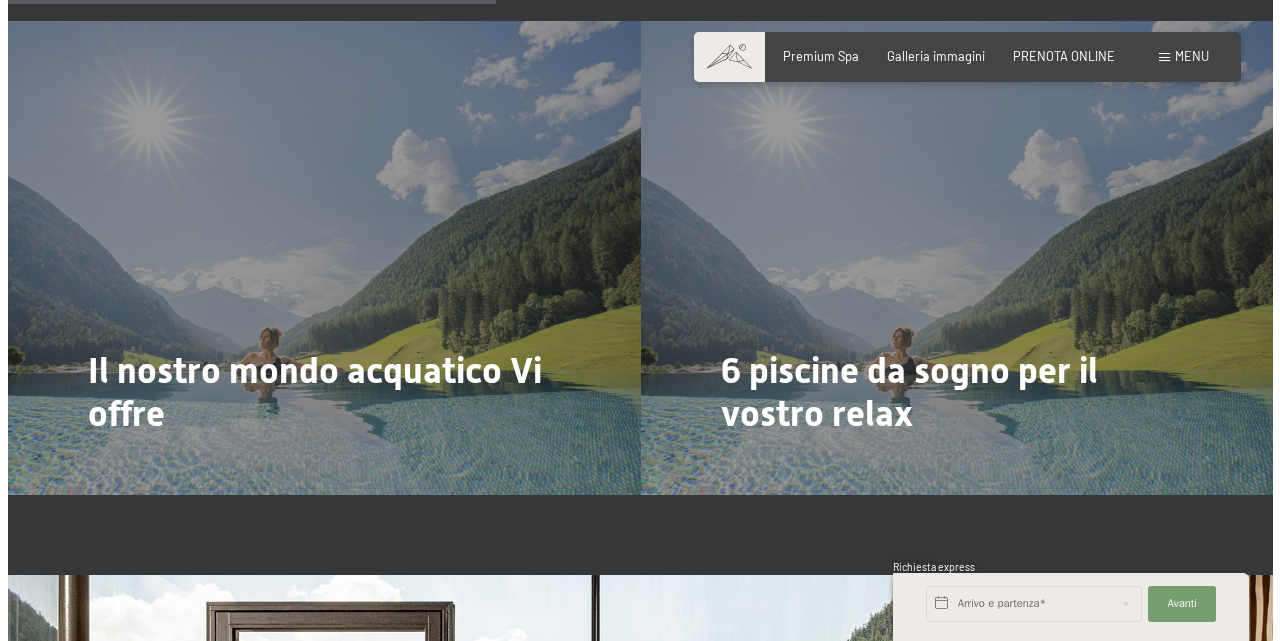 scroll, scrollTop: 3712, scrollLeft: 0, axis: vertical 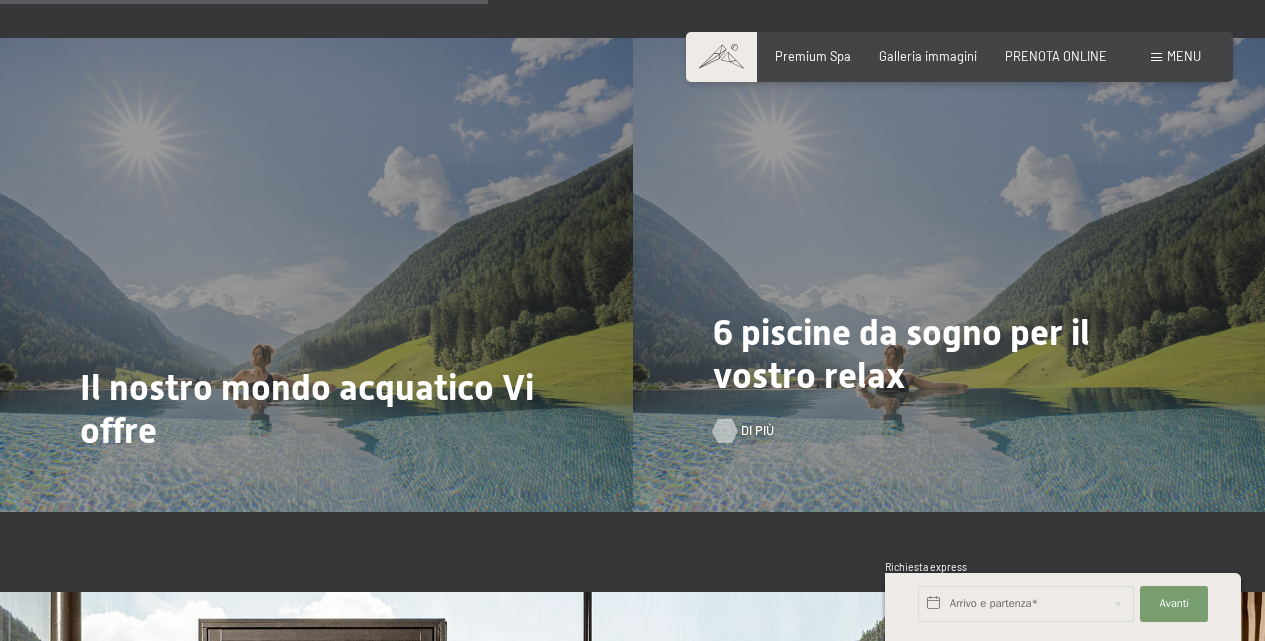 click at bounding box center (725, 431) 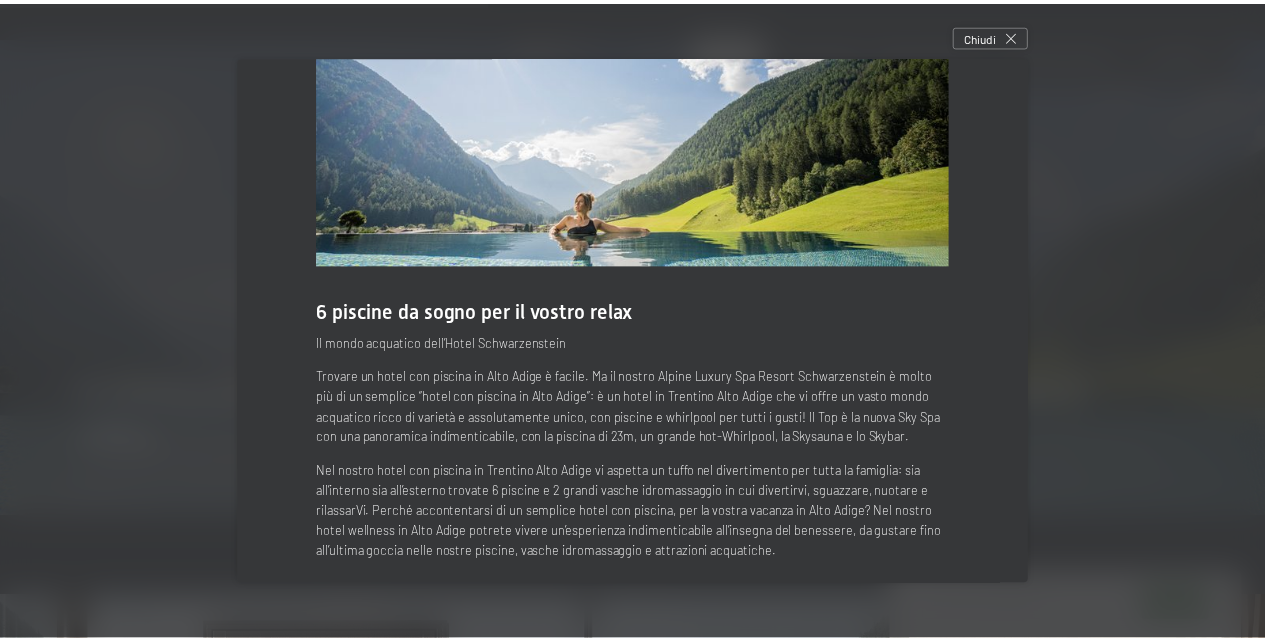 scroll, scrollTop: 115, scrollLeft: 0, axis: vertical 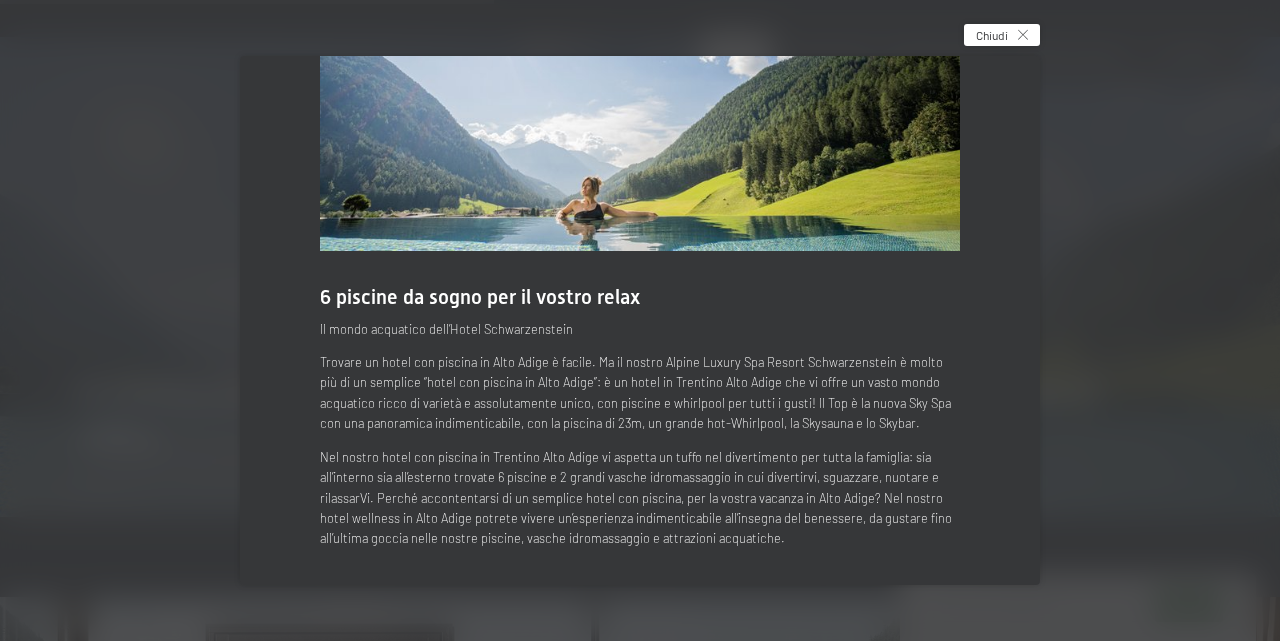 click on "Chiudi" at bounding box center [992, 35] 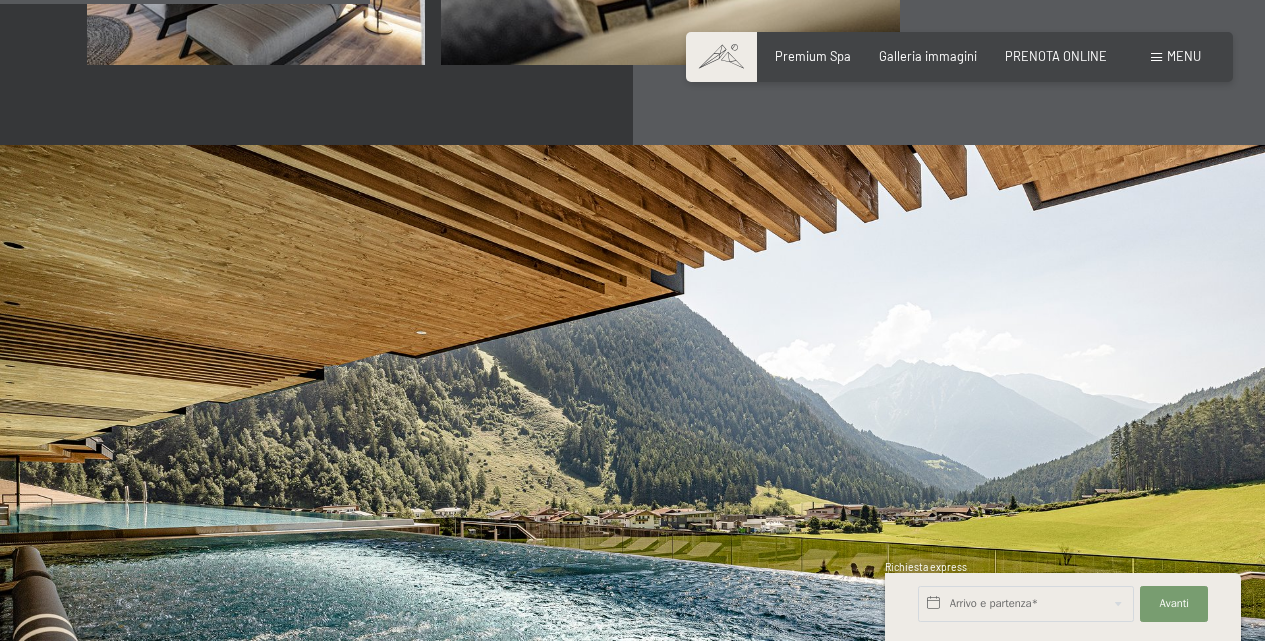 scroll, scrollTop: 2575, scrollLeft: 0, axis: vertical 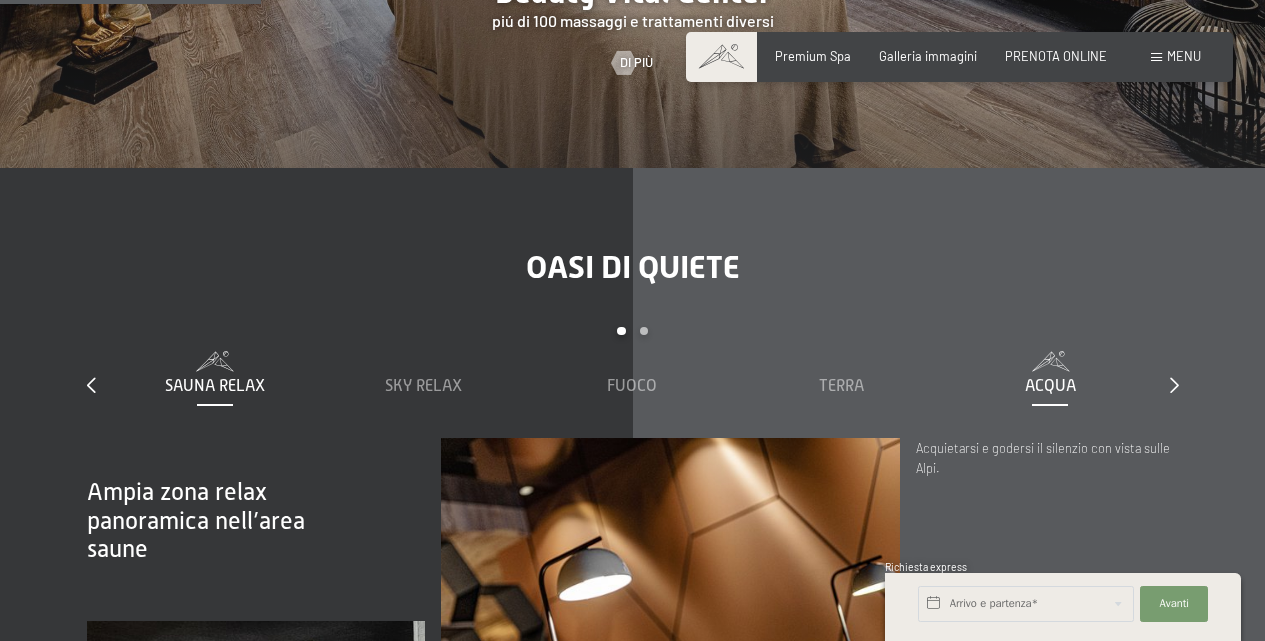 click on "Acqua" at bounding box center [1050, 386] 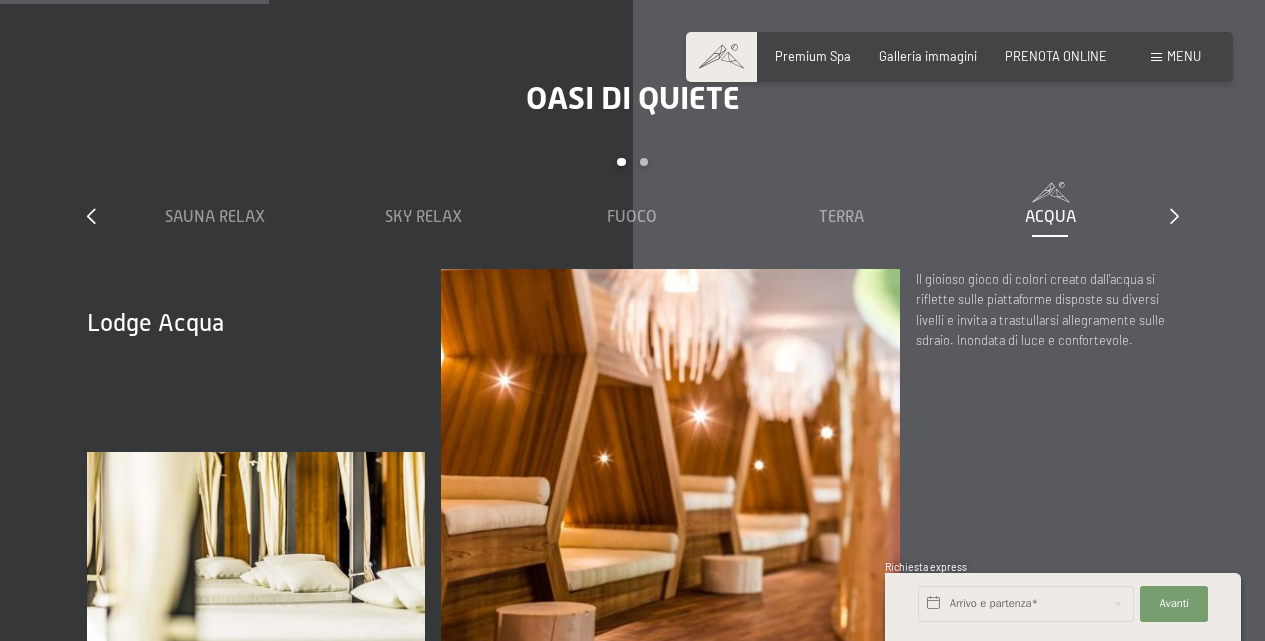 scroll, scrollTop: 2031, scrollLeft: 0, axis: vertical 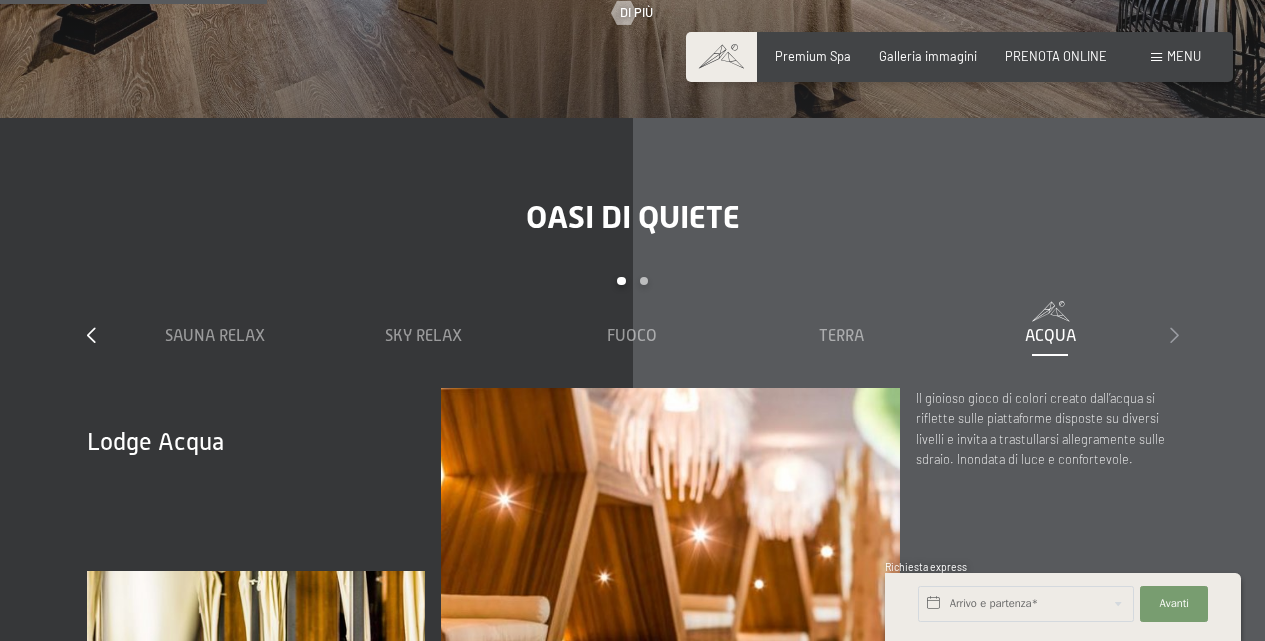click at bounding box center [1174, 335] 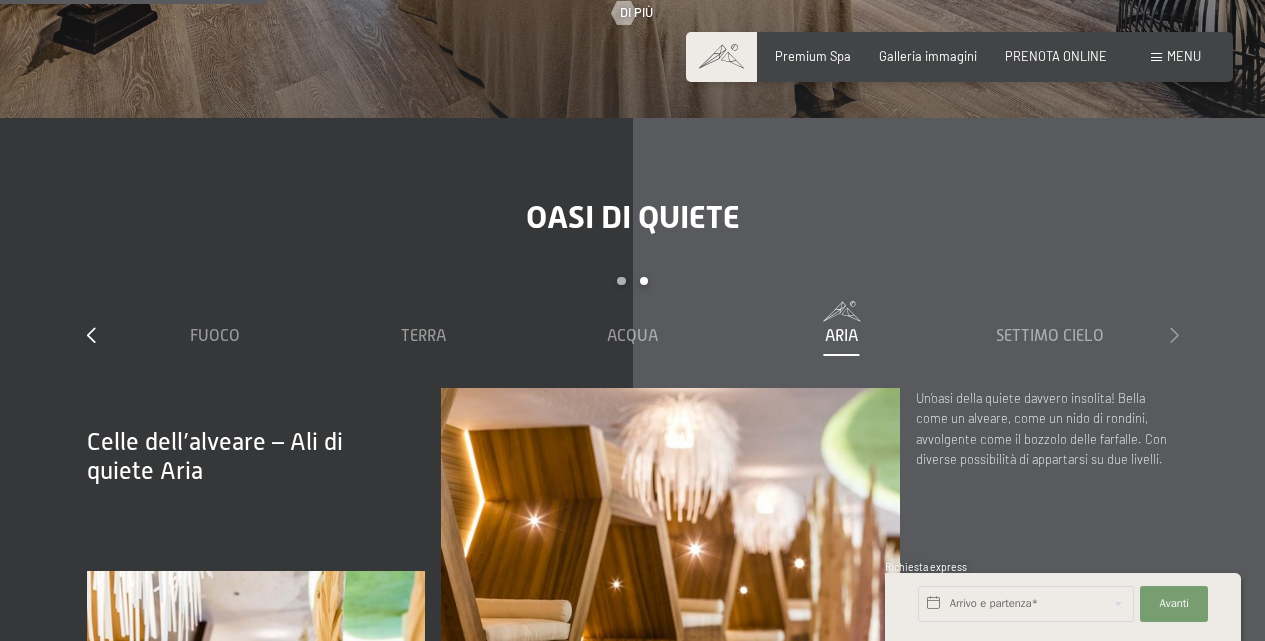 click at bounding box center (1174, 335) 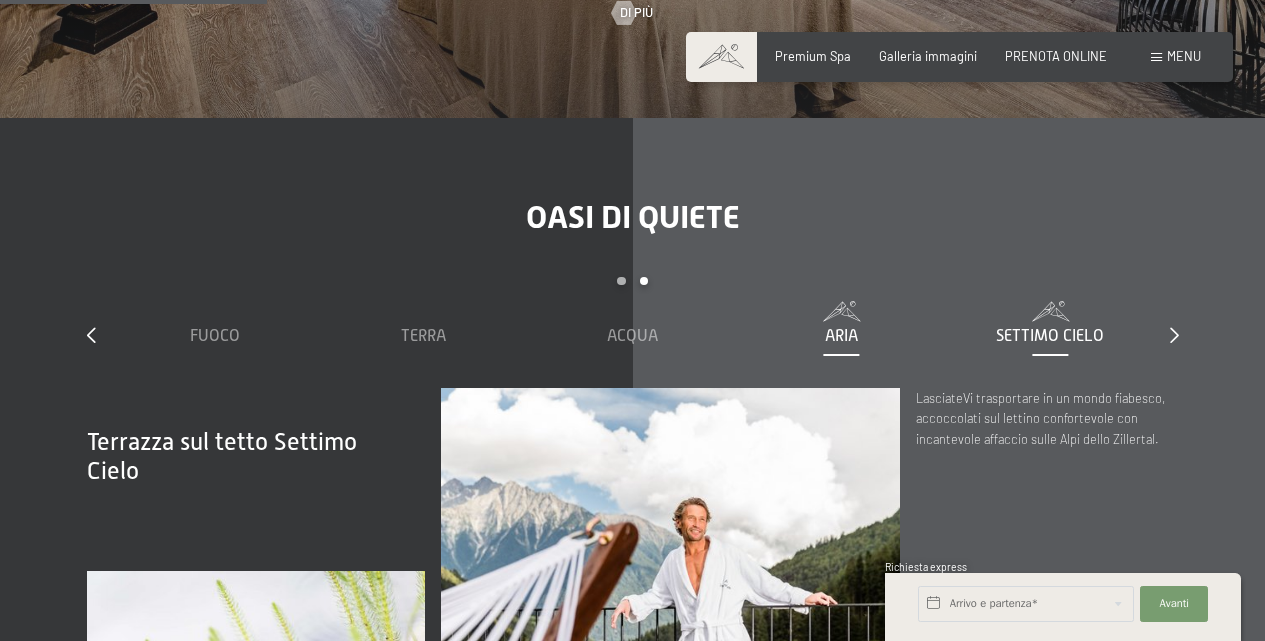 click on "Aria" at bounding box center [841, 336] 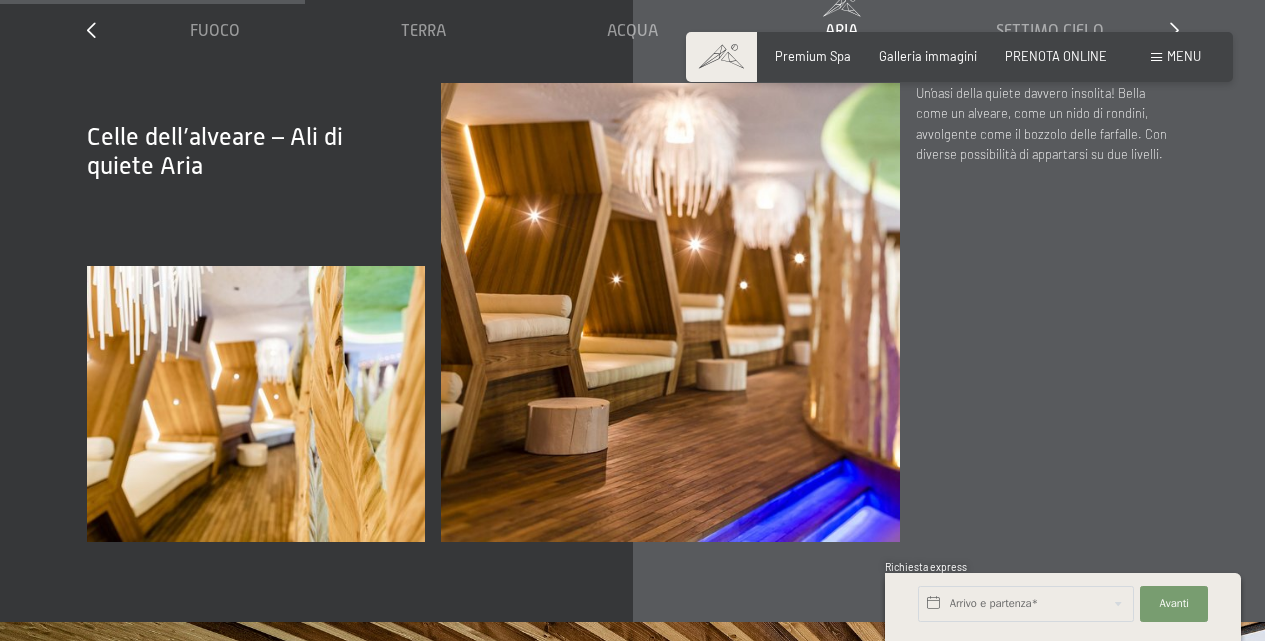 scroll, scrollTop: 2319, scrollLeft: 0, axis: vertical 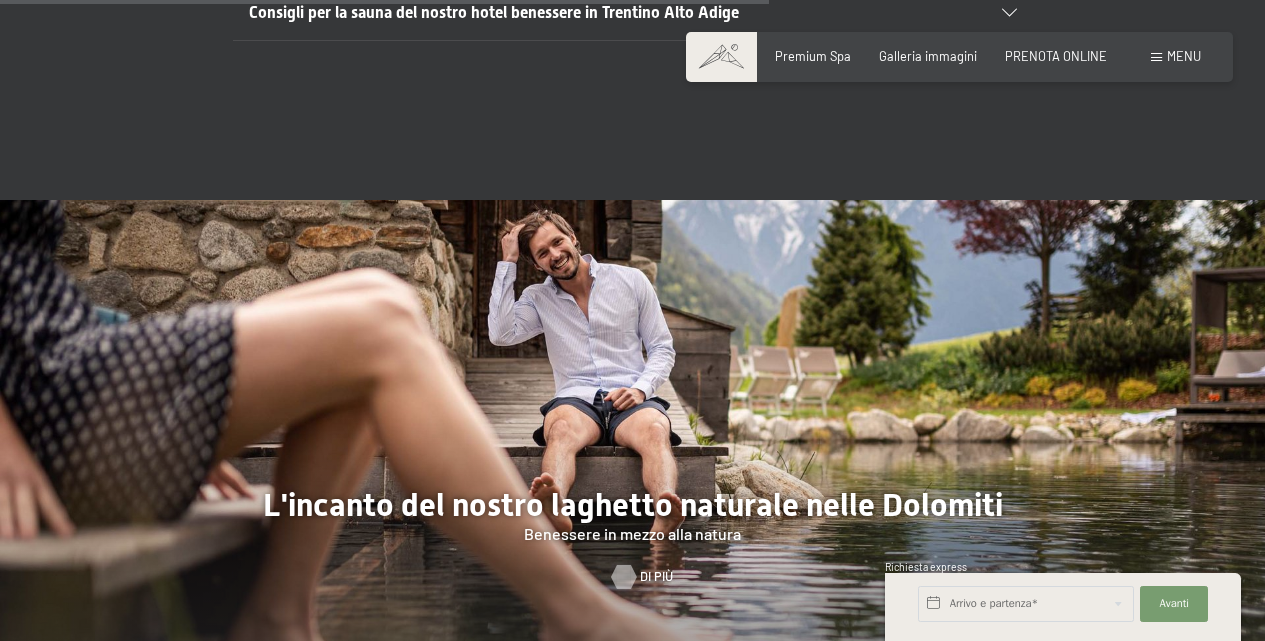 click on "Di più" at bounding box center (656, 577) 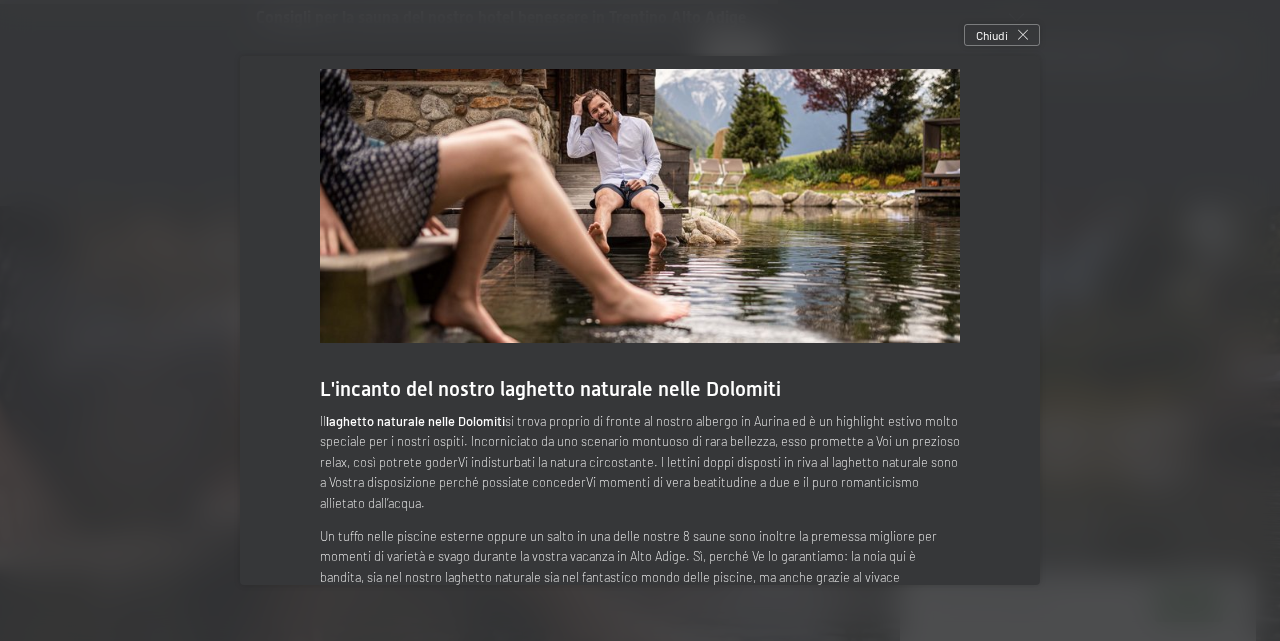 scroll, scrollTop: 25, scrollLeft: 0, axis: vertical 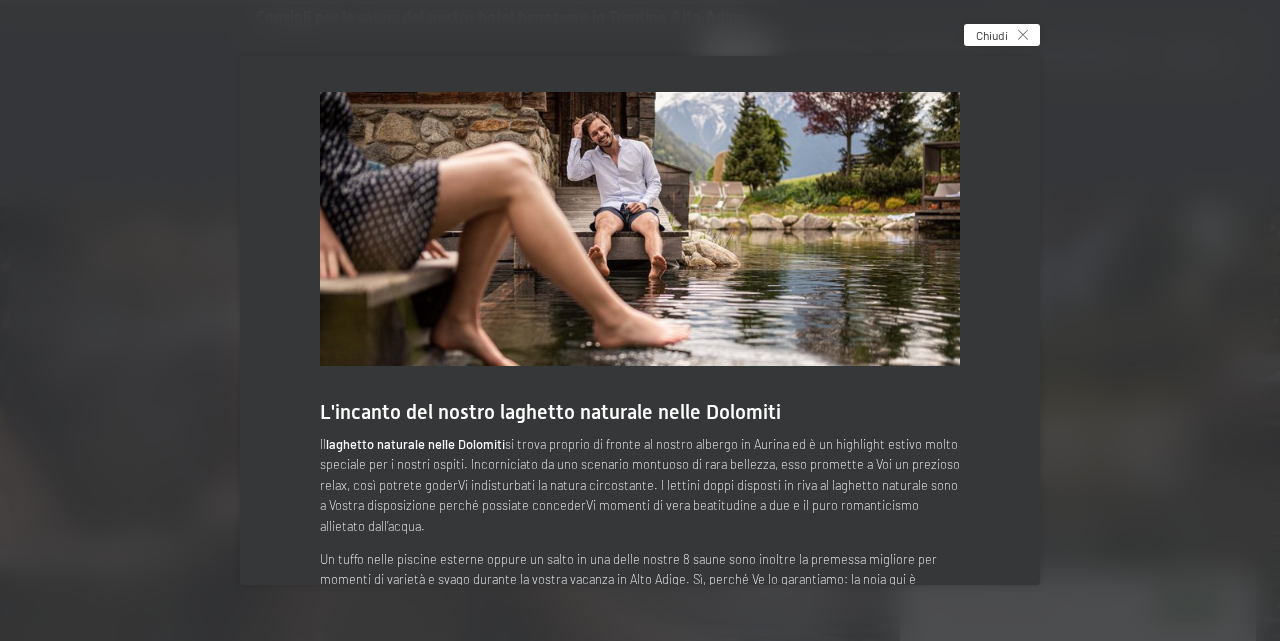 click on "Chiudi" at bounding box center [992, 35] 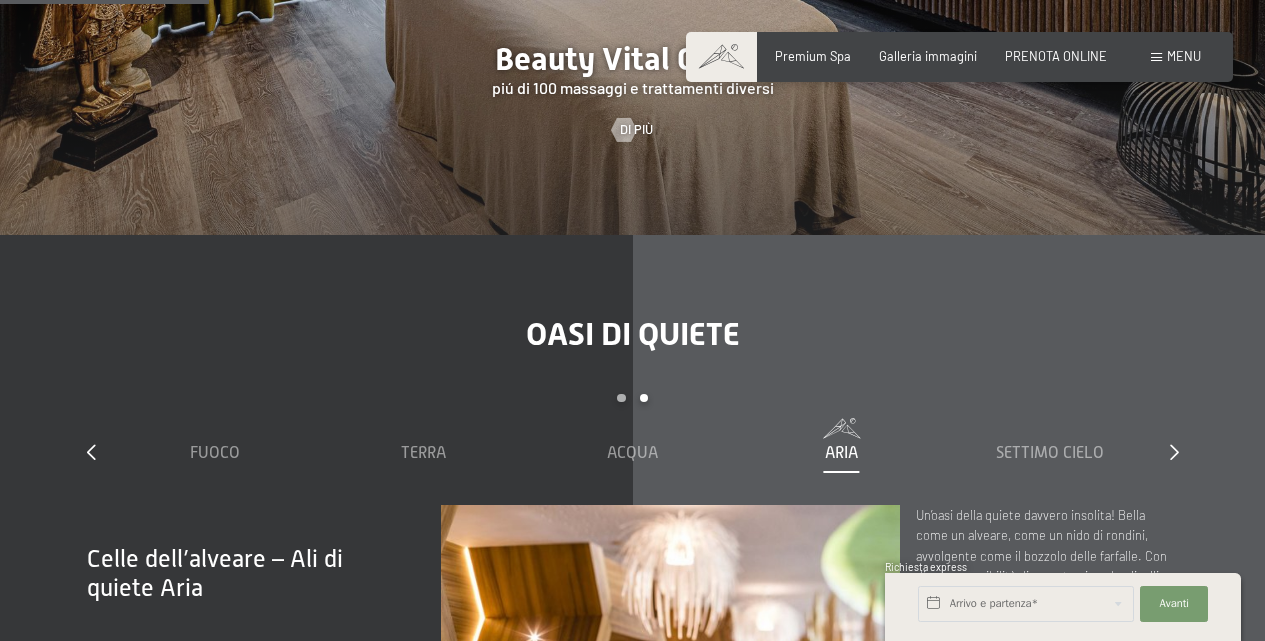 scroll, scrollTop: 1591, scrollLeft: 0, axis: vertical 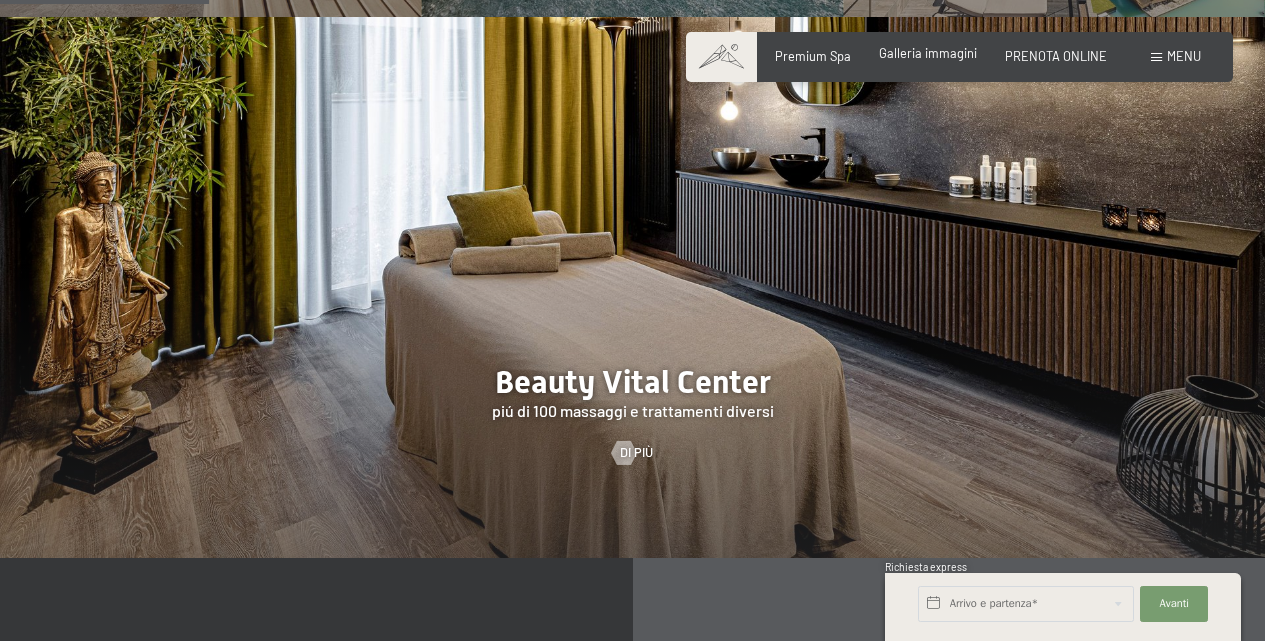 click on "Galleria immagini" at bounding box center [928, 53] 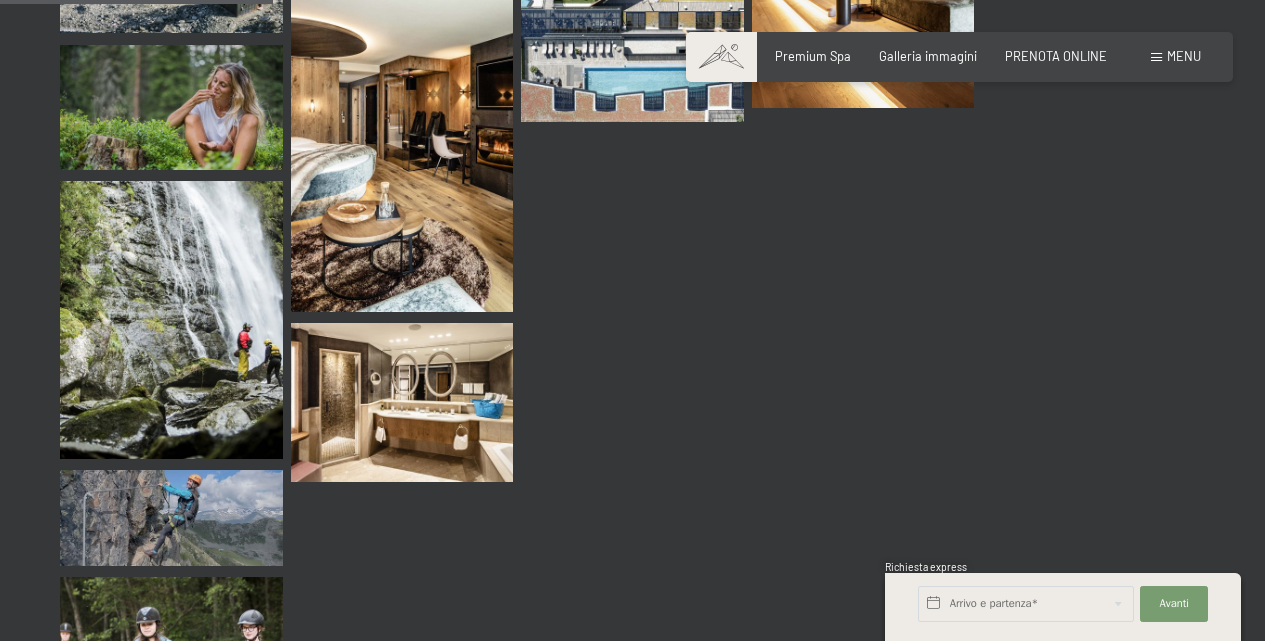 scroll, scrollTop: 3911, scrollLeft: 0, axis: vertical 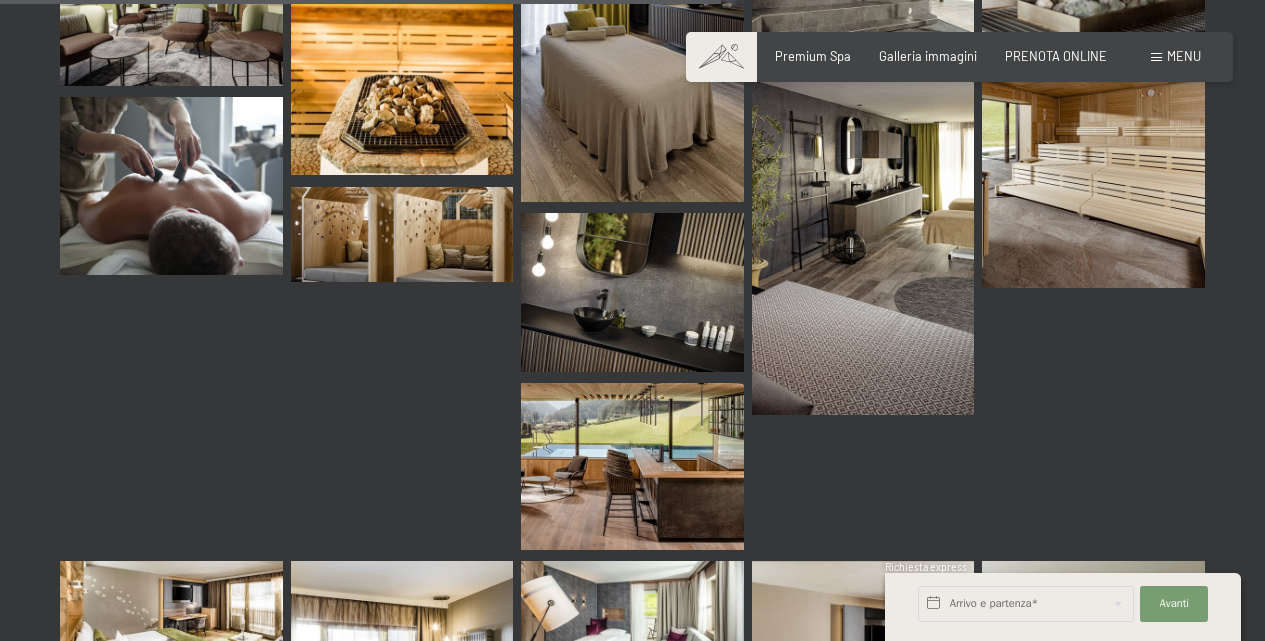 drag, startPoint x: 1271, startPoint y: 291, endPoint x: 1278, endPoint y: 356, distance: 65.37584 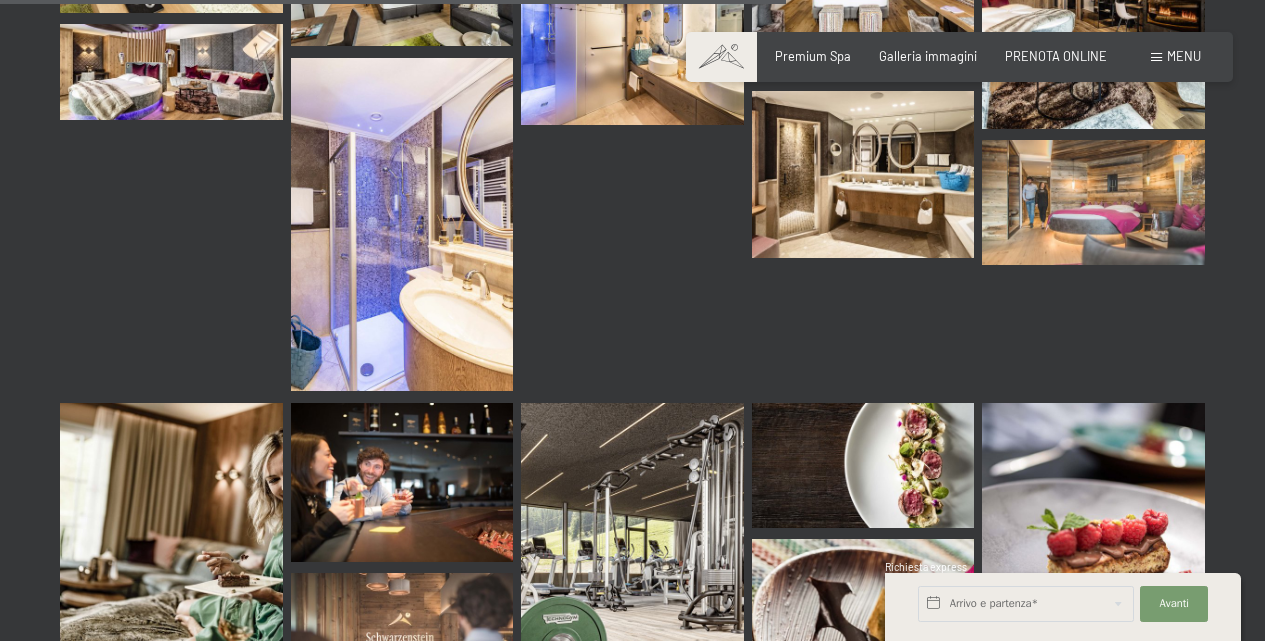 scroll, scrollTop: 11269, scrollLeft: 0, axis: vertical 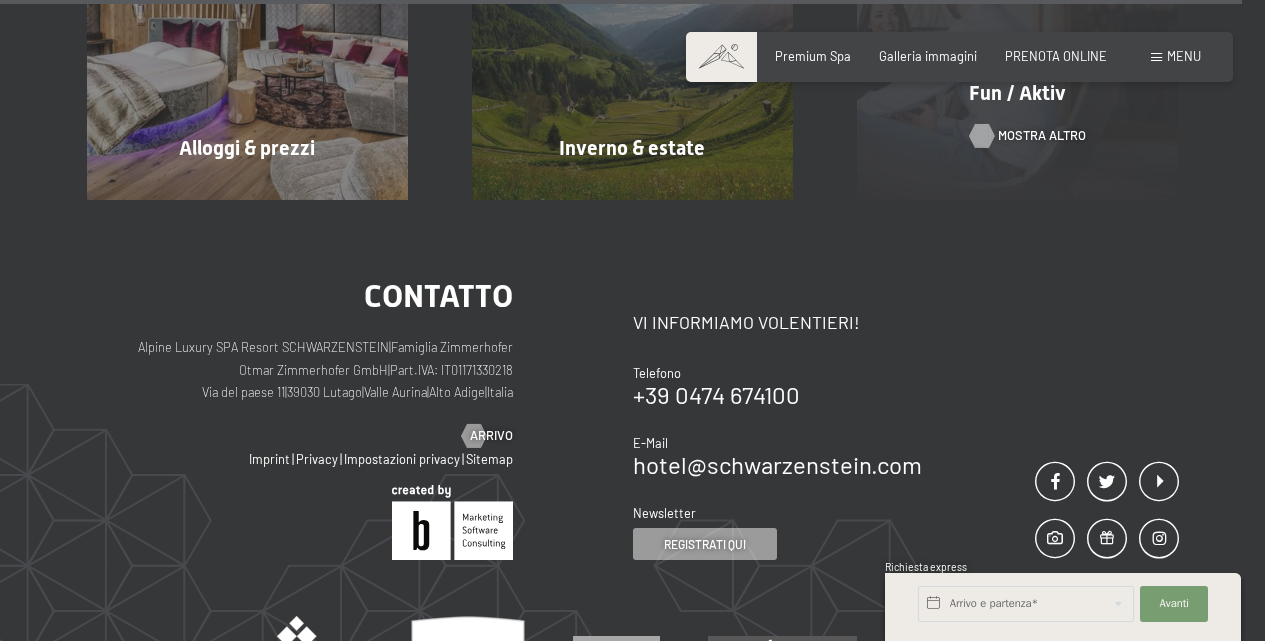 click at bounding box center [982, 136] 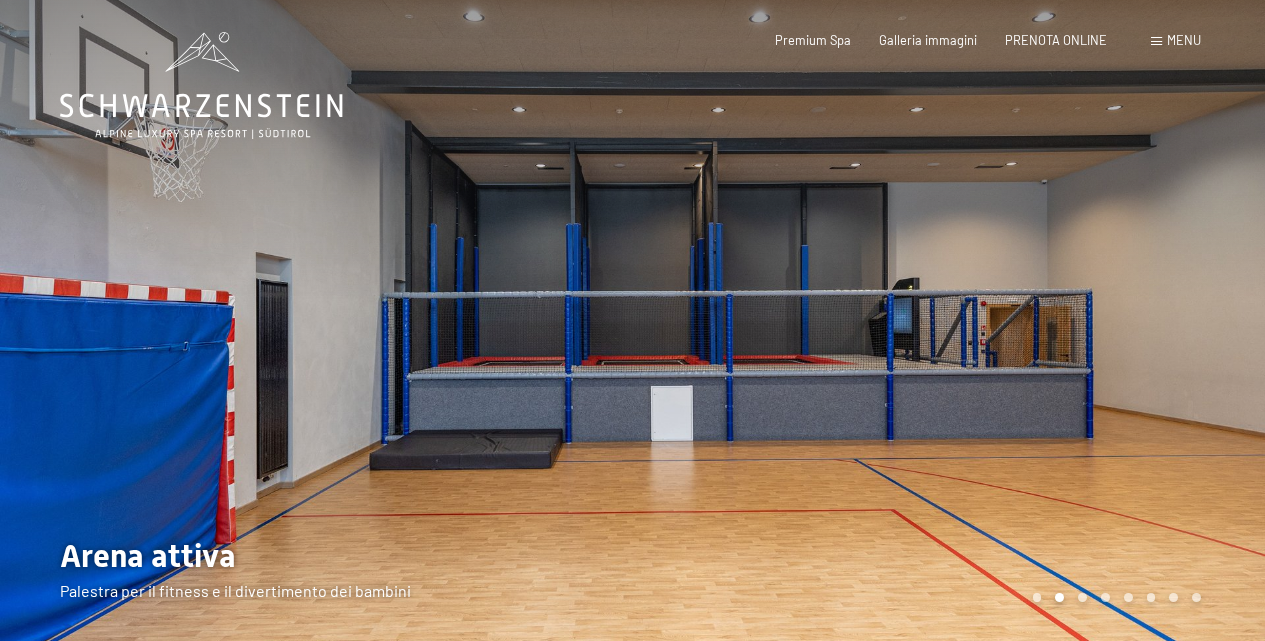 scroll, scrollTop: 0, scrollLeft: 0, axis: both 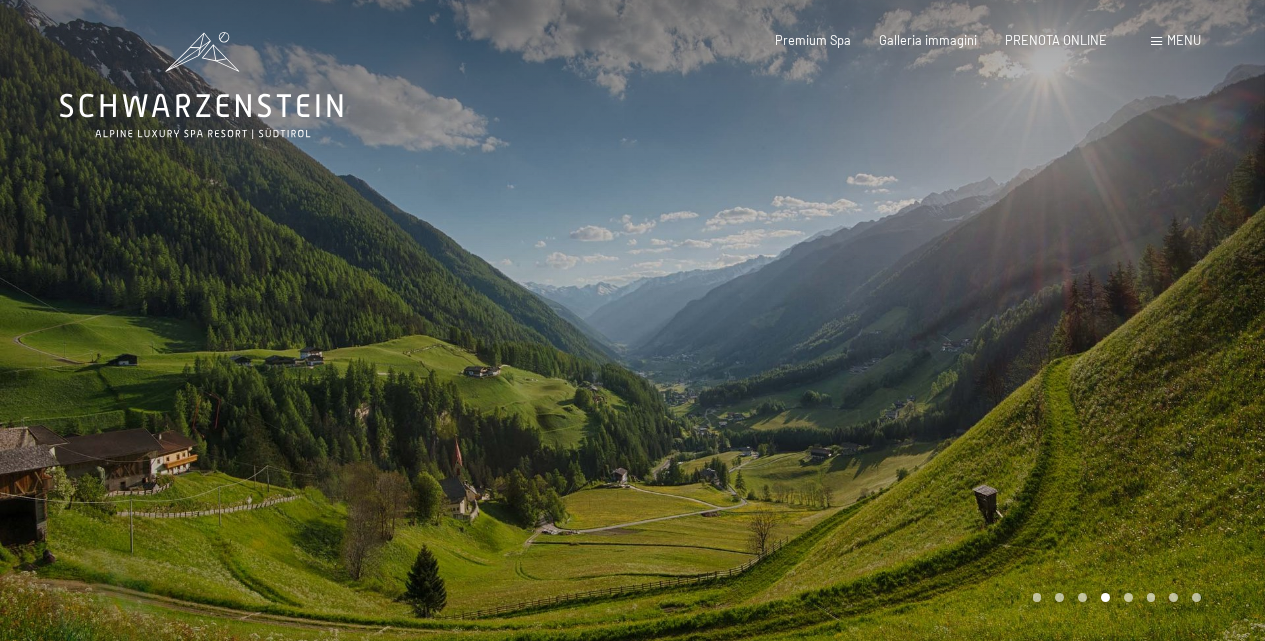 click at bounding box center (316, 325) 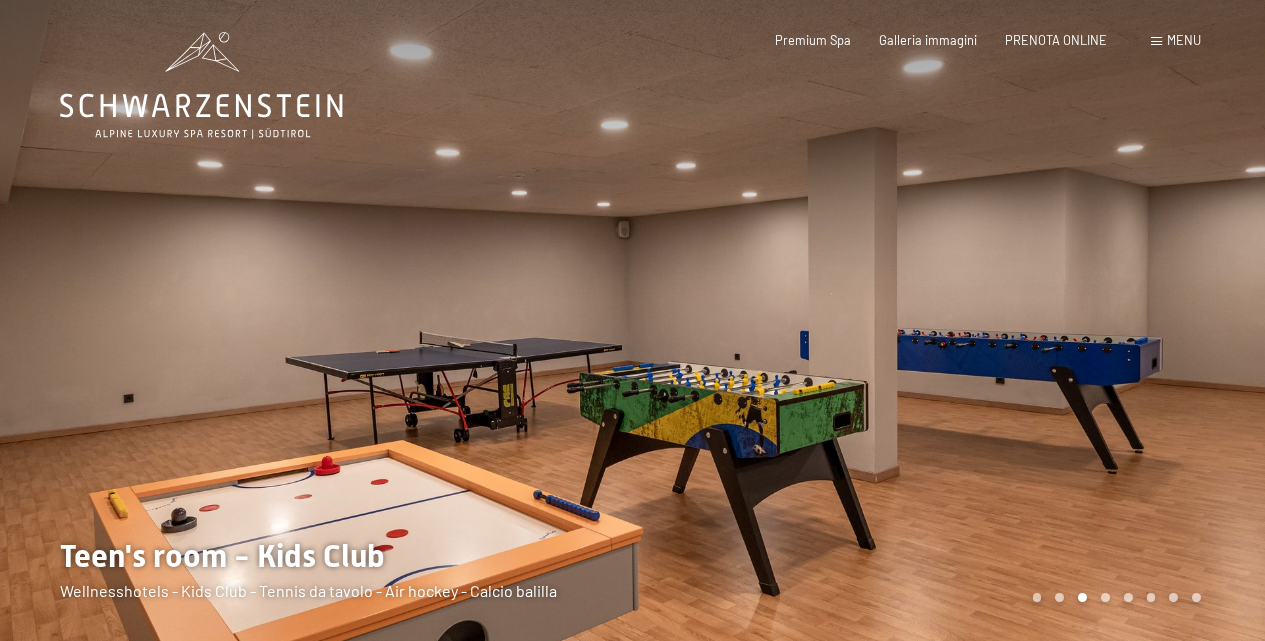 click at bounding box center [316, 325] 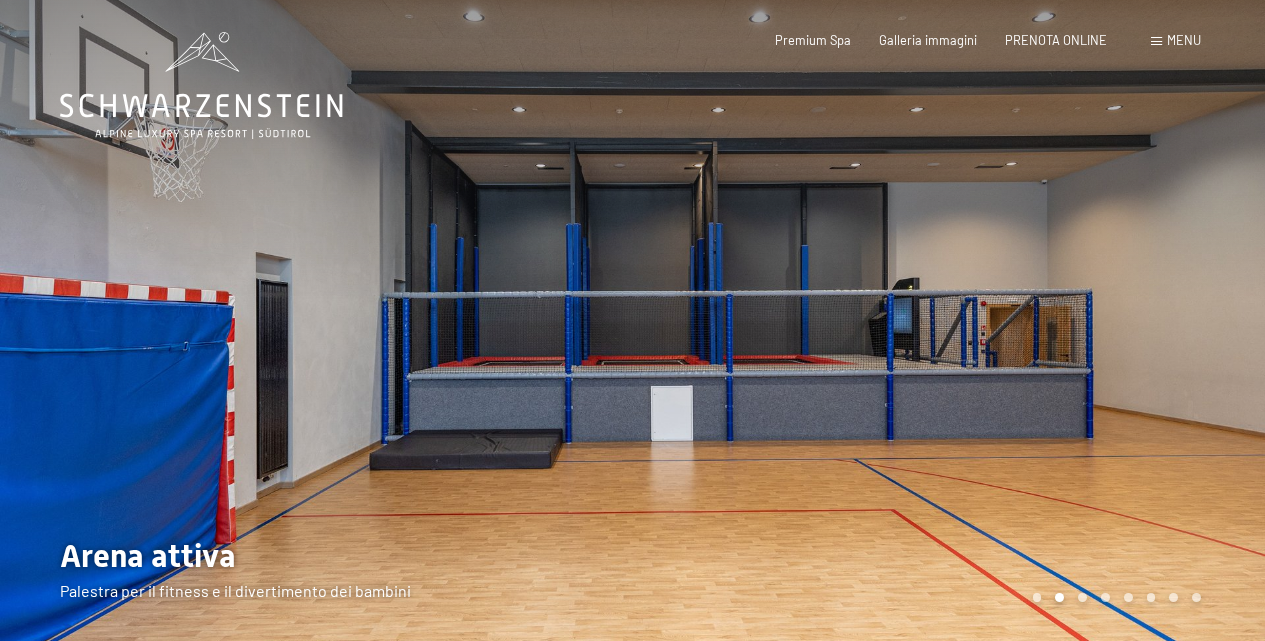 drag, startPoint x: 582, startPoint y: 249, endPoint x: 138, endPoint y: 376, distance: 461.80624 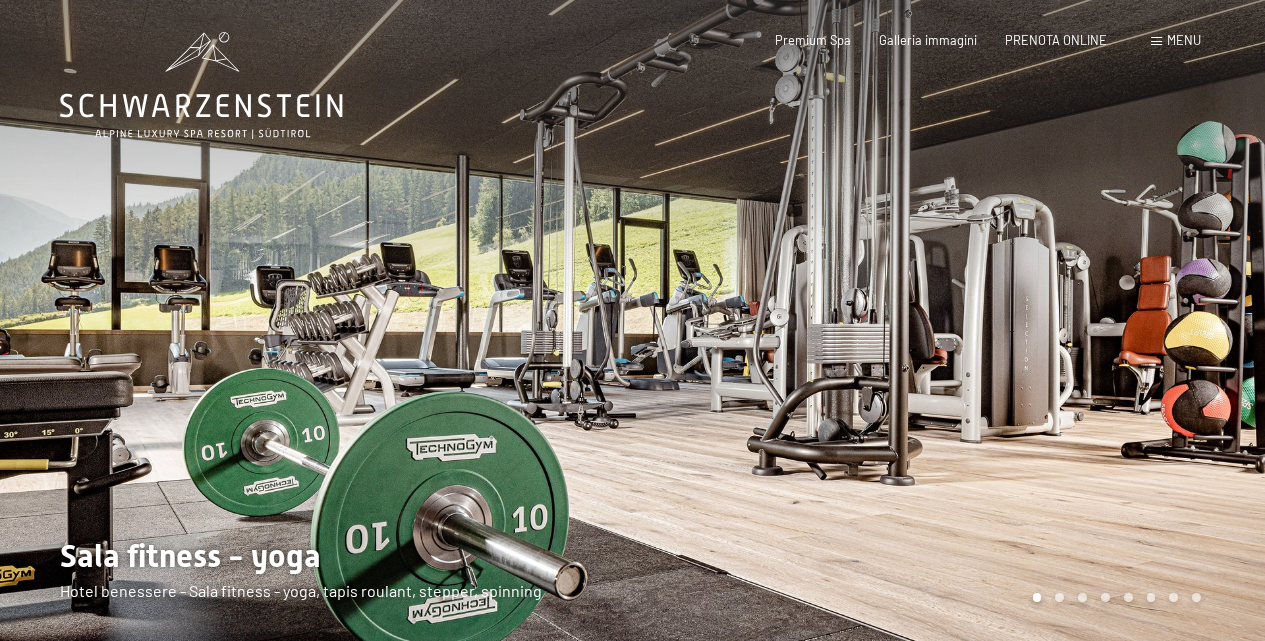 click at bounding box center [949, 325] 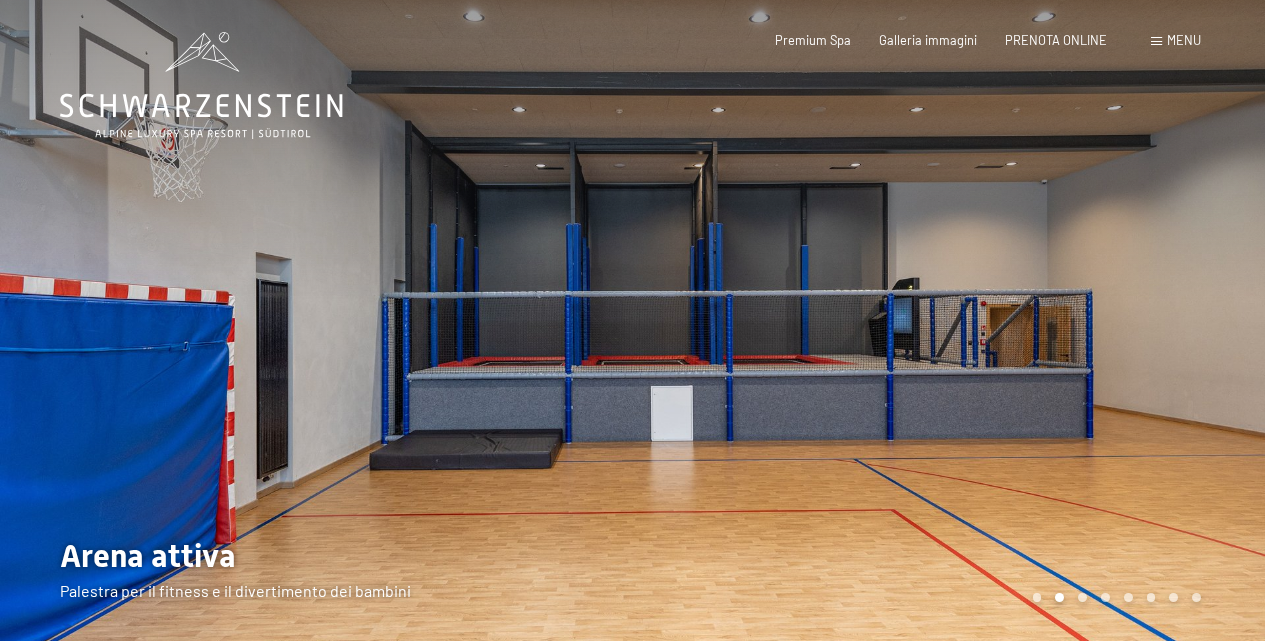 click at bounding box center [949, 325] 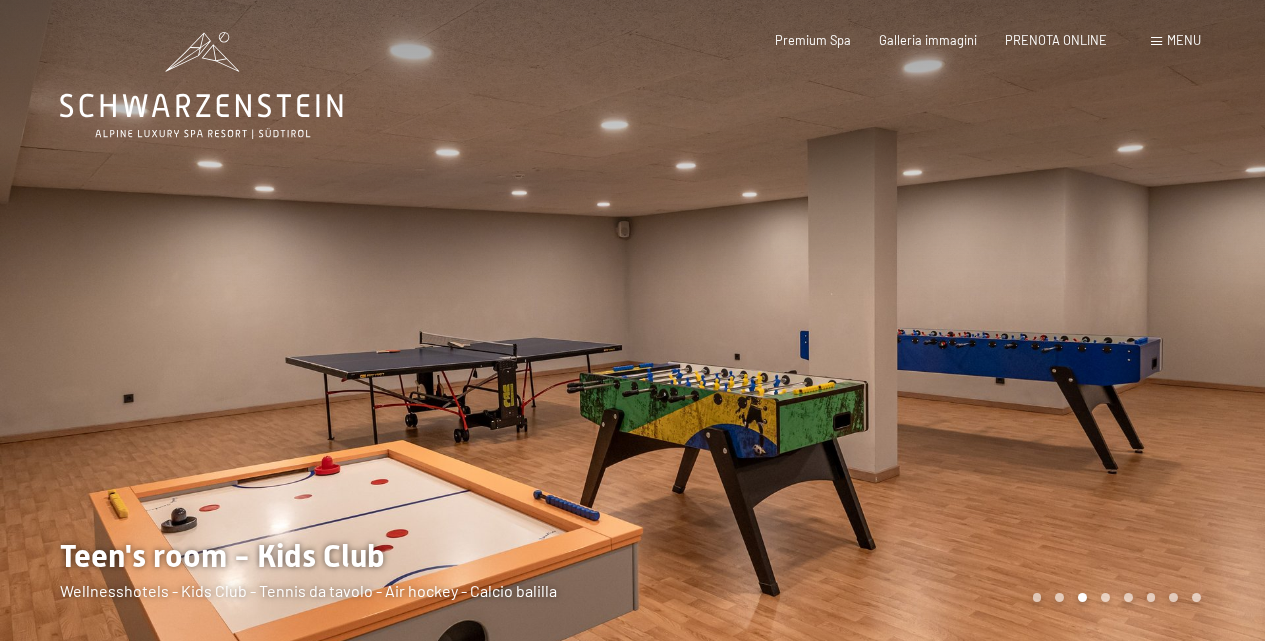 click at bounding box center [949, 325] 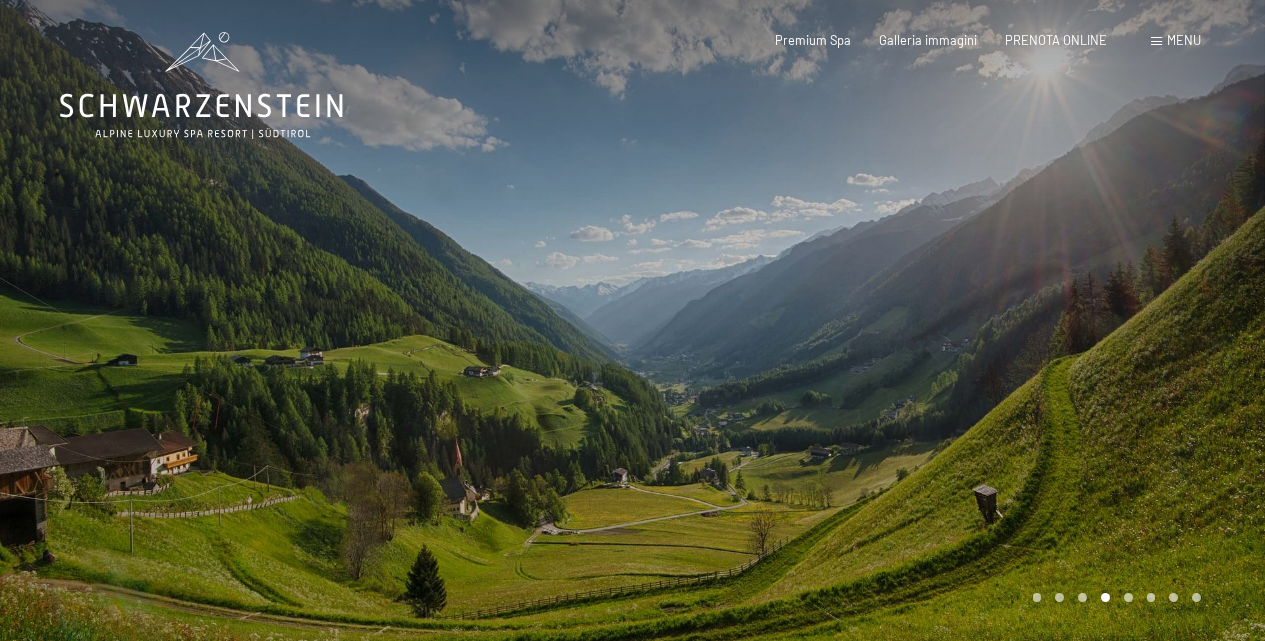 click at bounding box center (949, 325) 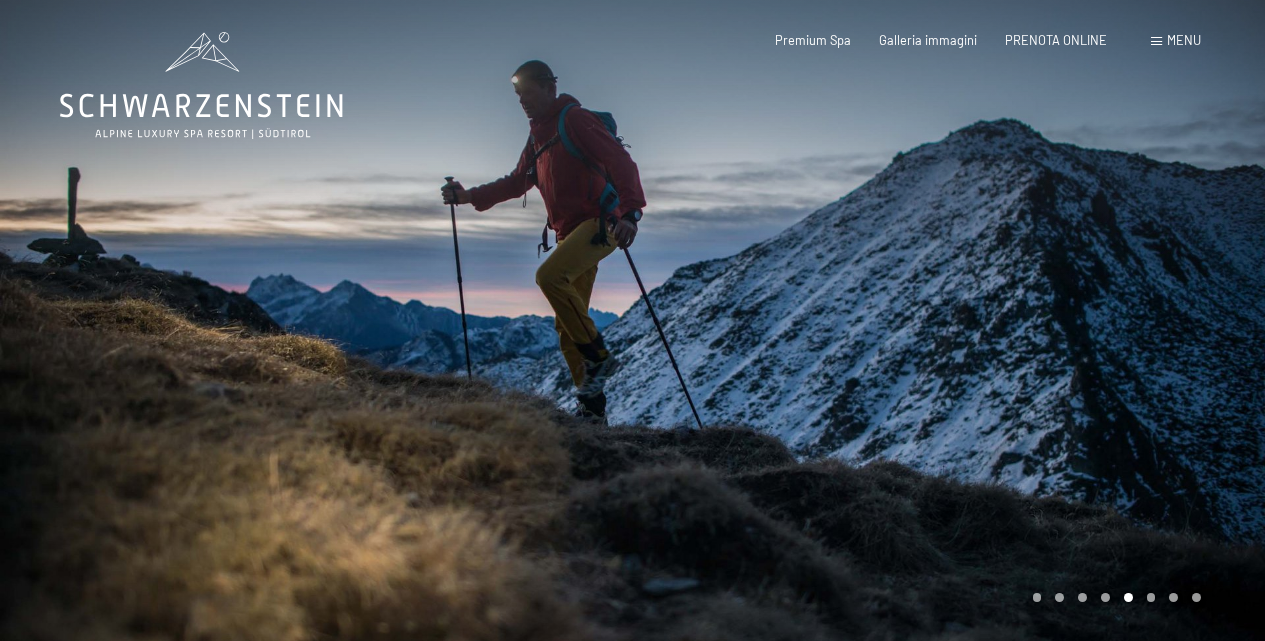 click at bounding box center (949, 325) 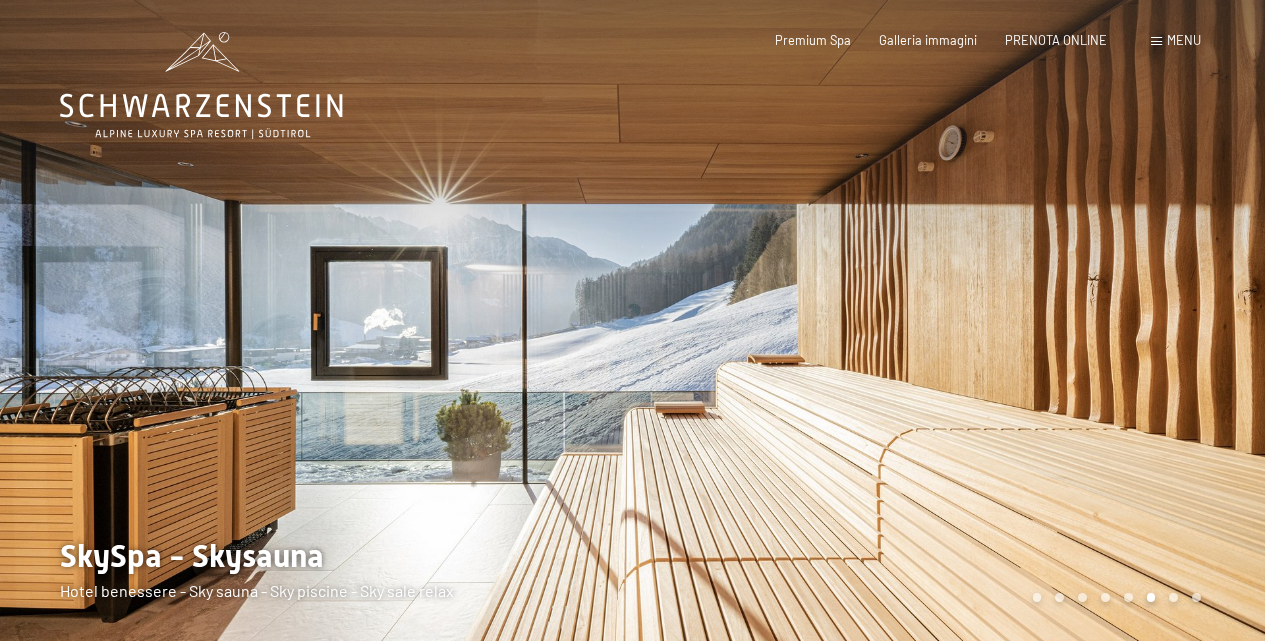 click at bounding box center (949, 325) 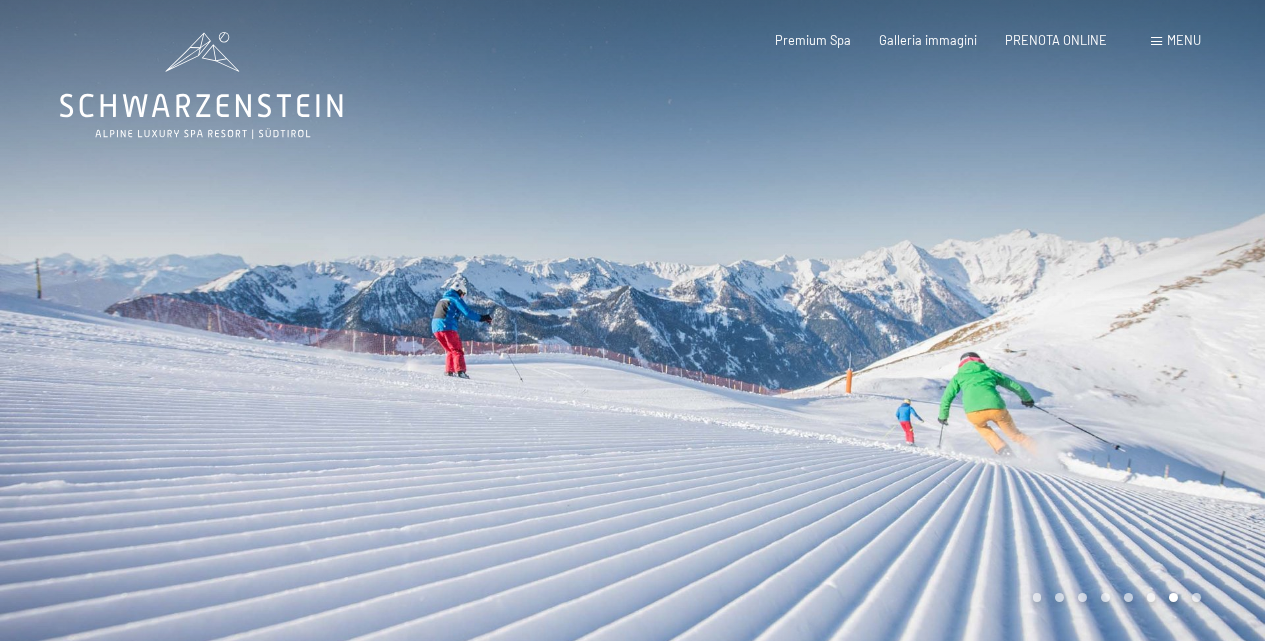 click at bounding box center [316, 325] 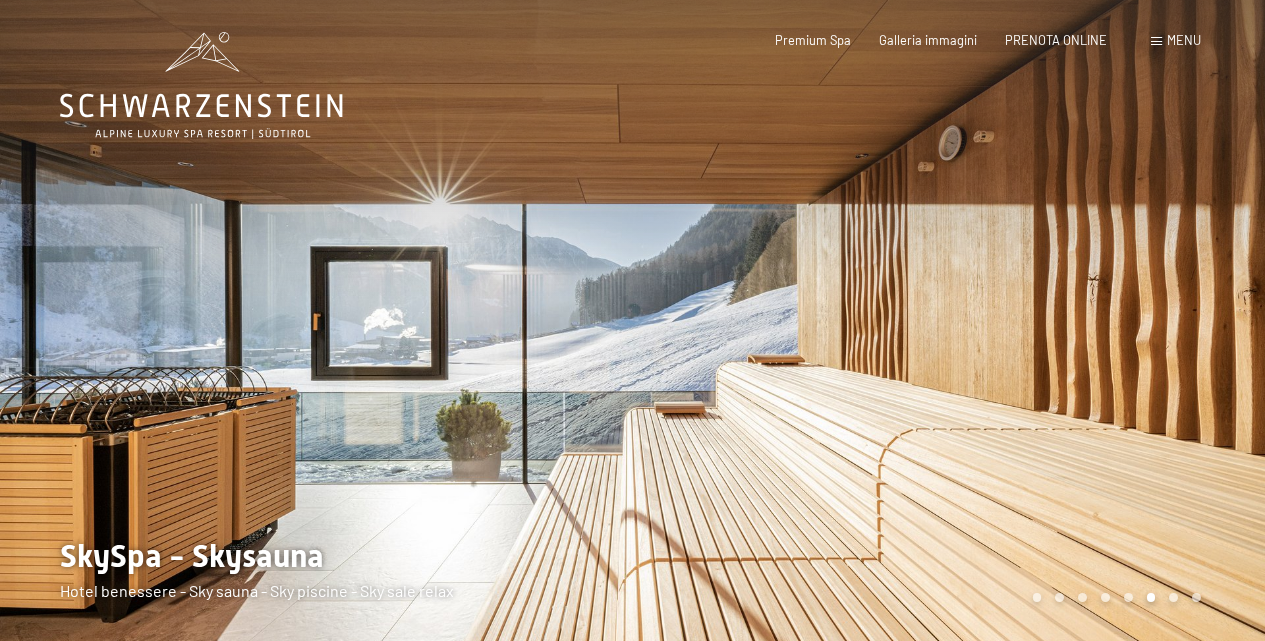 click at bounding box center [949, 325] 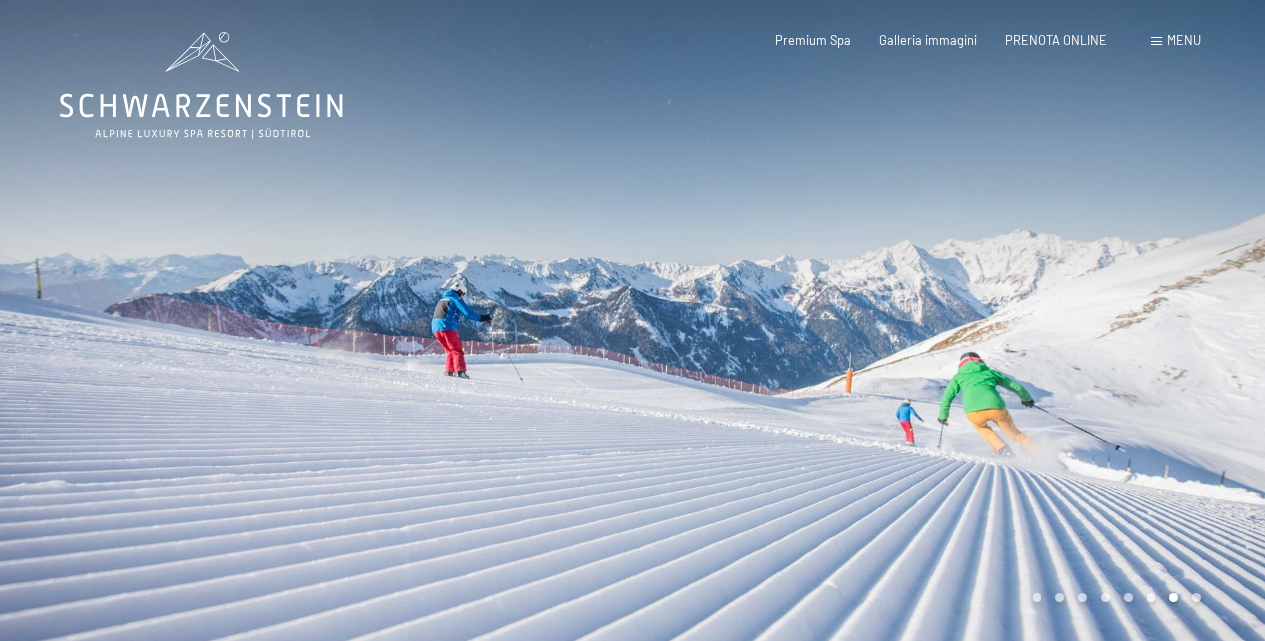 click at bounding box center [949, 325] 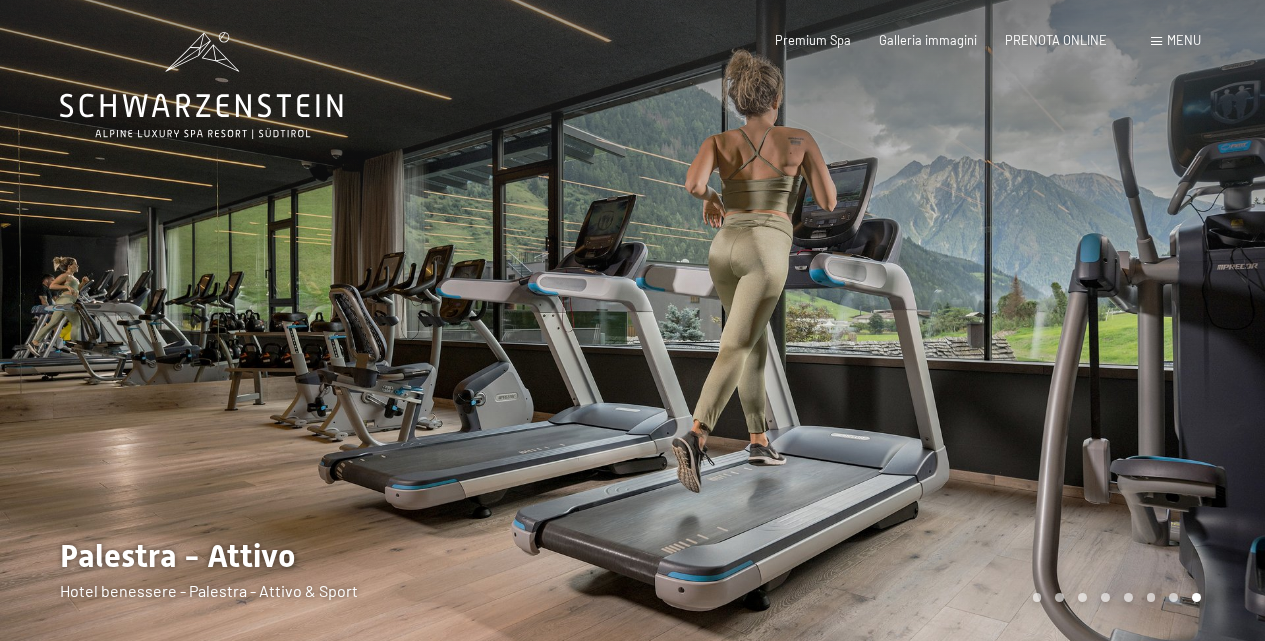click at bounding box center [949, 325] 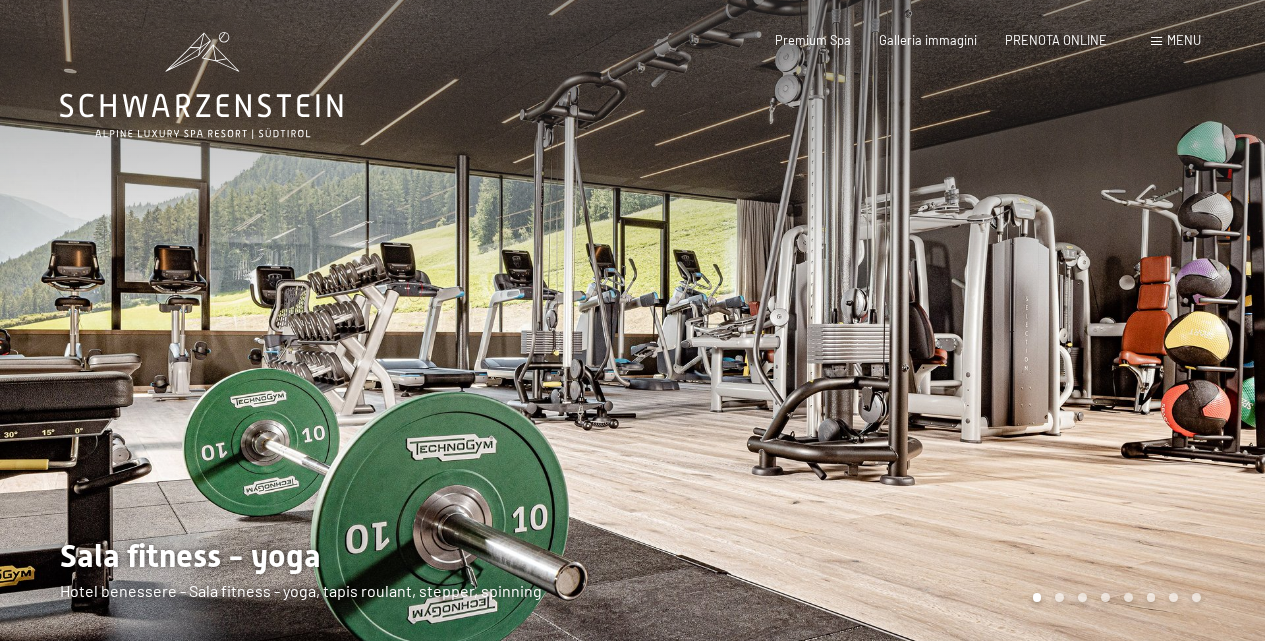 click at bounding box center [949, 325] 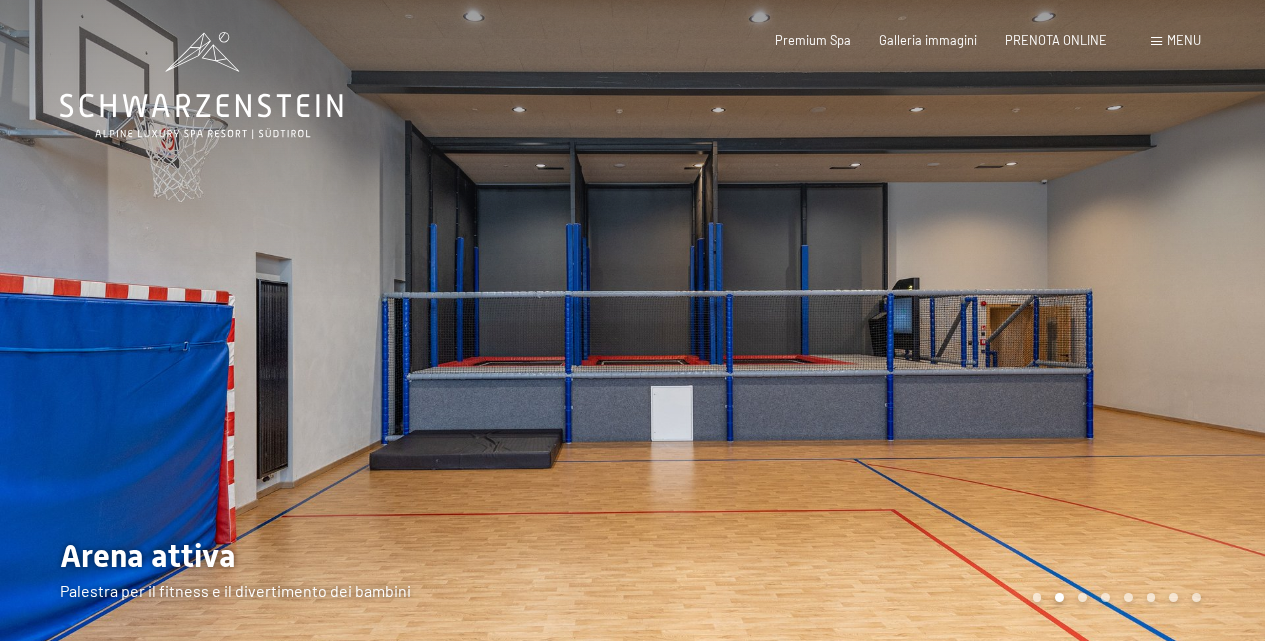 click at bounding box center (949, 325) 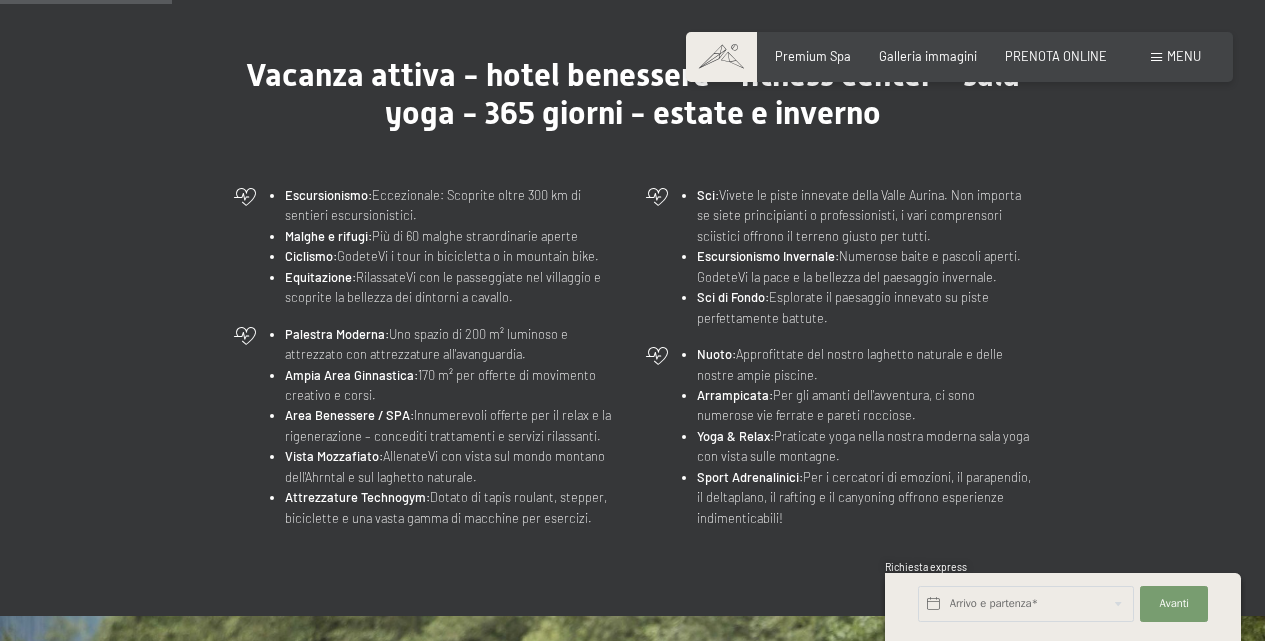 scroll, scrollTop: 683, scrollLeft: 0, axis: vertical 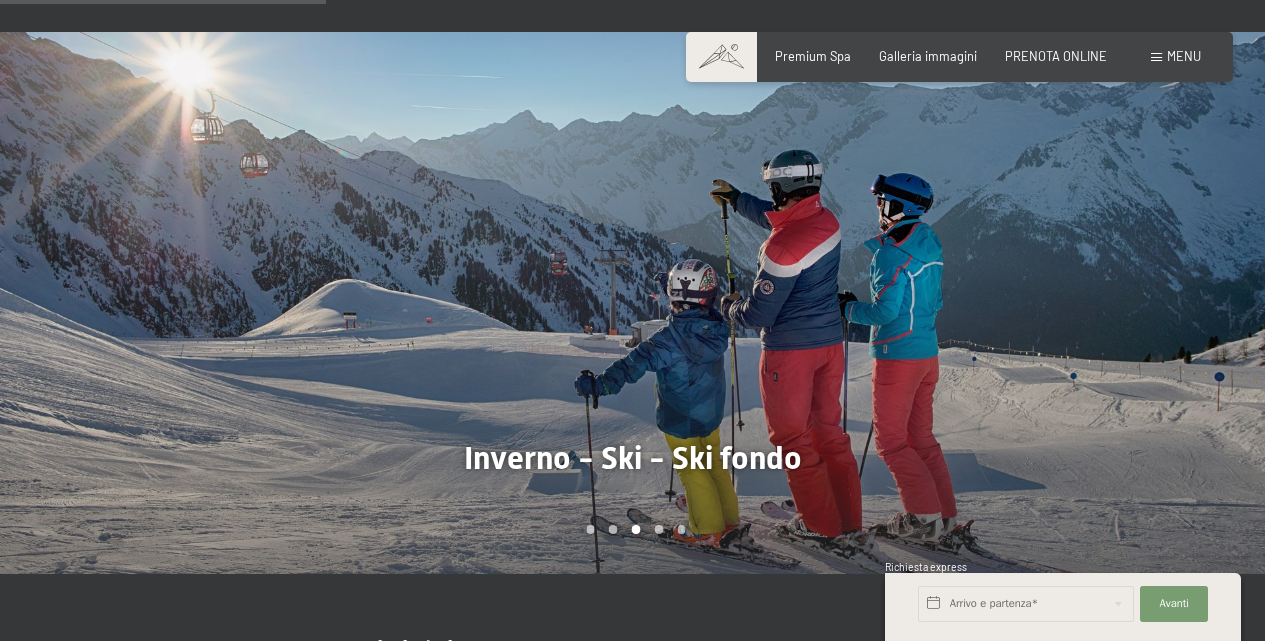 click at bounding box center (949, 303) 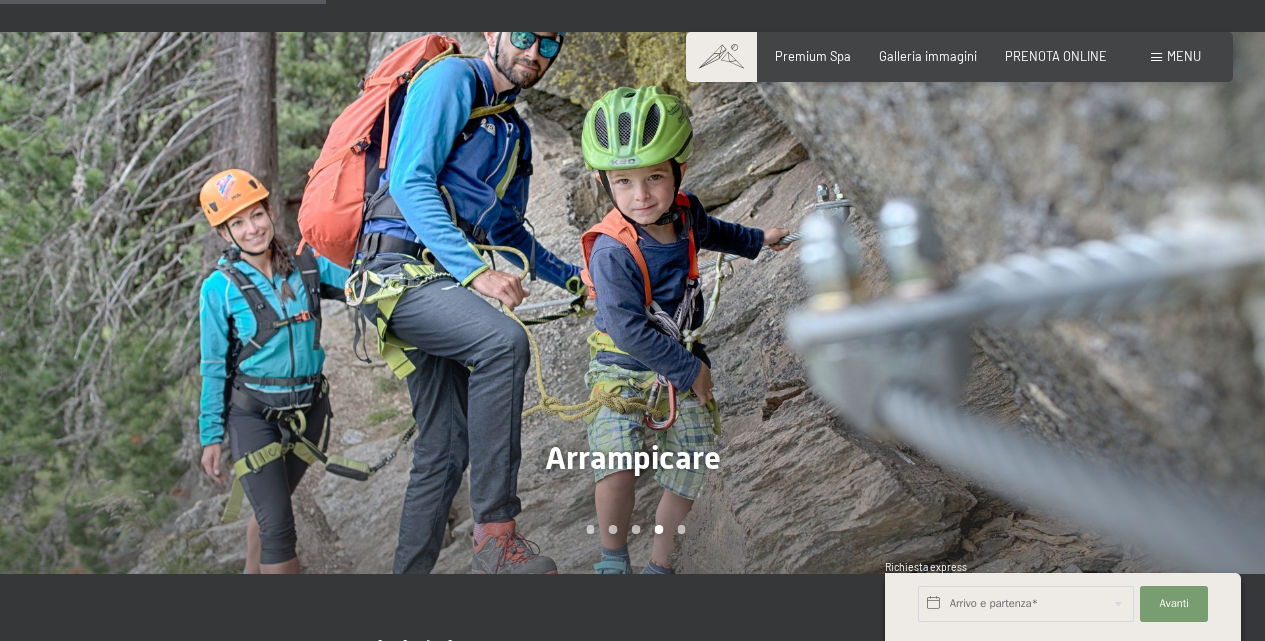 click at bounding box center (949, 303) 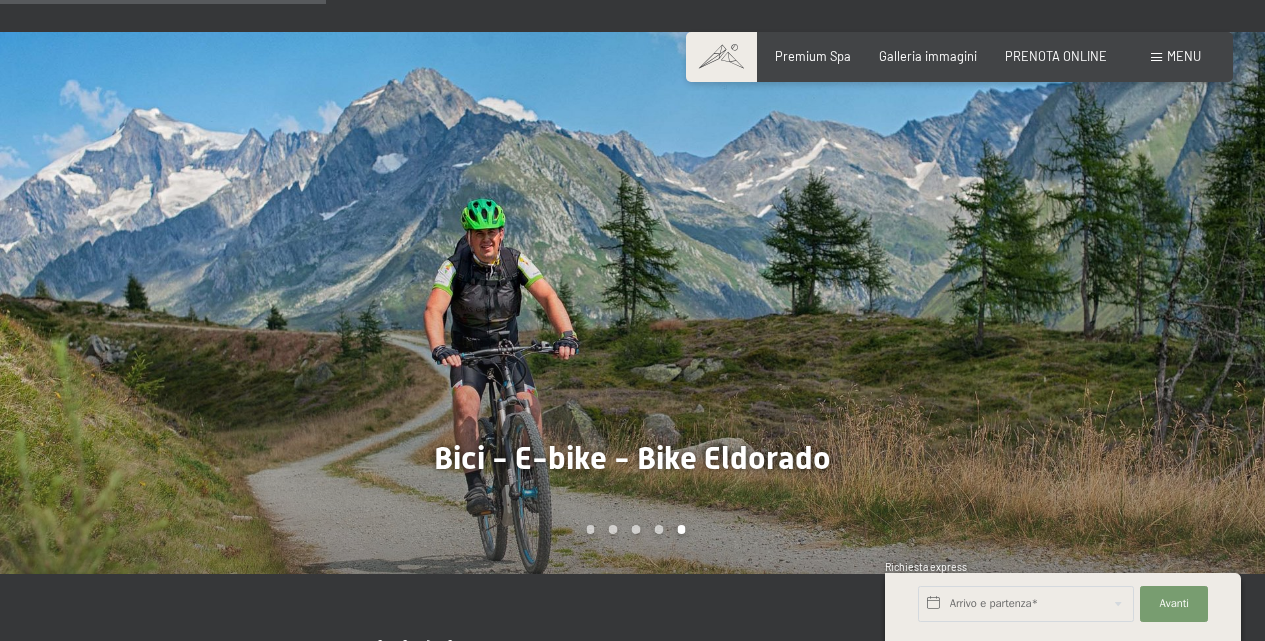 click at bounding box center [949, 303] 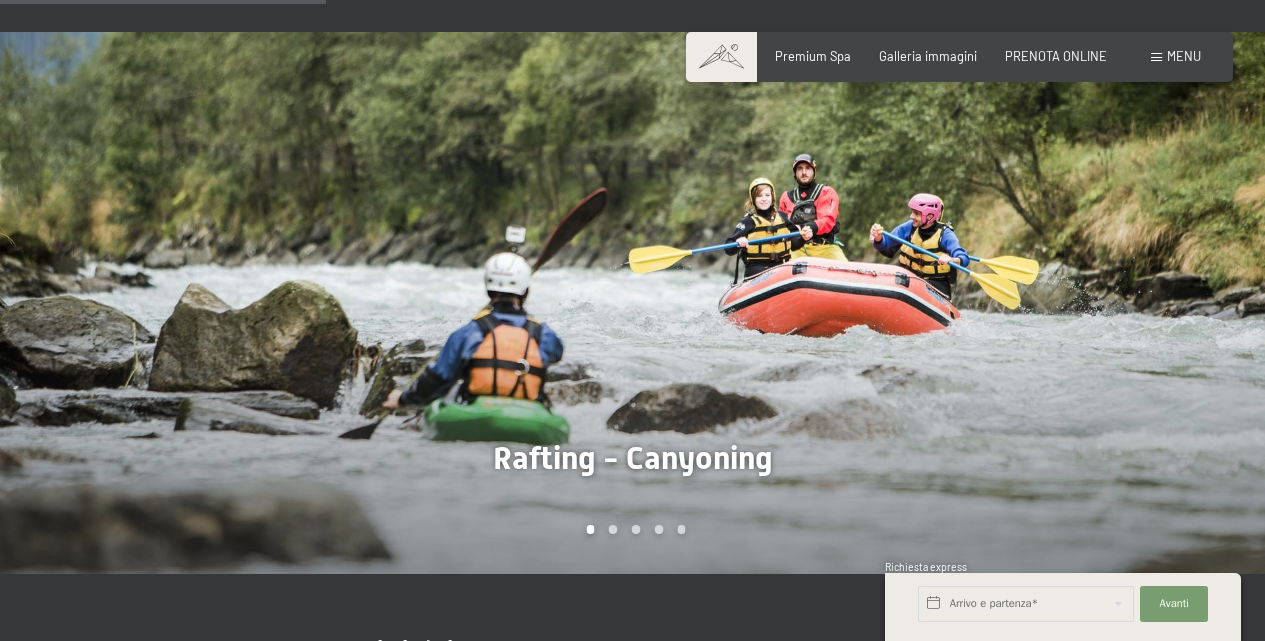 click at bounding box center (949, 303) 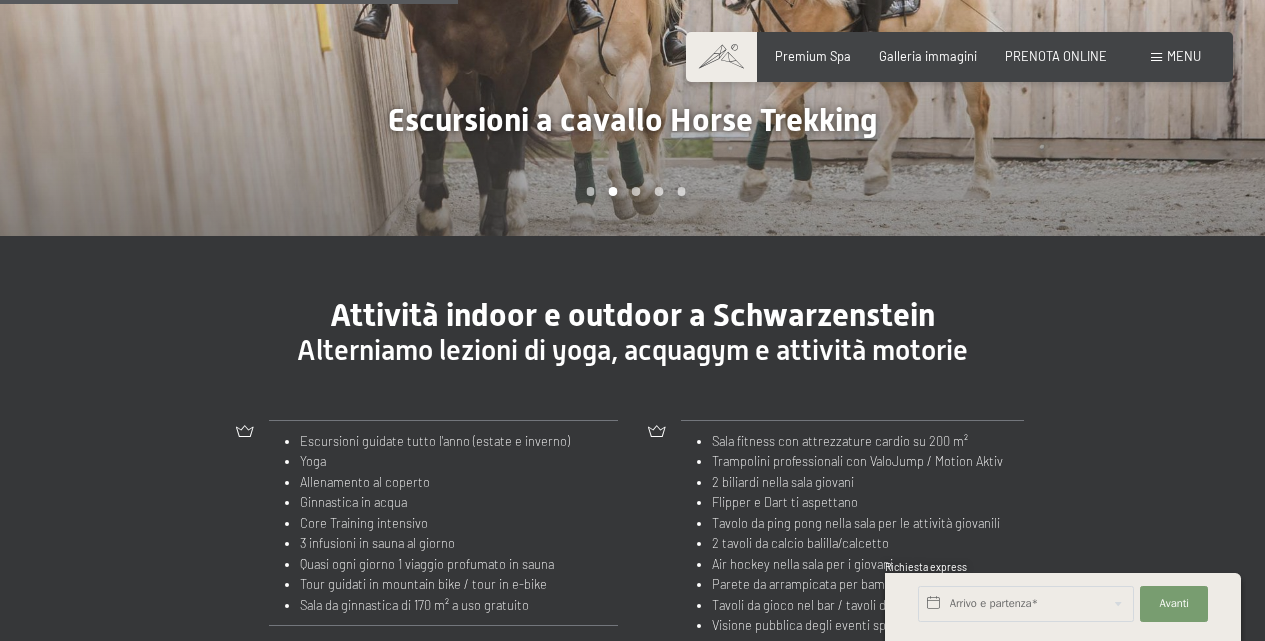 scroll, scrollTop: 2236, scrollLeft: 0, axis: vertical 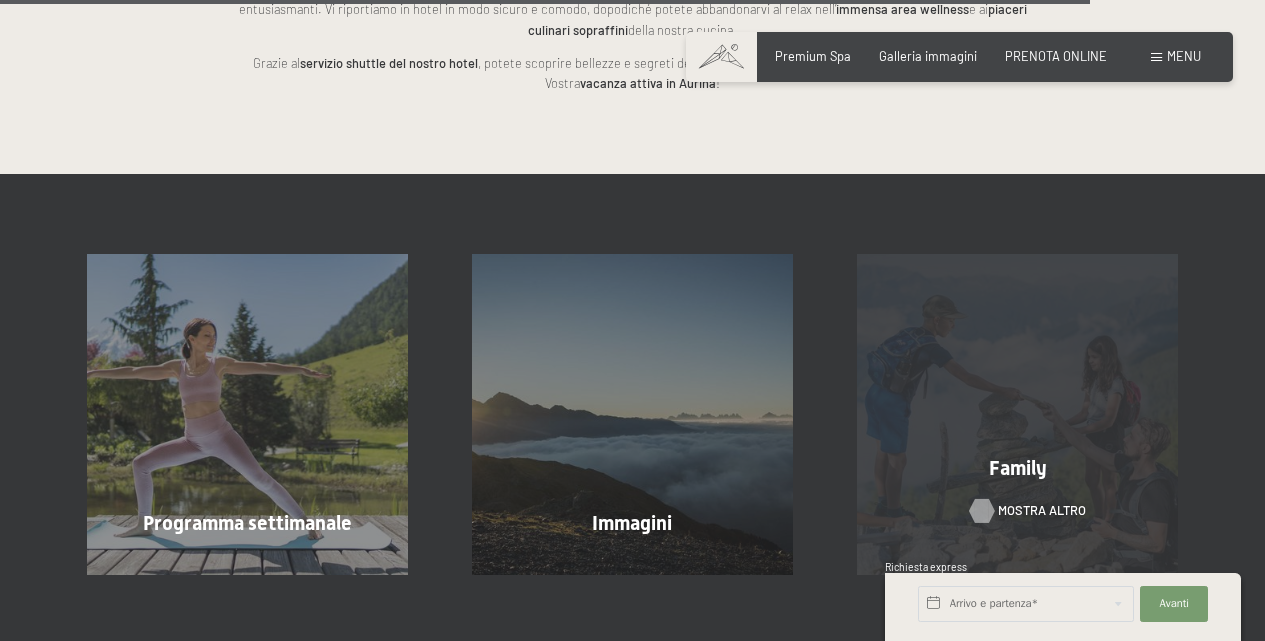 click at bounding box center [982, 511] 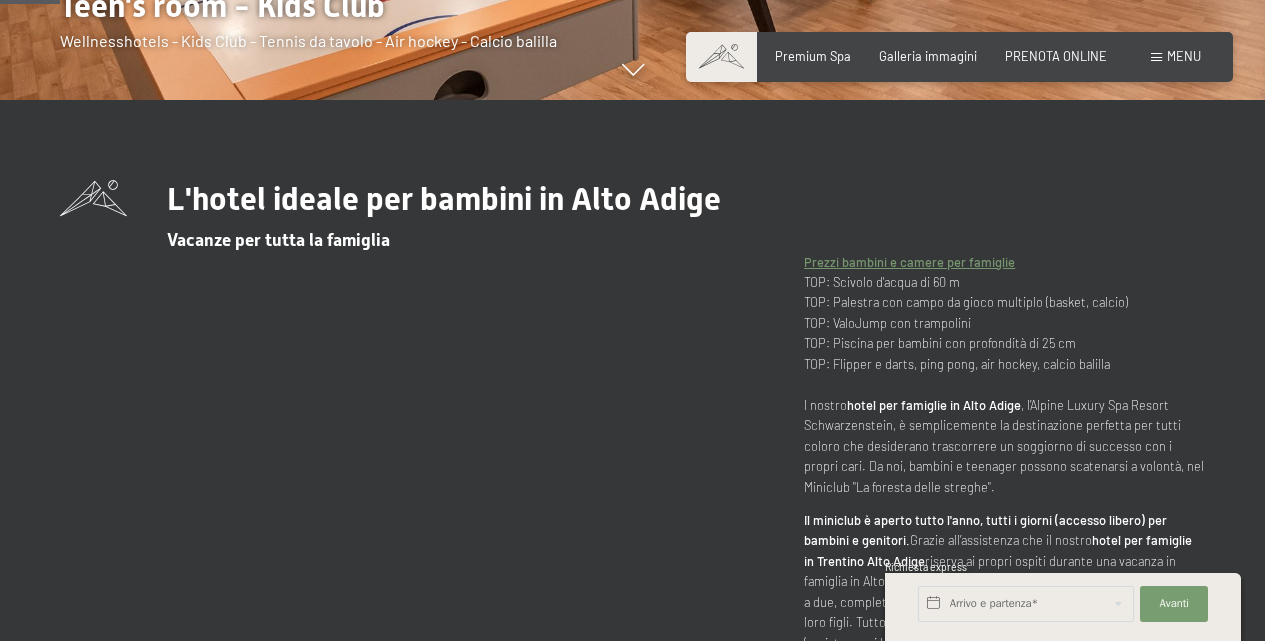 scroll, scrollTop: 550, scrollLeft: 0, axis: vertical 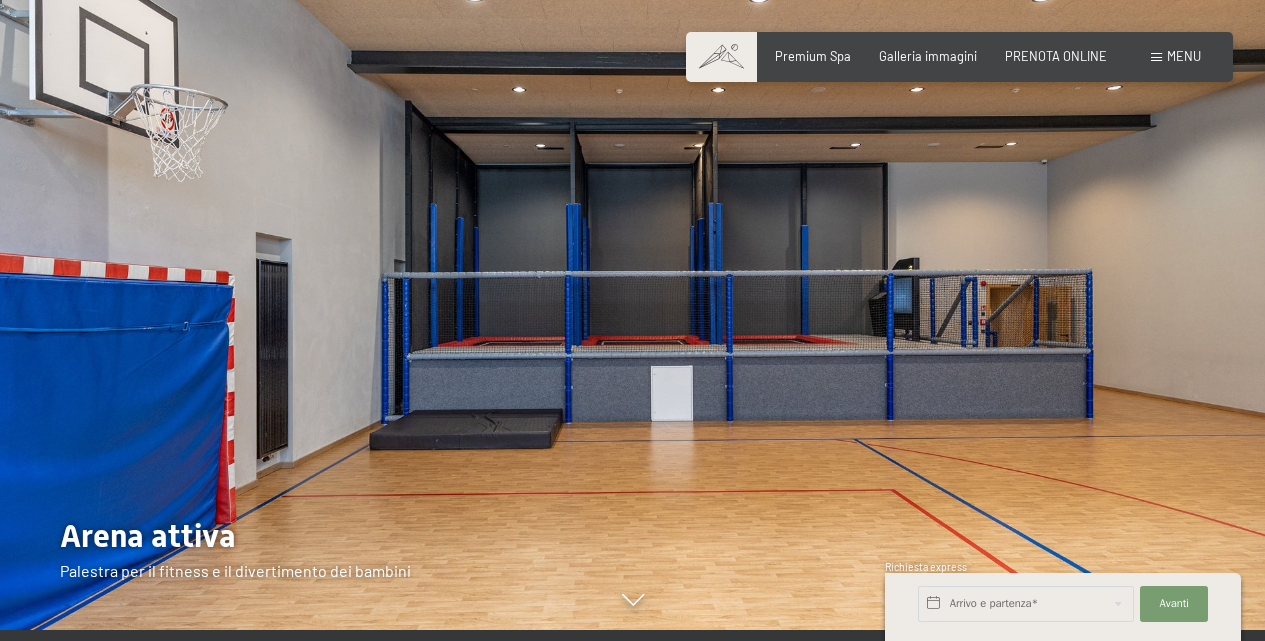 click at bounding box center (949, 305) 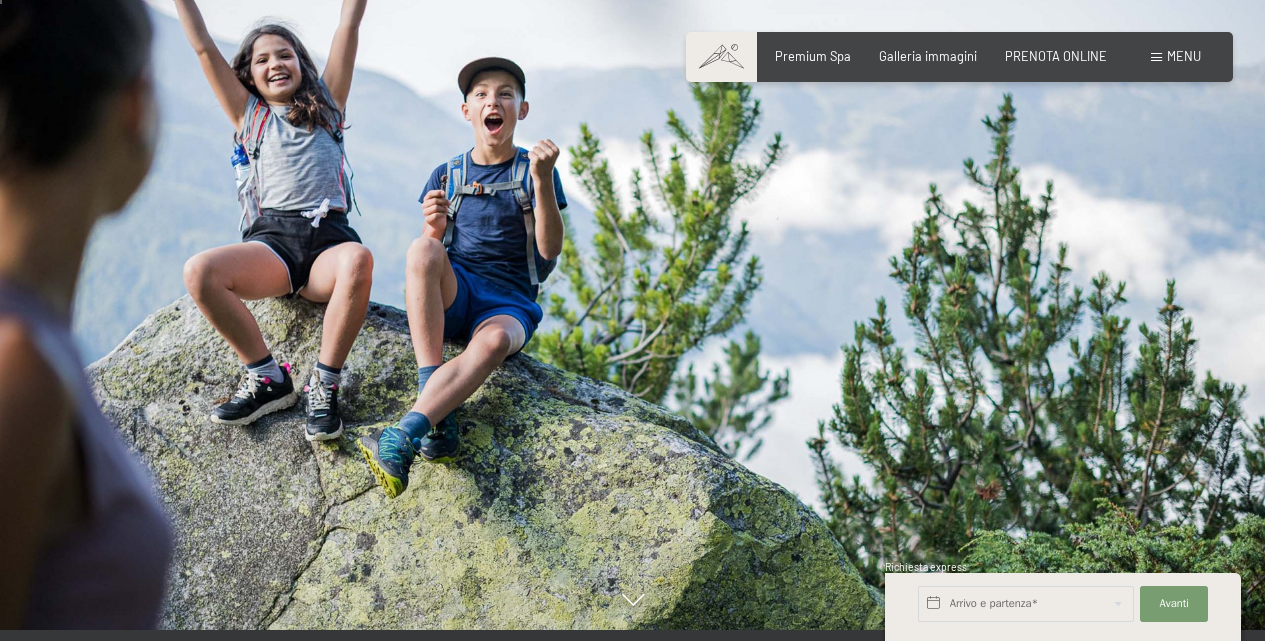 click at bounding box center (949, 305) 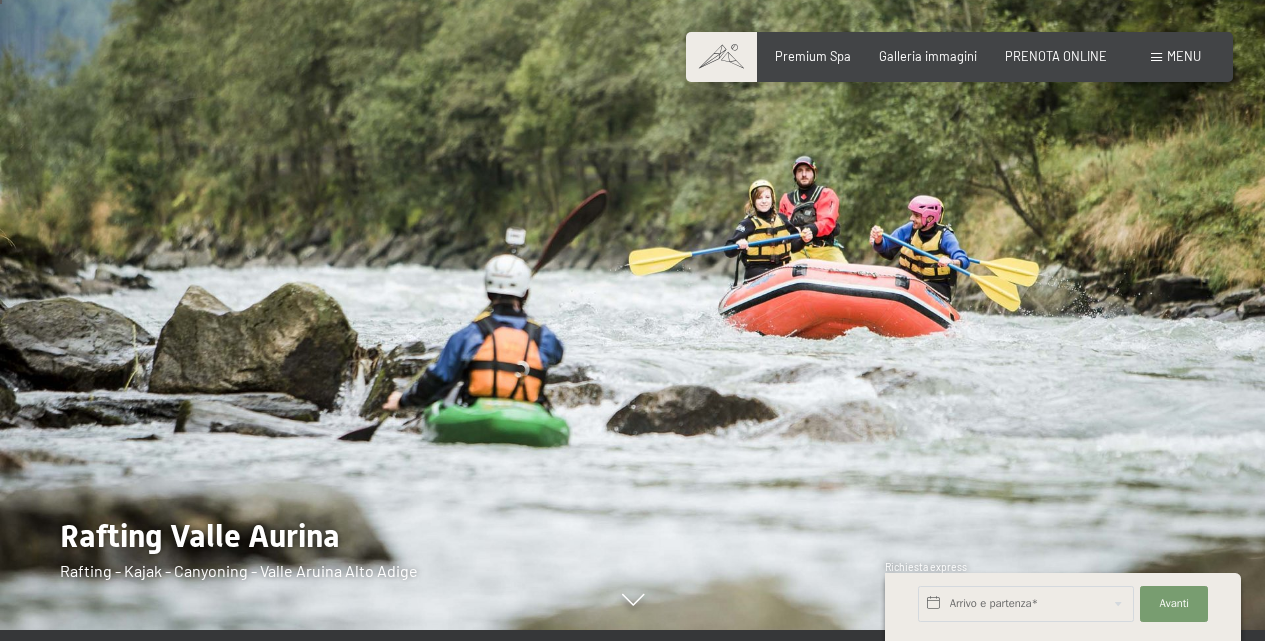 click at bounding box center [949, 305] 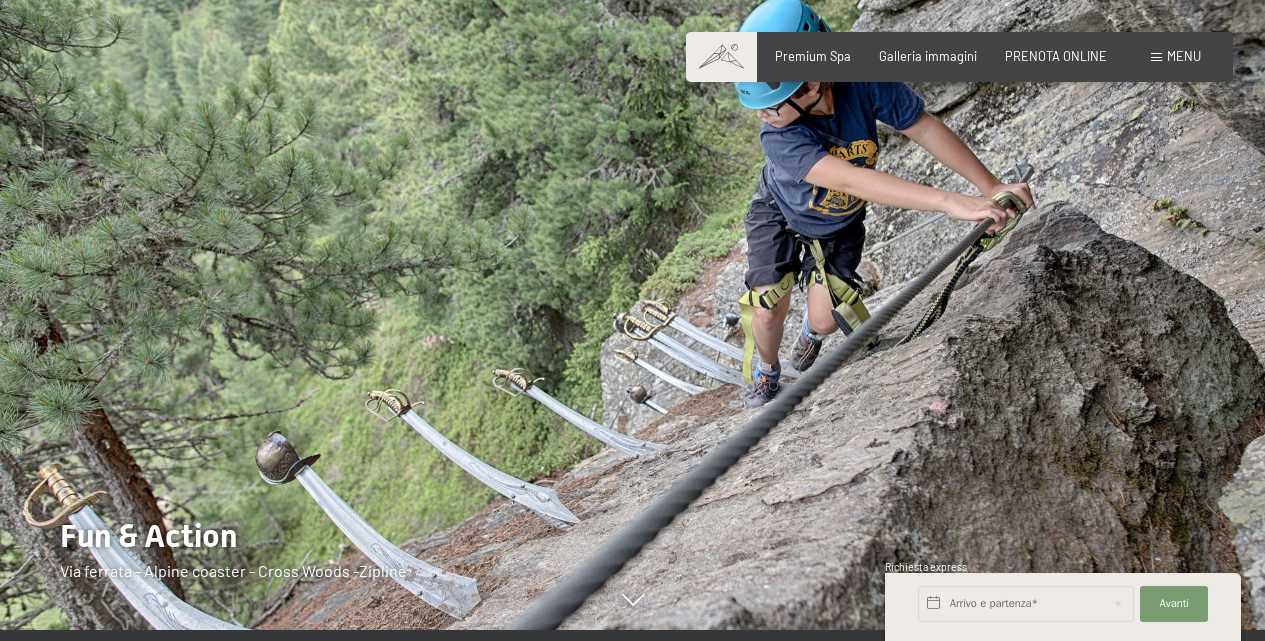 click at bounding box center (949, 305) 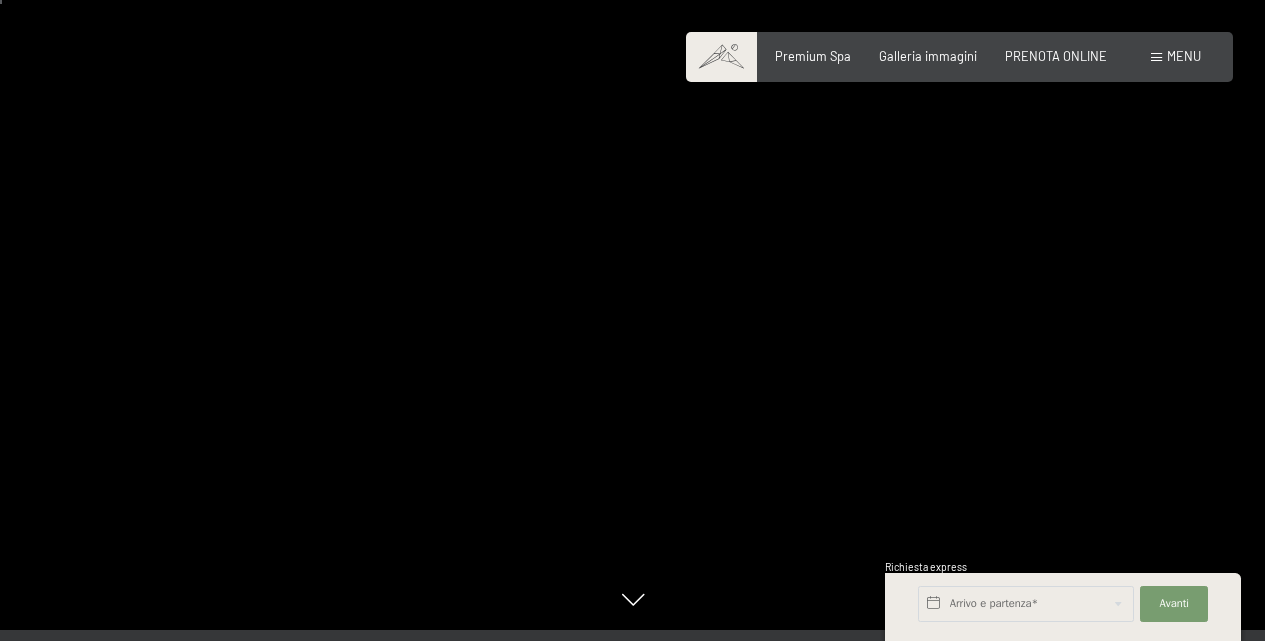 click at bounding box center (949, 305) 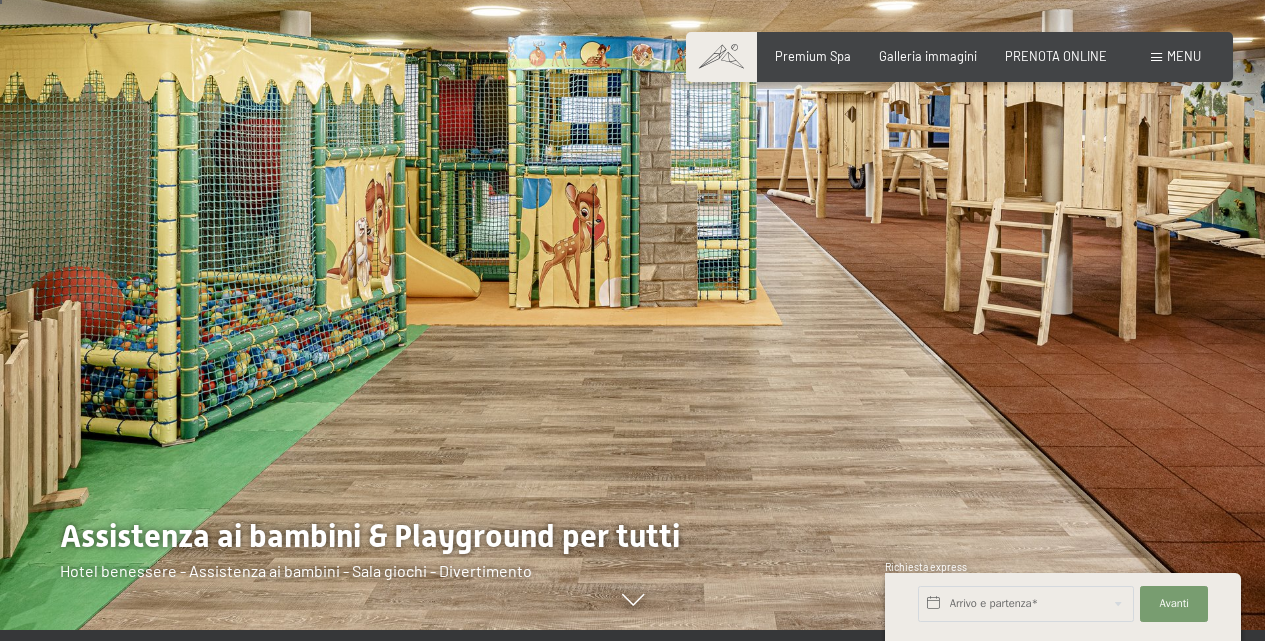 click at bounding box center (949, 305) 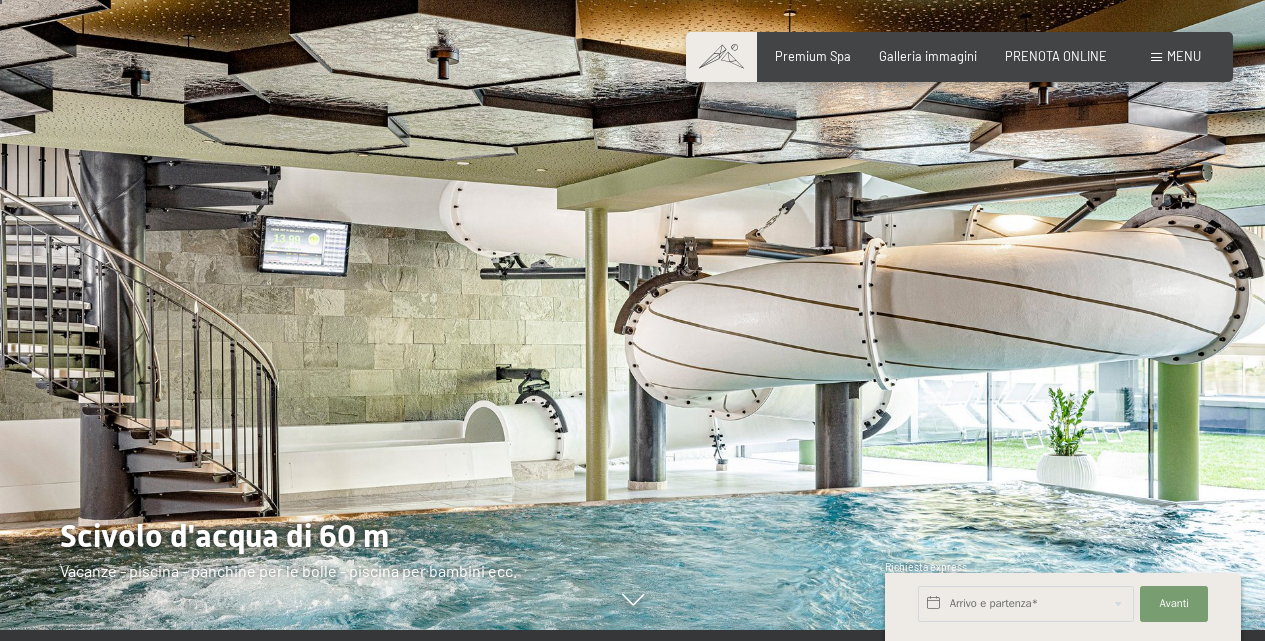 click at bounding box center (949, 305) 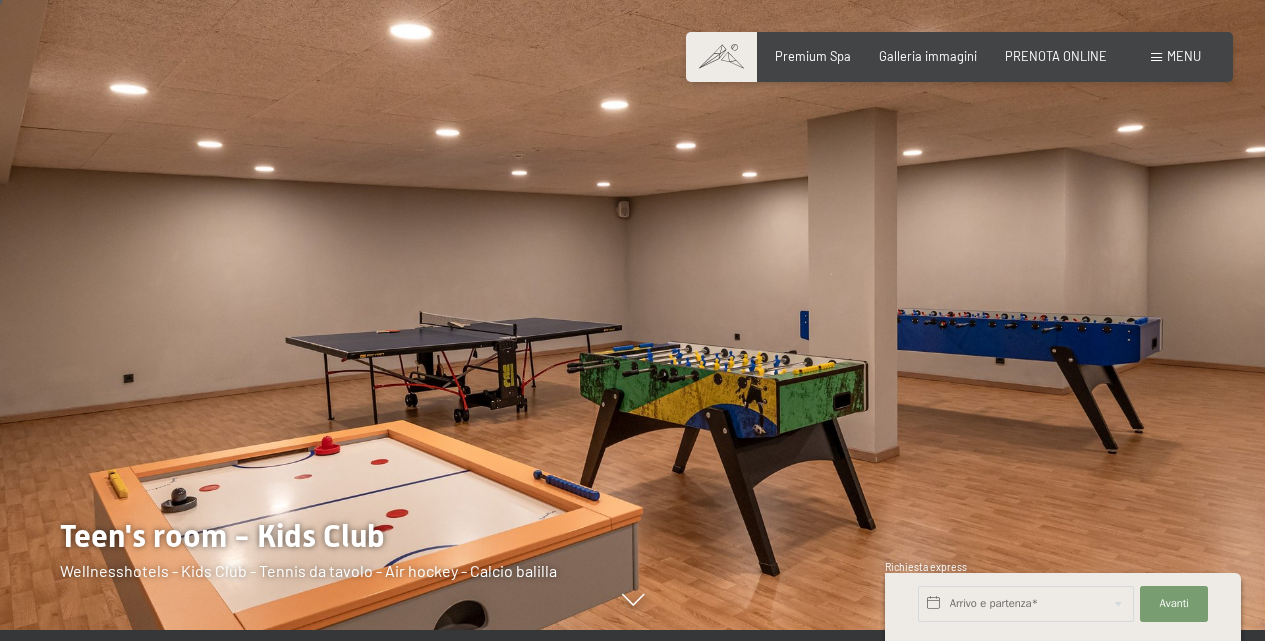 click at bounding box center [949, 305] 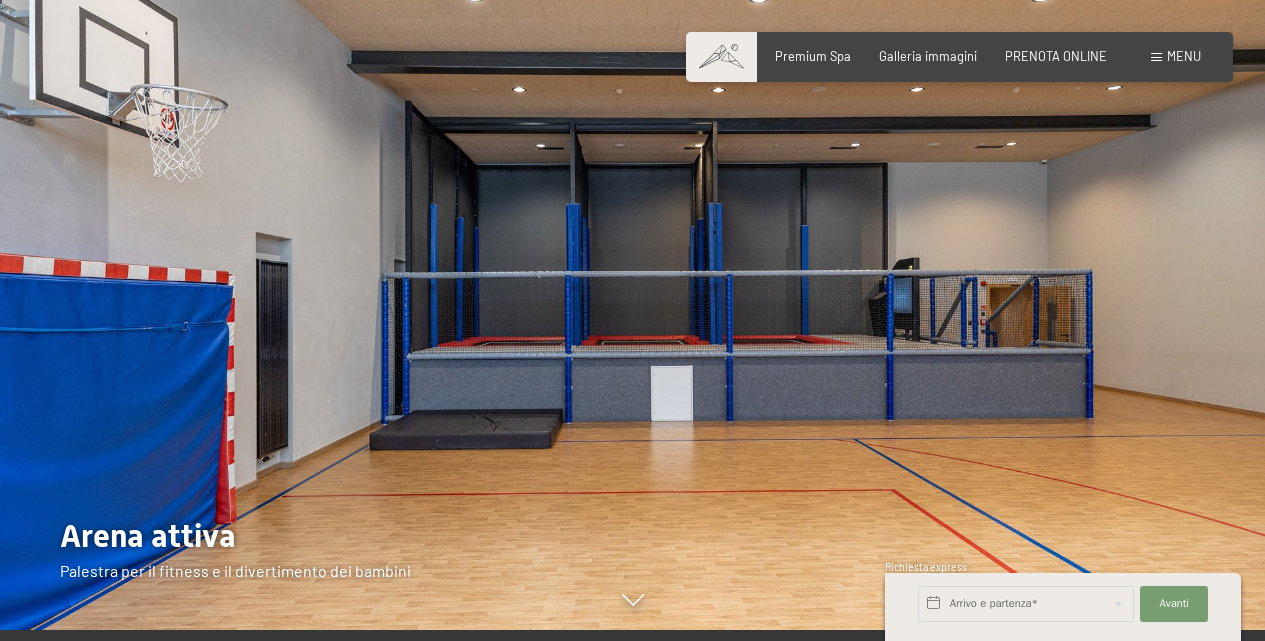 click at bounding box center (949, 305) 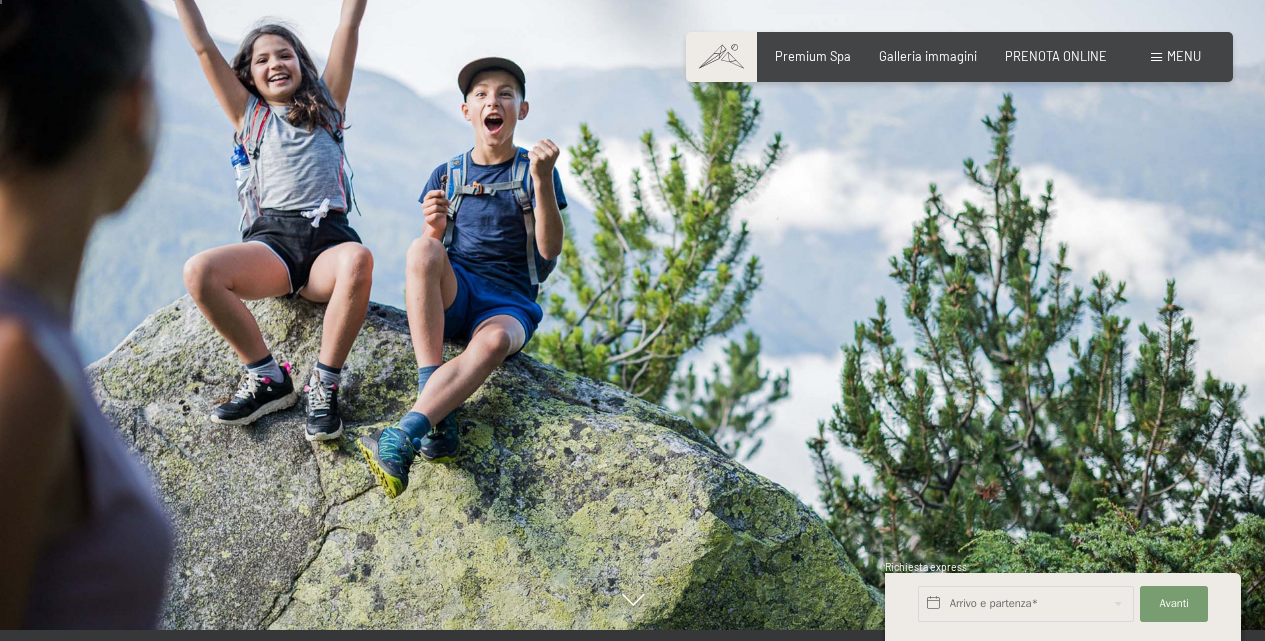 click at bounding box center (949, 305) 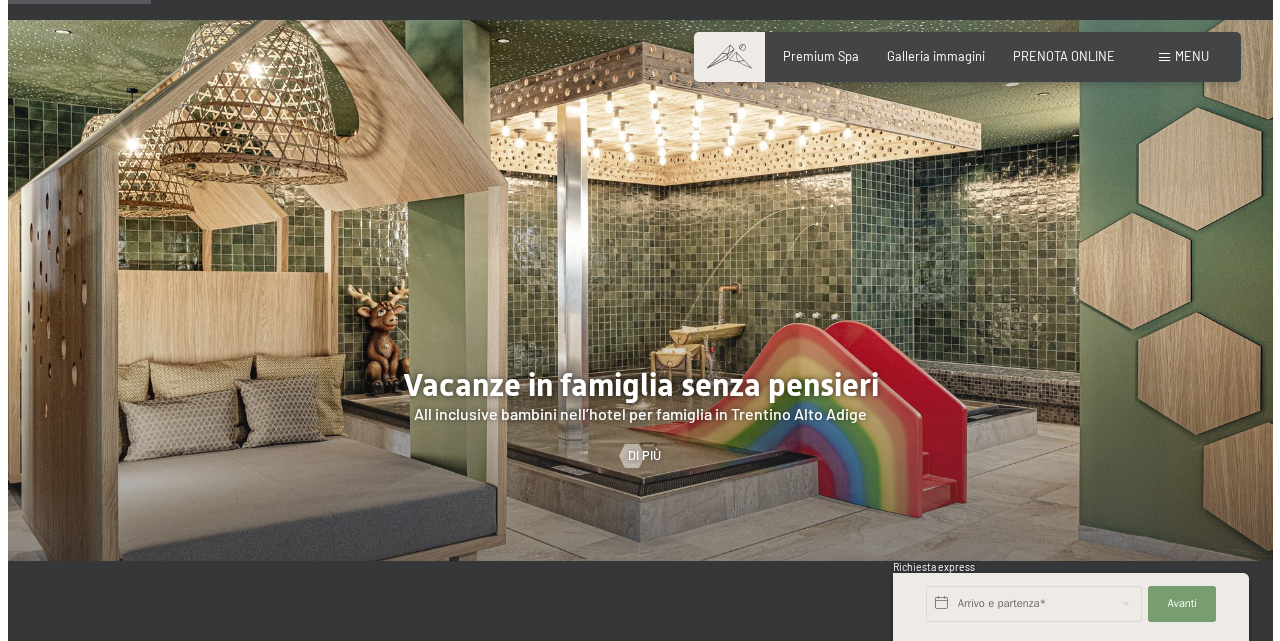 scroll, scrollTop: 1262, scrollLeft: 0, axis: vertical 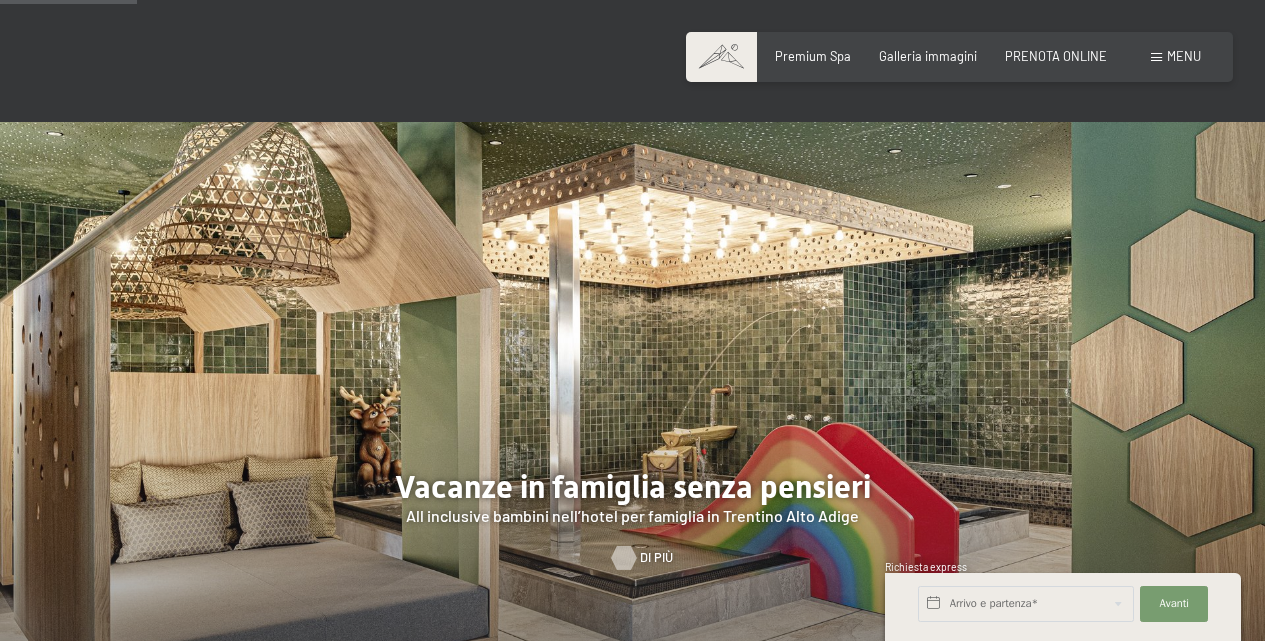 click at bounding box center (624, 558) 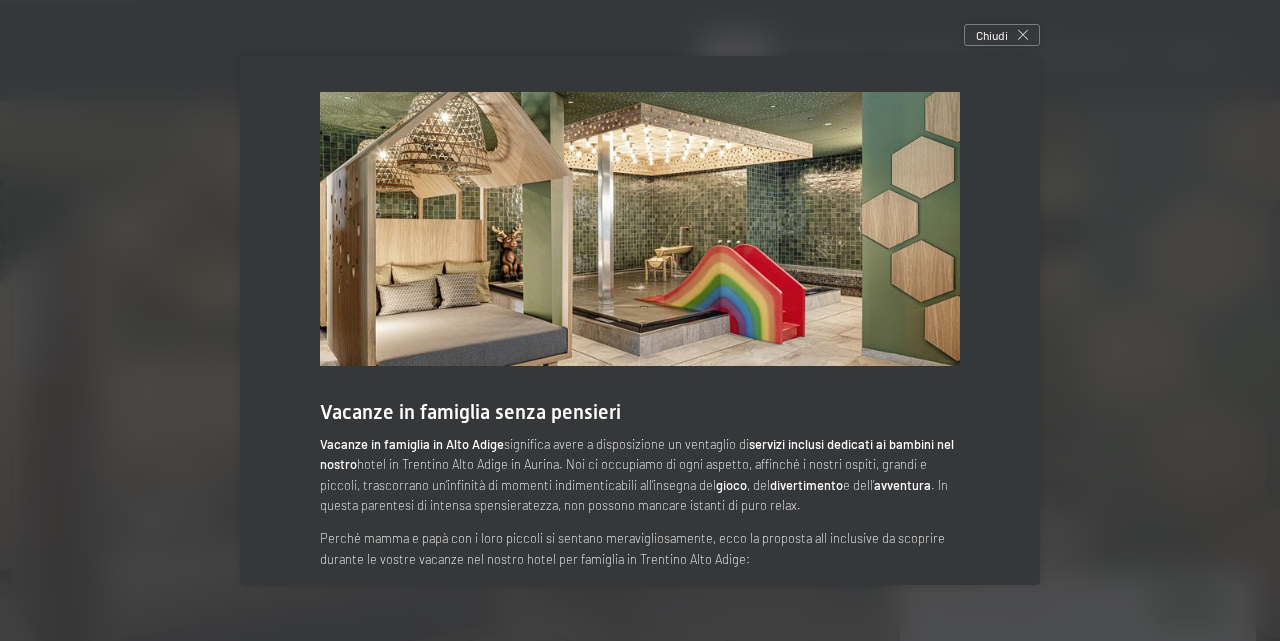 drag, startPoint x: 1045, startPoint y: 234, endPoint x: 1042, endPoint y: 254, distance: 20.22375 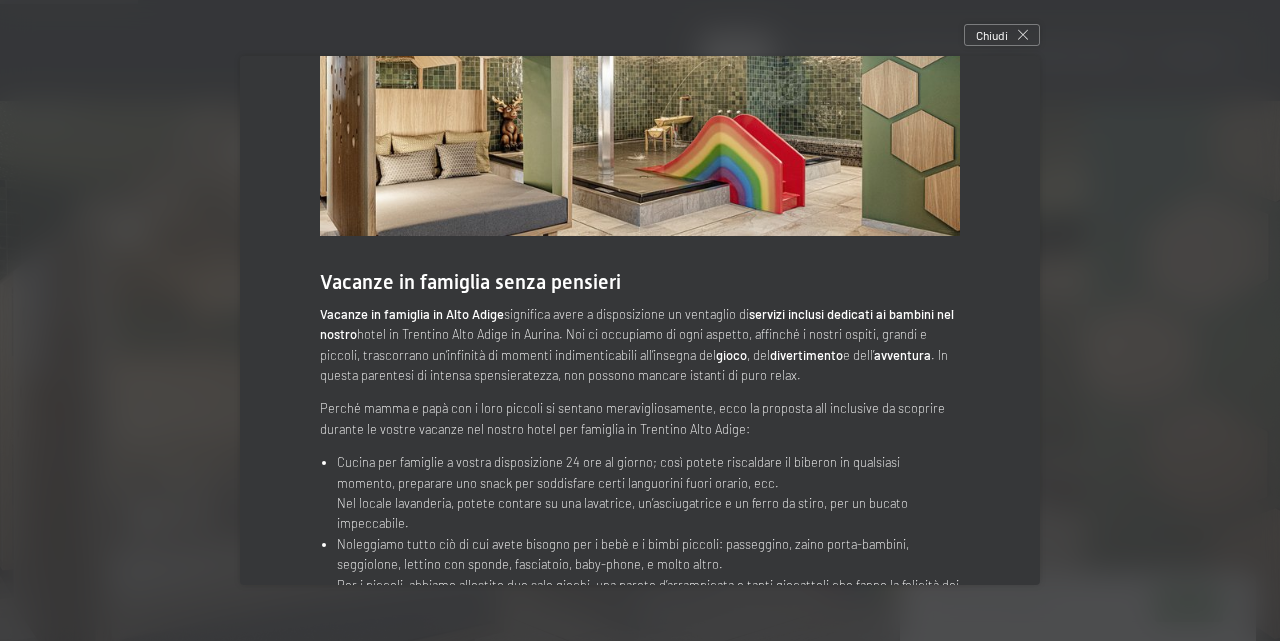 scroll, scrollTop: 256, scrollLeft: 0, axis: vertical 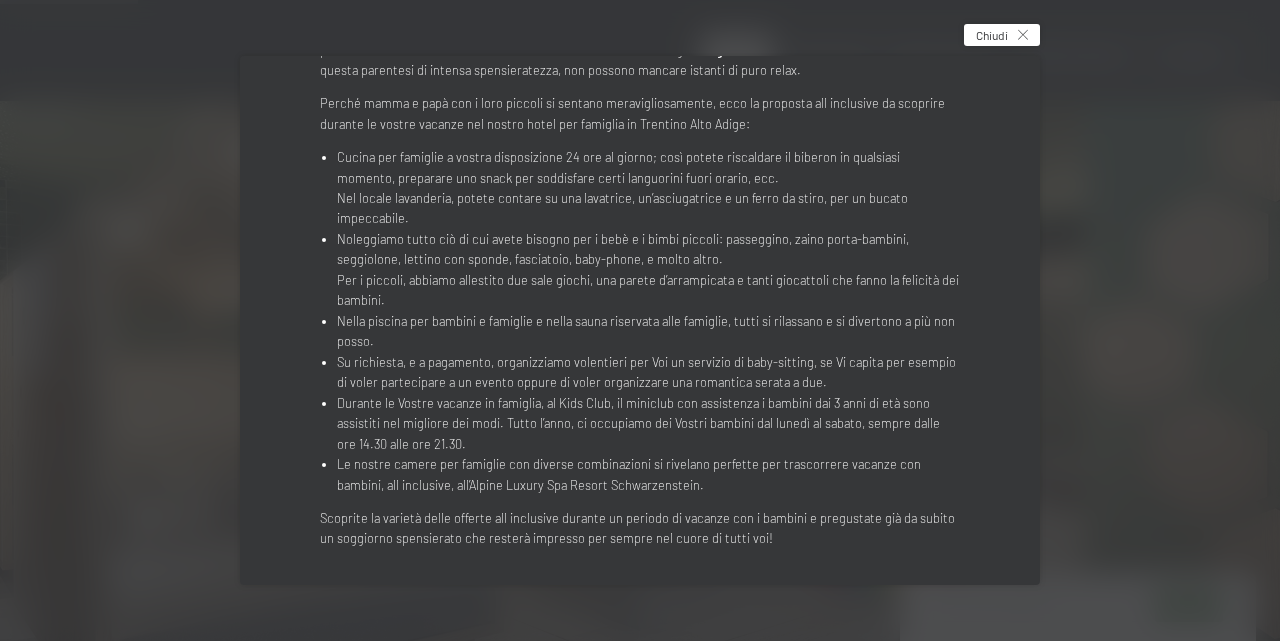 click on "Chiudi" at bounding box center (992, 35) 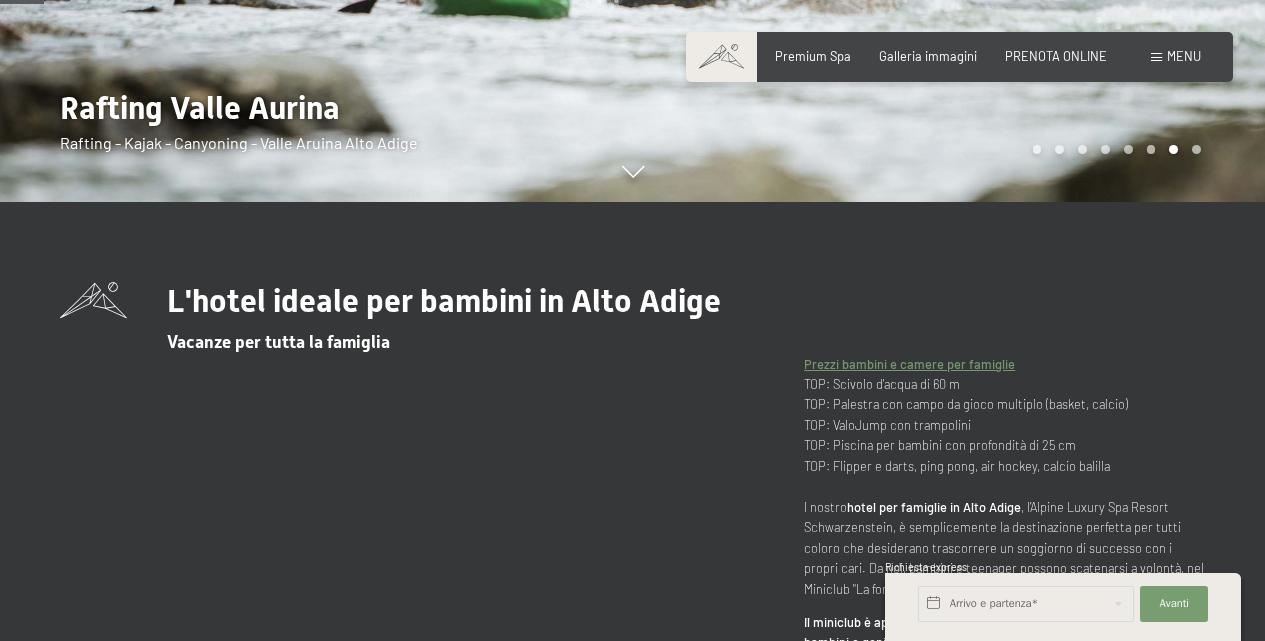 scroll, scrollTop: 407, scrollLeft: 0, axis: vertical 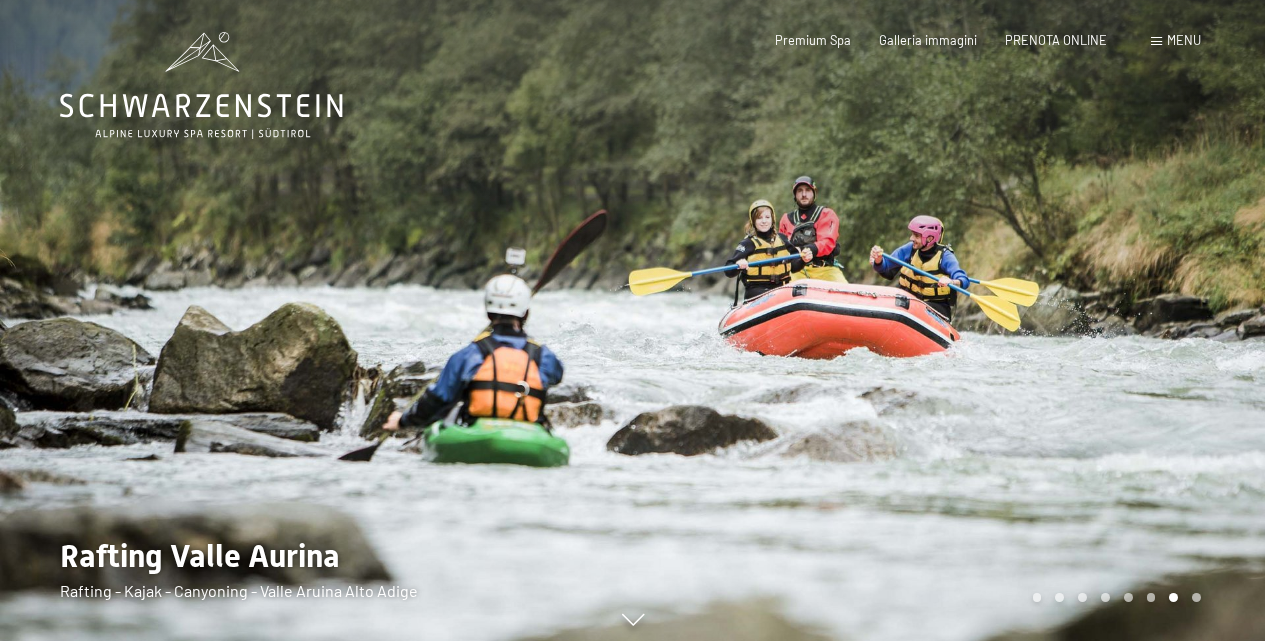 click on "Prenotazione           Richiesta                                     Premium Spa           Galleria immagini           PRENOTA ONLINE           Menu                                                                    DE         IT         EN                Buoni             Immagini               Richiesta           Prenotazione                    DE         IT         EN                       Schwarzenstein           Novità allo Schwarzenstein         I padroni di casa         Premium spa         Cucina gourmet         Attività         Programma settimanale         Immagini             Family         GoGreen         Belvita         Immagini                     Alloggi & prezzi           Servizi inclusi         Camere & prezzi         Lista             Offerte         Lista             Prezzi per famiglie         Prezzi trattmenti         Premi ospiti fedeli         Richiesta         Prenotazione         Condizioni generali         Buoni         Idee regalo" at bounding box center (959, 41) 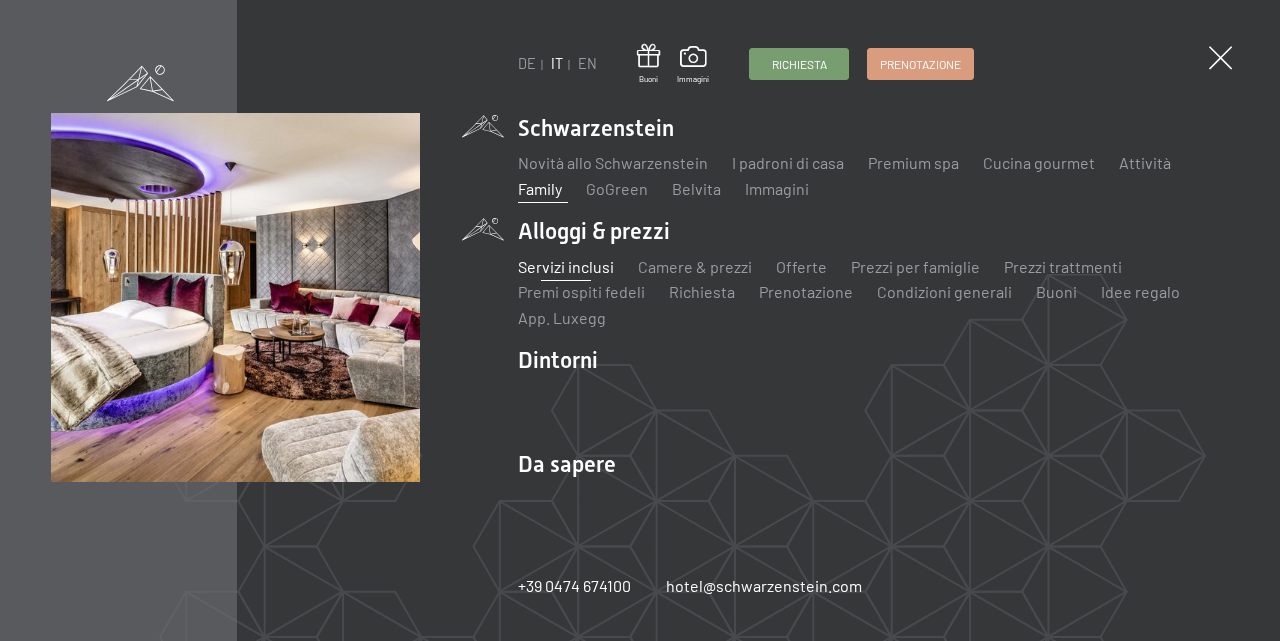 click on "Servizi inclusi" at bounding box center (566, 266) 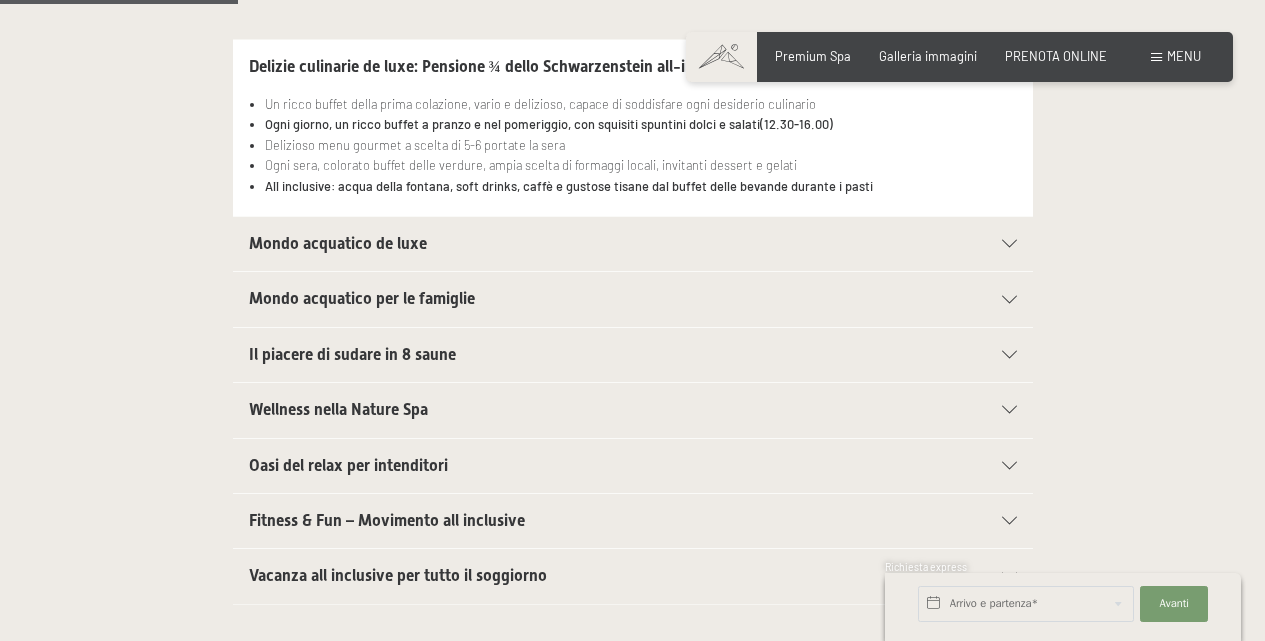 scroll, scrollTop: 602, scrollLeft: 0, axis: vertical 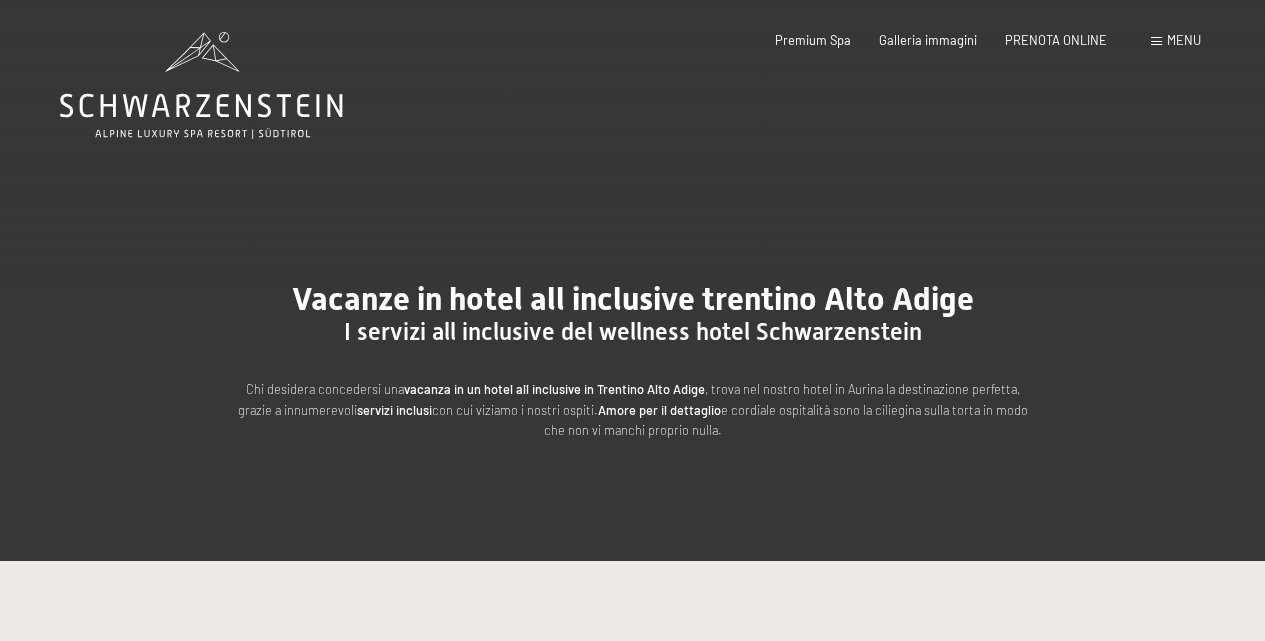 click on "Menu" at bounding box center [1176, 41] 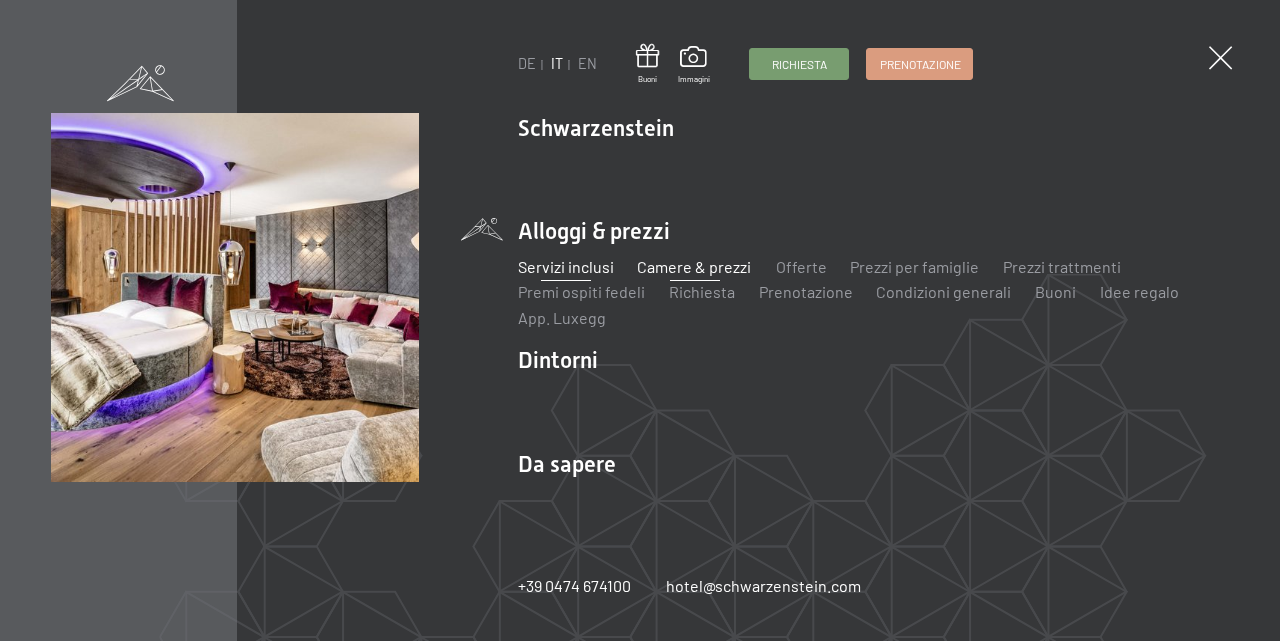click on "Camere & prezzi" at bounding box center [695, 266] 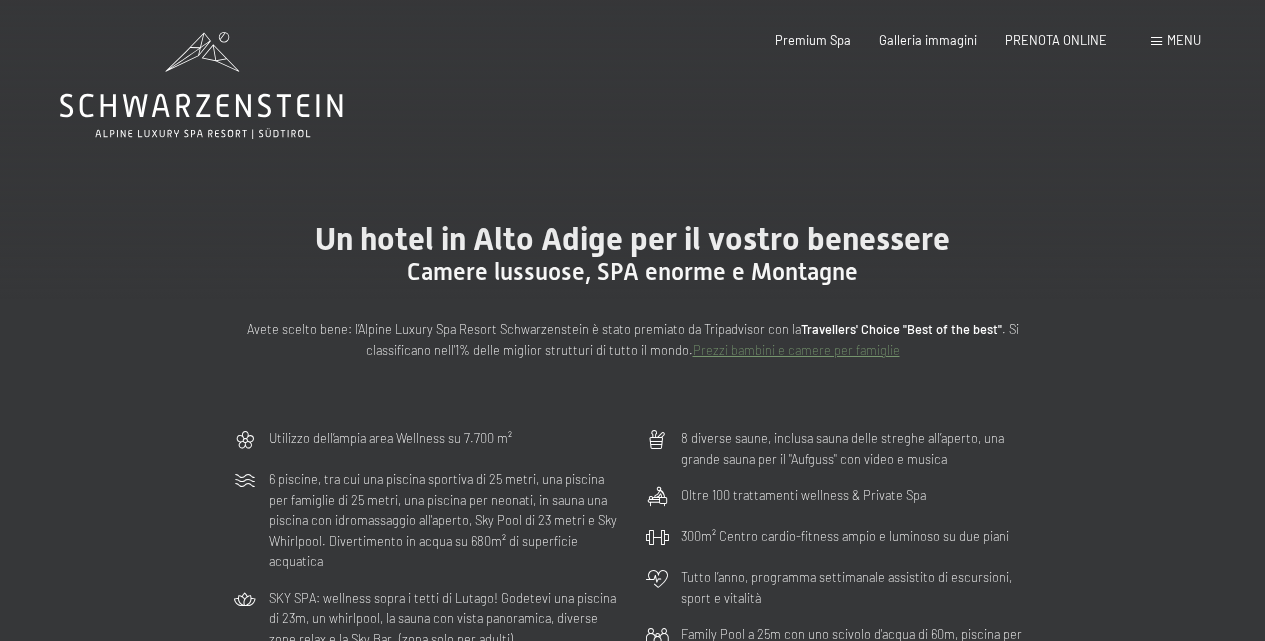 scroll, scrollTop: 0, scrollLeft: 0, axis: both 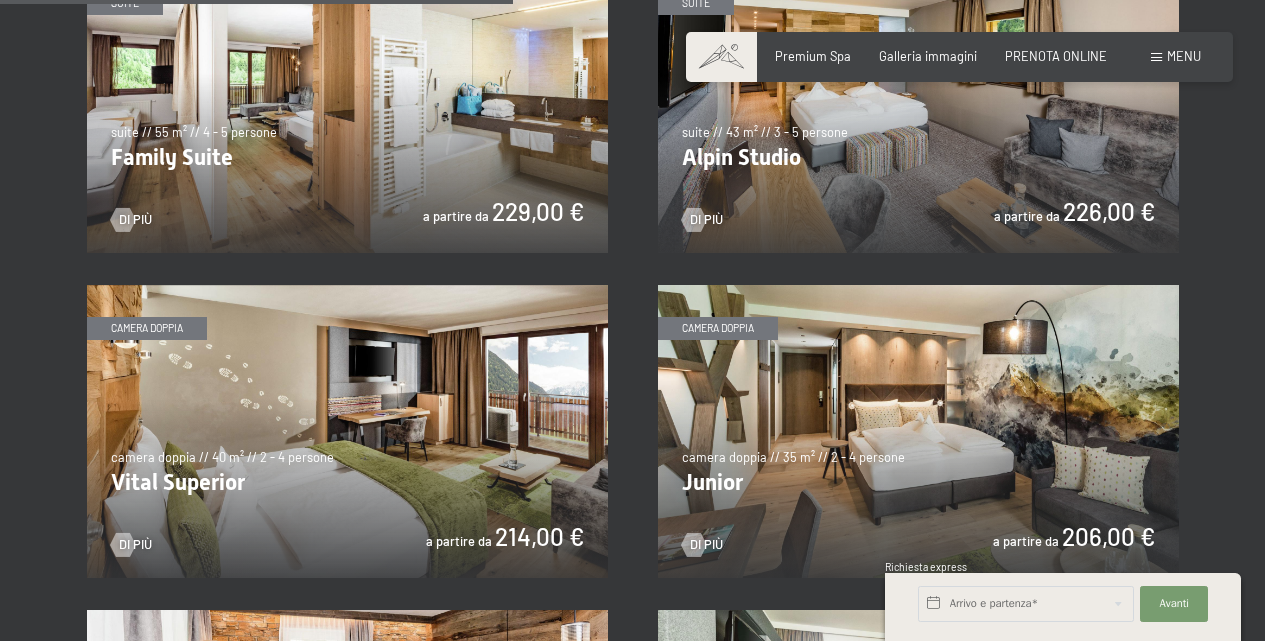drag, startPoint x: 1269, startPoint y: 41, endPoint x: 1272, endPoint y: 259, distance: 218.02065 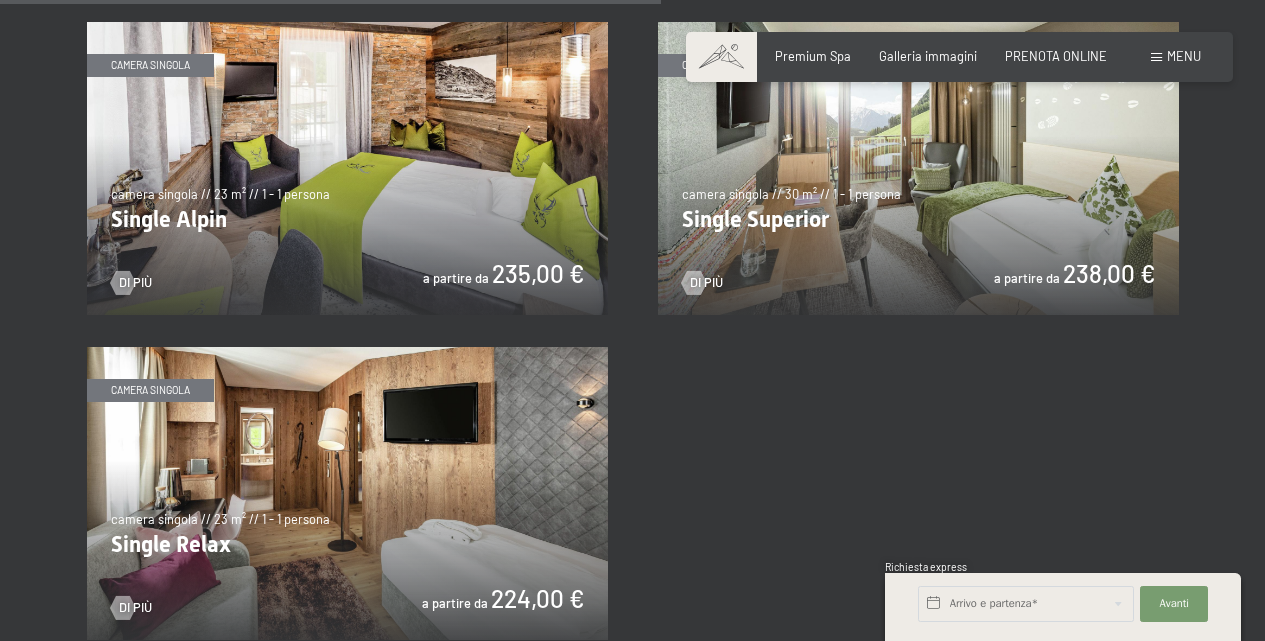 scroll, scrollTop: 2667, scrollLeft: 0, axis: vertical 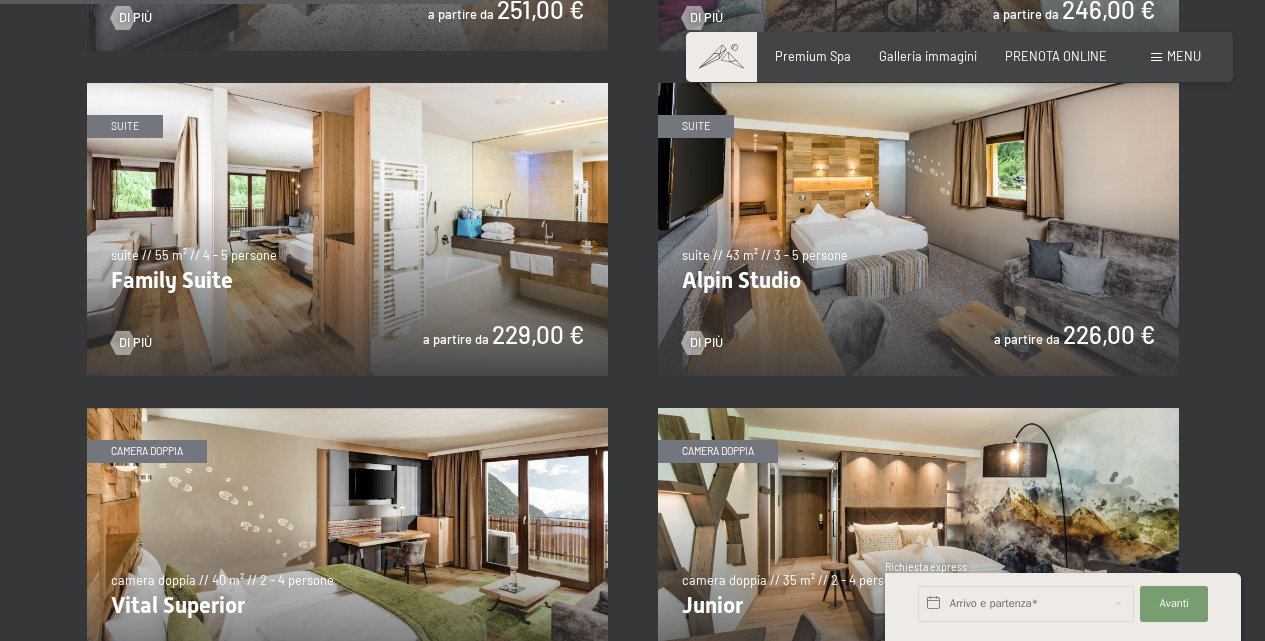click at bounding box center (918, 229) 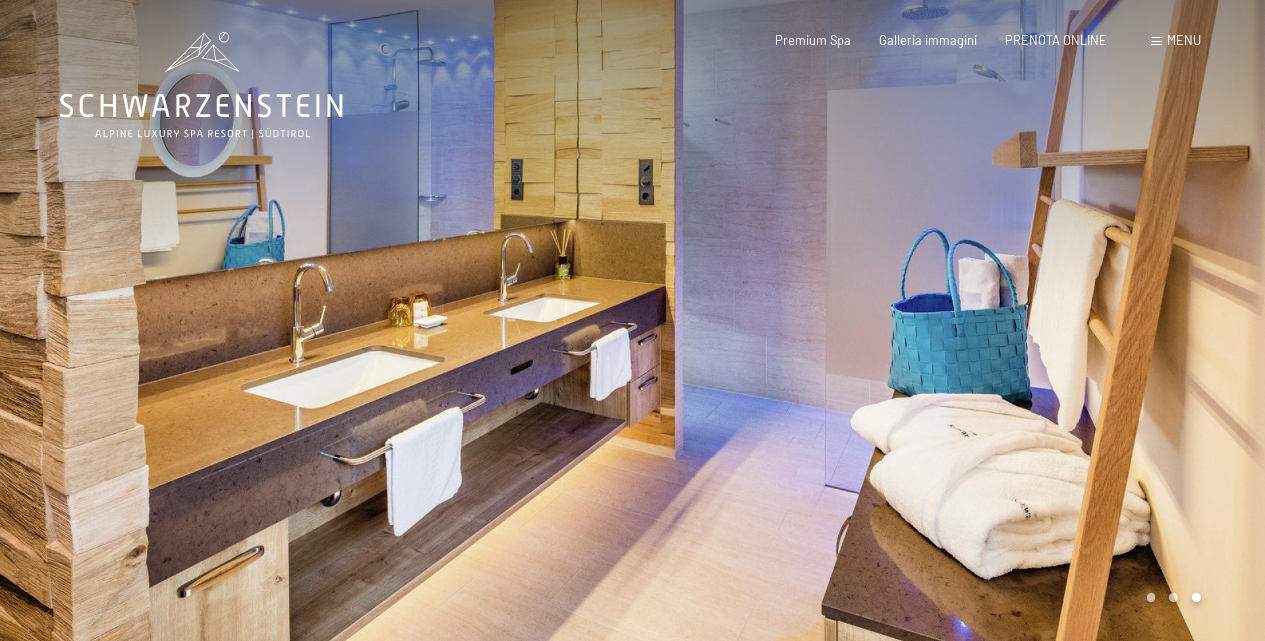 scroll, scrollTop: 0, scrollLeft: 0, axis: both 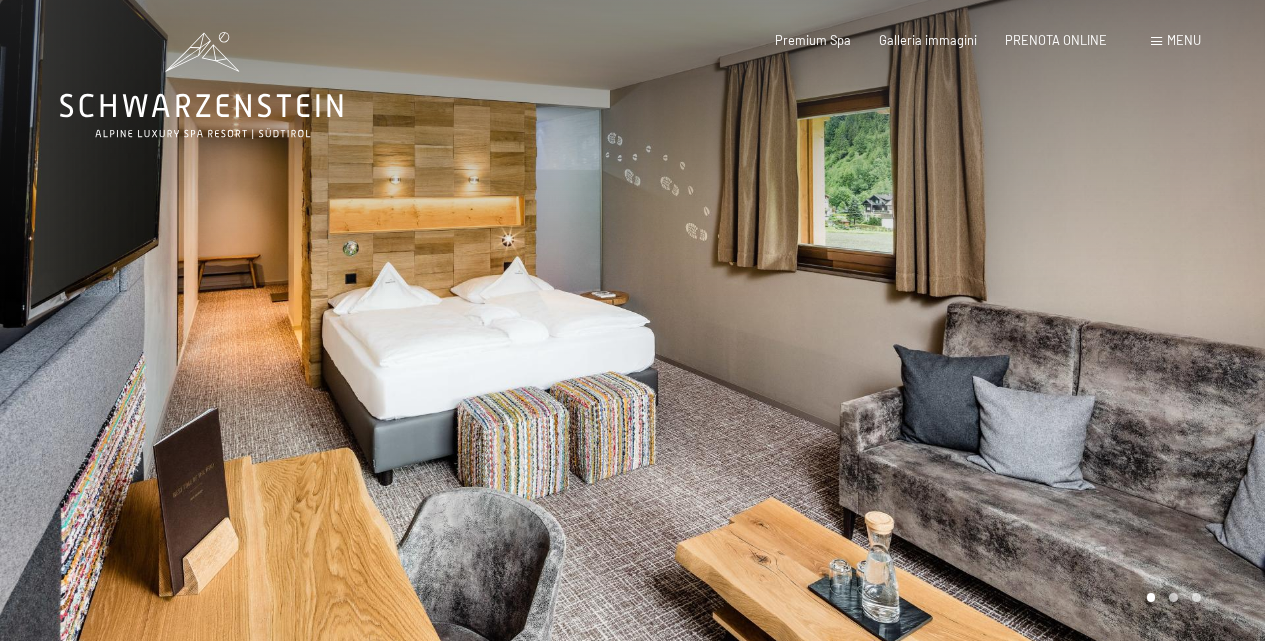 click at bounding box center [949, 325] 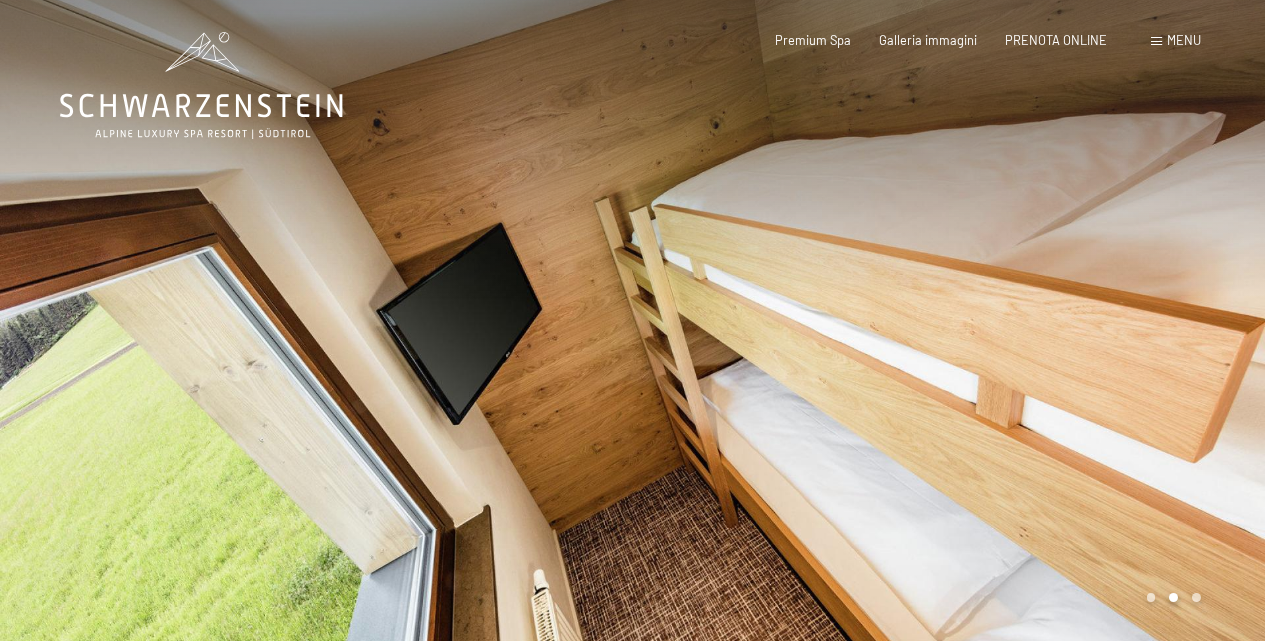 scroll, scrollTop: 0, scrollLeft: 0, axis: both 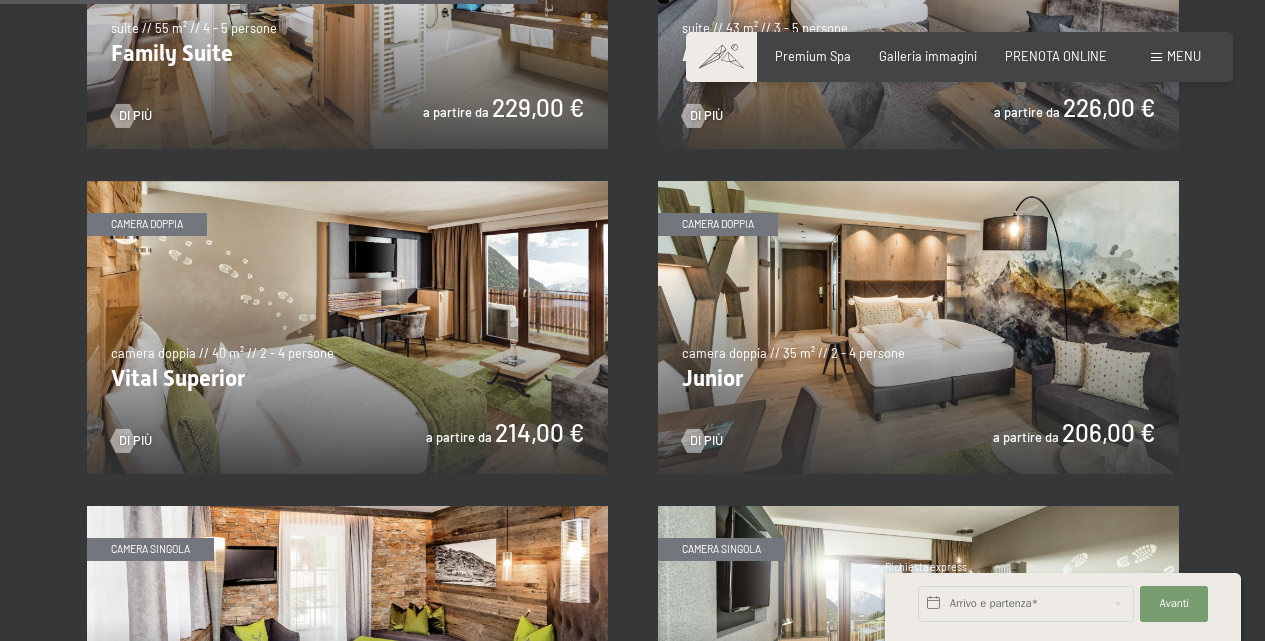 click 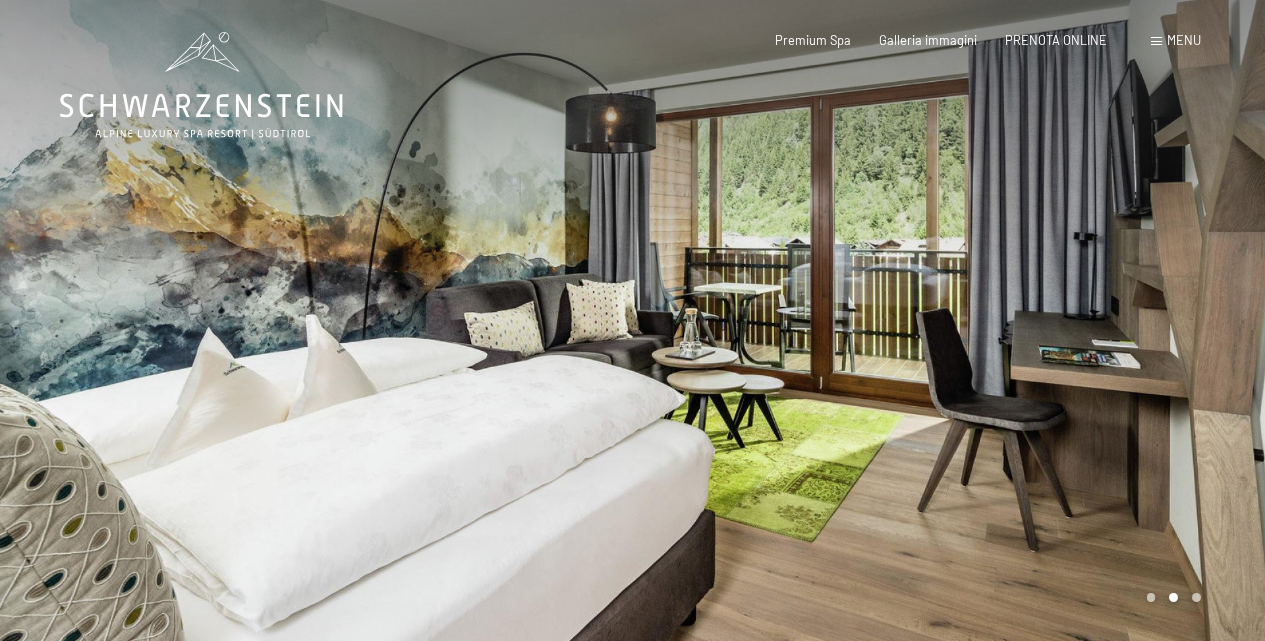scroll, scrollTop: 0, scrollLeft: 0, axis: both 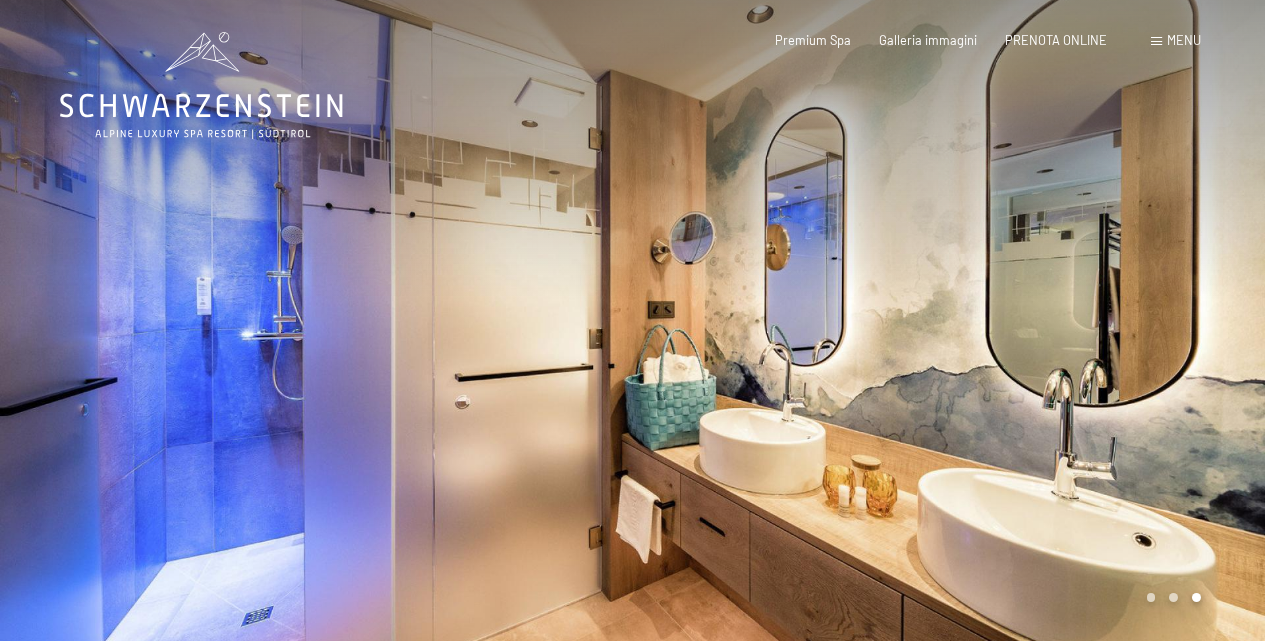 click at bounding box center [949, 325] 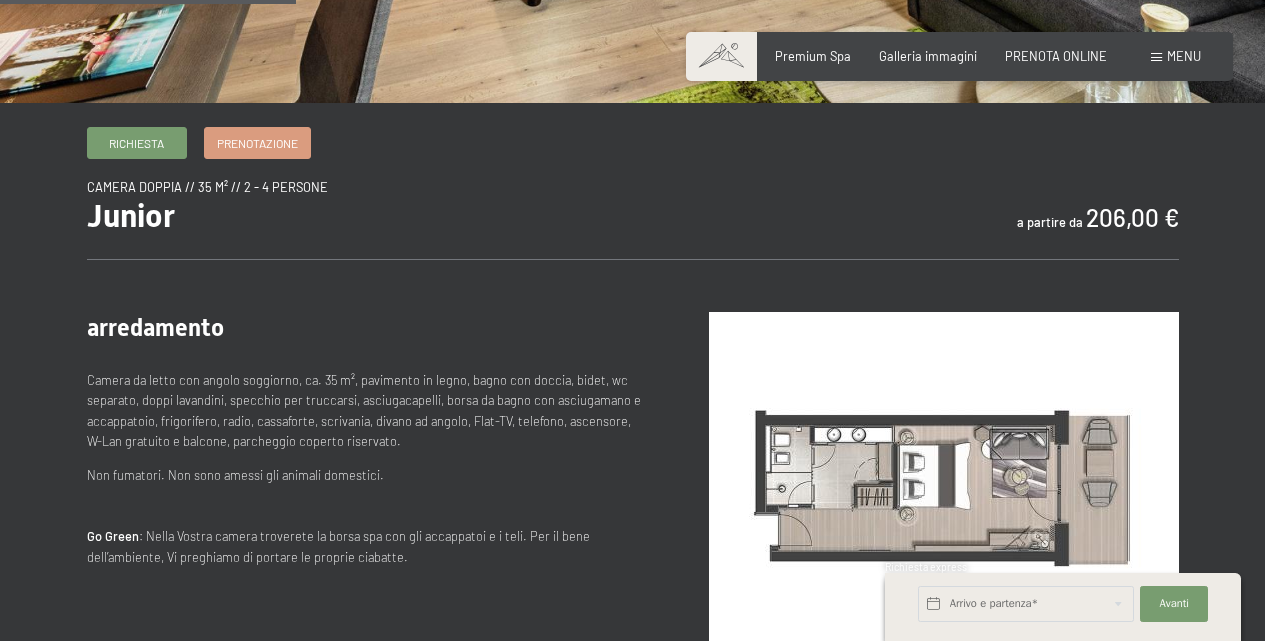 scroll, scrollTop: 542, scrollLeft: 0, axis: vertical 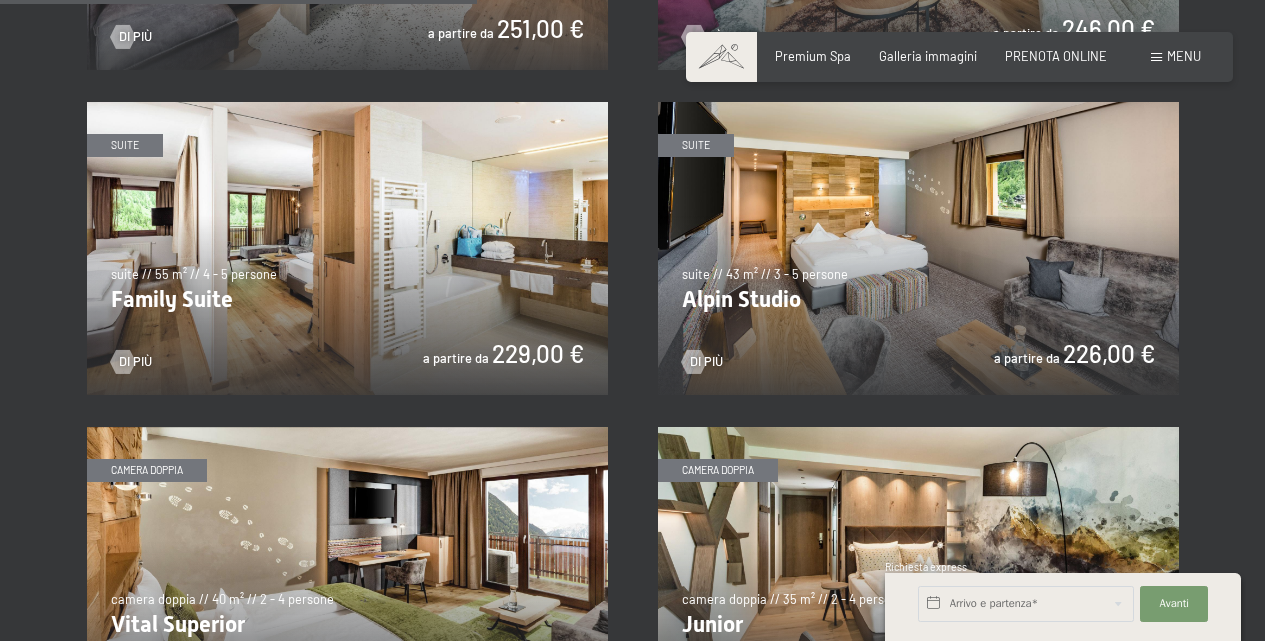 click at bounding box center [347, 248] 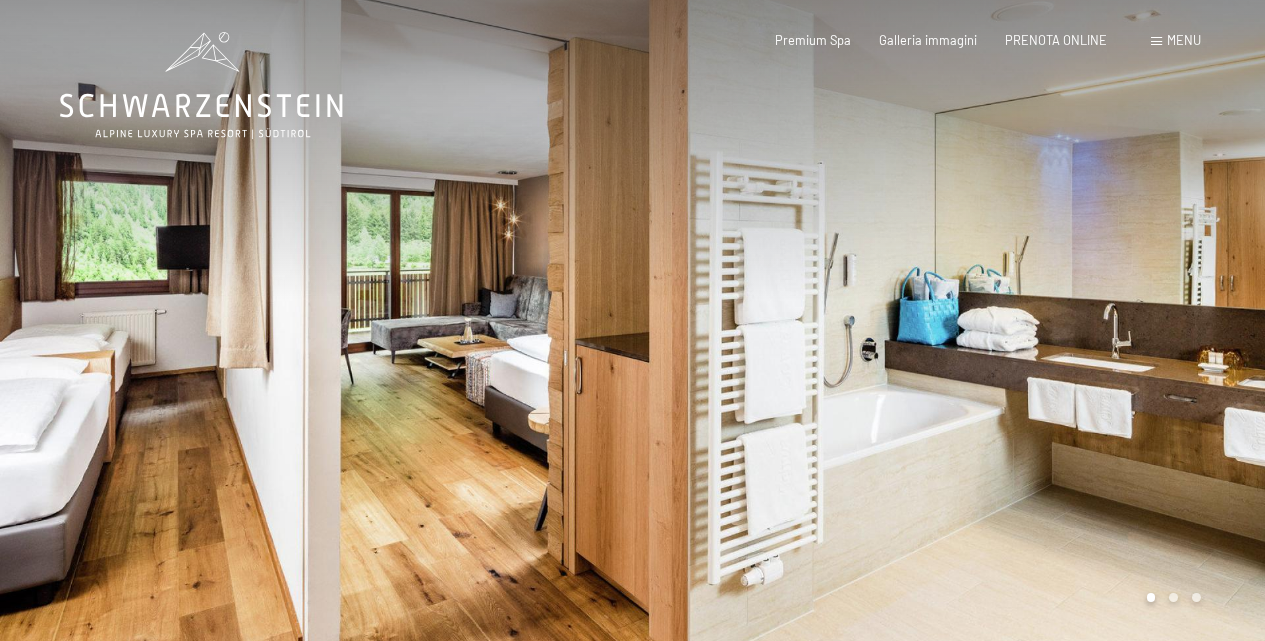 scroll, scrollTop: 0, scrollLeft: 0, axis: both 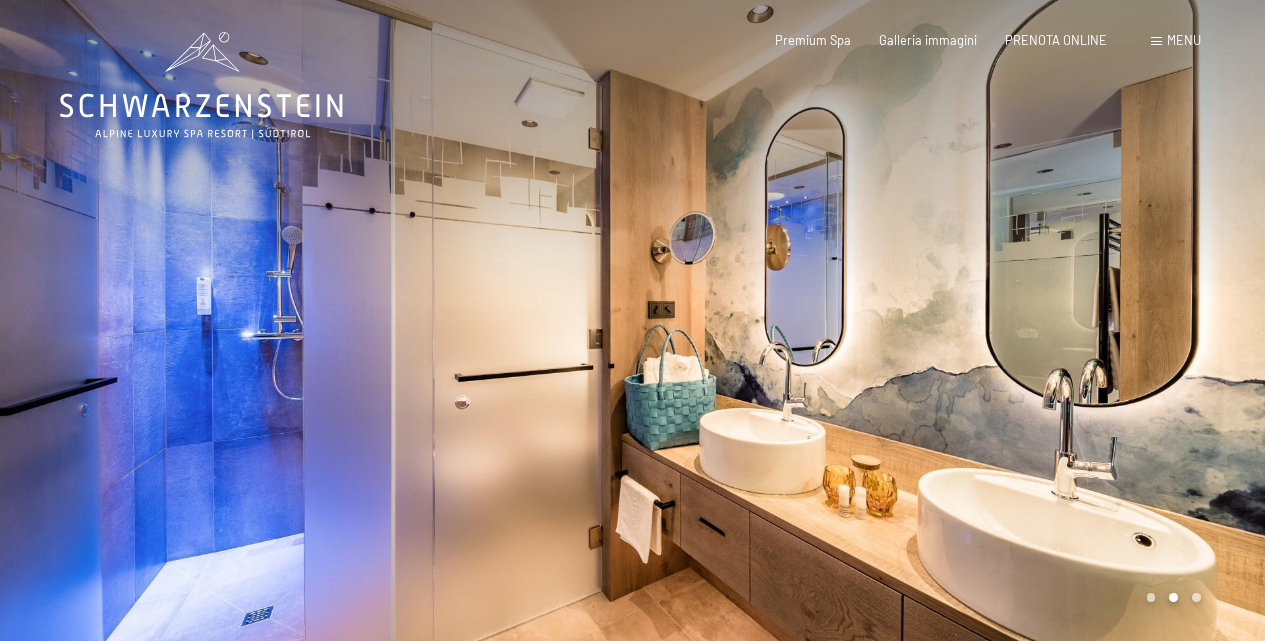 click at bounding box center (949, 325) 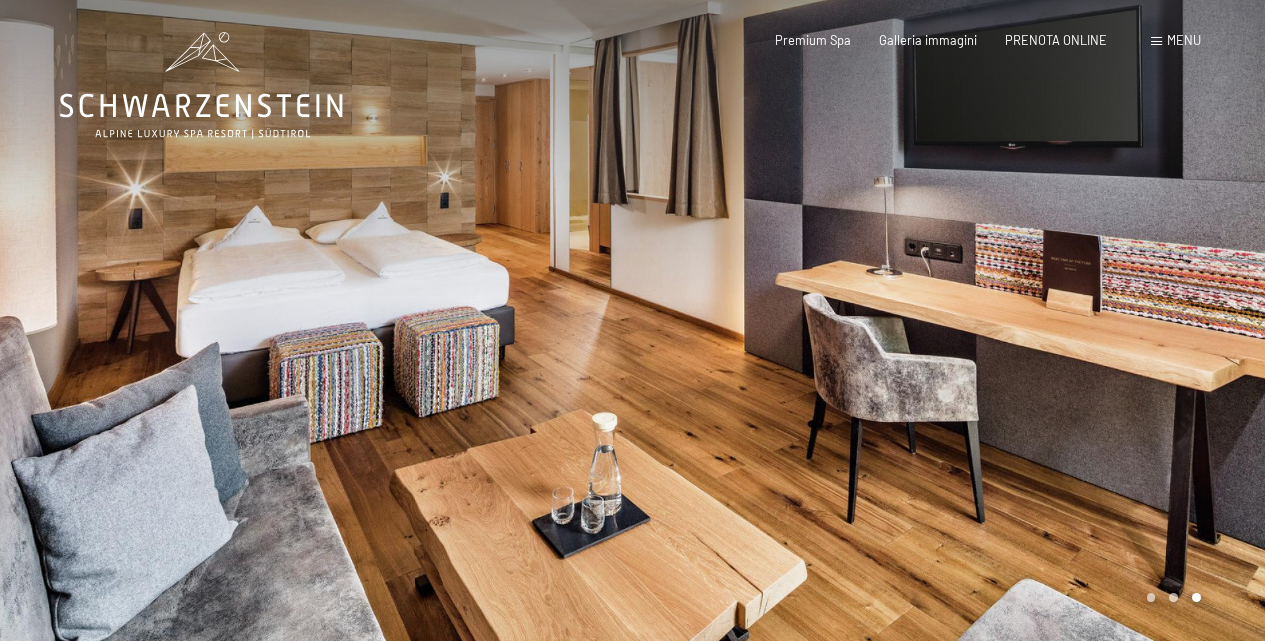 click at bounding box center (949, 325) 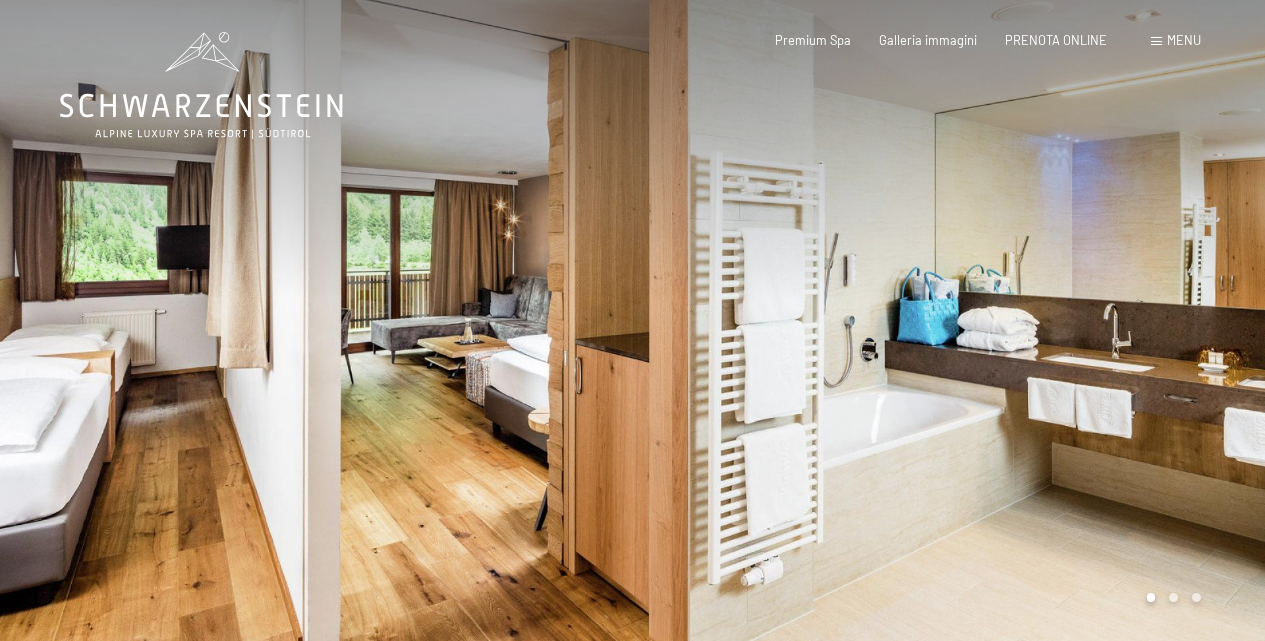 click at bounding box center (949, 325) 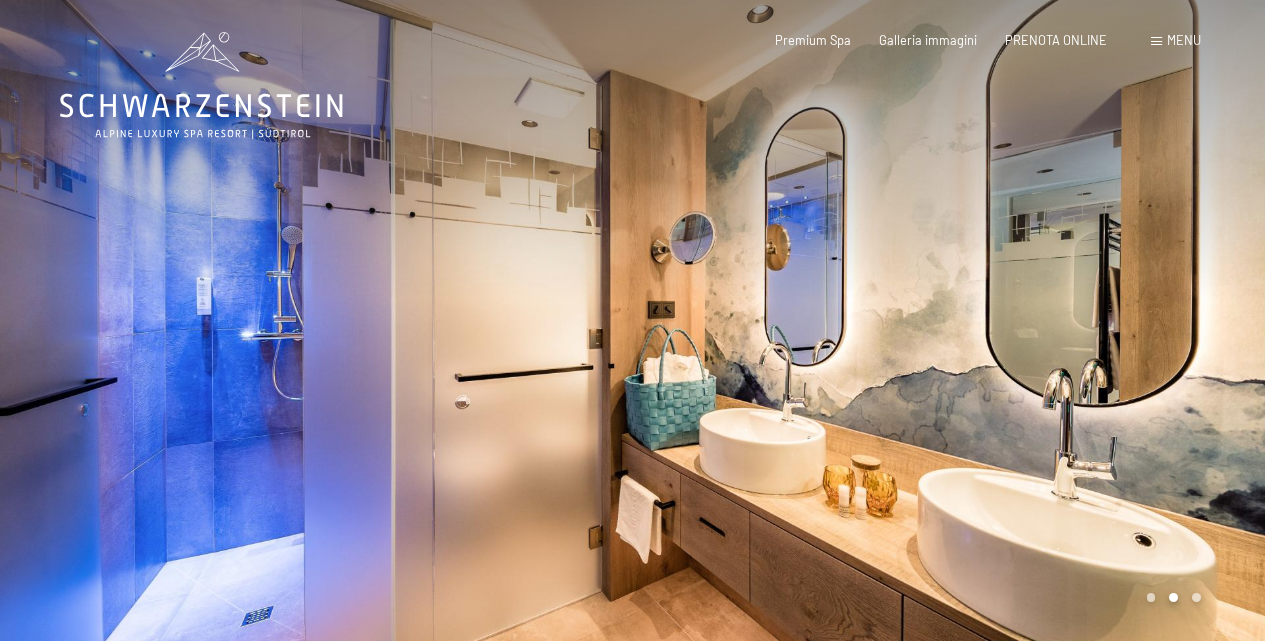 click at bounding box center (949, 325) 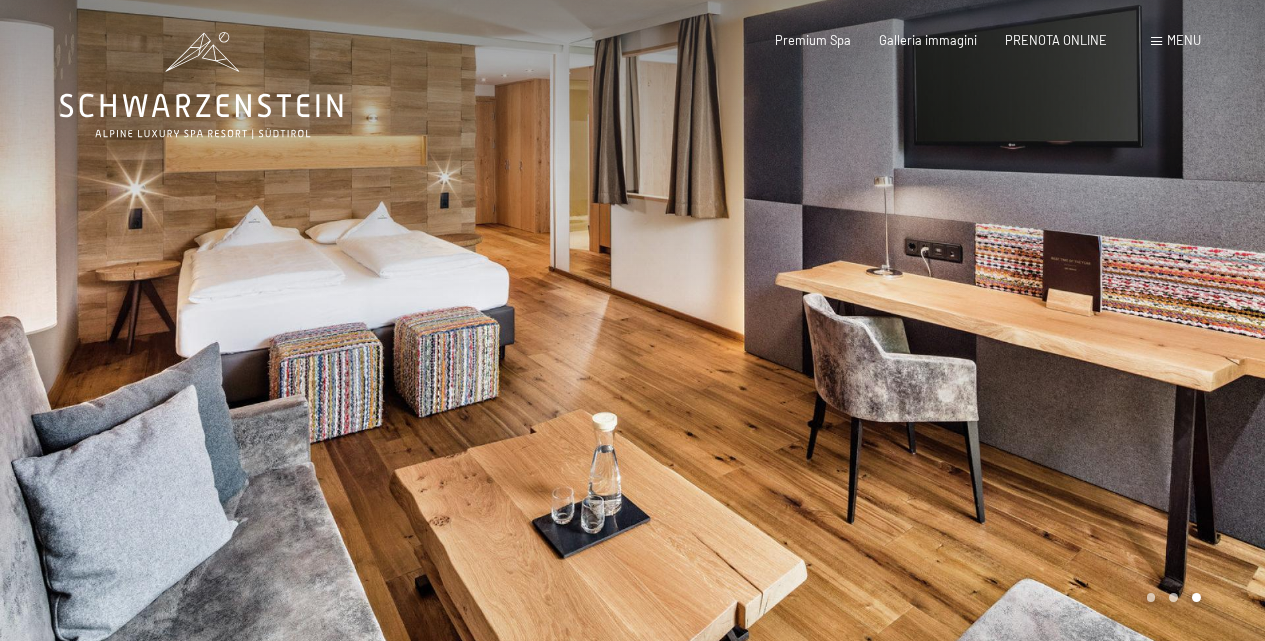 click at bounding box center [949, 325] 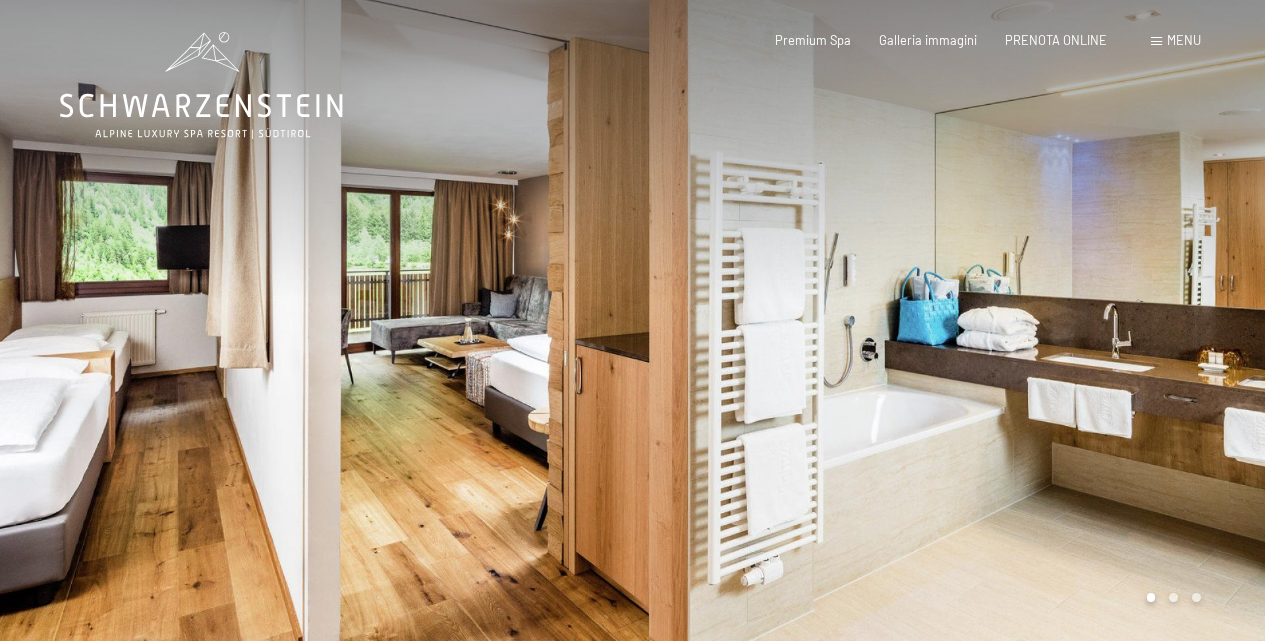 click at bounding box center (949, 325) 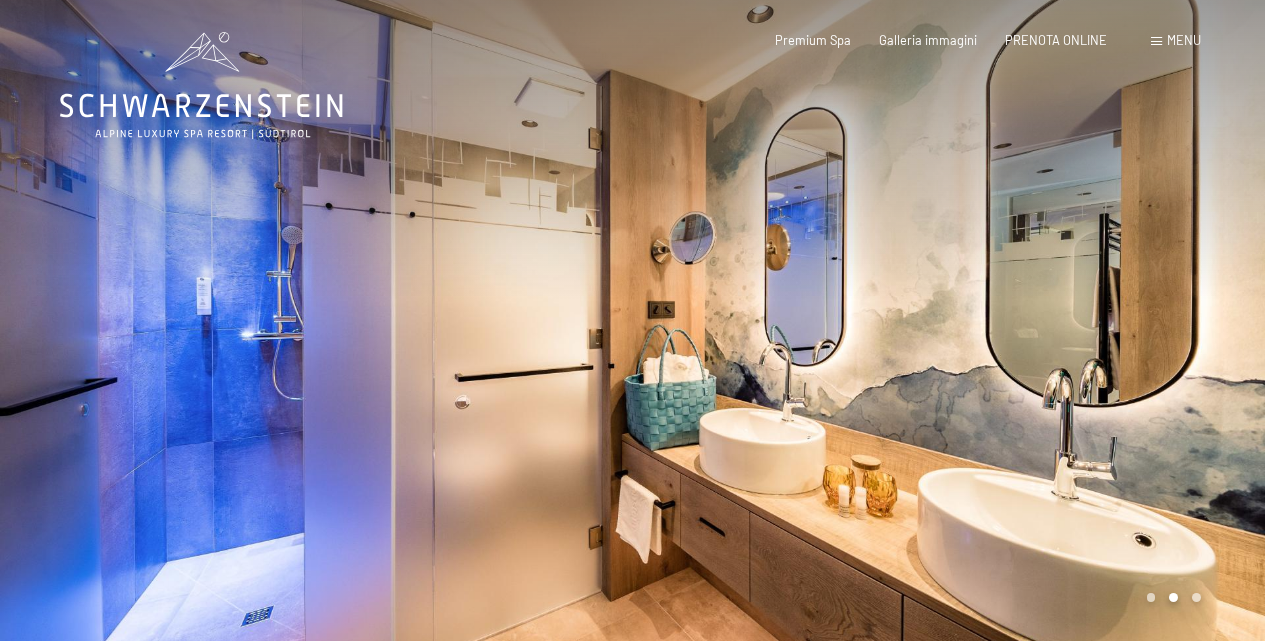 click at bounding box center [949, 325] 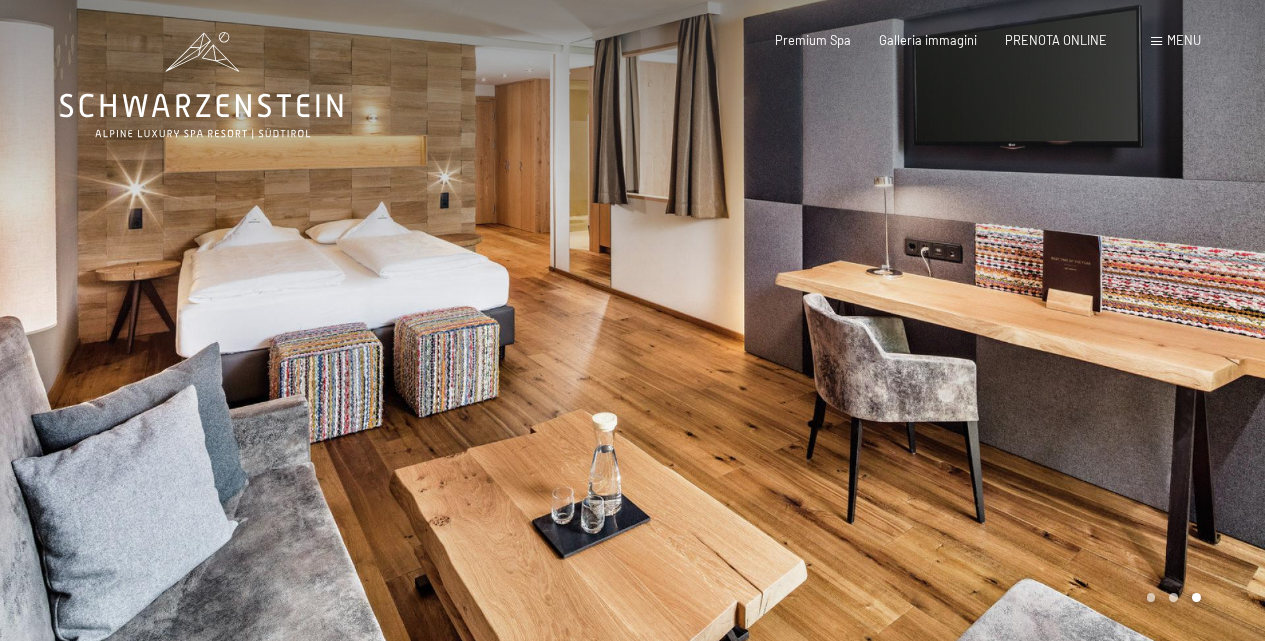 click at bounding box center (949, 325) 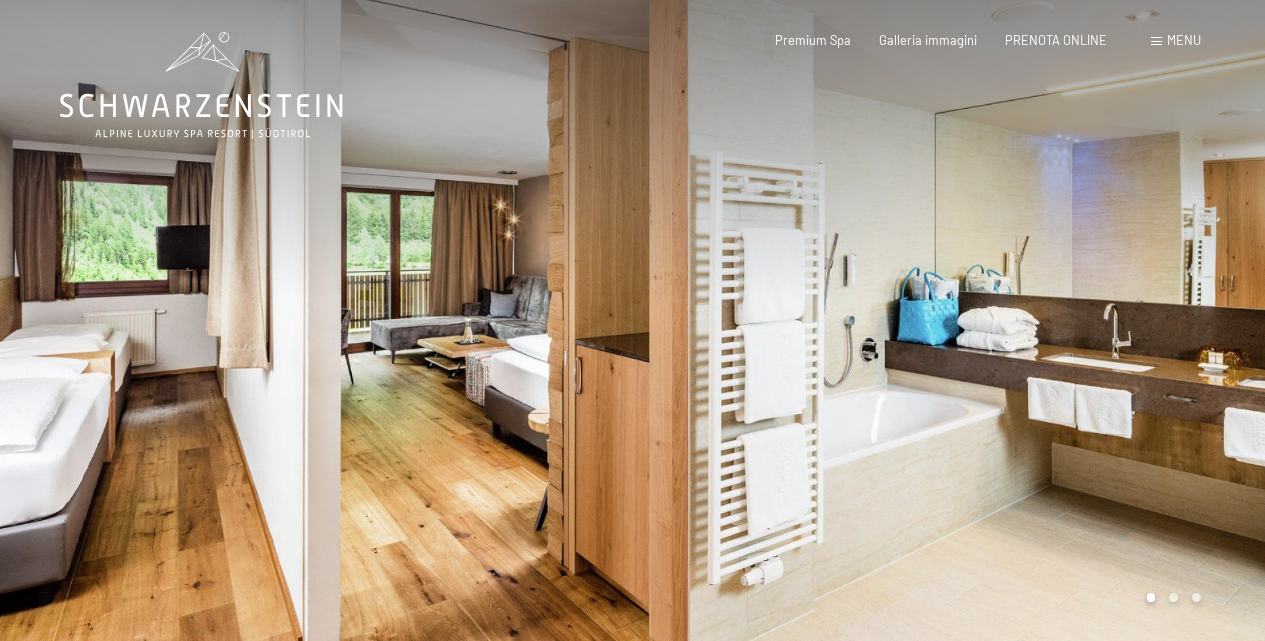 click at bounding box center (316, 325) 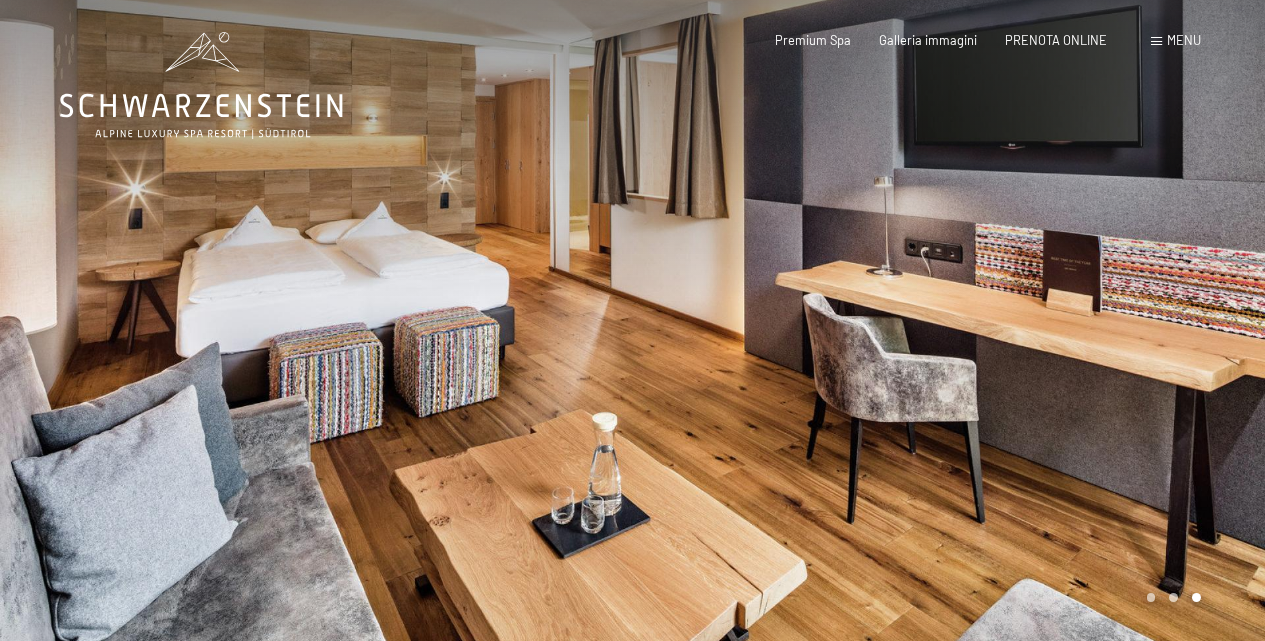 click at bounding box center [949, 325] 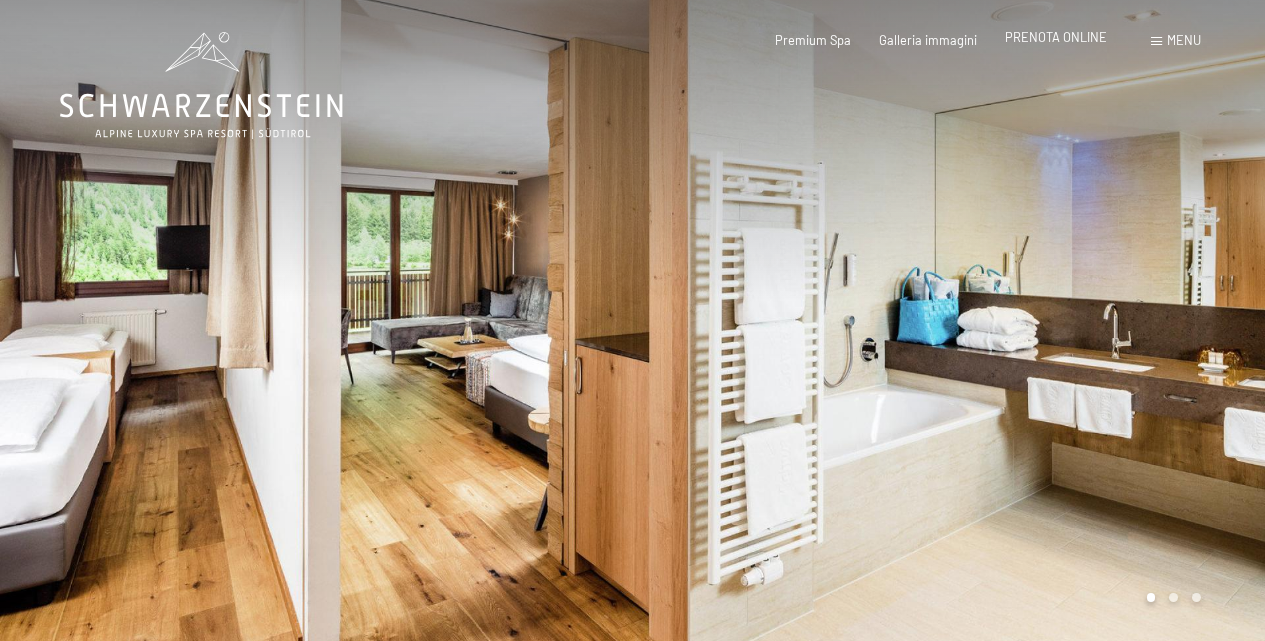 click on "PRENOTA ONLINE" at bounding box center [1056, 37] 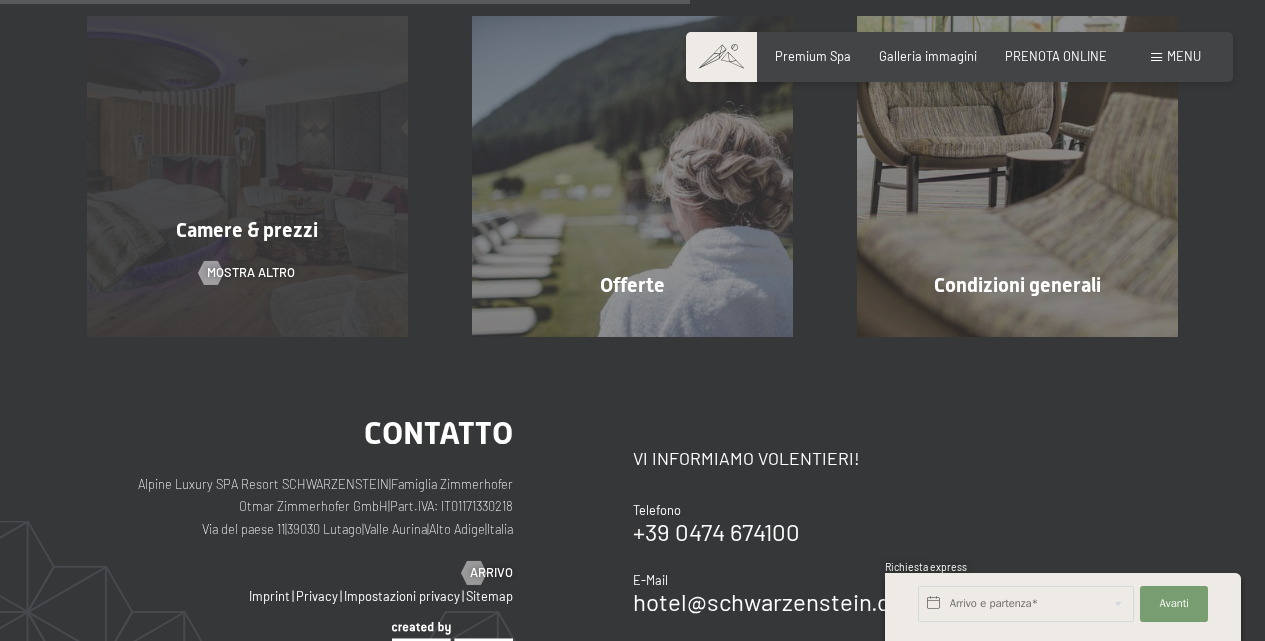 scroll, scrollTop: 459, scrollLeft: 0, axis: vertical 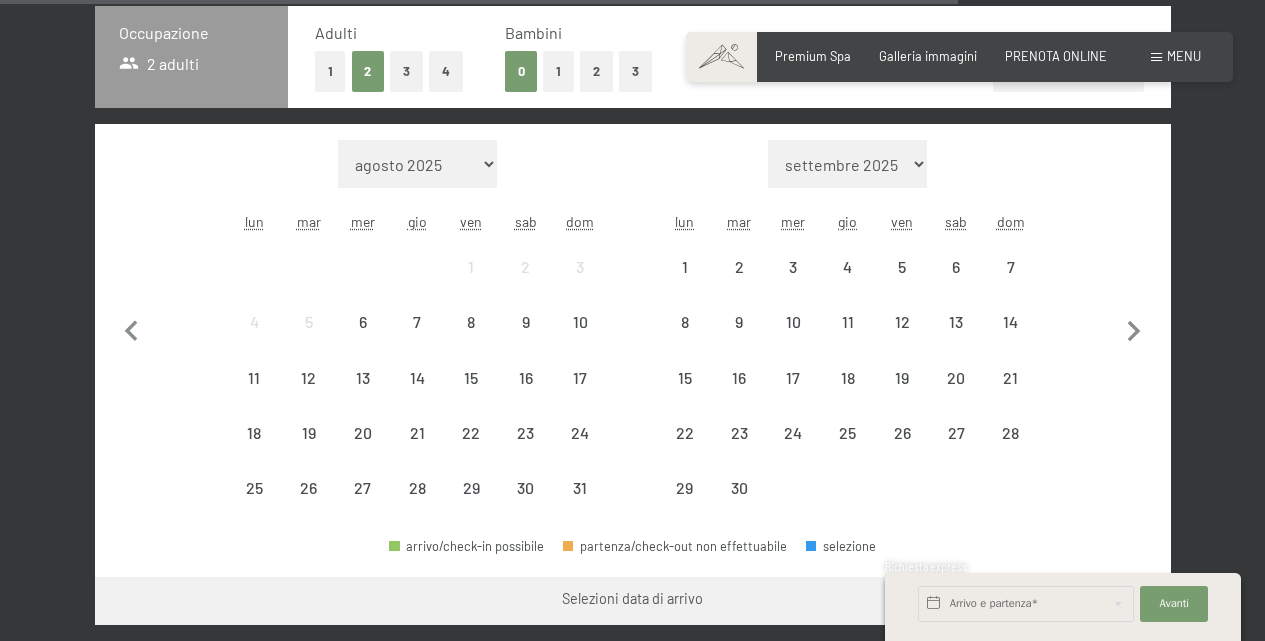 click on "Camere & prezzi" at bounding box center (247, 1244) 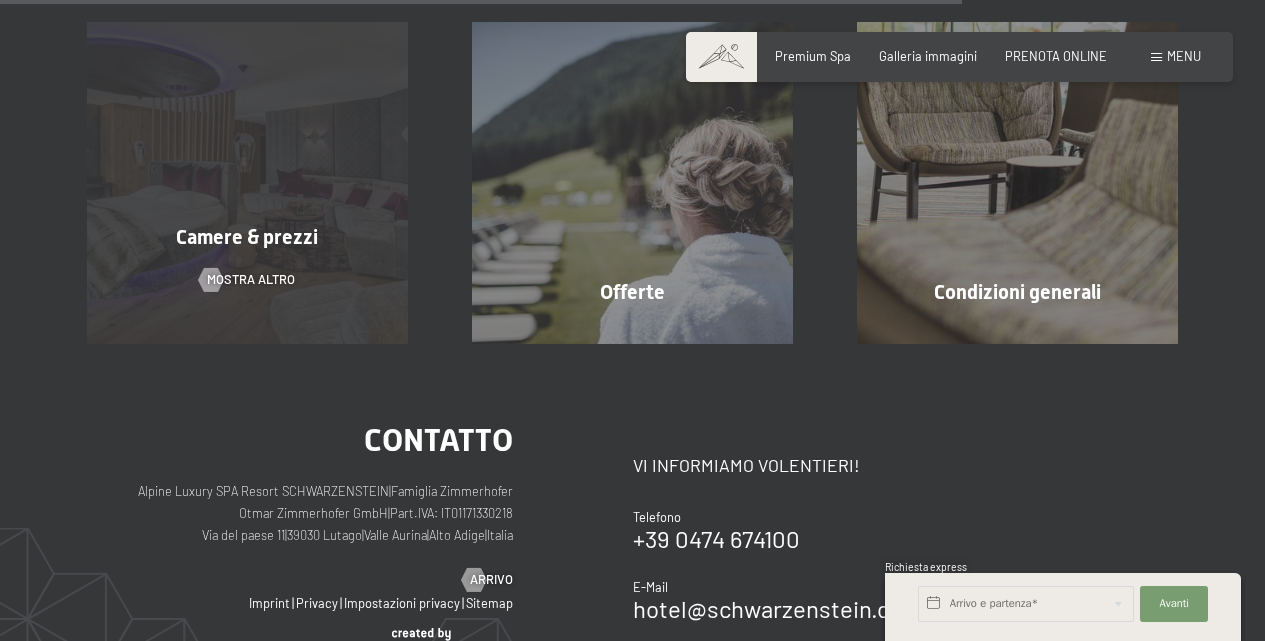 scroll, scrollTop: 1515, scrollLeft: 0, axis: vertical 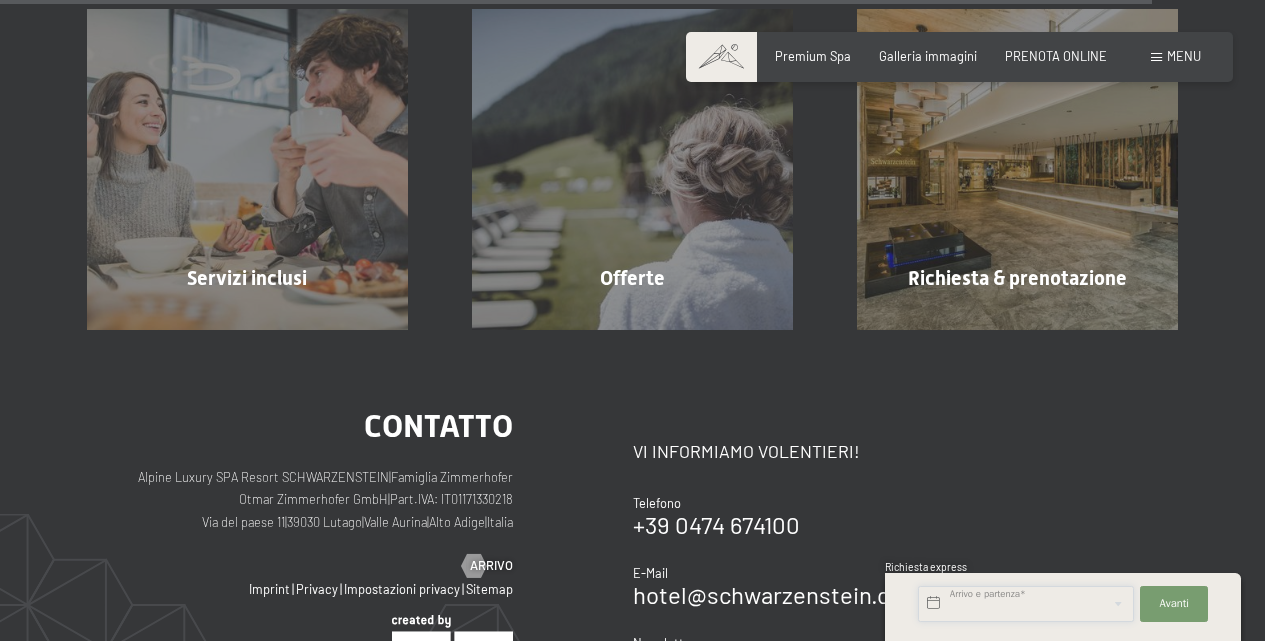 click at bounding box center [1026, 604] 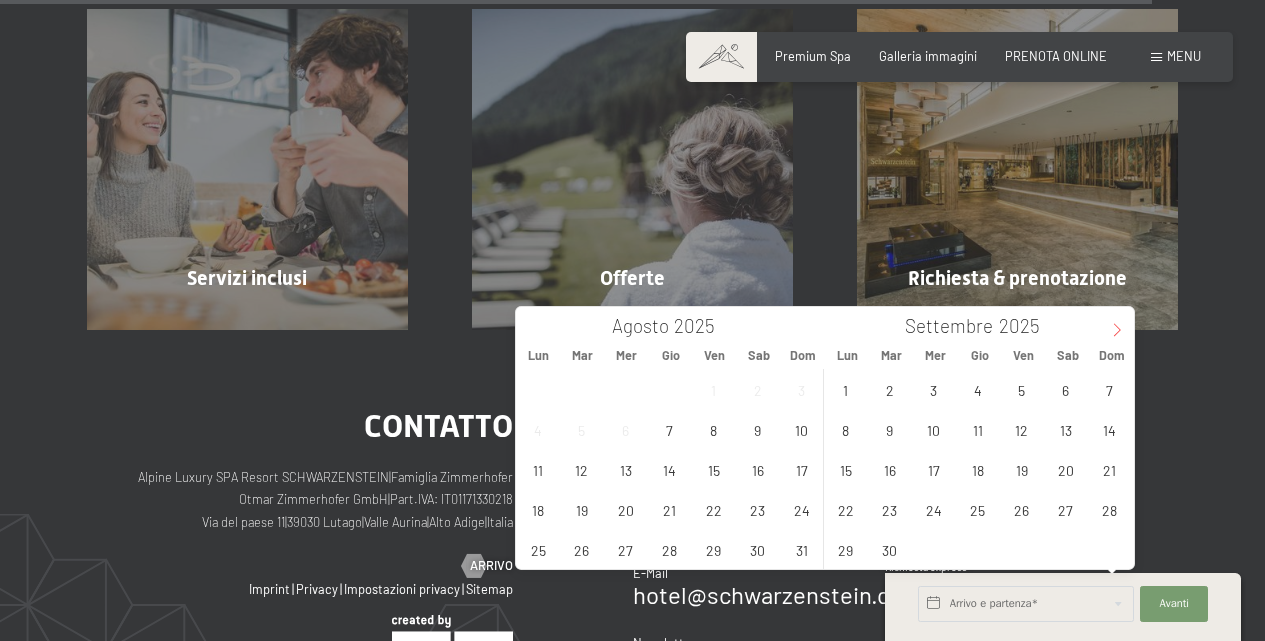 click 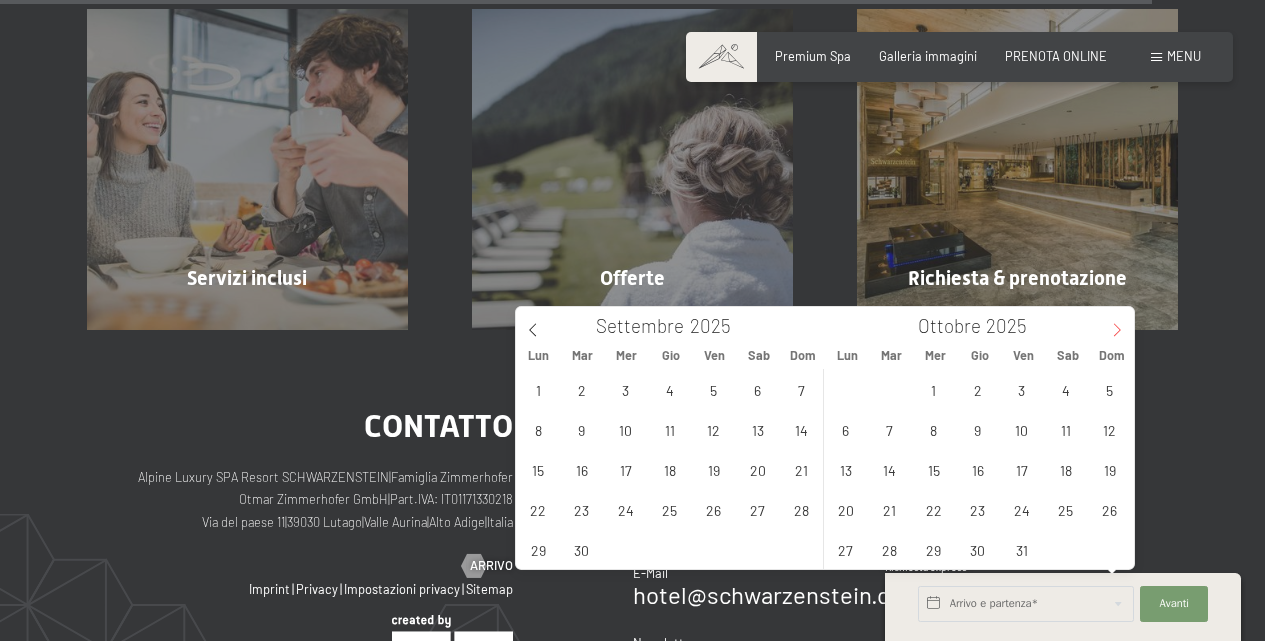 click 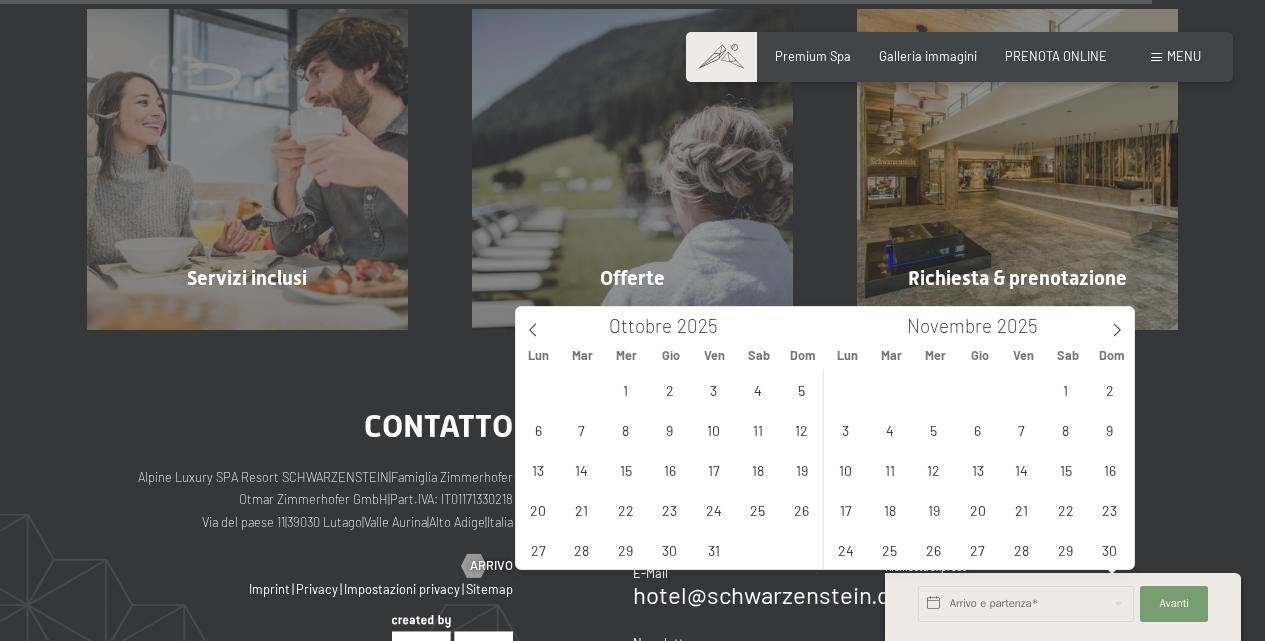 click on "Arrivo e partenza* Avanti Nascondere i campi dell'indirizzo 2 Adulti 2 Adulti Più di 14 anni 0 Bambini Fino a 14 anni Inserisci Famiglia Signor Signora Nome Cognome* E-mail* Germany (Deutschland) +49 Italy (Italia) +39 Austria (Österreich) +43 Switzerland (Schweiz) +41 Afghanistan (‫افغانستان‬‎) +93 Albania (Shqipëri) +355 Algeria (‫الجزائر‬‎) +213 American Samoa +1 Andorra +376 Angola +244 Anguilla +1 Antigua and Barbuda +1 Argentina +54 Armenia (Հայաստան) +374 Aruba +297 Ascension Island +247 Australia +61 Austria (Österreich) +43 Azerbaijan (Azərbaycan) +994 Bahamas +1 Bahrain (‫البحرين‬‎) +973 Bangladesh (বাংলাদেশ) +880 Barbados +1 Belarus (Беларусь) +375 Belgium (België) +32 Belize +501 Benin (Bénin) +229 Bermuda +1 Bhutan (འབྲུག) +975 Bolivia +591 Bosnia and Herzegovina (Босна и Херцеговина) +387 Botswana +267 Brazil (Brasil) +55 British Indian Ocean Territory +246 British Virgin Islands +1 Brunei" at bounding box center [1063, 607] 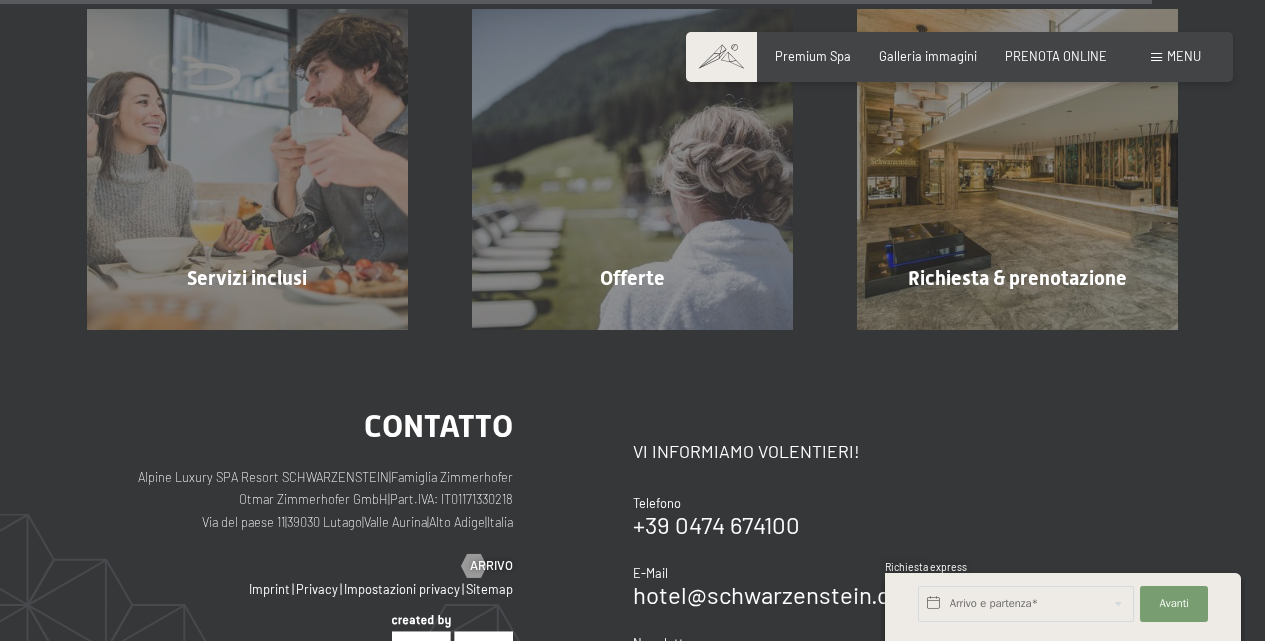 click on "Arrivo e partenza* Avanti Nascondere i campi dell'indirizzo 2 Adulti 2 Adulti Più di 14 anni 0 Bambini Fino a 14 anni Inserisci Famiglia Signor Signora Nome Cognome* E-mail* Germany (Deutschland) +49 Italy (Italia) +39 Austria (Österreich) +43 Switzerland (Schweiz) +41 Afghanistan (‫افغانستان‬‎) +93 Albania (Shqipëri) +355 Algeria (‫الجزائر‬‎) +213 American Samoa +1 Andorra +376 Angola +244 Anguilla +1 Antigua and Barbuda +1 Argentina +54 Armenia (Հայաստան) +374 Aruba +297 Ascension Island +247 Australia +61 Austria (Österreich) +43 Azerbaijan (Azərbaycan) +994 Bahamas +1 Bahrain (‫البحرين‬‎) +973 Bangladesh (বাংলাদেশ) +880 Barbados +1 Belarus (Беларусь) +375 Belgium (België) +32 Belize +501 Benin (Bénin) +229 Bermuda +1 Bhutan (འབྲུག) +975 Bolivia +591 Bosnia and Herzegovina (Босна и Херцеговина) +387 Botswana +267 Brazil (Brasil) +55 British Indian Ocean Territory +246 British Virgin Islands +1 Brunei" at bounding box center [1063, 607] 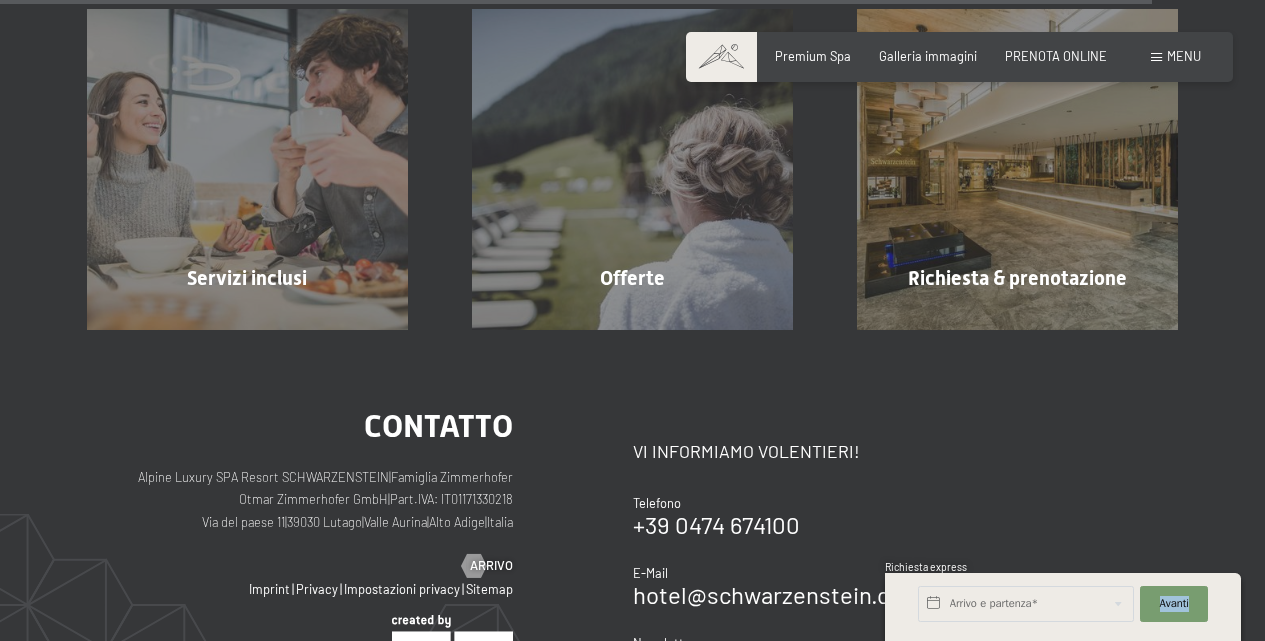 click on "Arrivo e partenza* Avanti Nascondere i campi dell'indirizzo 2 Adulti 2 Adulti Più di 14 anni 0 Bambini Fino a 14 anni Inserisci Famiglia Signor Signora Nome Cognome* E-mail* Germany (Deutschland) +49 Italy (Italia) +39 Austria (Österreich) +43 Switzerland (Schweiz) +41 Afghanistan (‫افغانستان‬‎) +93 Albania (Shqipëri) +355 Algeria (‫الجزائر‬‎) +213 American Samoa +1 Andorra +376 Angola +244 Anguilla +1 Antigua and Barbuda +1 Argentina +54 Armenia (Հայաստան) +374 Aruba +297 Ascension Island +247 Australia +61 Austria (Österreich) +43 Azerbaijan (Azərbaycan) +994 Bahamas +1 Bahrain (‫البحرين‬‎) +973 Bangladesh (বাংলাদেশ) +880 Barbados +1 Belarus (Беларусь) +375 Belgium (België) +32 Belize +501 Benin (Bénin) +229 Bermuda +1 Bhutan (འབྲུག) +975 Bolivia +591 Bosnia and Herzegovina (Босна и Херцеговина) +387 Botswana +267 Brazil (Brasil) +55 British Indian Ocean Territory +246 British Virgin Islands +1 Brunei" at bounding box center (1063, 607) 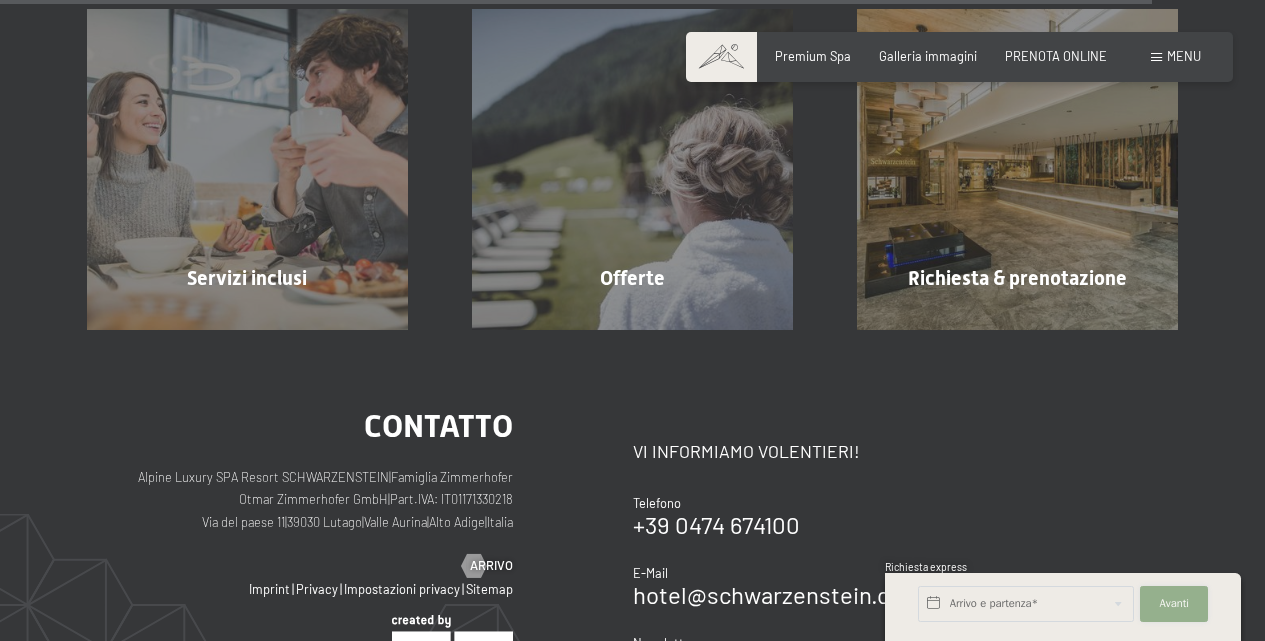 click on "Avanti Nascondere i campi dell'indirizzo" at bounding box center [1174, 604] 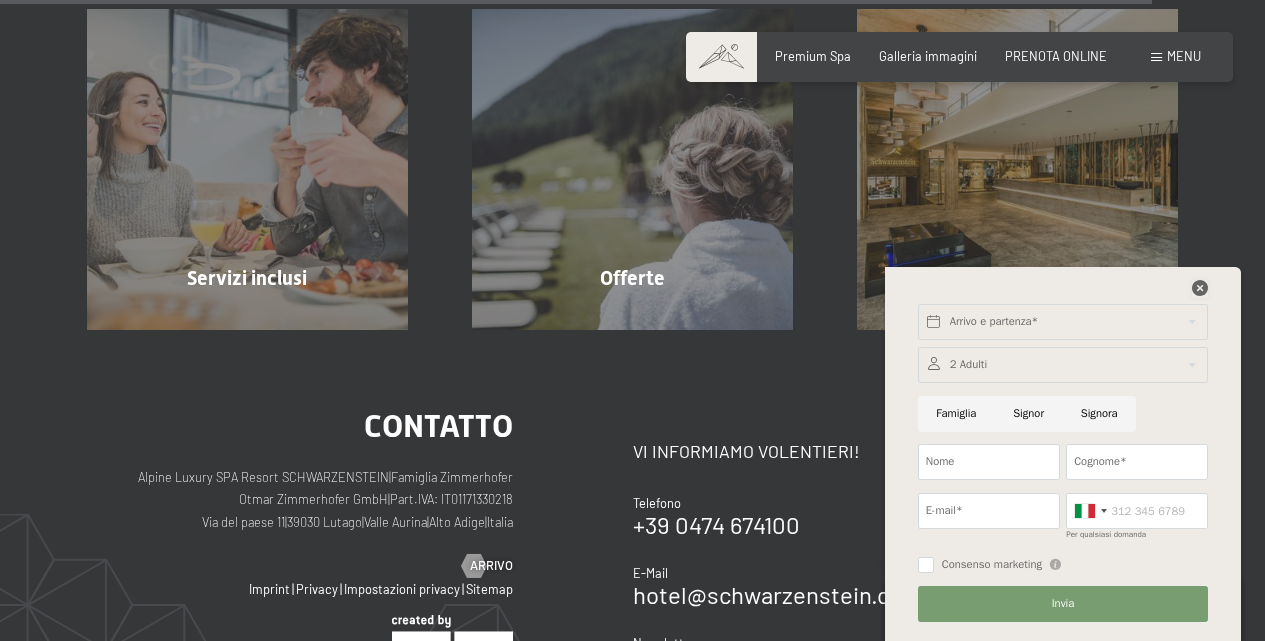 click at bounding box center [1200, 288] 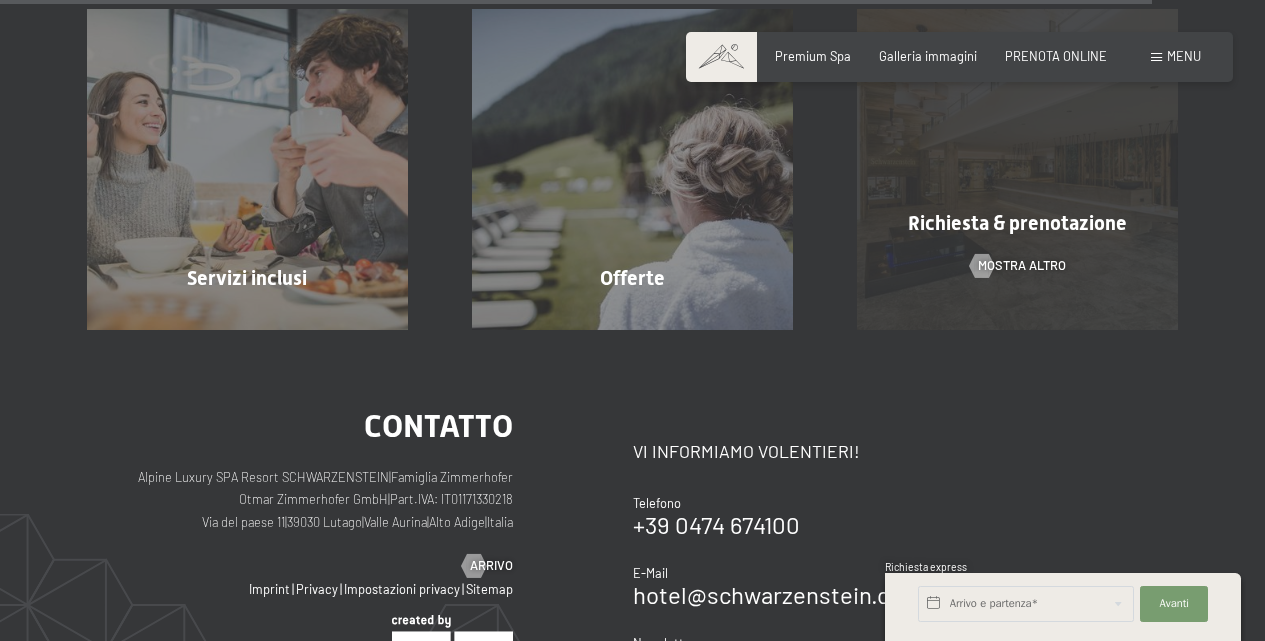 click on "Richiesta & prenotazione           mostra altro" at bounding box center [1017, 169] 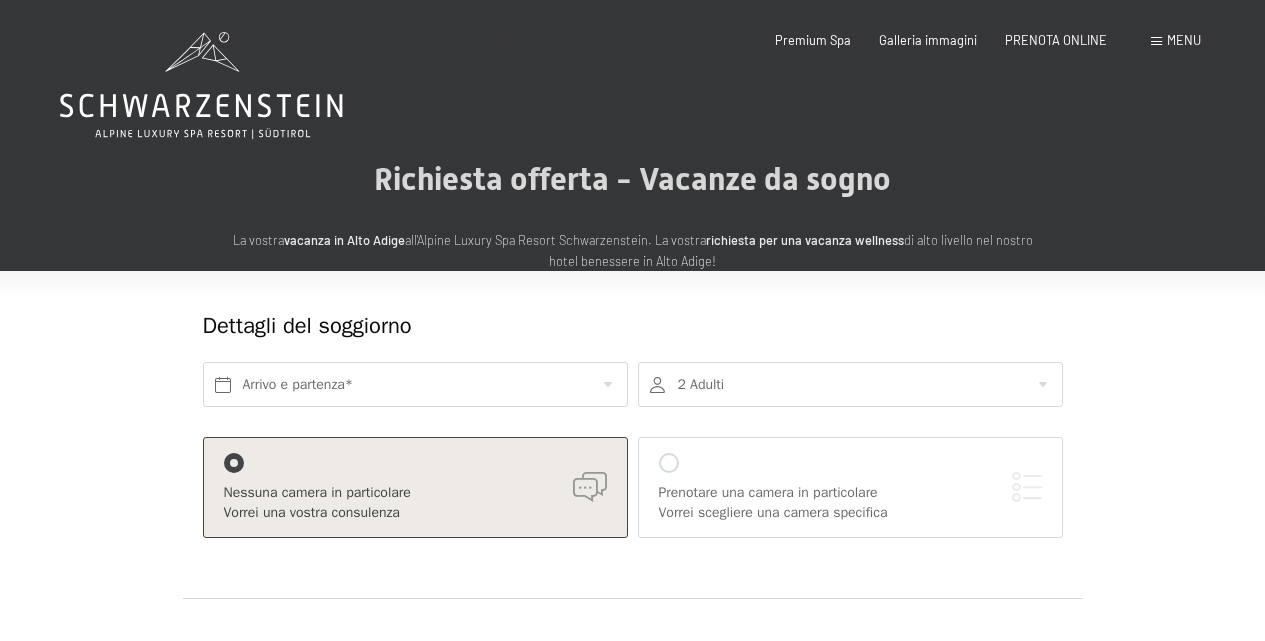 scroll, scrollTop: 0, scrollLeft: 0, axis: both 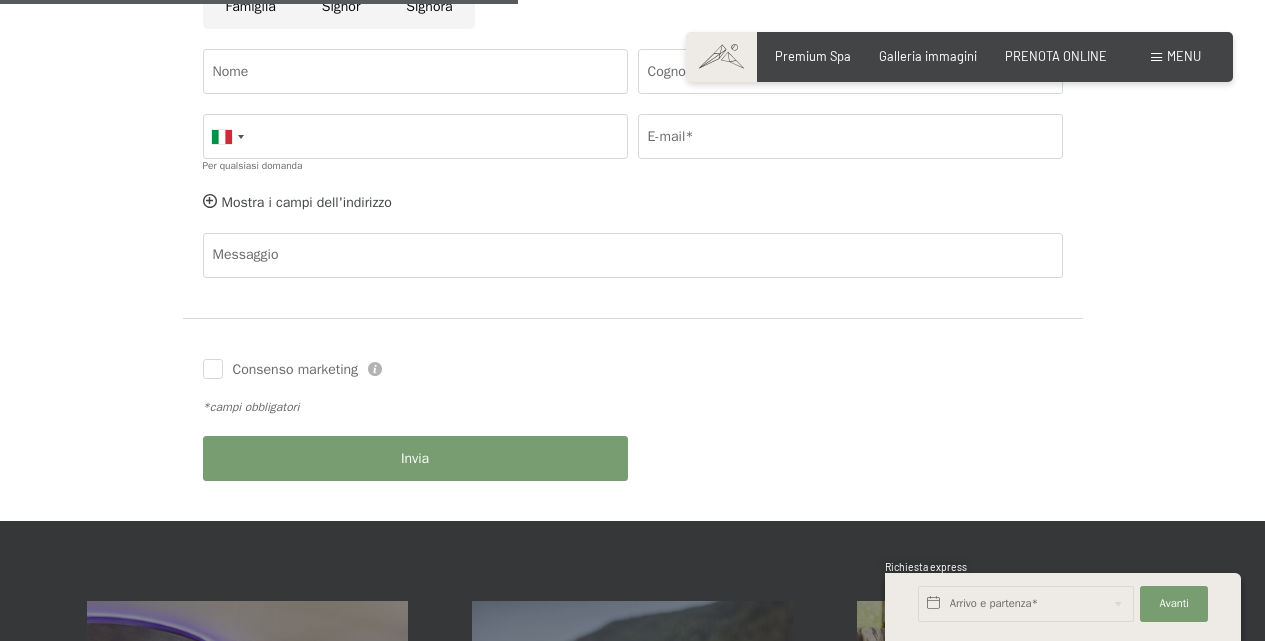 click on "Menu" at bounding box center [1184, 56] 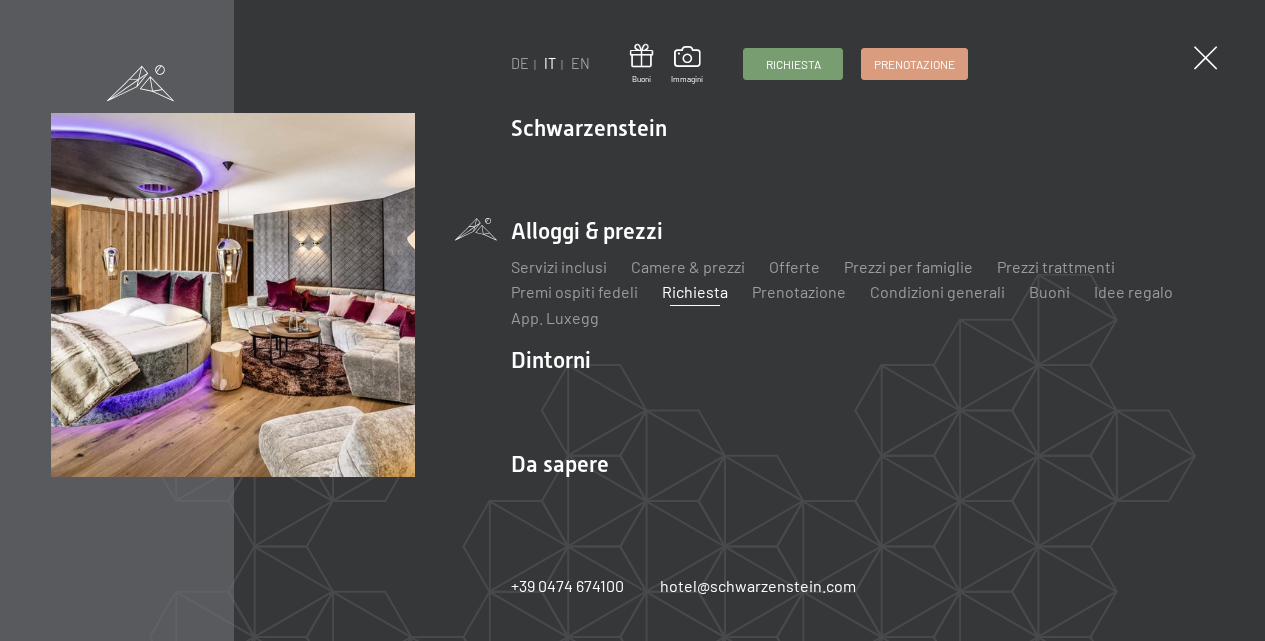 click on "DE         IT         EN                Buoni             Immagini               Richiesta           Prenotazione                    DE         IT         EN                       Schwarzenstein           Novità allo Schwarzenstein         I padroni di casa         Premium spa         Cucina gourmet         Attività         Programma settimanale         Immagini             Family         GoGreen         Belvita         Immagini                     Alloggi & prezzi           Servizi inclusi         Camere & prezzi         Lista             Offerte         Lista             Prezzi per famiglie         Prezzi trattmenti         Premi ospiti fedeli         Richiesta         Prenotazione         Condizioni generali         Buoni         Idee regalo         App. Luxegg                     Dintorni           Aurina         Ski & Winter         Sci         Scuola di sci             Trekking in estate         Escursioni         Bici" at bounding box center (632, 320) 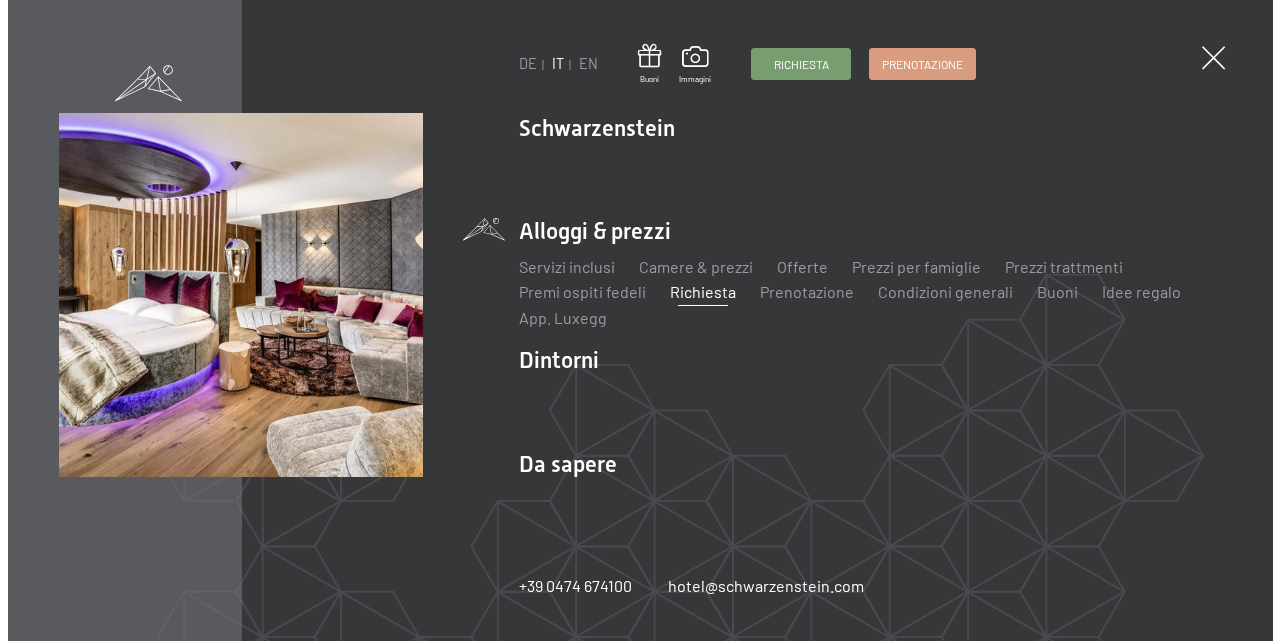 scroll, scrollTop: 305, scrollLeft: 0, axis: vertical 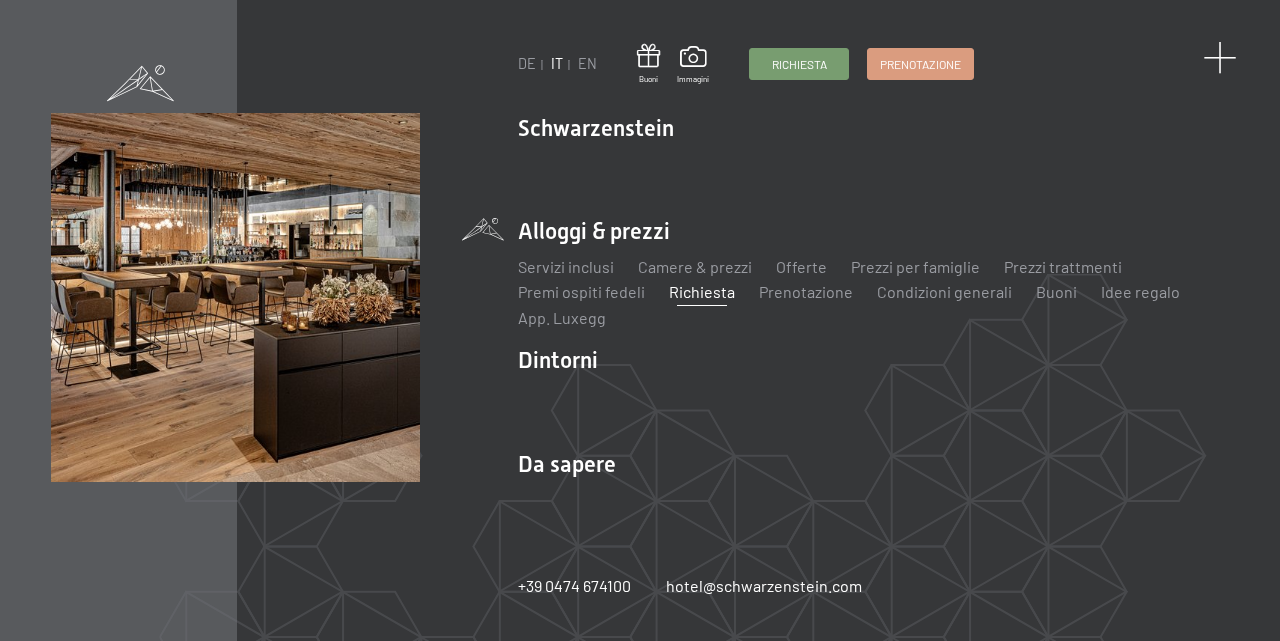 click at bounding box center (1219, 58) 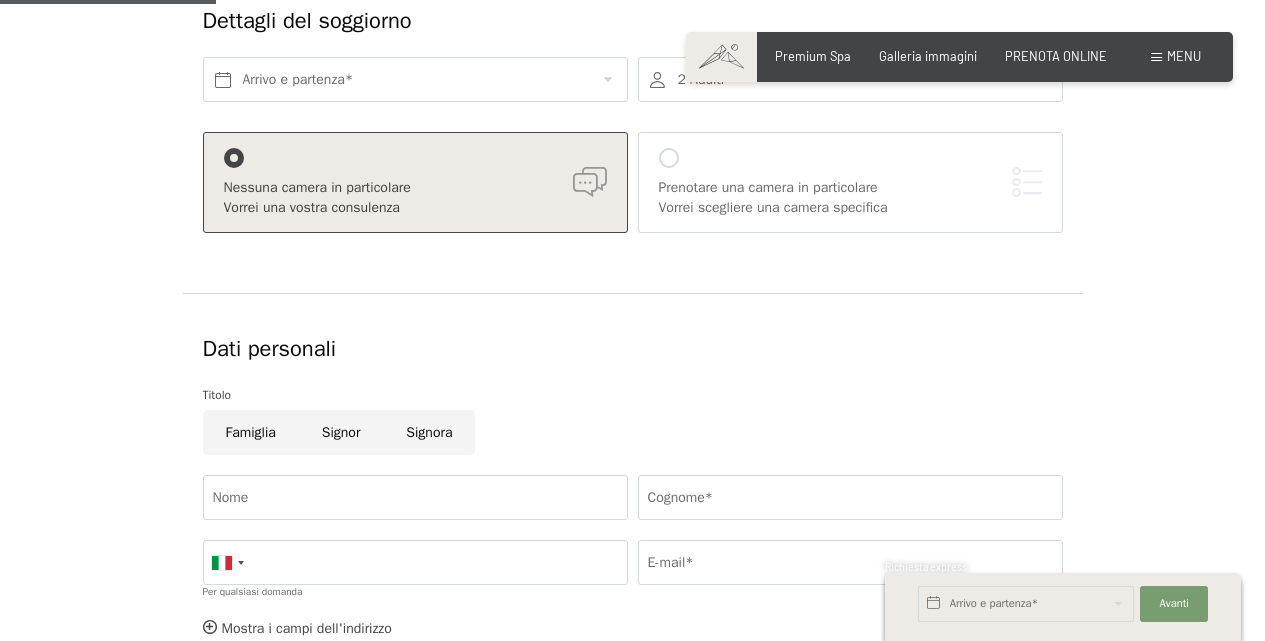 click on "Menu" at bounding box center (1184, 56) 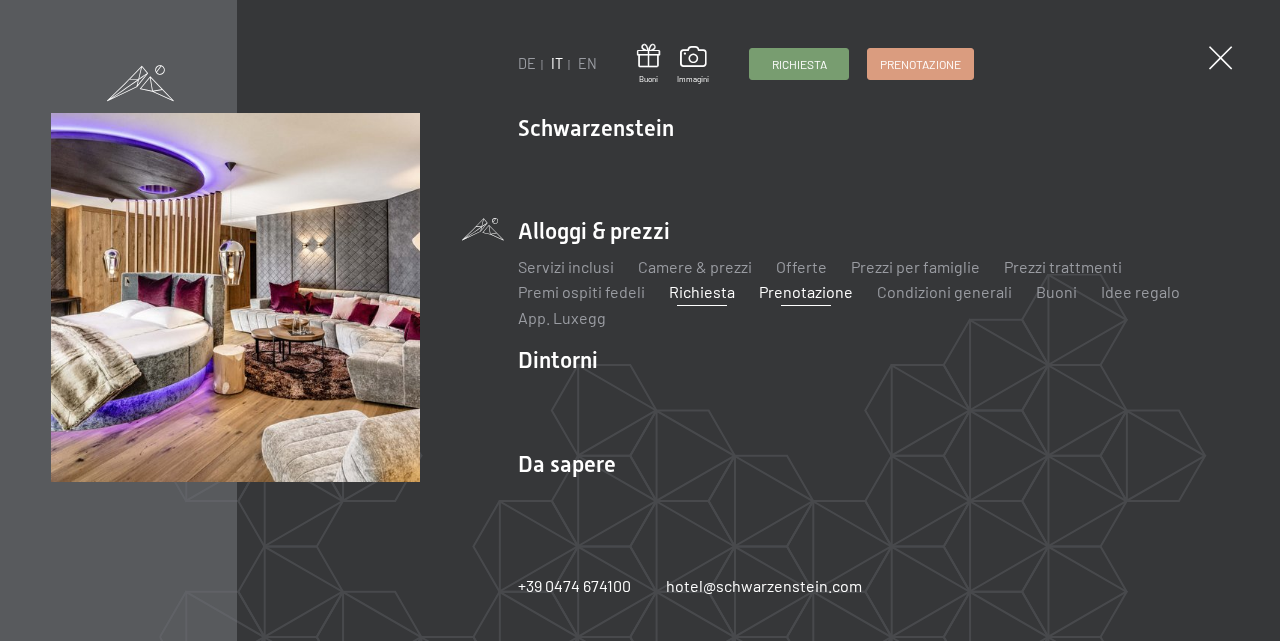click on "Prenotazione" at bounding box center [806, 291] 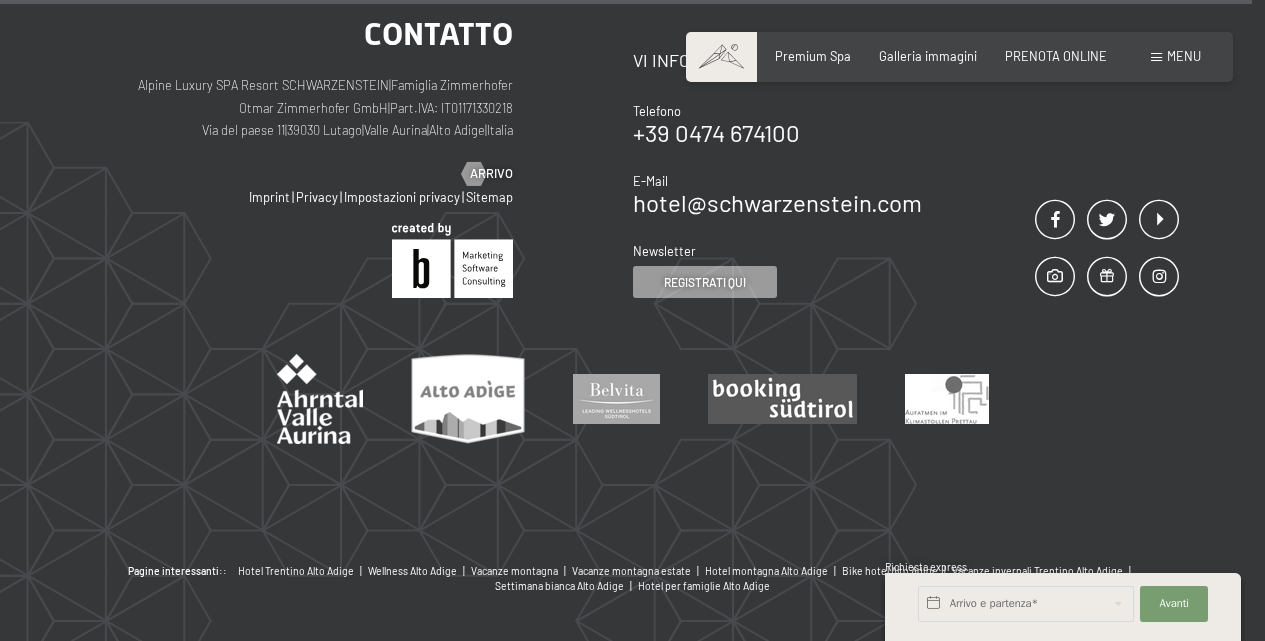 scroll, scrollTop: 6956, scrollLeft: 0, axis: vertical 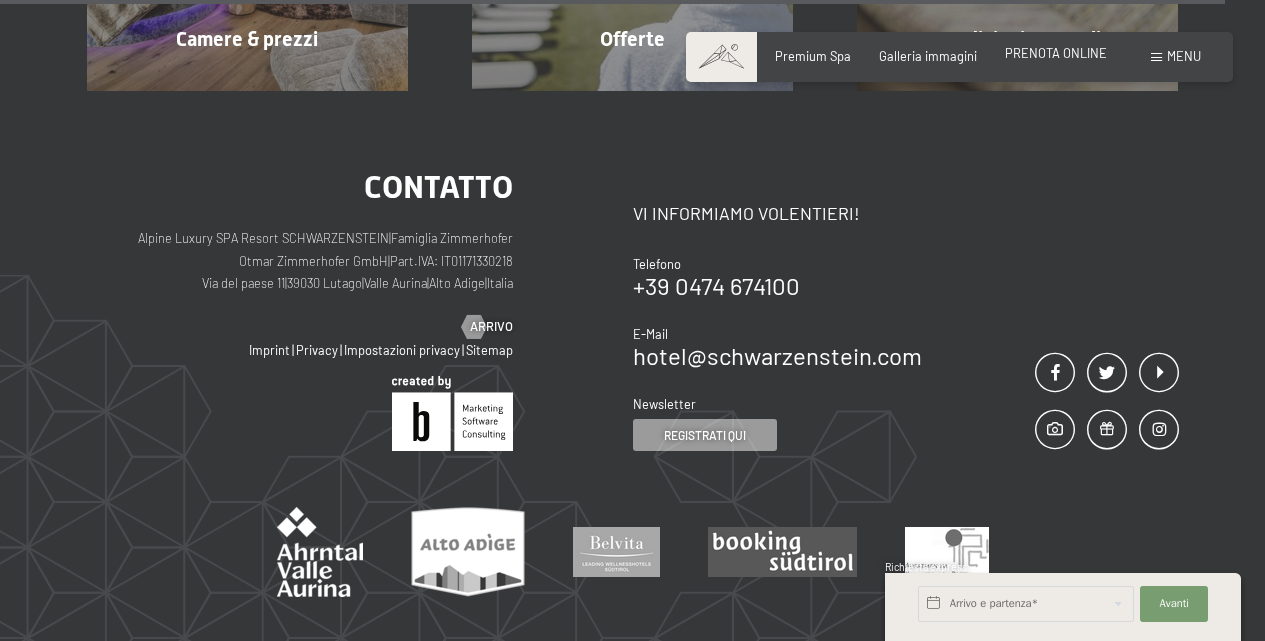 click on "PRENOTA ONLINE" at bounding box center [1056, 53] 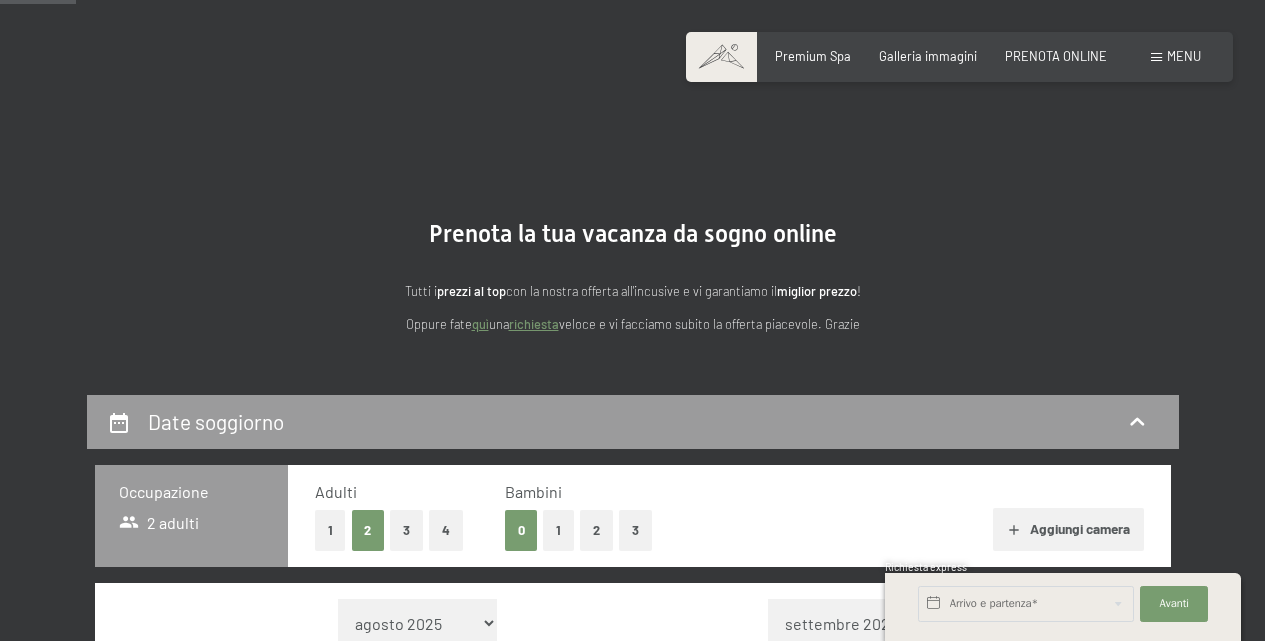 scroll, scrollTop: 416, scrollLeft: 0, axis: vertical 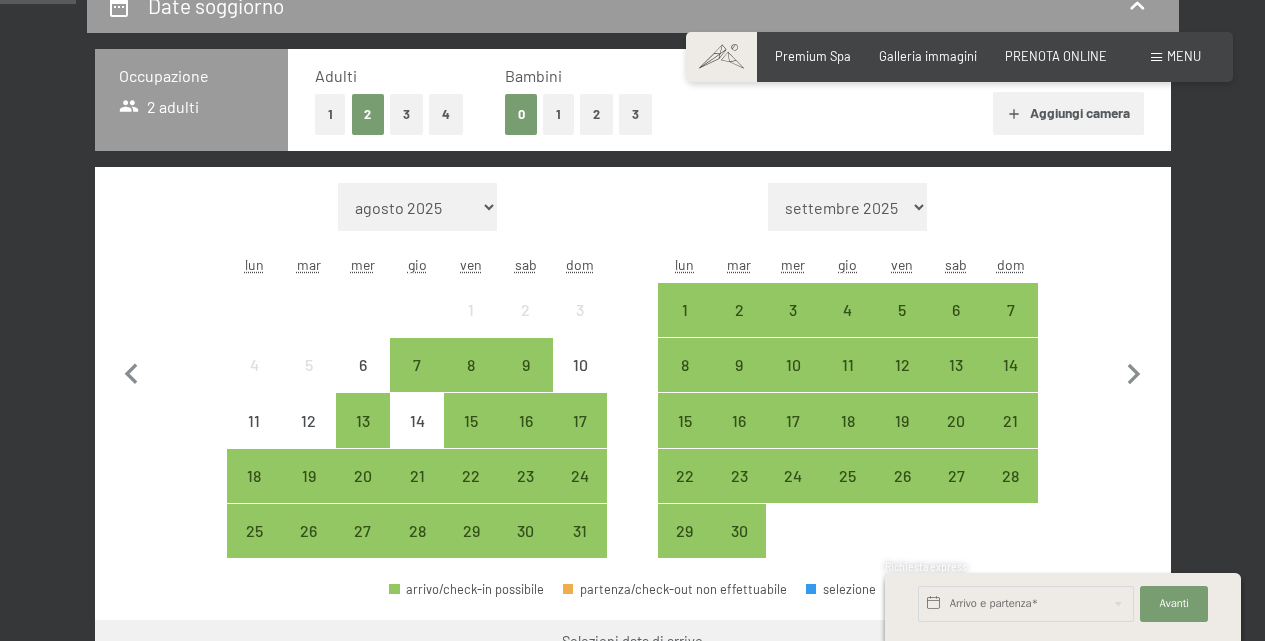 click on "2" at bounding box center (596, 114) 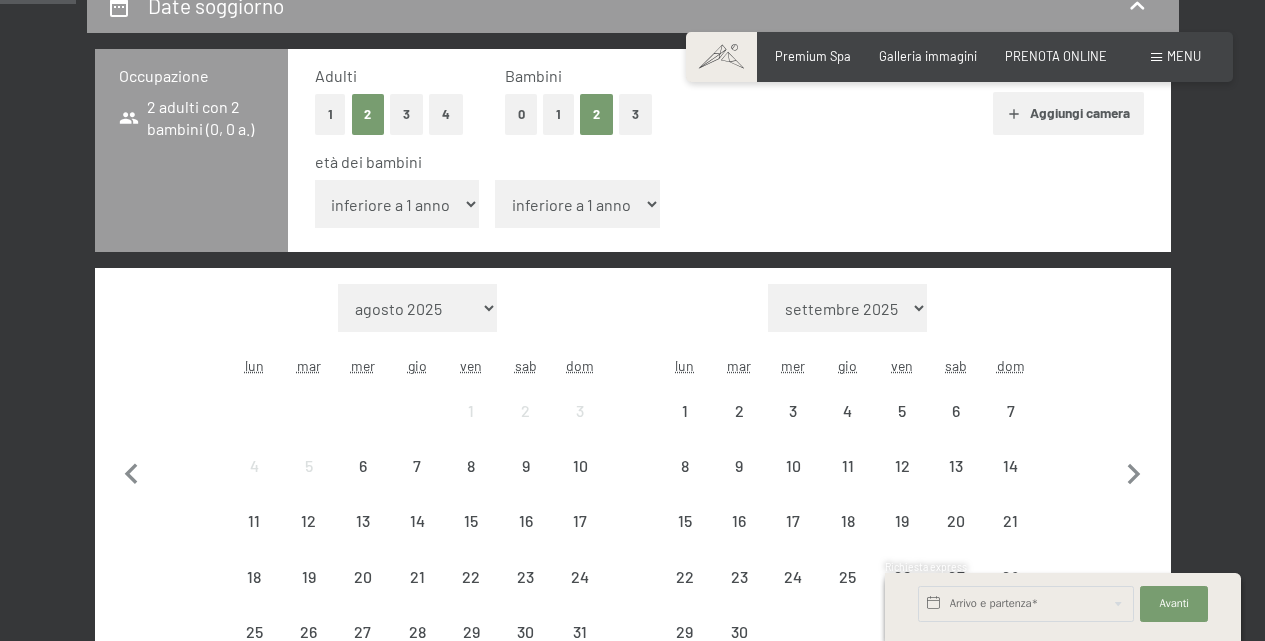 scroll, scrollTop: 416, scrollLeft: 0, axis: vertical 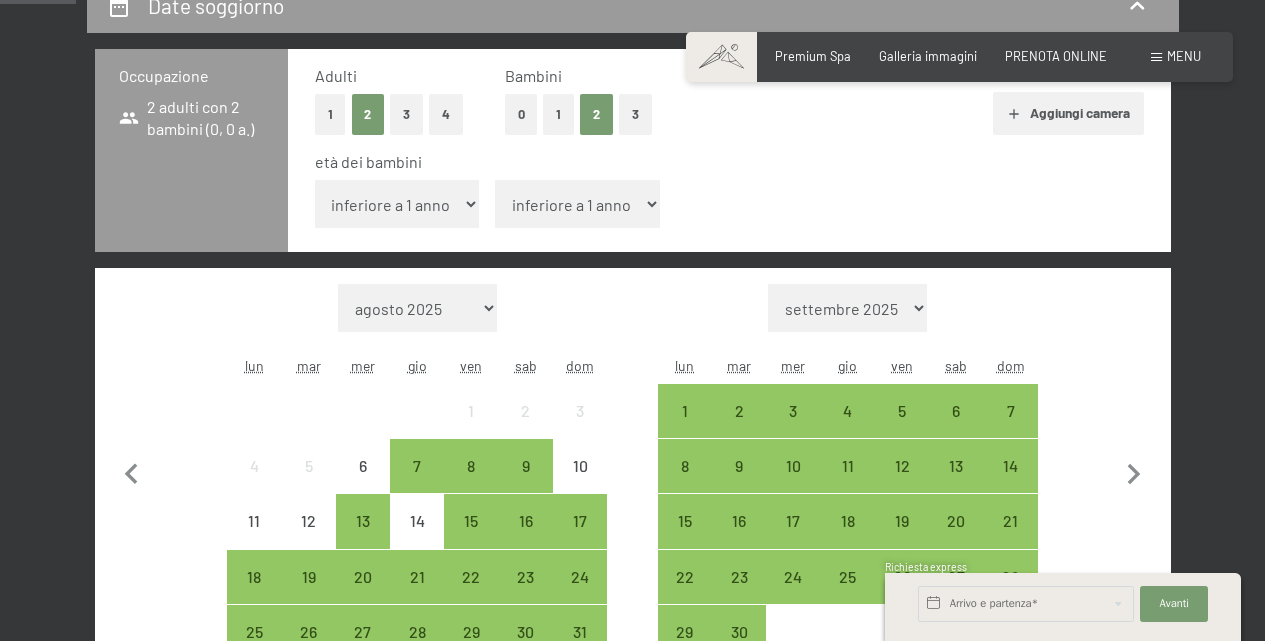 select on "12" 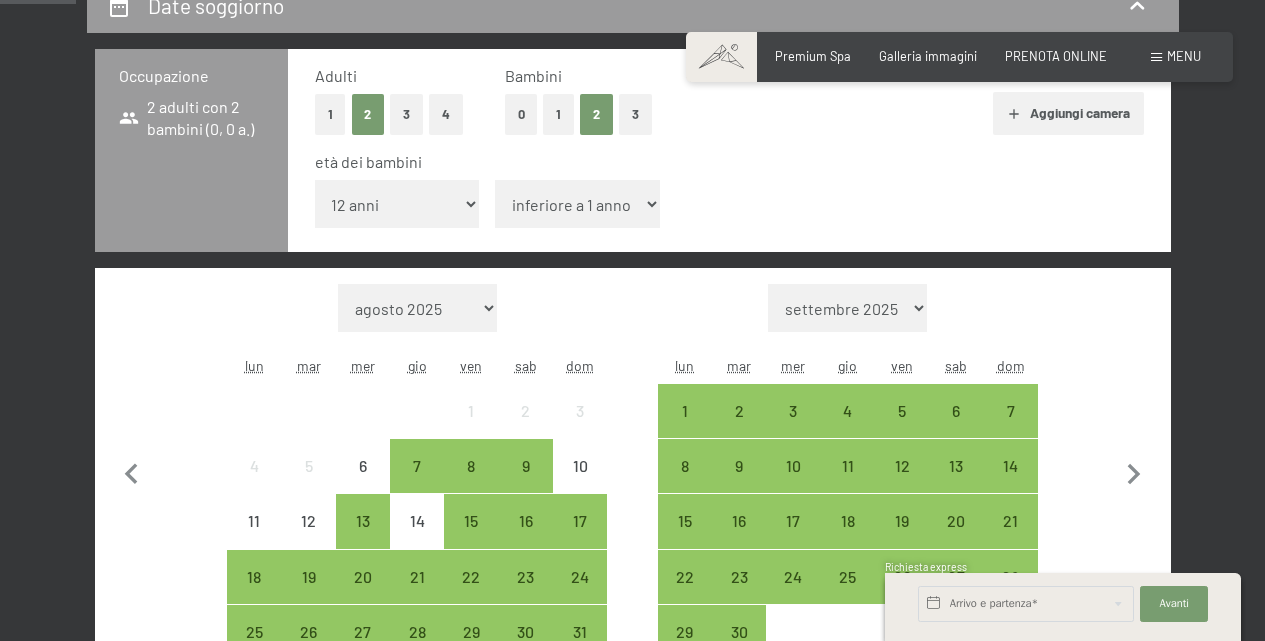 click on "inferiore a 1 anno 1 anno 2 anni 3 anni 4 anni 5 anni 6 anni 7 anni 8 anni 9 anni 10 anni 11 anni 12 anni 13 anni 14 anni 15 anni 16 anni 17 anni" at bounding box center (397, 204) 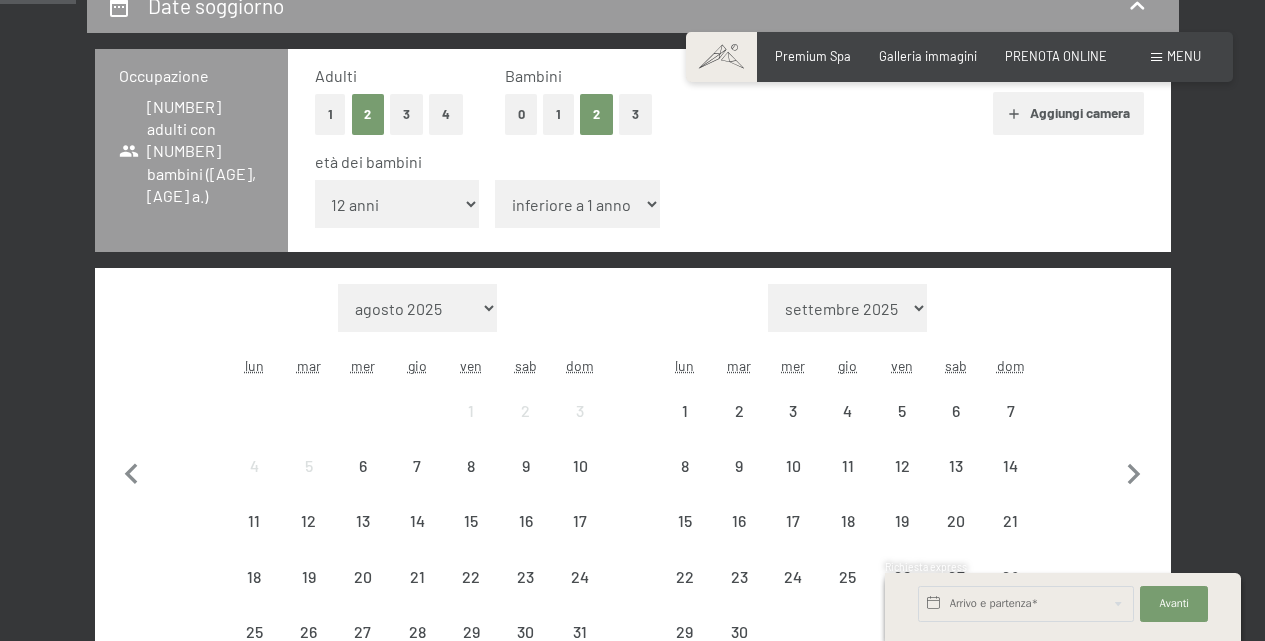 click on "inferiore a 1 anno 1 anno 2 anni 3 anni 4 anni 5 anni 6 anni 7 anni 8 anni 9 anni 10 anni 11 anni 12 anni 13 anni 14 anni 15 anni 16 anni 17 anni" at bounding box center [577, 204] 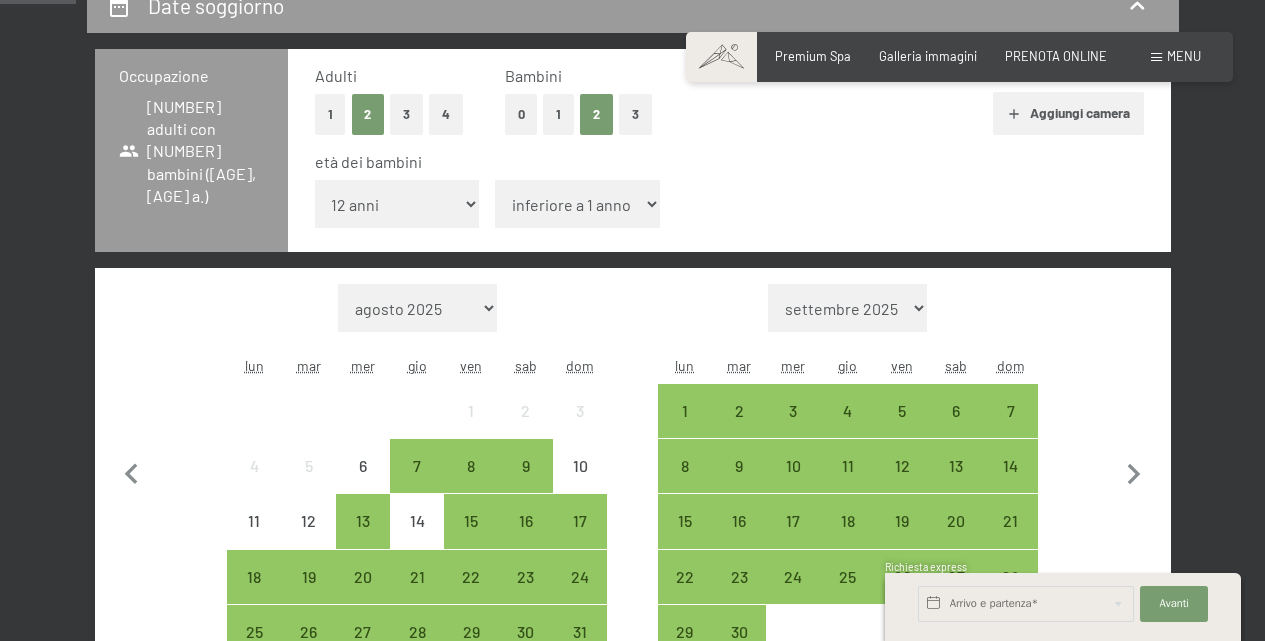 select on "14" 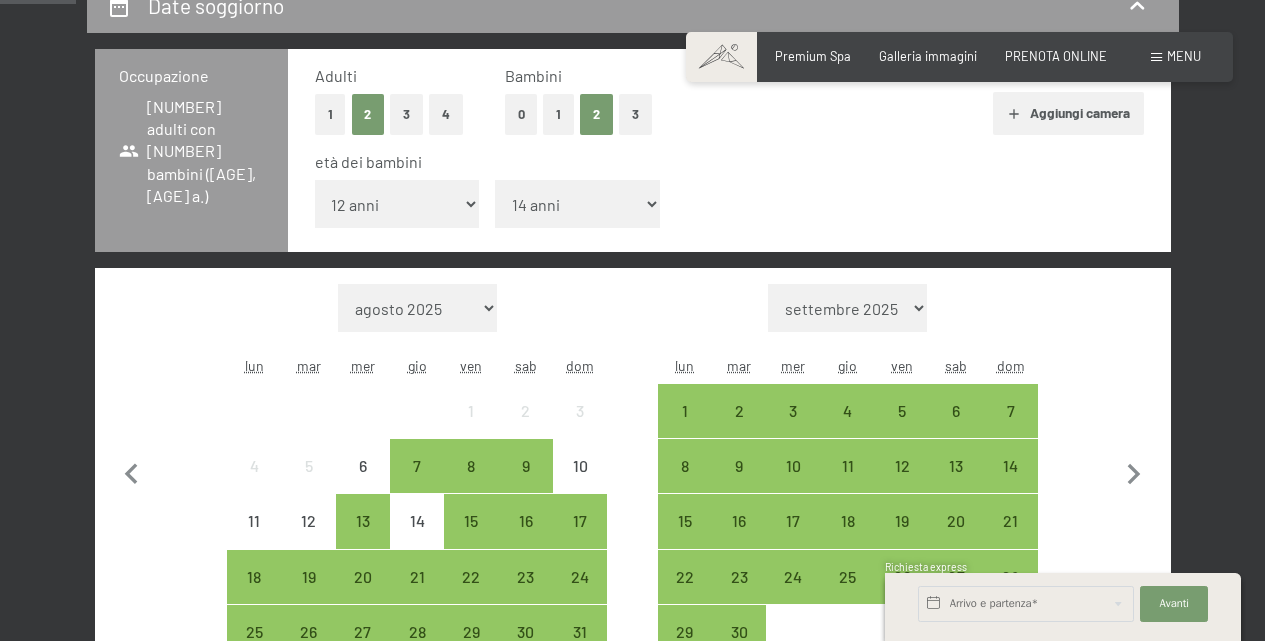 click on "inferiore a 1 anno 1 anno 2 anni 3 anni 4 anni 5 anni 6 anni 7 anni 8 anni 9 anni 10 anni 11 anni 12 anni 13 anni 14 anni 15 anni 16 anni 17 anni" at bounding box center [577, 204] 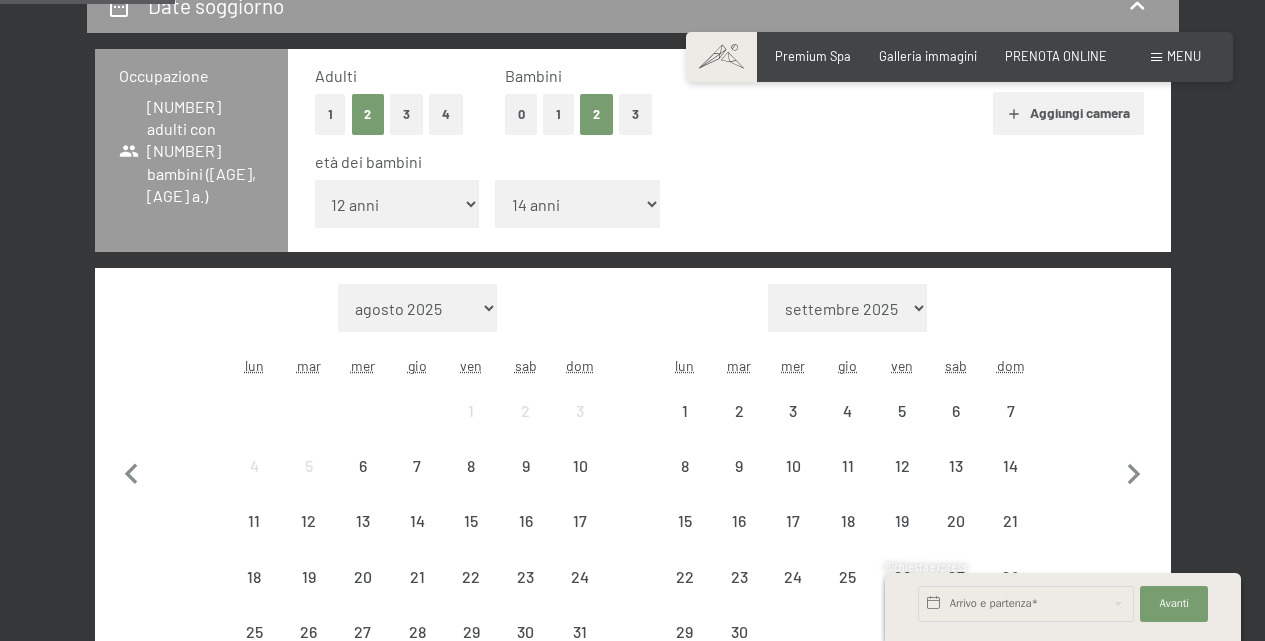 scroll, scrollTop: 2275, scrollLeft: 0, axis: vertical 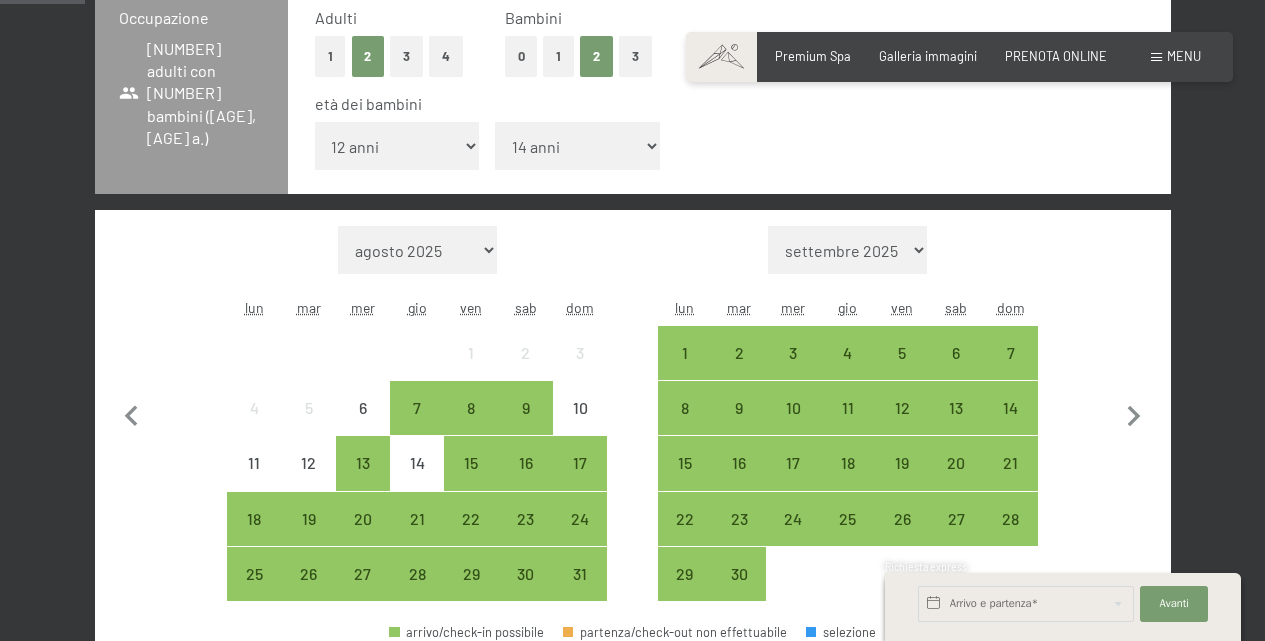 drag, startPoint x: 1273, startPoint y: 211, endPoint x: 1268, endPoint y: 69, distance: 142.088 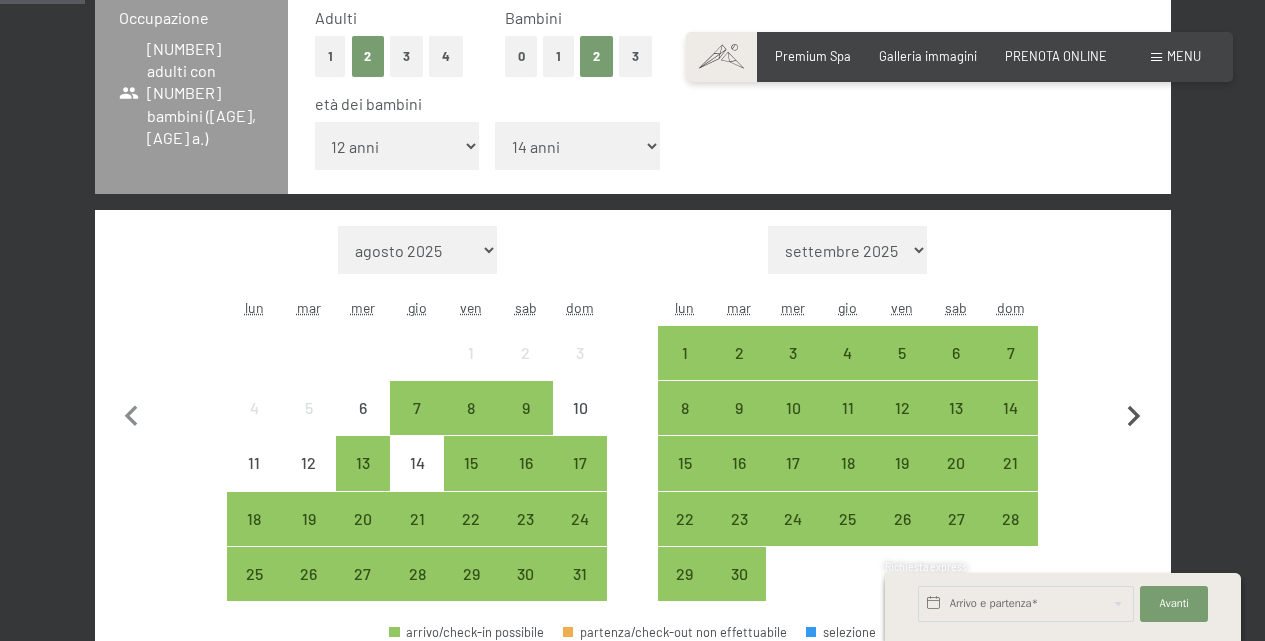 click 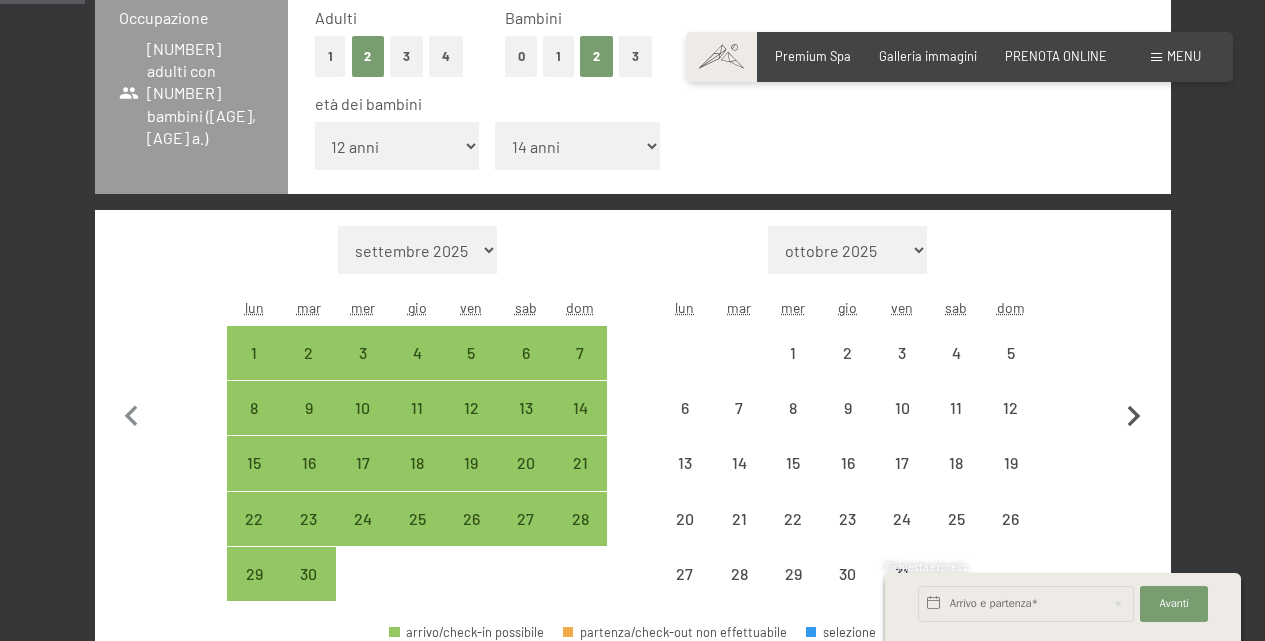 click 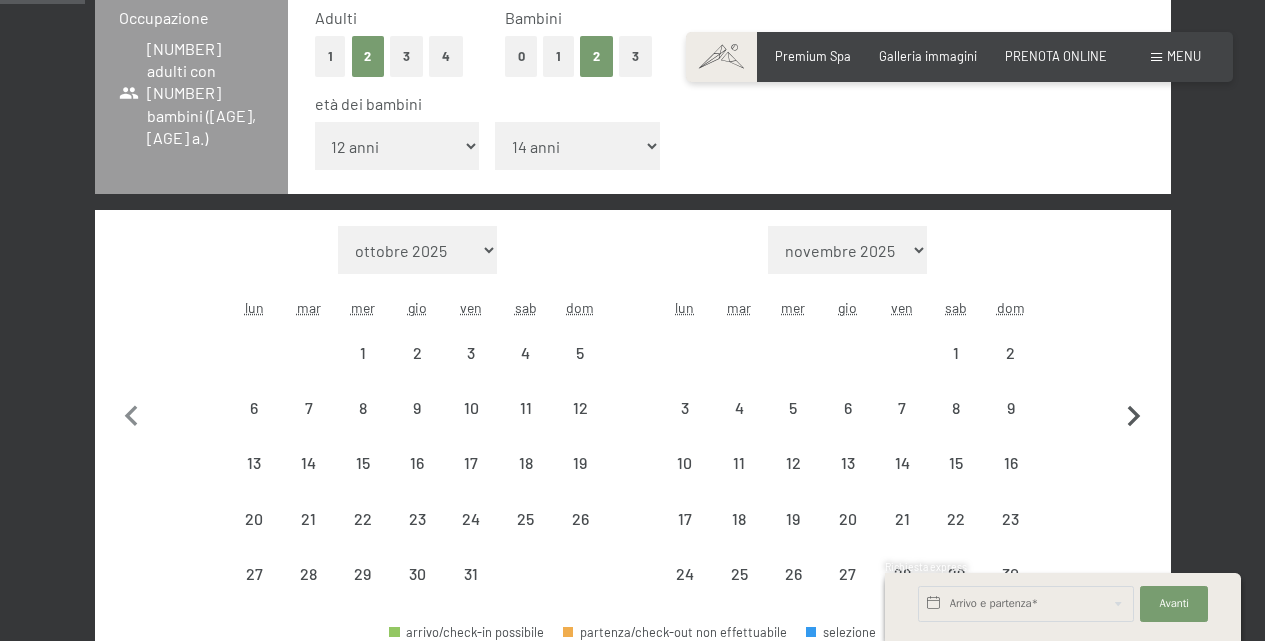 select on "2025-10-01" 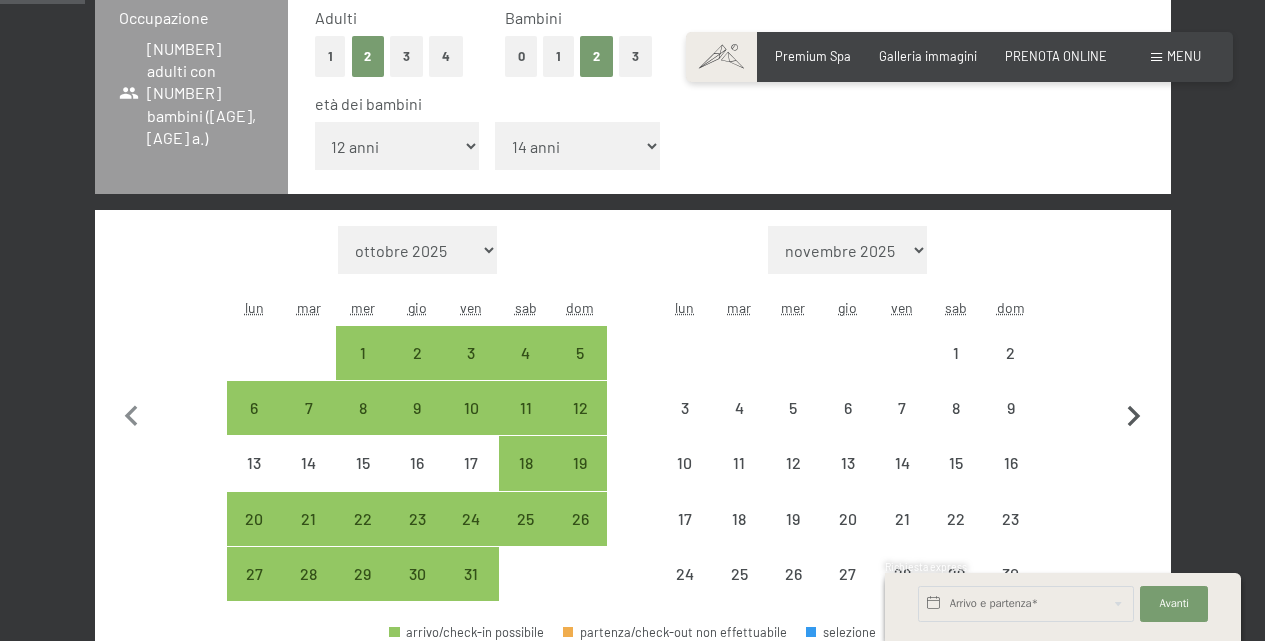 click 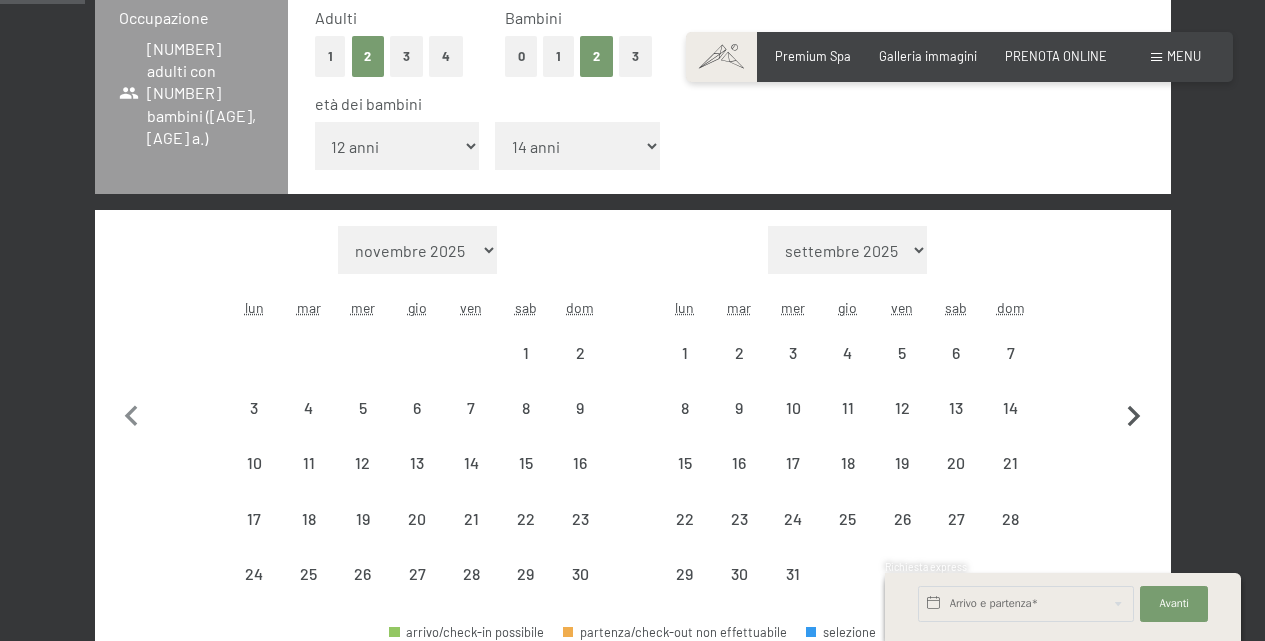 select on "2025-11-01" 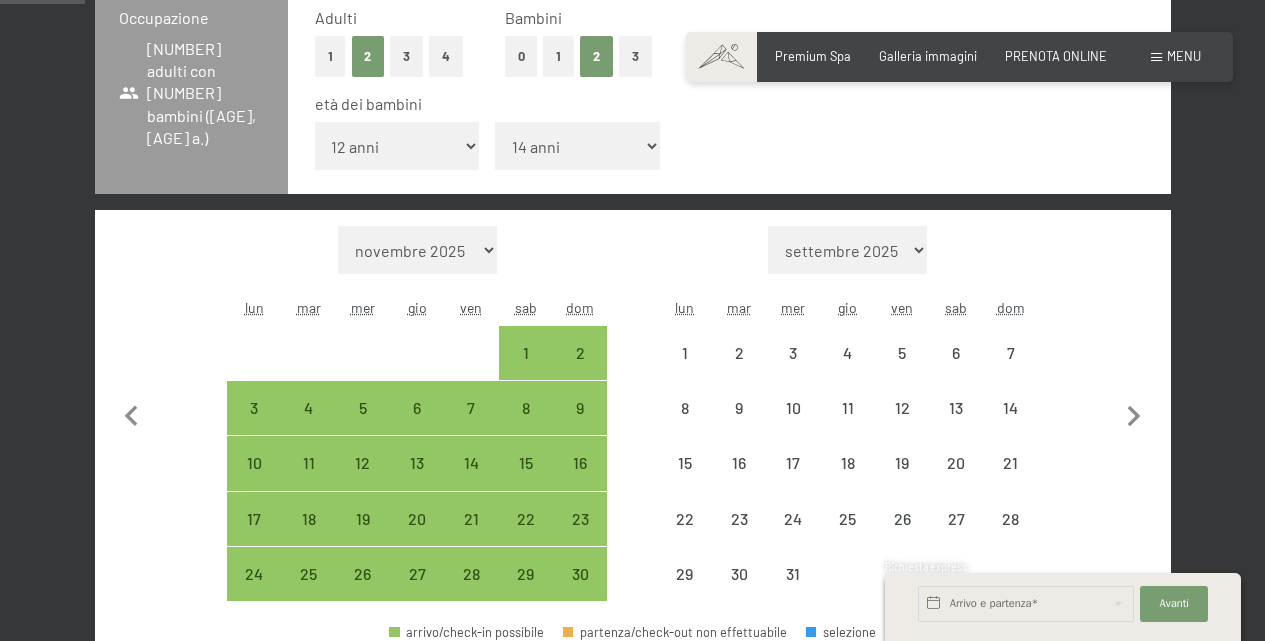 select on "2025-11-01" 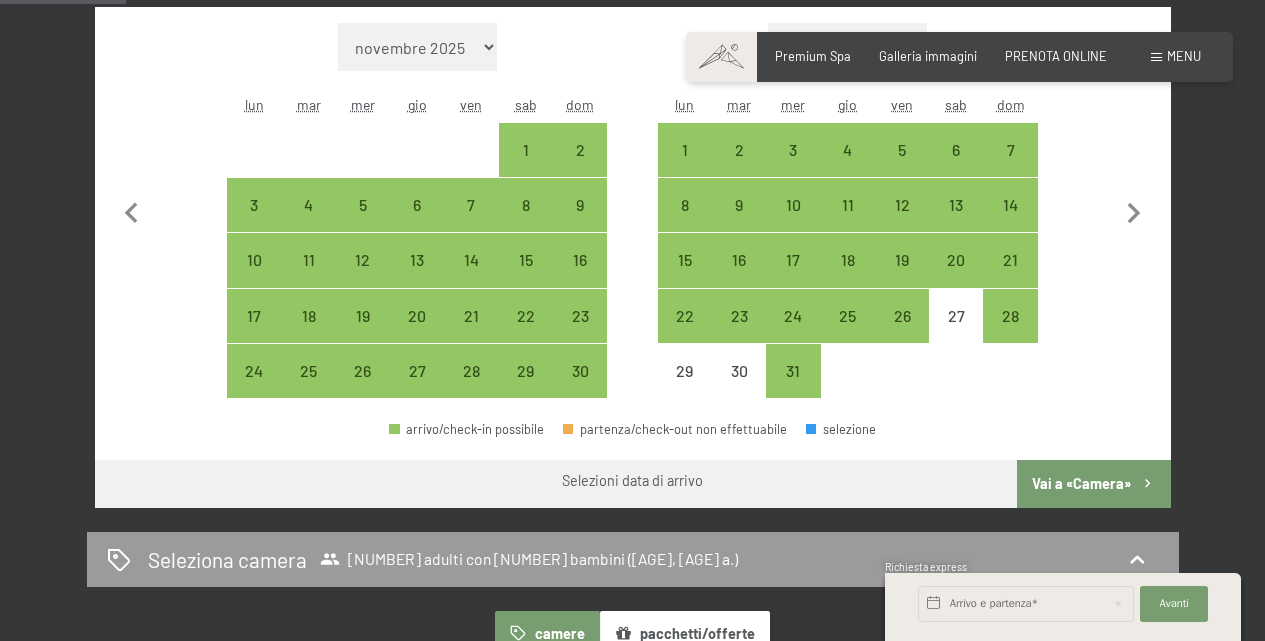 scroll, scrollTop: 702, scrollLeft: 0, axis: vertical 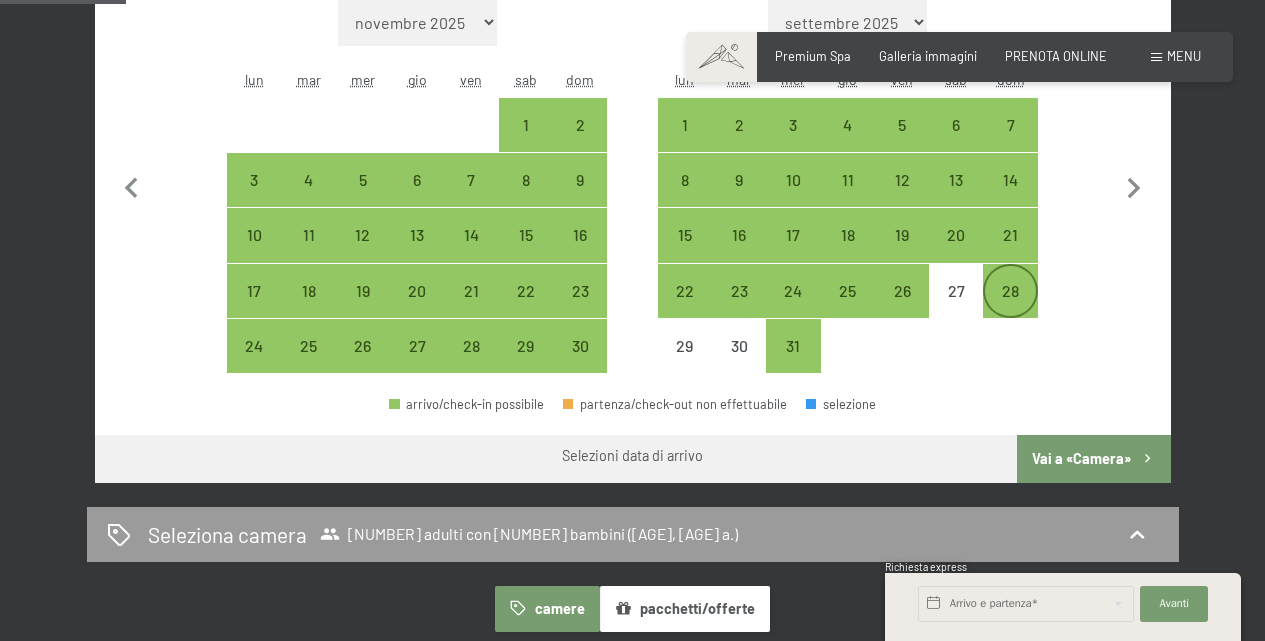 click on "28" at bounding box center [1010, 308] 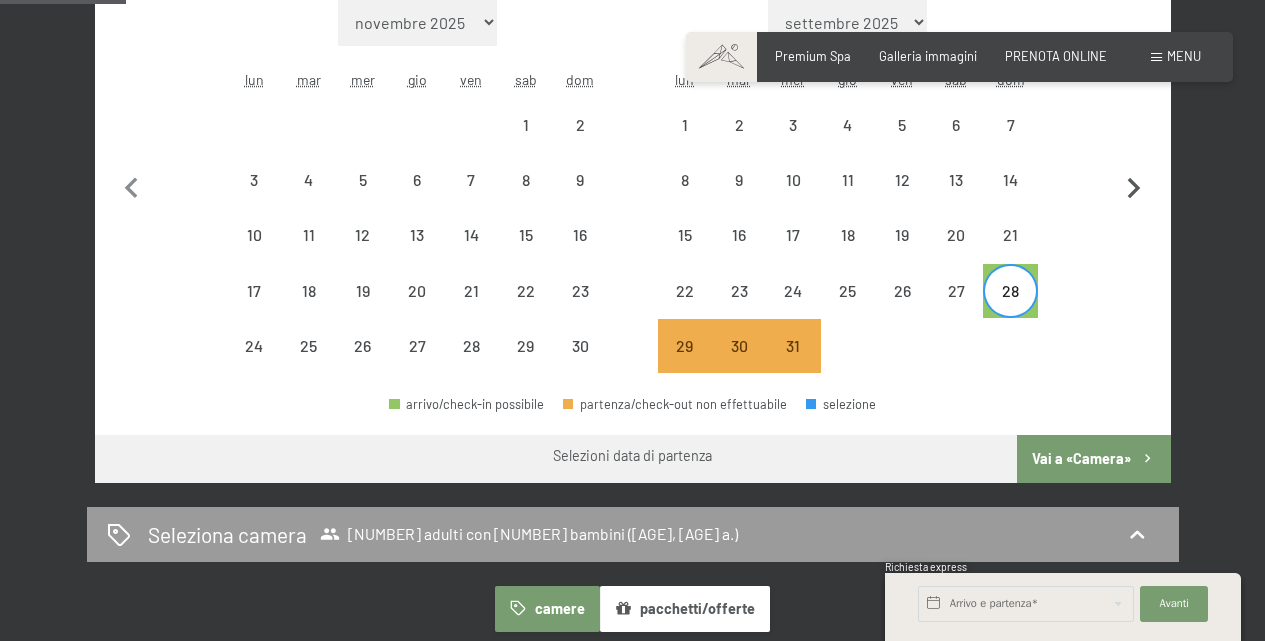 click 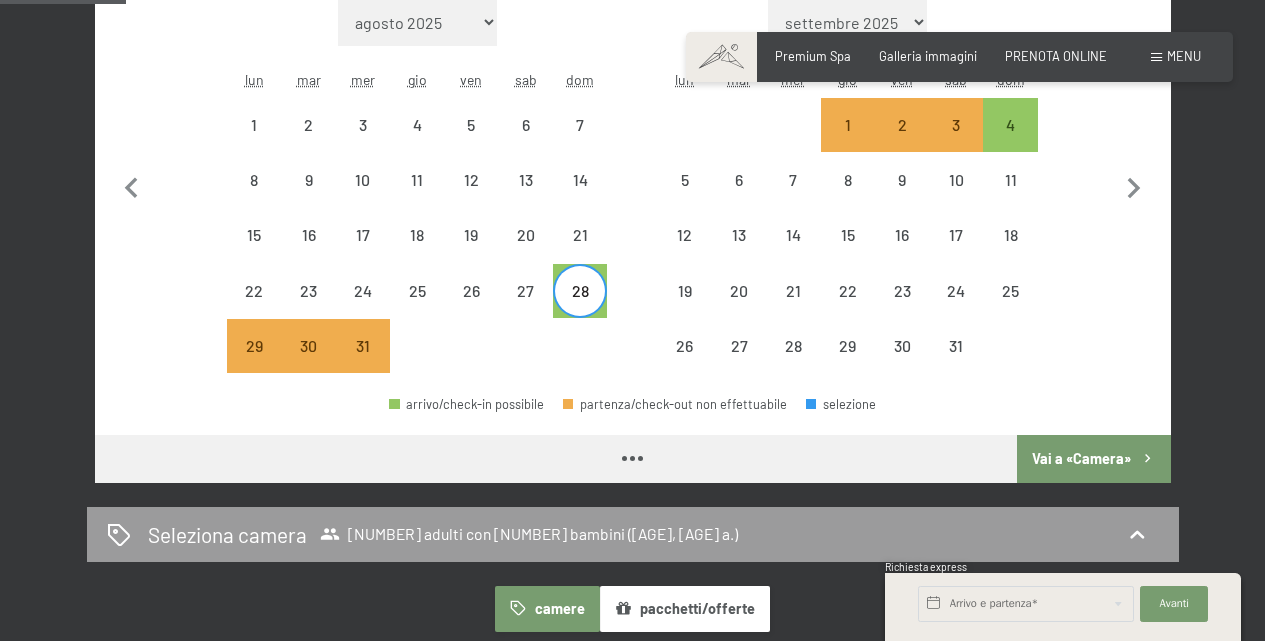 select on "2025-12-01" 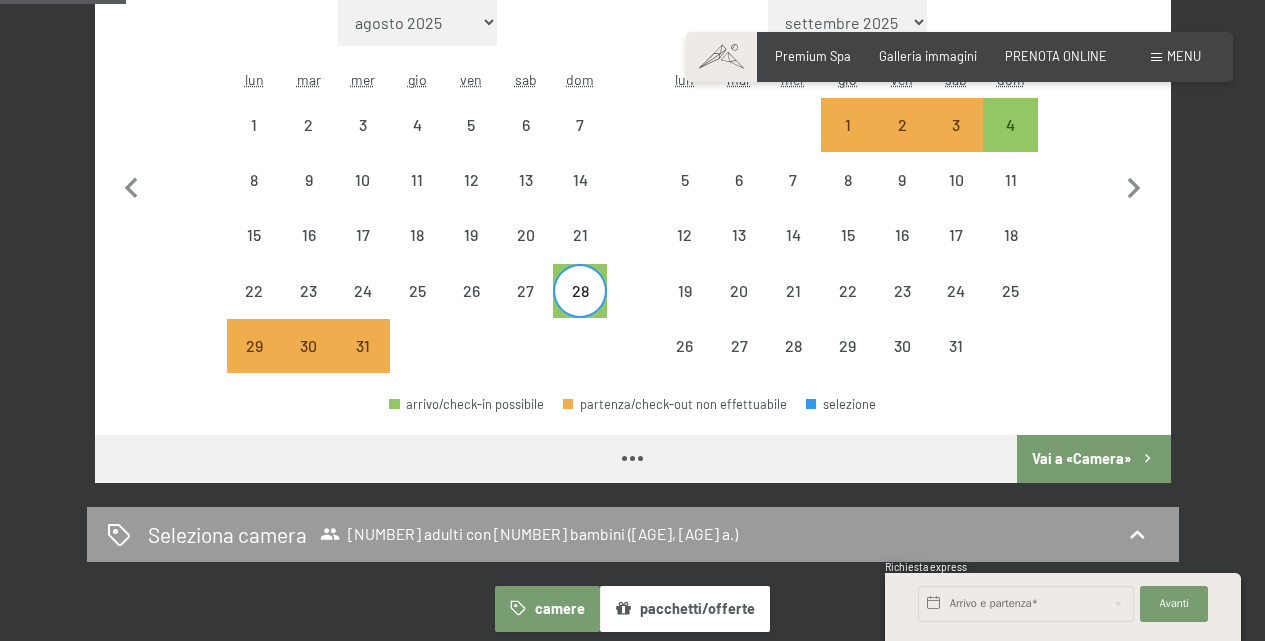 select on "2026-01-01" 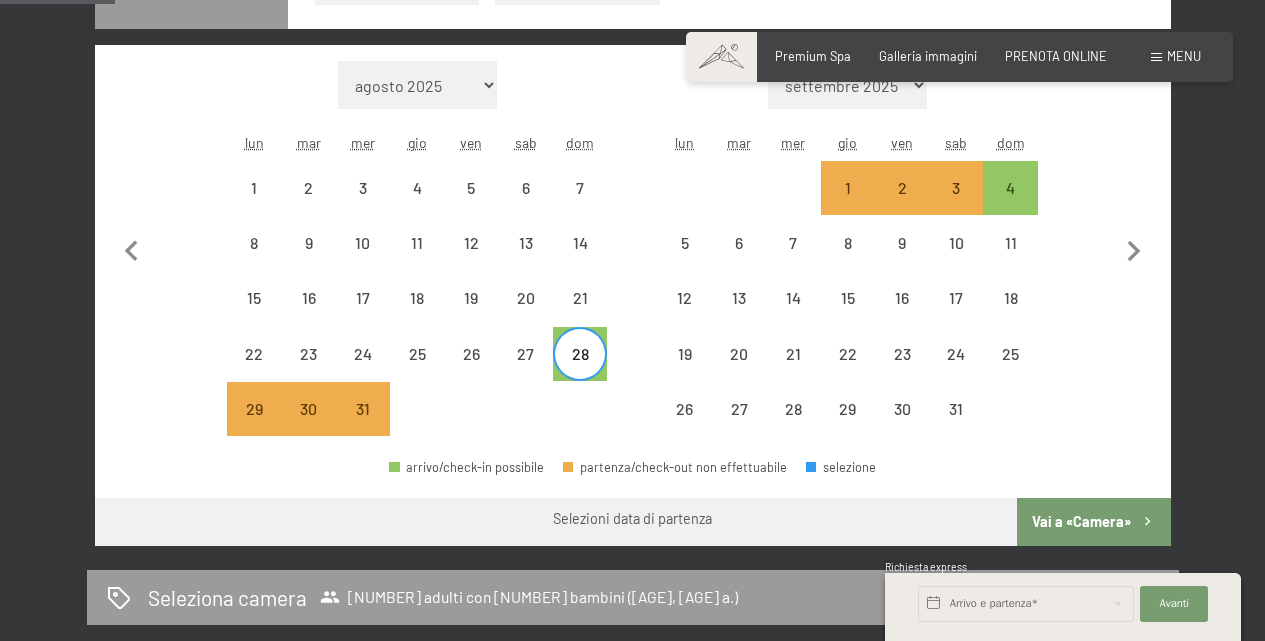 scroll, scrollTop: 626, scrollLeft: 0, axis: vertical 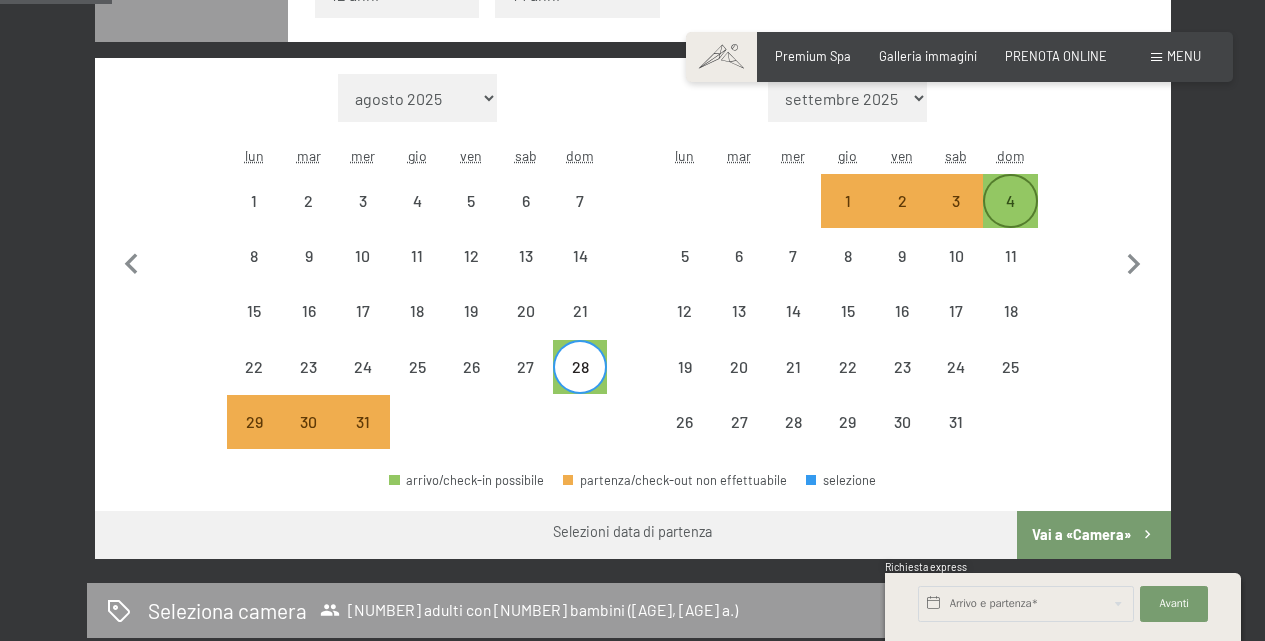 click on "4" at bounding box center [1010, 218] 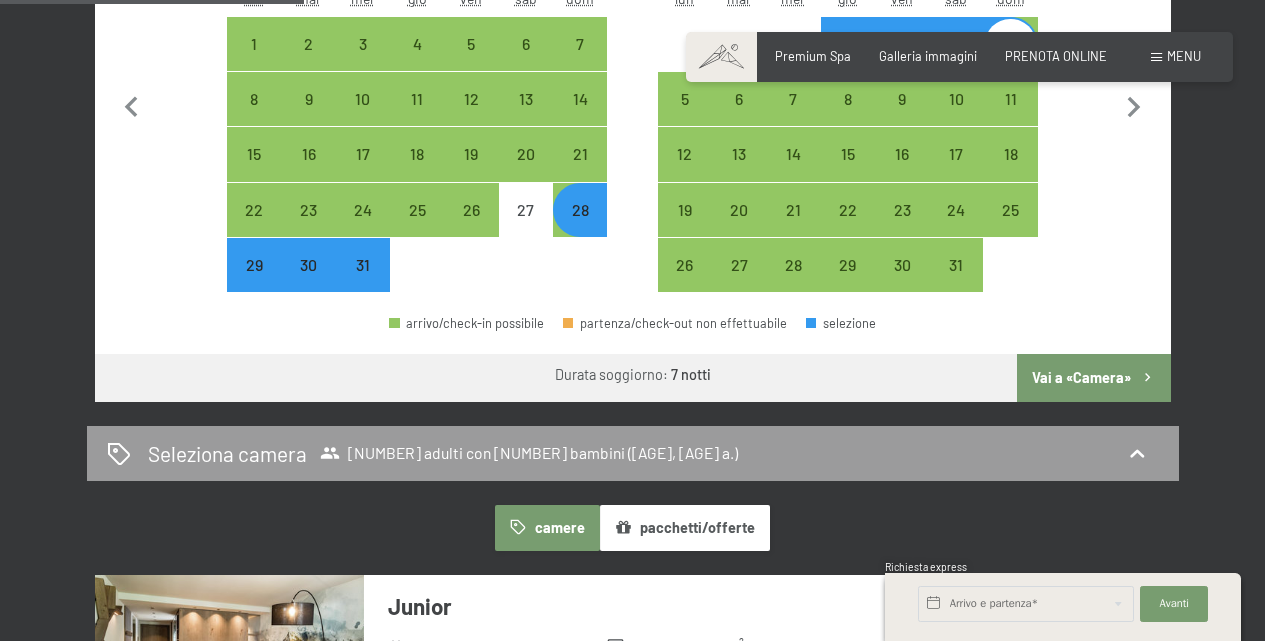 scroll, scrollTop: 796, scrollLeft: 0, axis: vertical 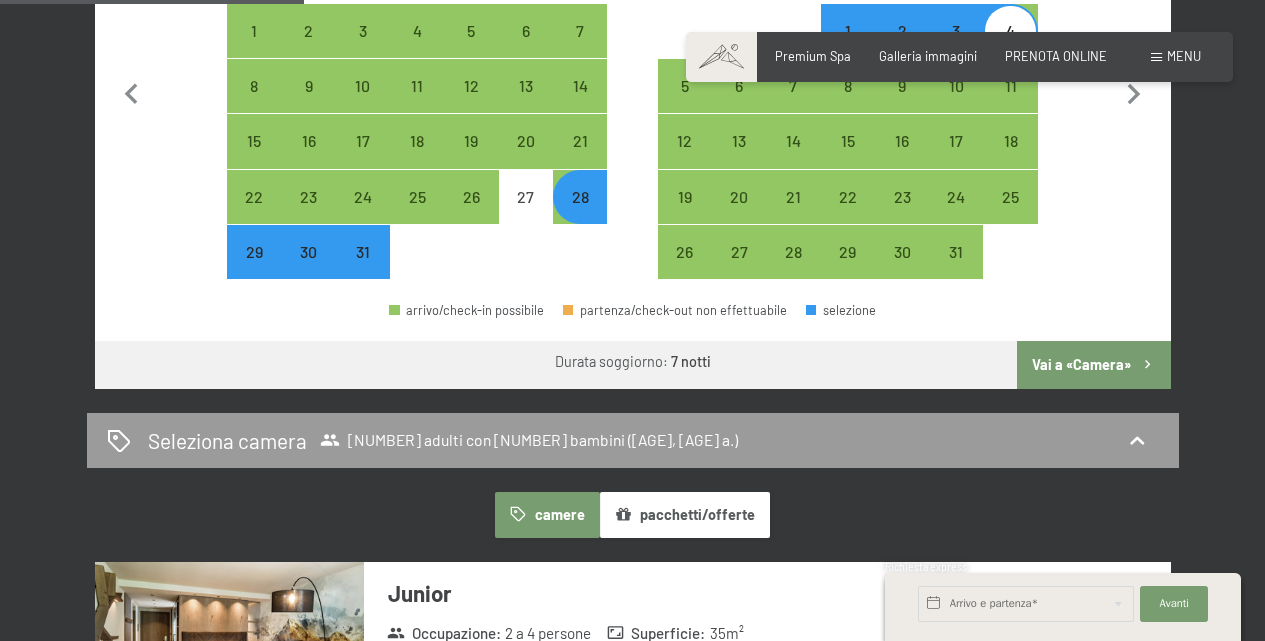 click on "Vai a «Camera»" at bounding box center (1093, 365) 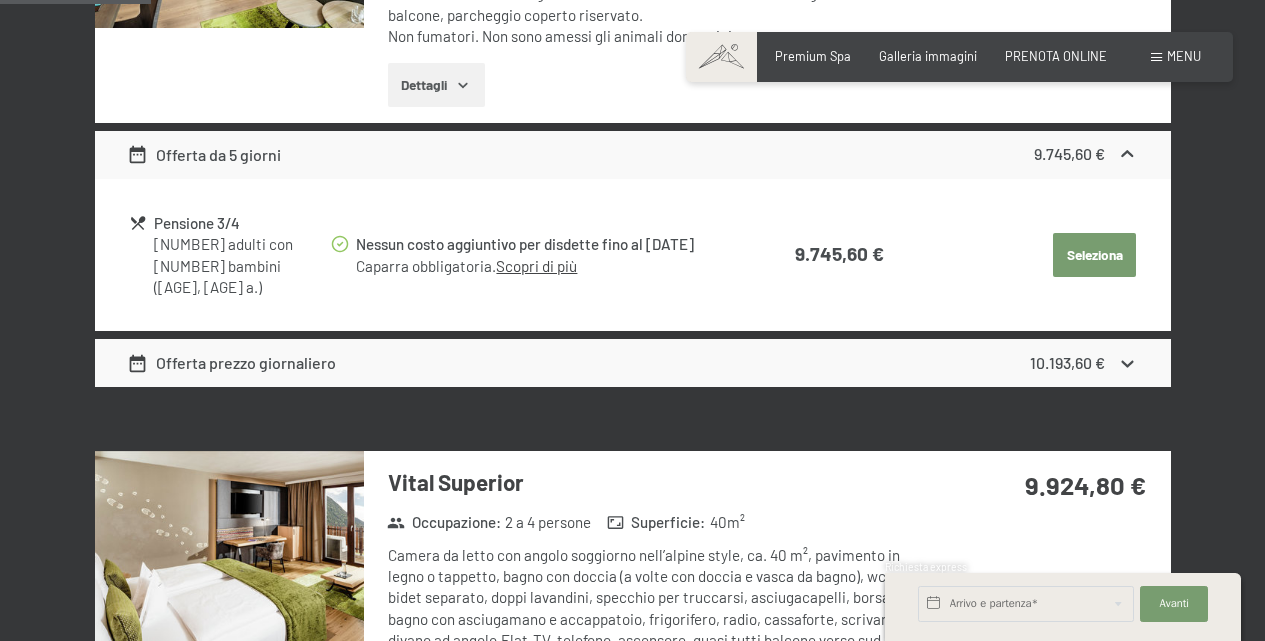scroll, scrollTop: 395, scrollLeft: 0, axis: vertical 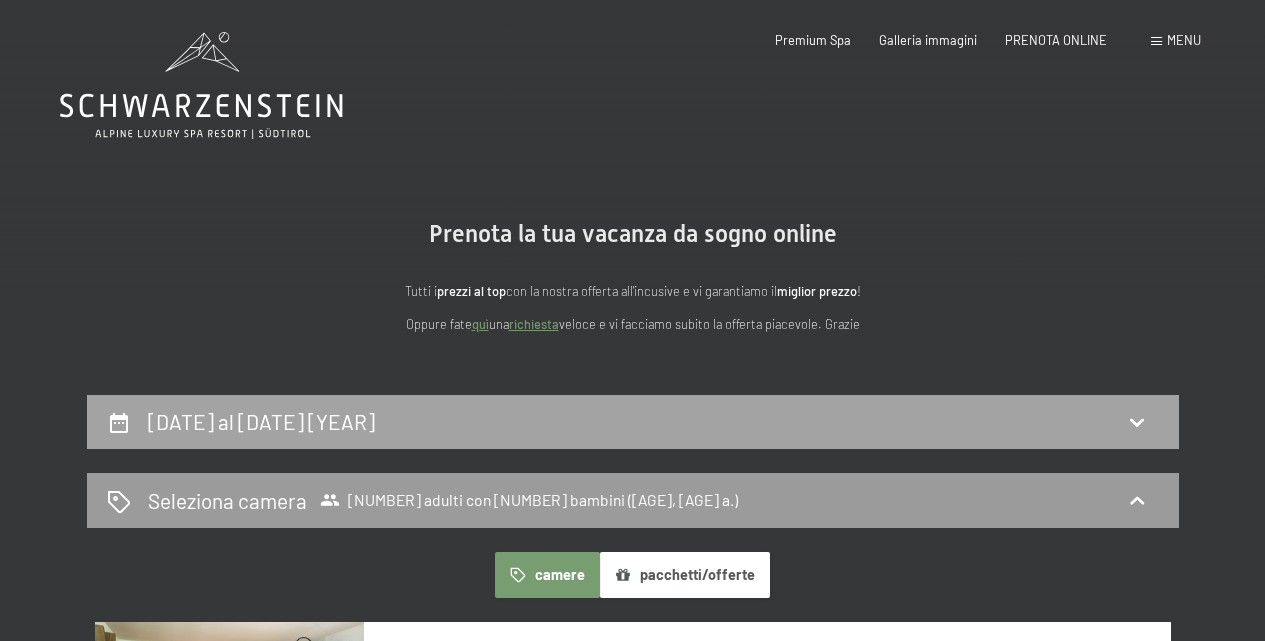 click 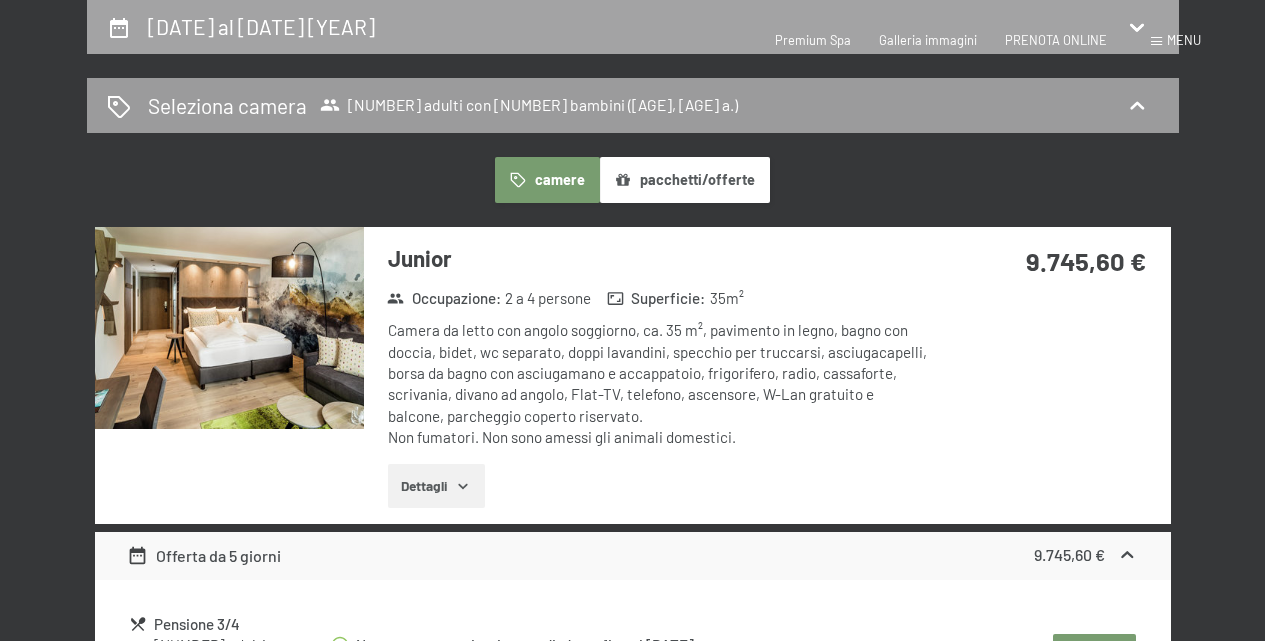 select on "12" 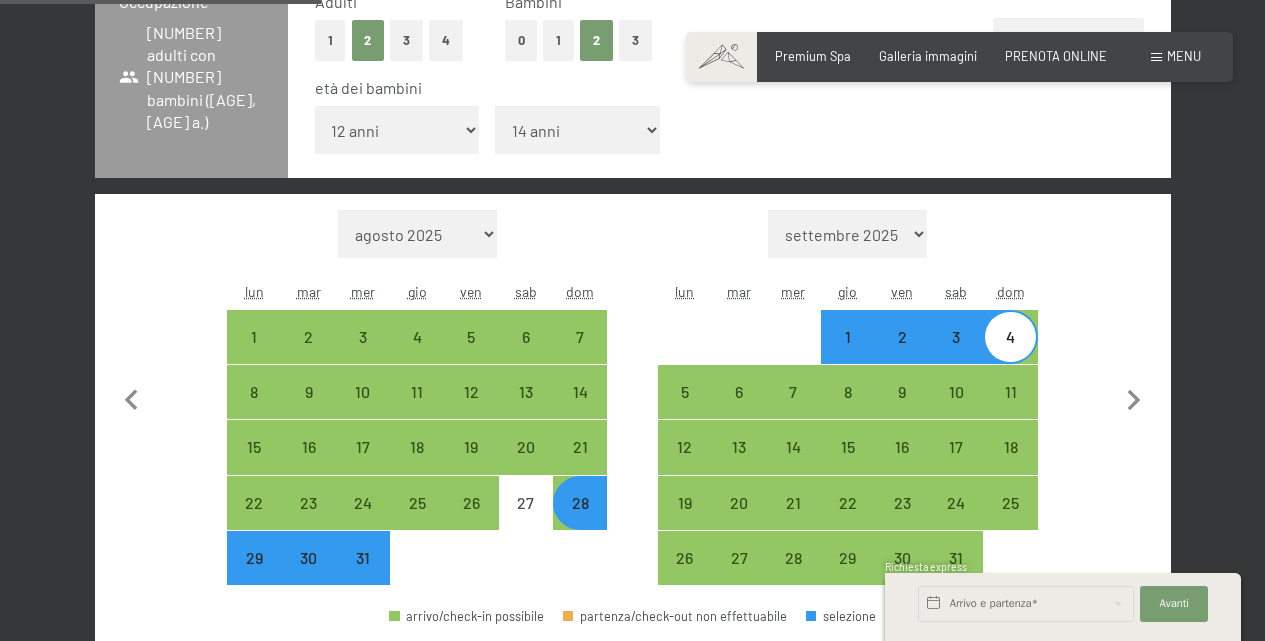 scroll, scrollTop: 538, scrollLeft: 0, axis: vertical 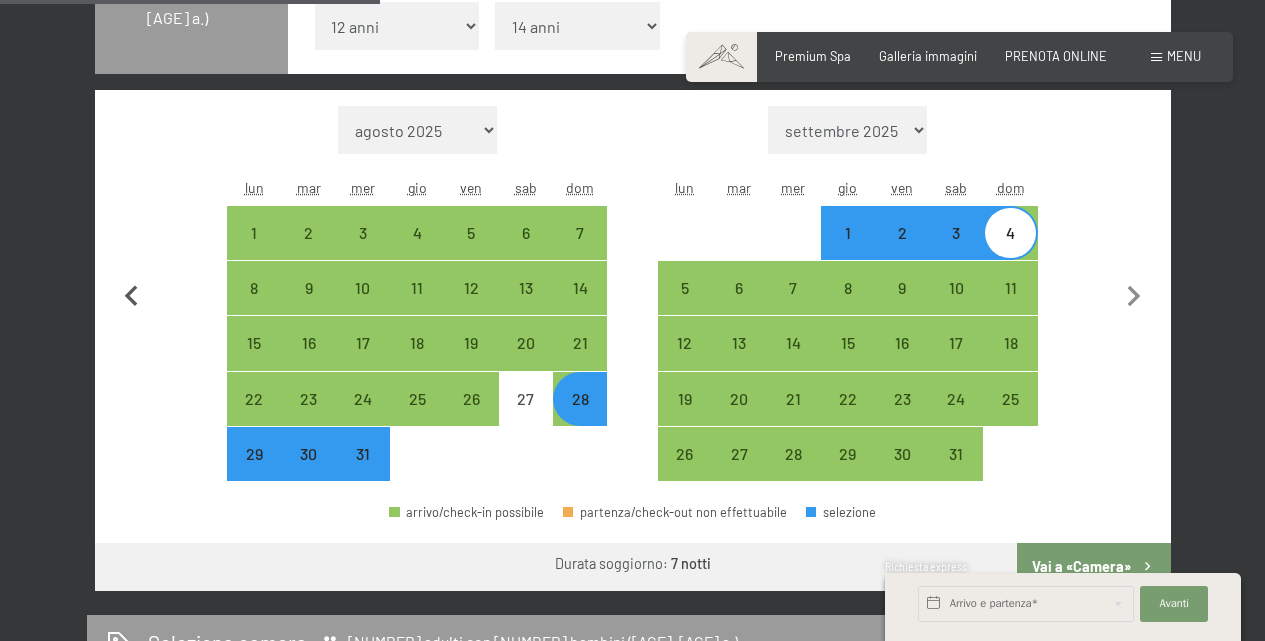 click 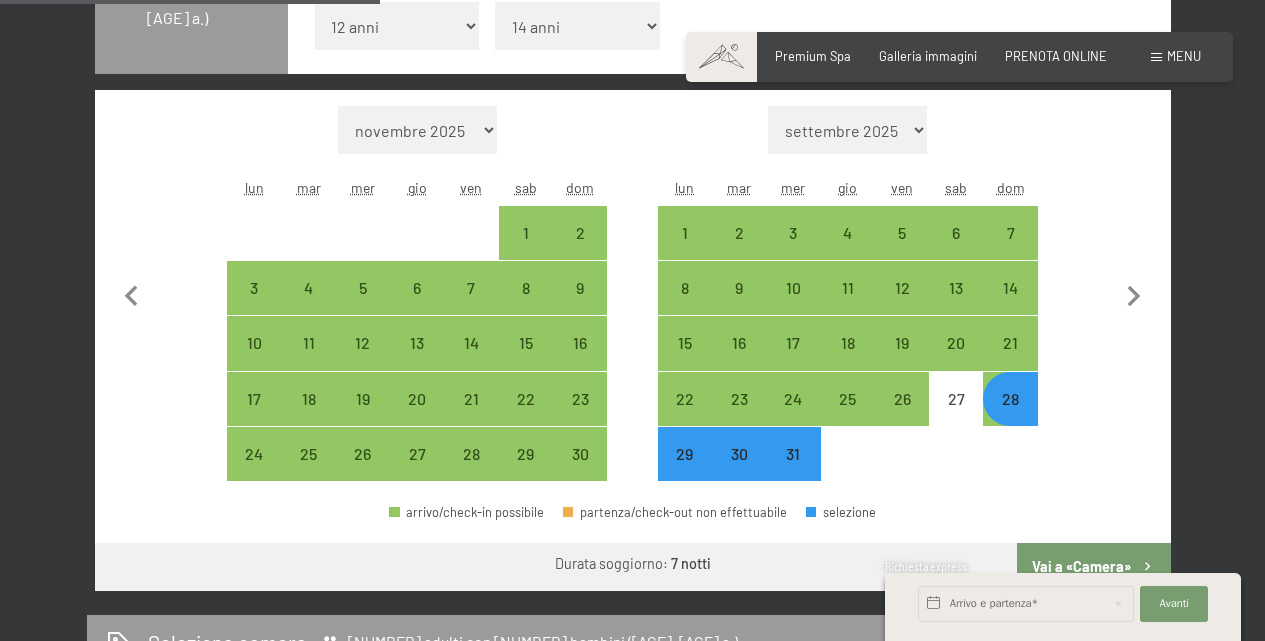 click on "30" at bounding box center (739, 471) 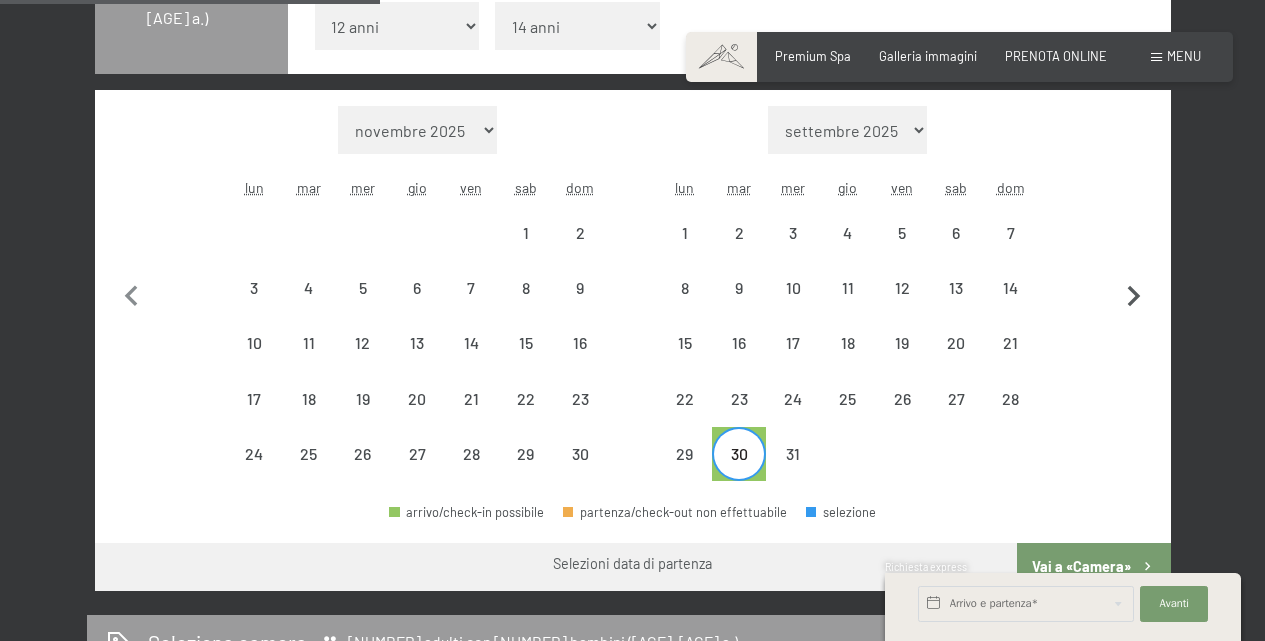 click 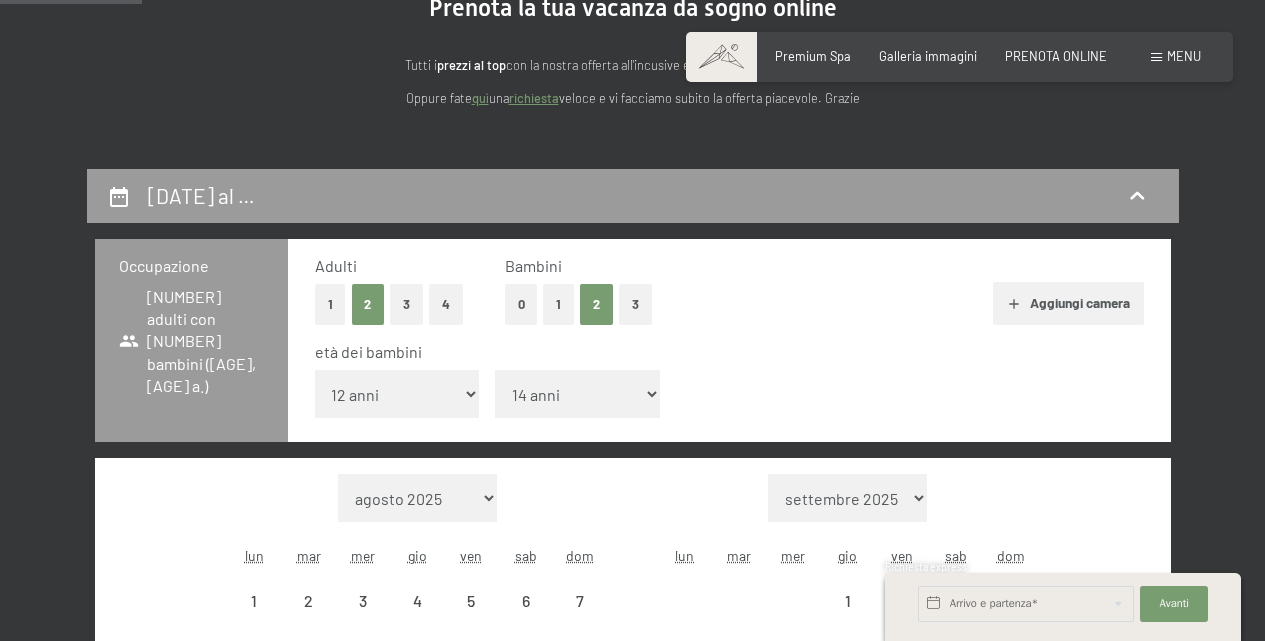 scroll, scrollTop: 222, scrollLeft: 0, axis: vertical 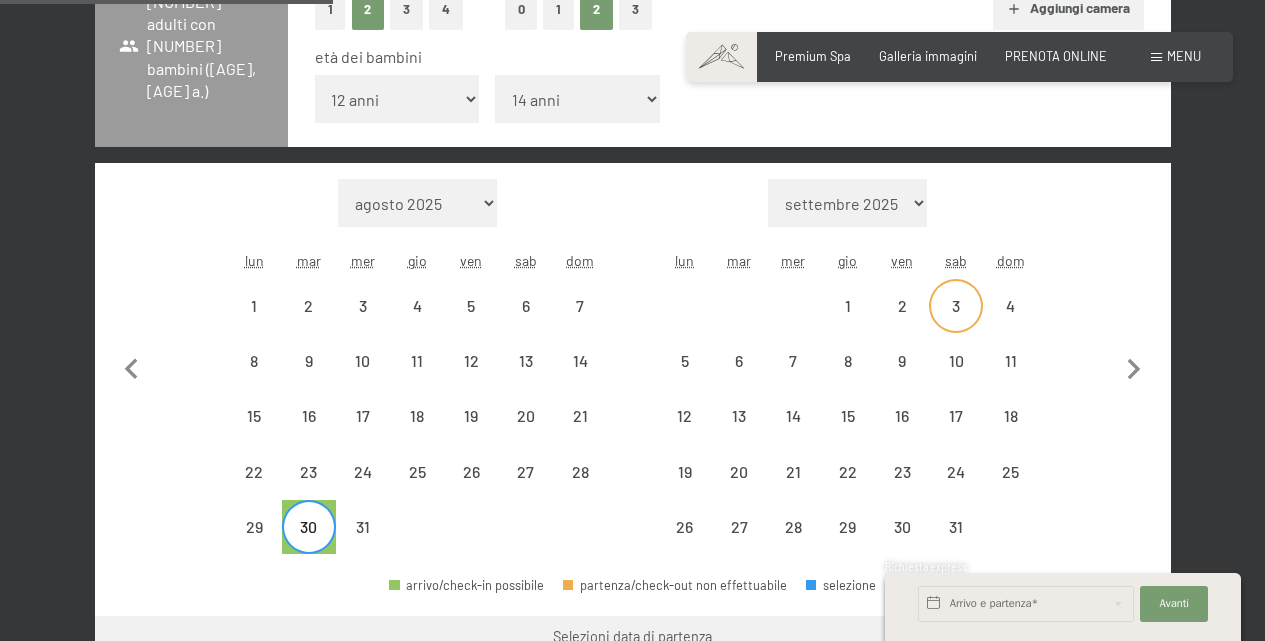 click on "3" at bounding box center (956, 323) 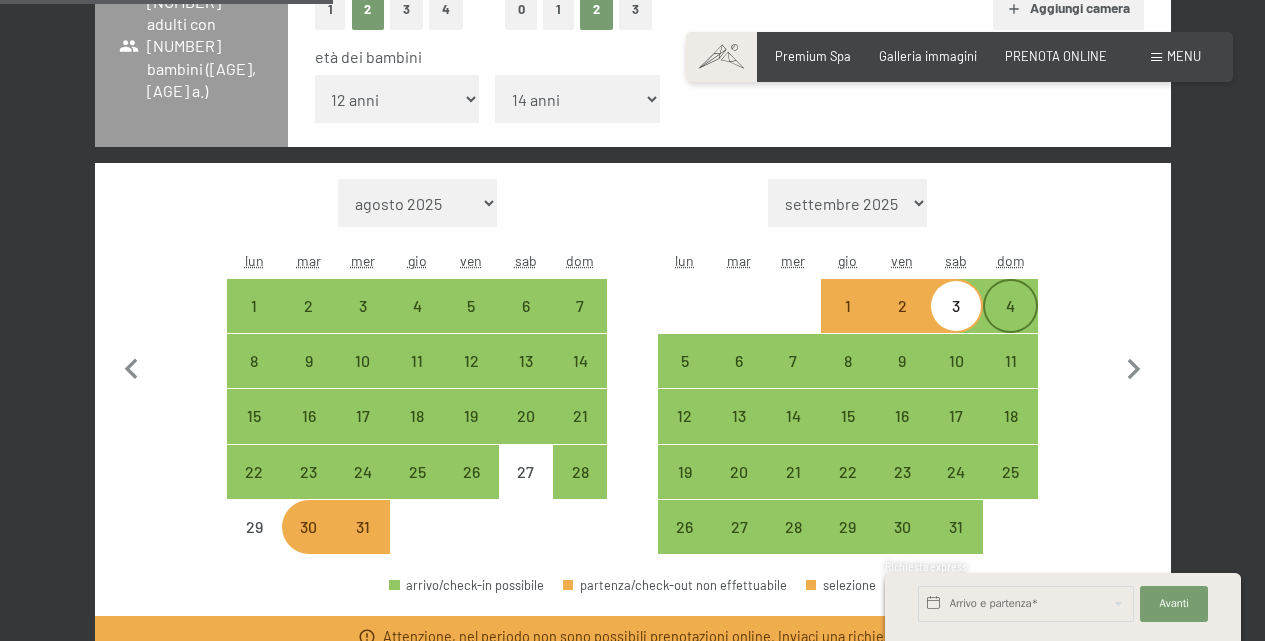 click on "4" at bounding box center [1010, 323] 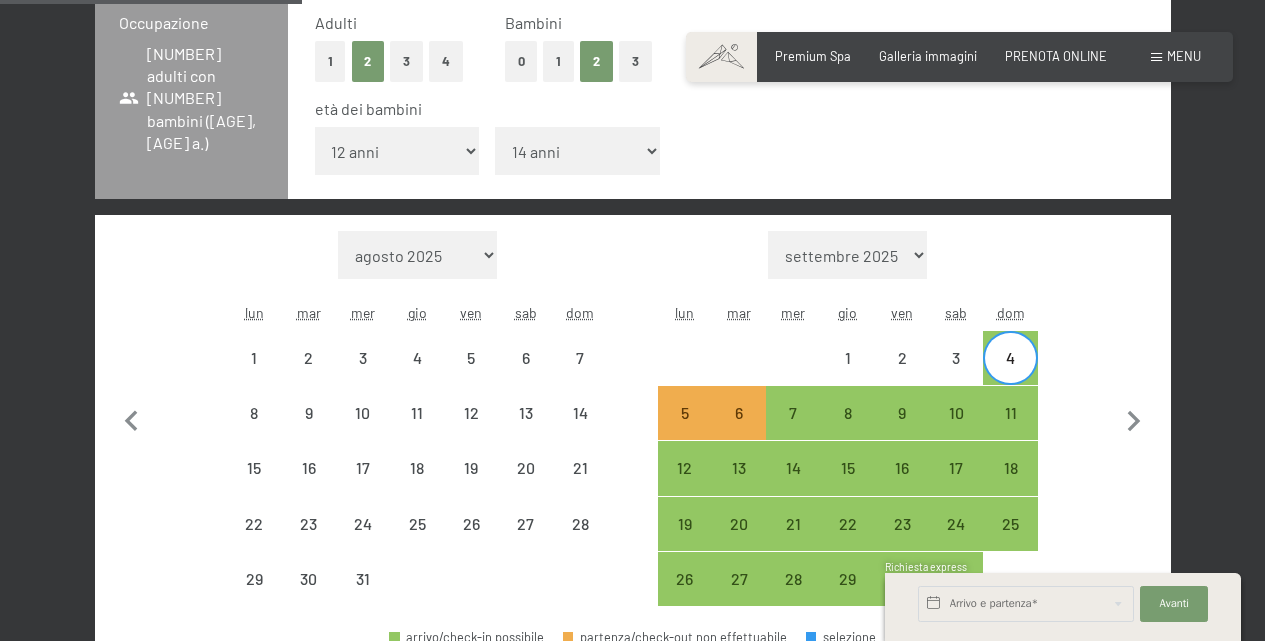 scroll, scrollTop: 473, scrollLeft: 0, axis: vertical 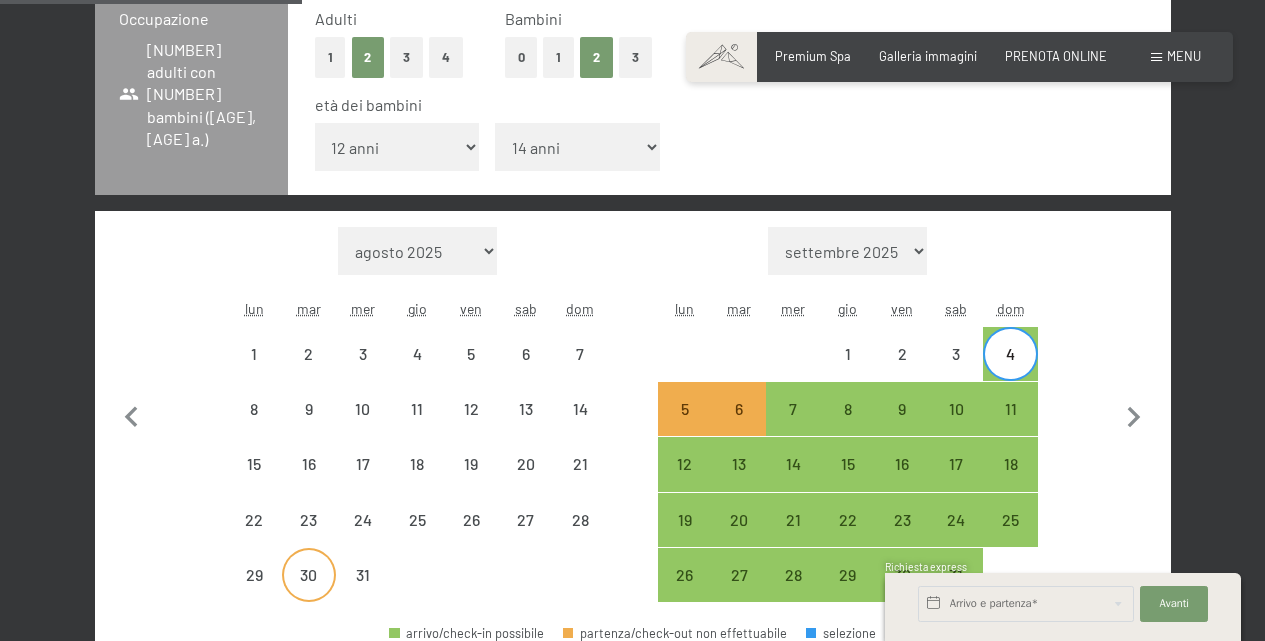click on "30" at bounding box center [309, 575] 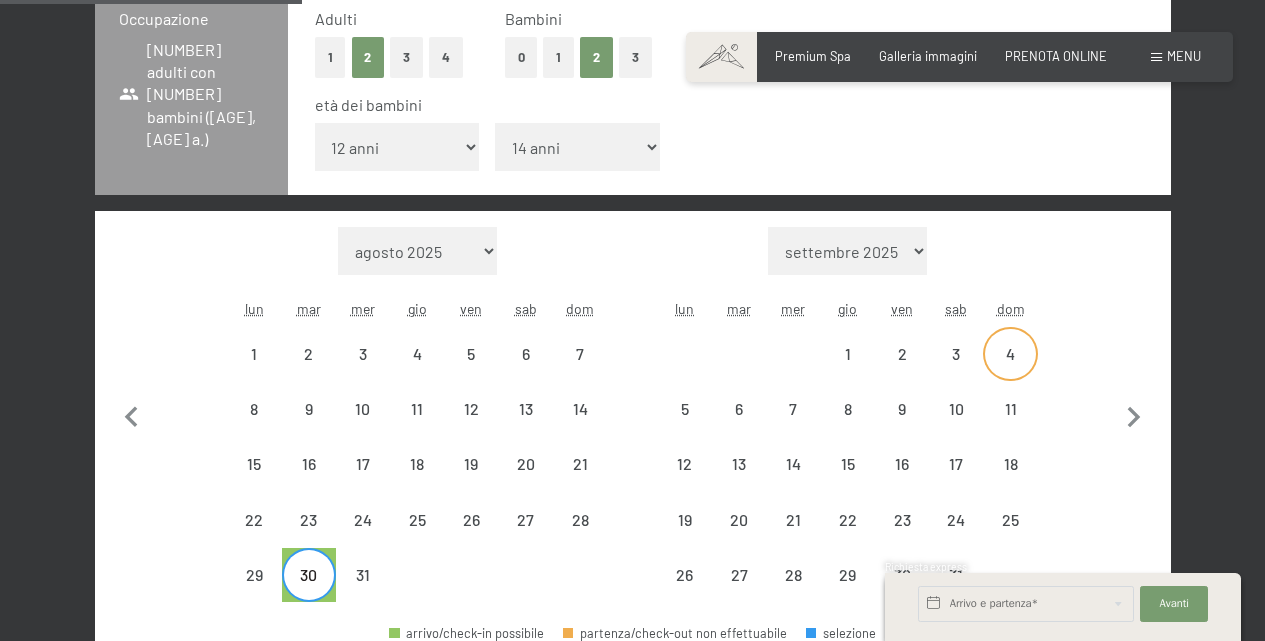 click on "4" at bounding box center (1010, 371) 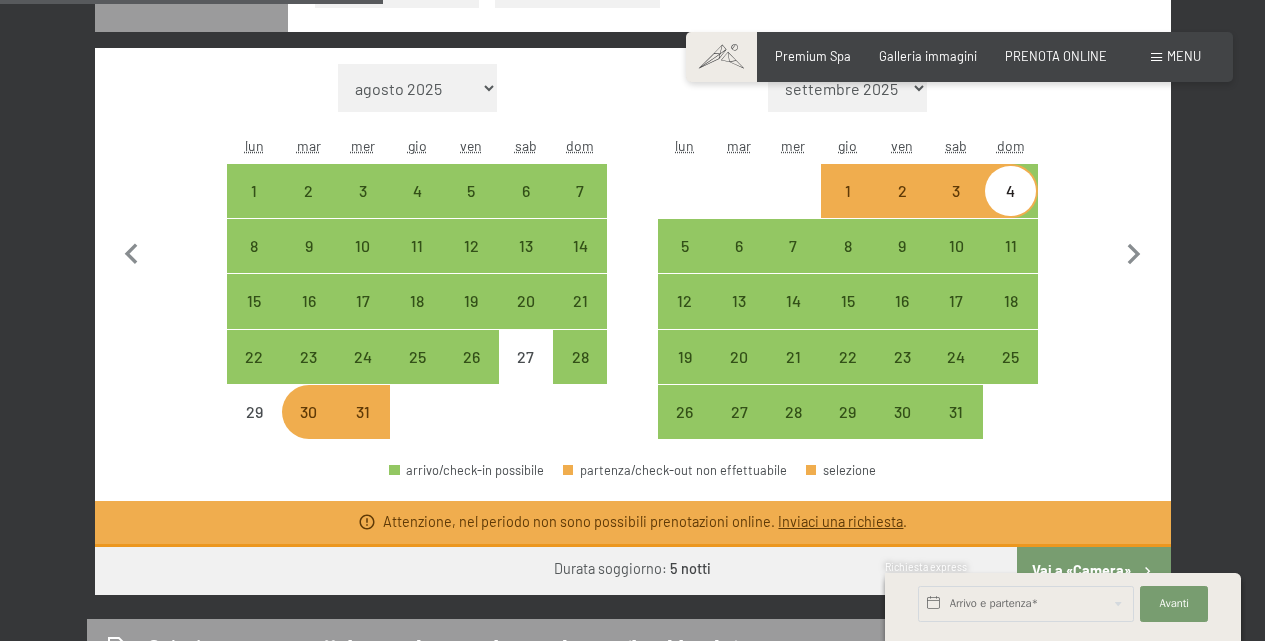scroll, scrollTop: 640, scrollLeft: 0, axis: vertical 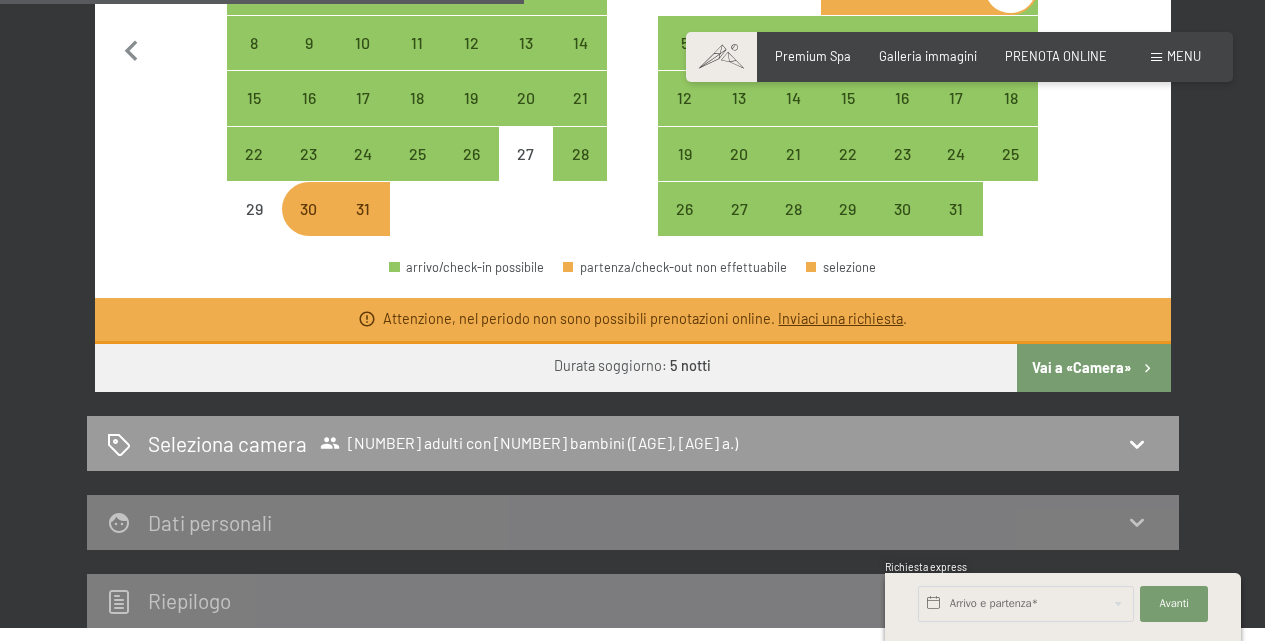 click on "Vai a «Camera»" at bounding box center (1093, 368) 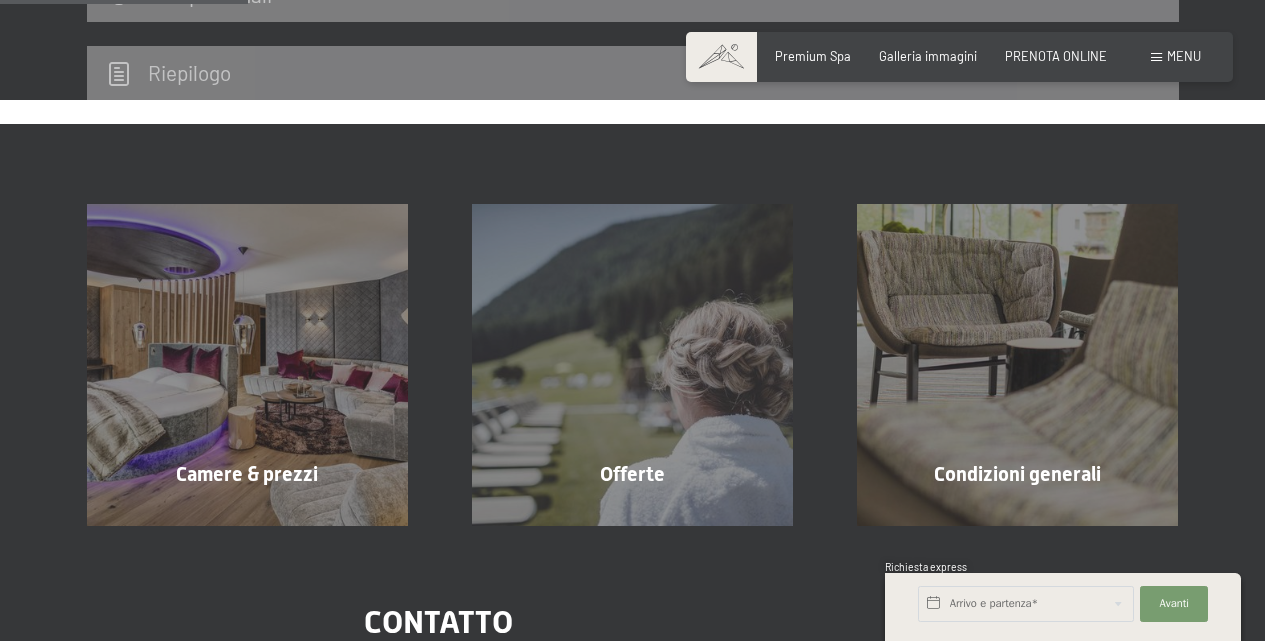 scroll, scrollTop: 395, scrollLeft: 0, axis: vertical 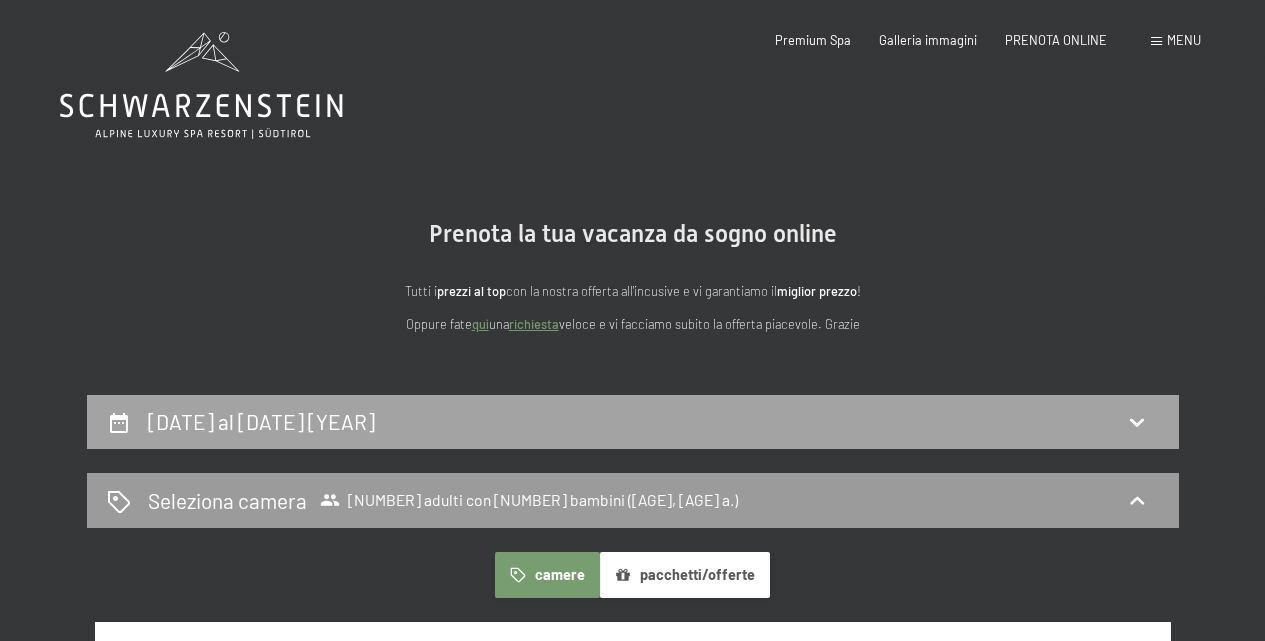 click 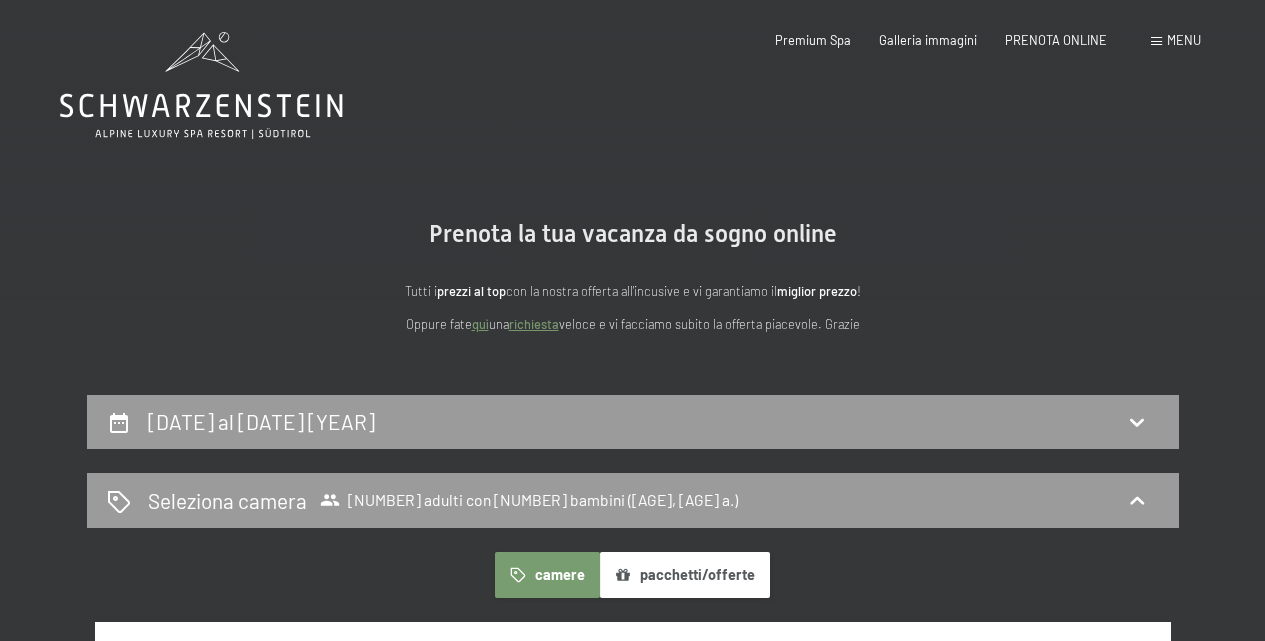 click on "Dati personali" at bounding box center (633, 857) 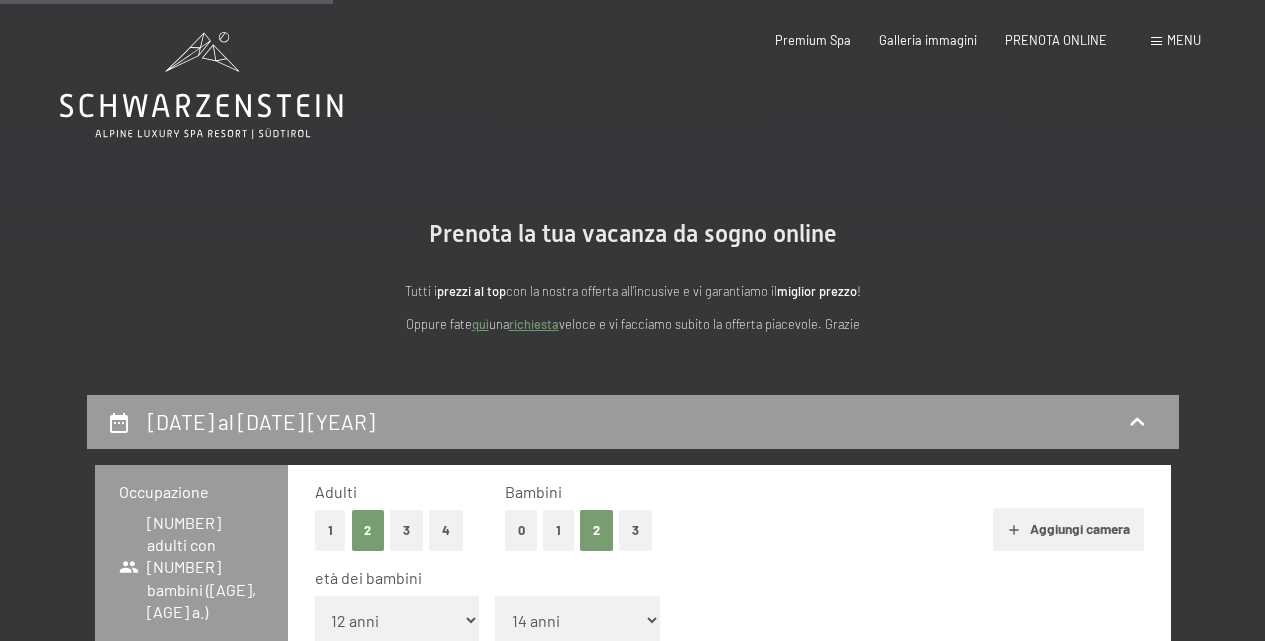 scroll, scrollTop: 395, scrollLeft: 0, axis: vertical 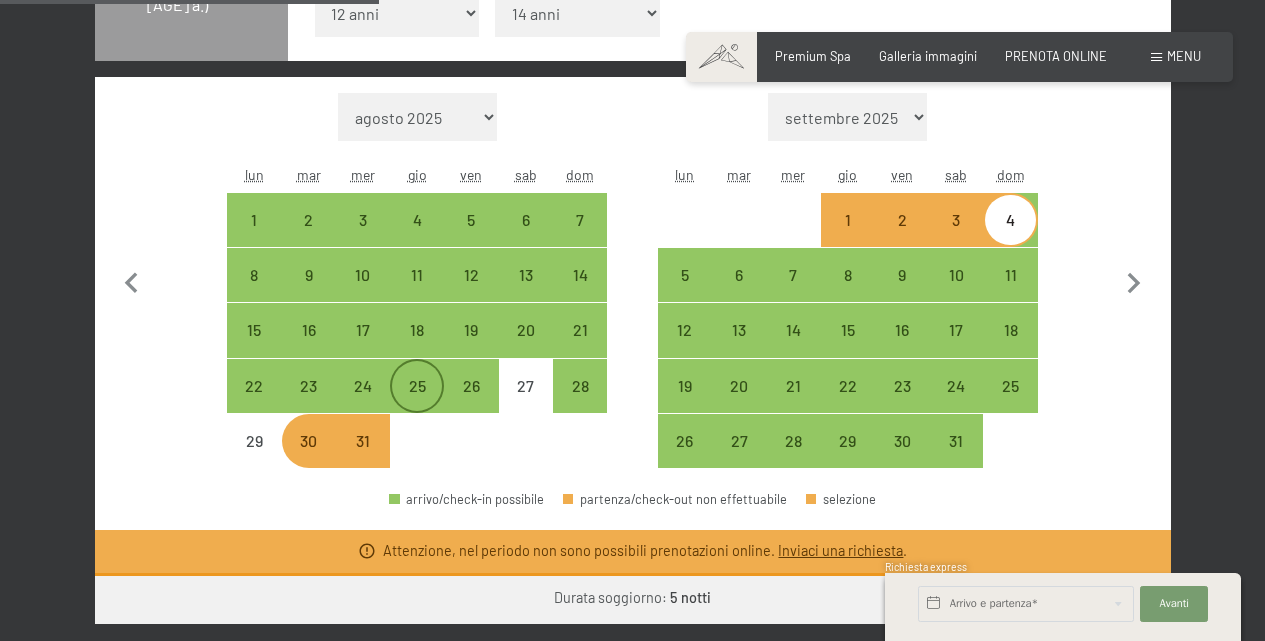 click on "25" at bounding box center [417, 403] 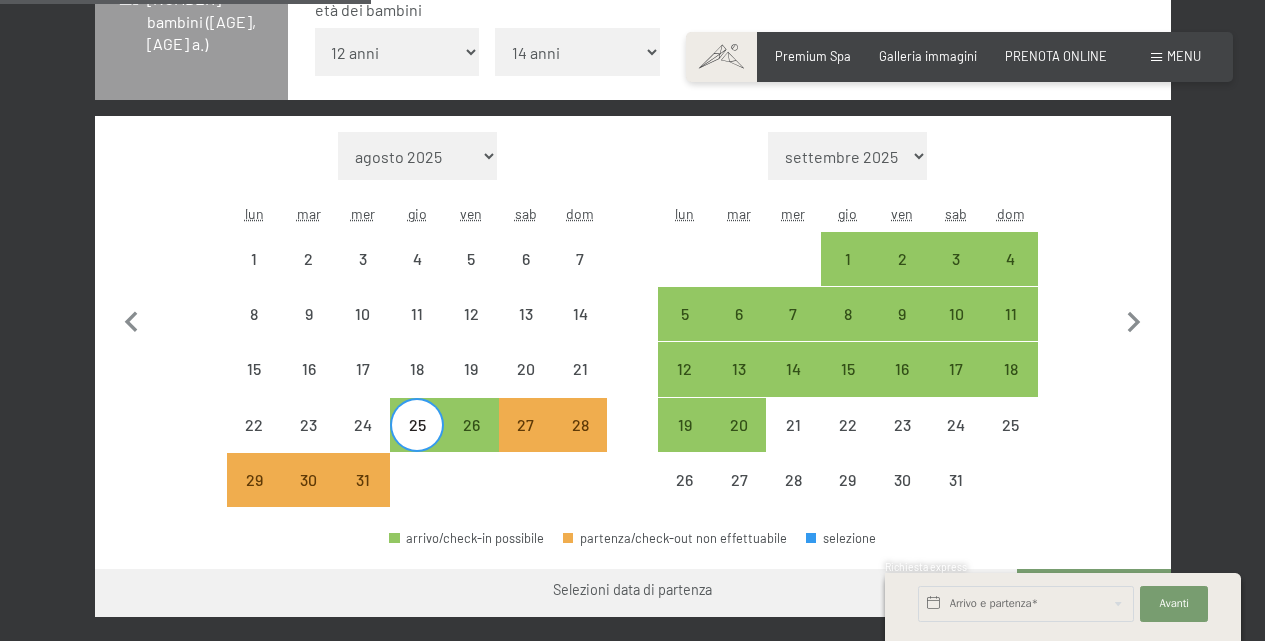 scroll, scrollTop: 581, scrollLeft: 0, axis: vertical 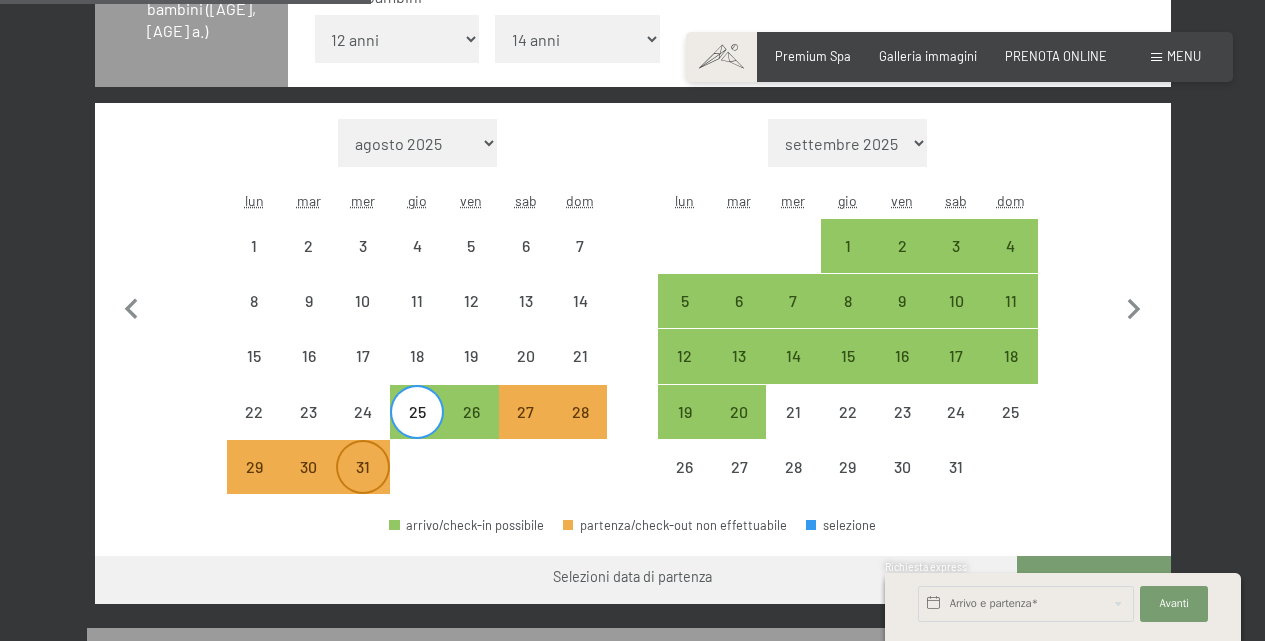click on "31" at bounding box center (363, 484) 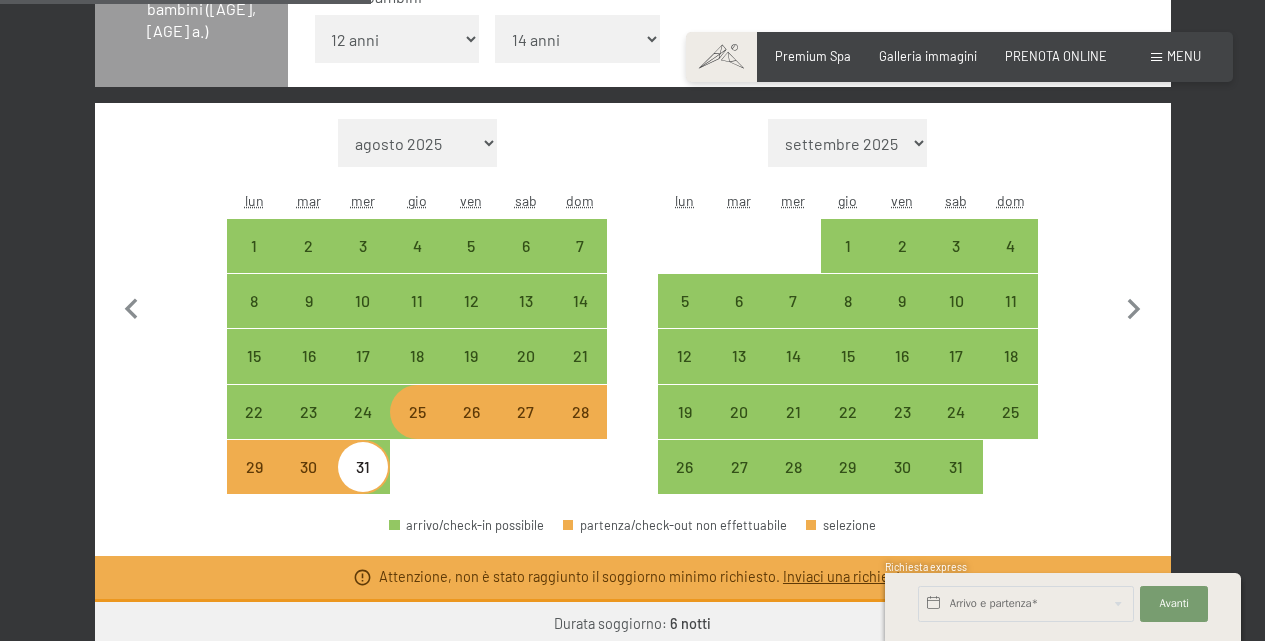 click on "30" at bounding box center (309, 484) 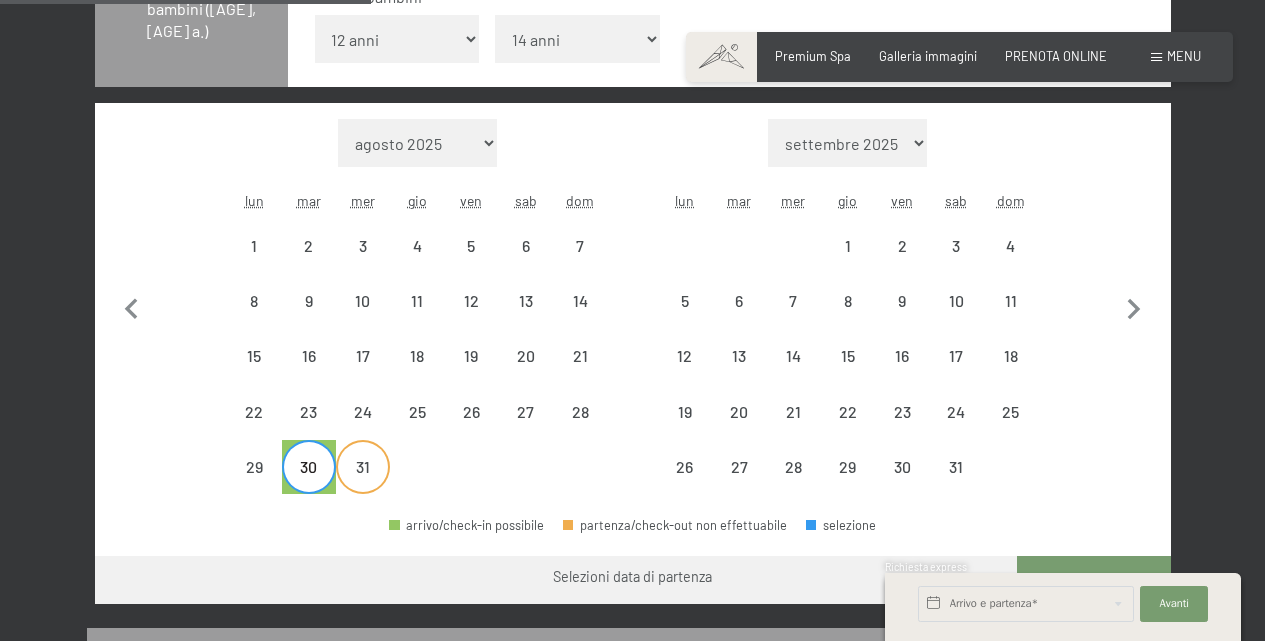 click on "31" at bounding box center (363, 484) 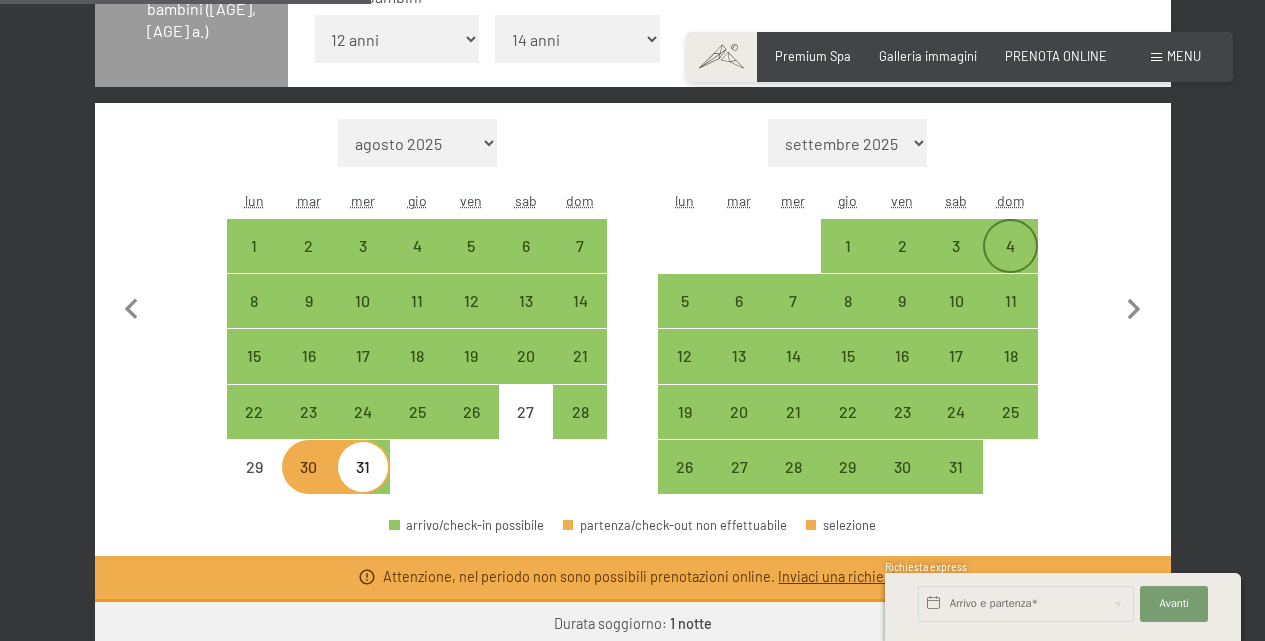 click on "4" at bounding box center (1010, 263) 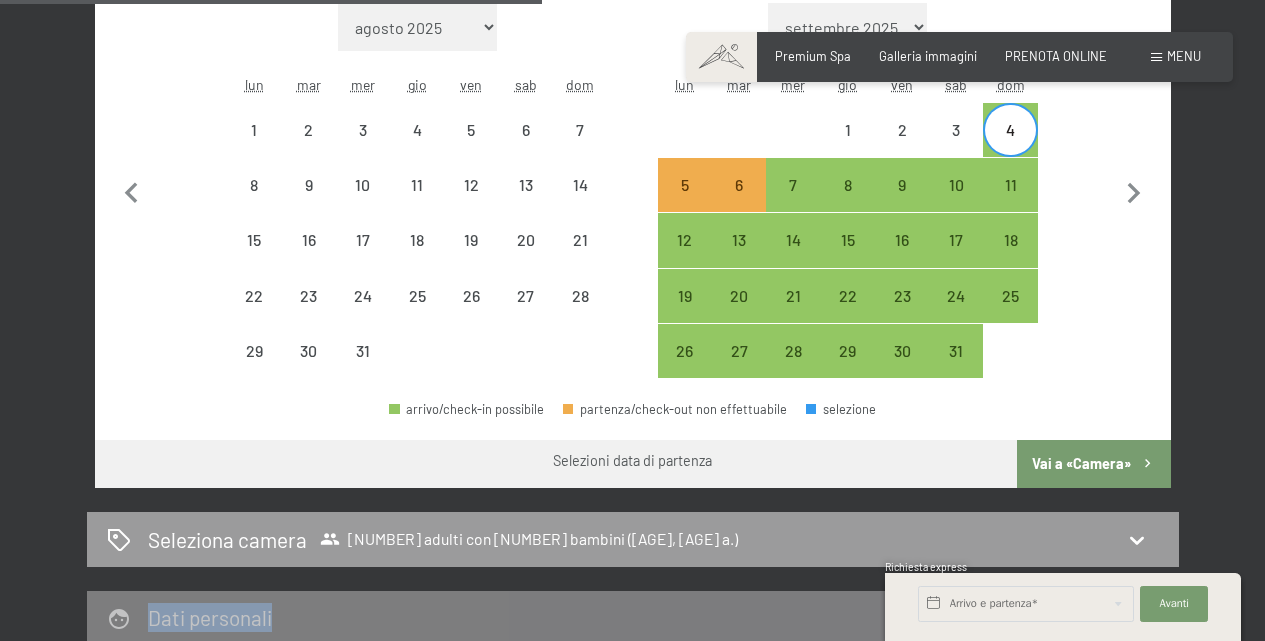 scroll, scrollTop: 875, scrollLeft: 0, axis: vertical 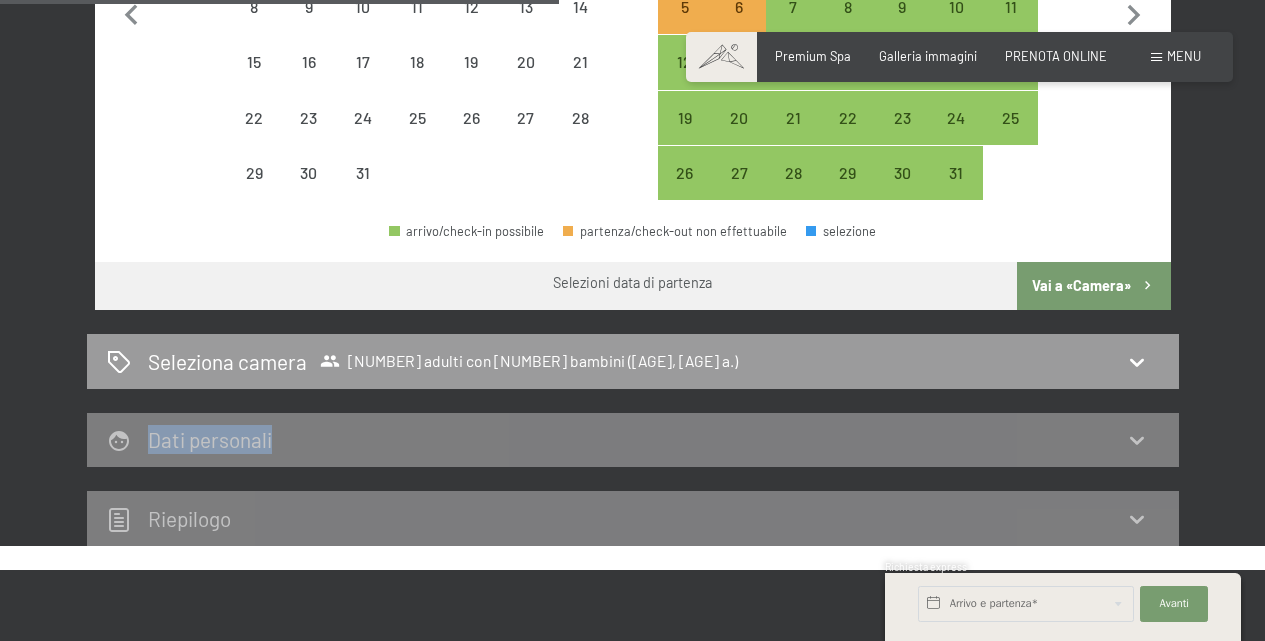 click on "Vai a «Camera»" at bounding box center (1093, 286) 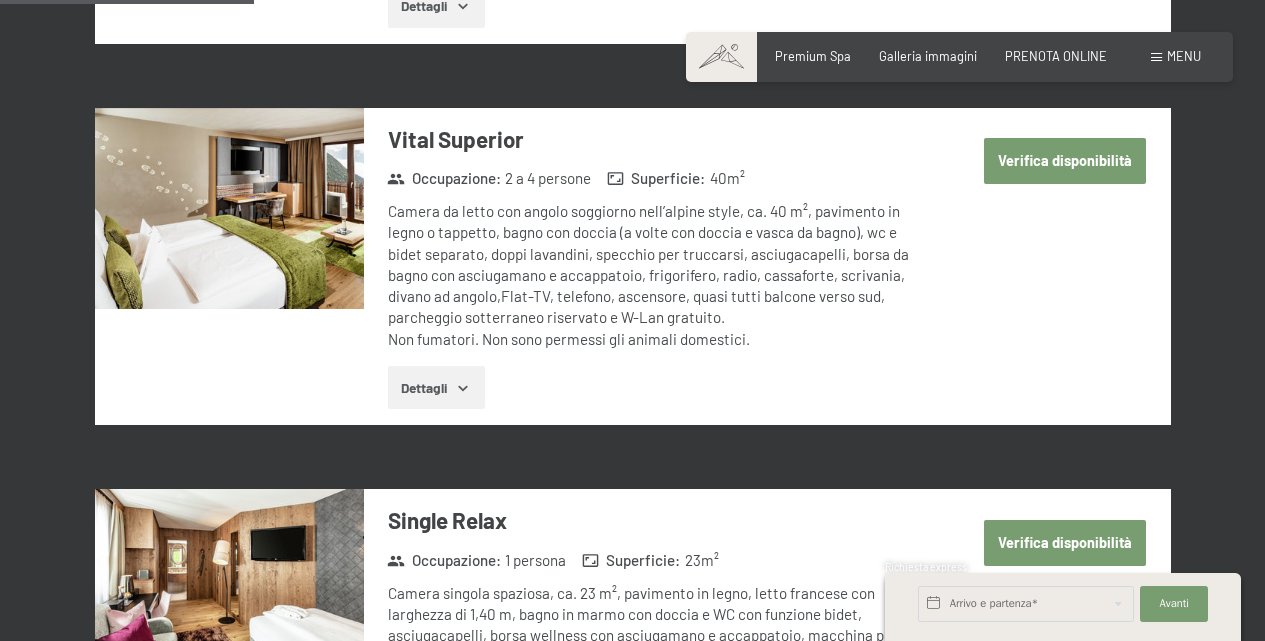 scroll, scrollTop: 395, scrollLeft: 0, axis: vertical 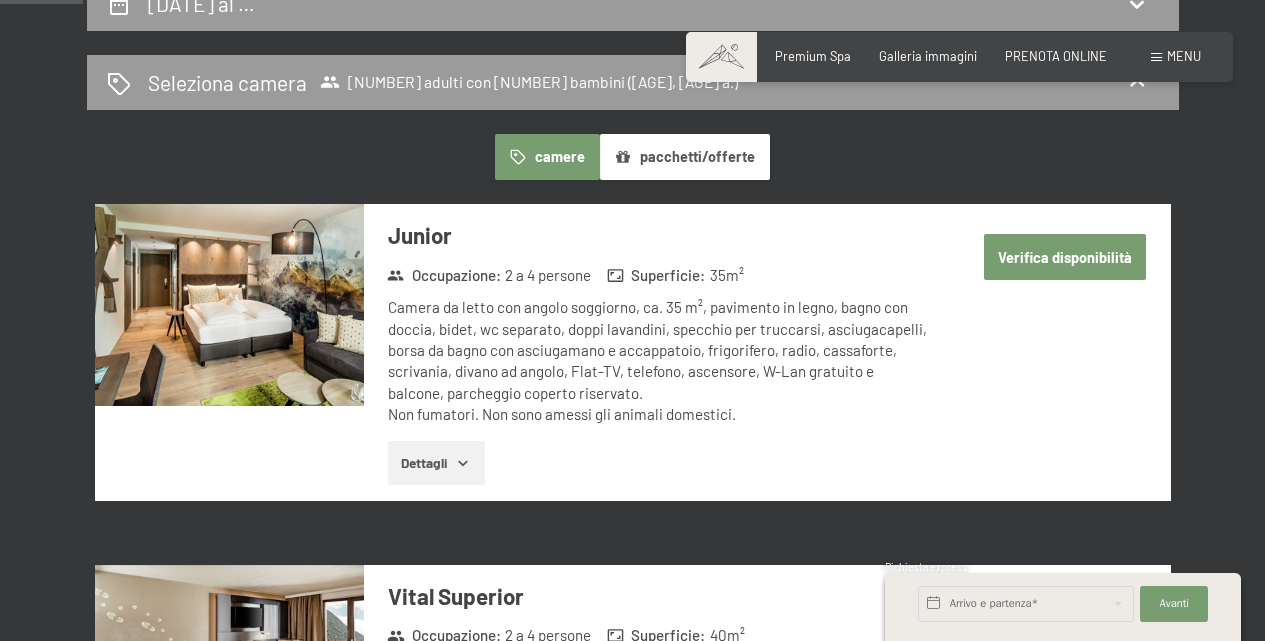 click on "Verifica disponibilità" at bounding box center [1065, 257] 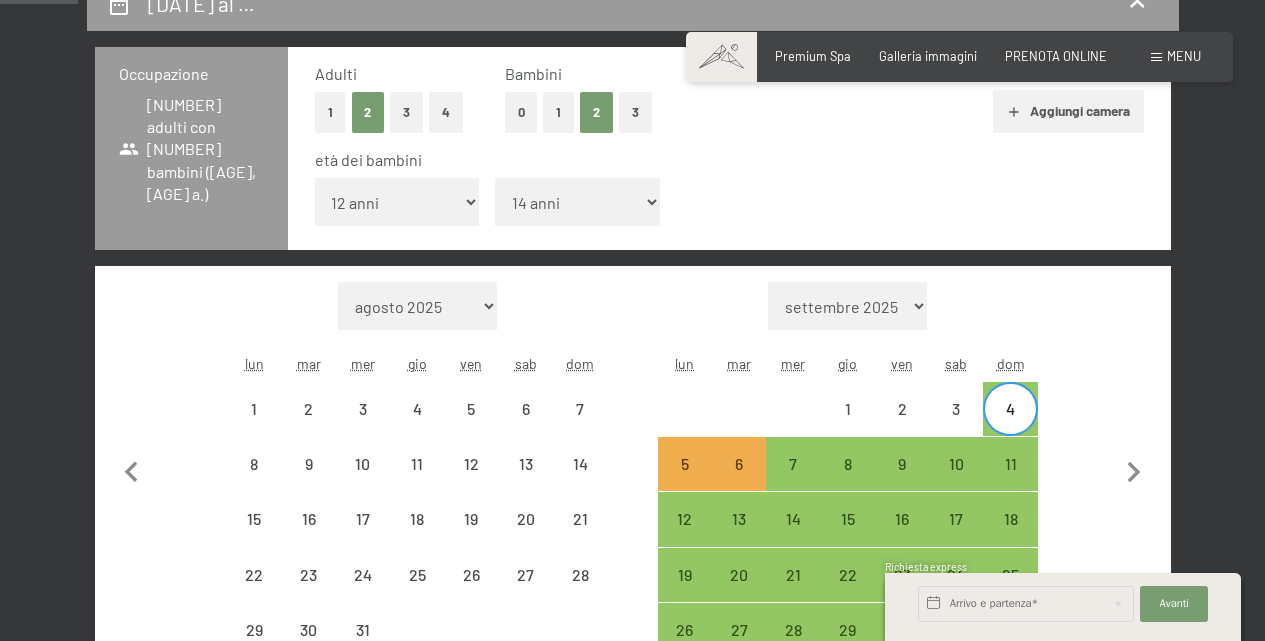 scroll, scrollTop: 395, scrollLeft: 0, axis: vertical 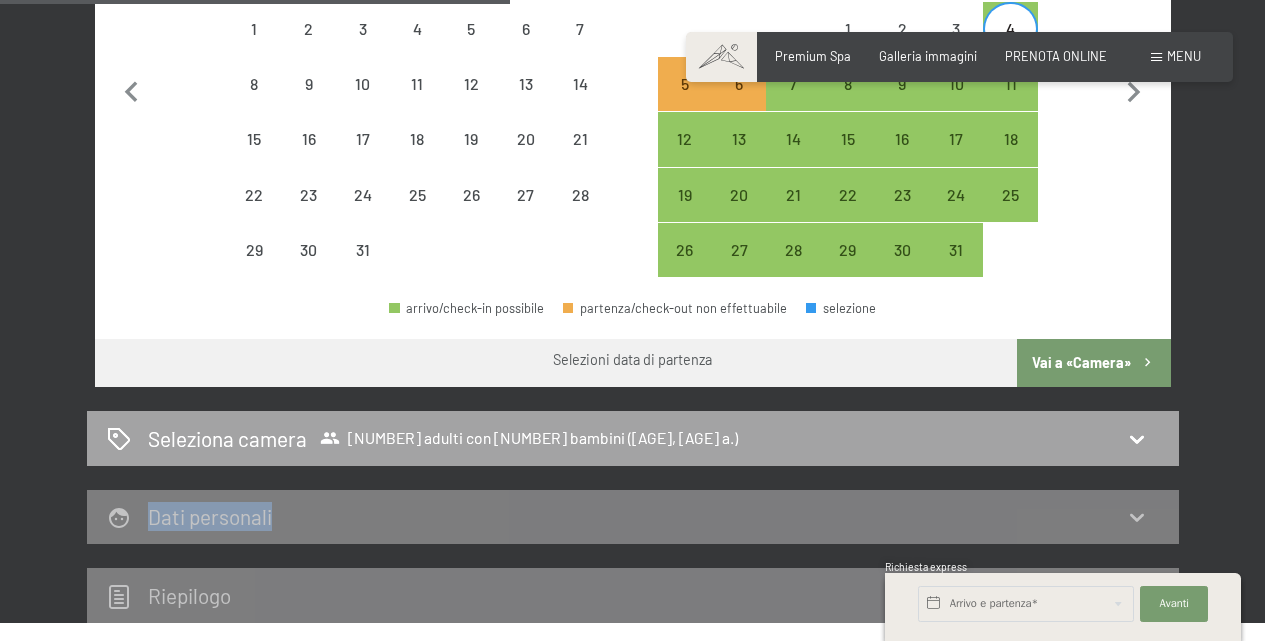 click 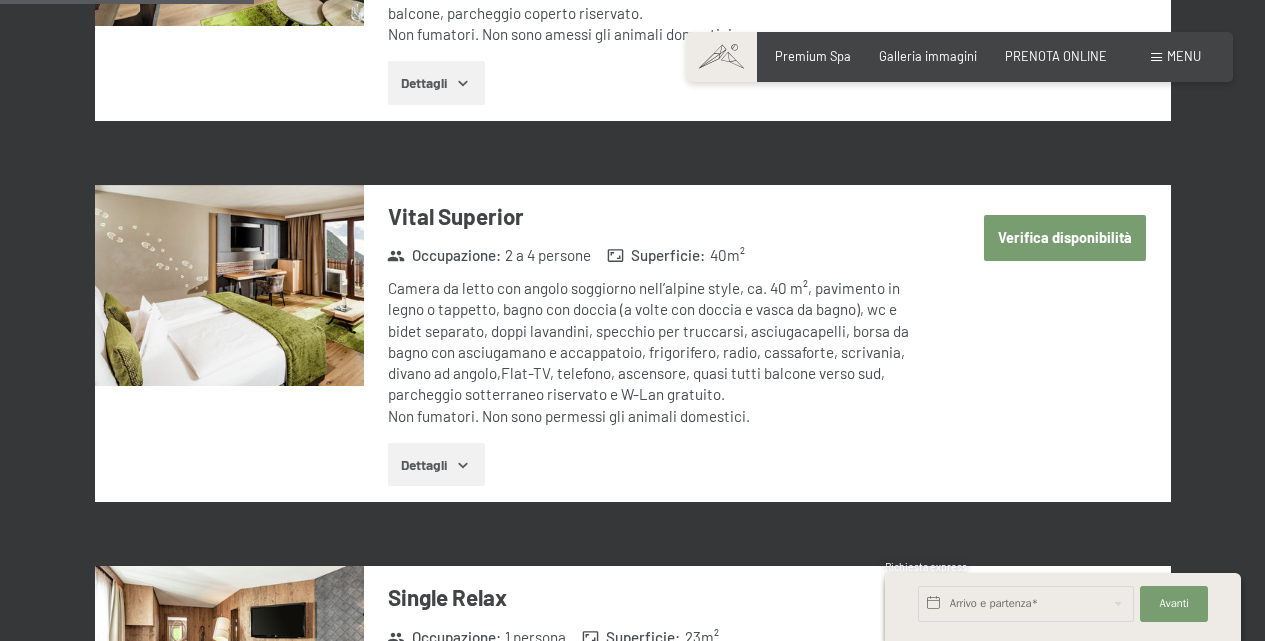 scroll, scrollTop: 395, scrollLeft: 0, axis: vertical 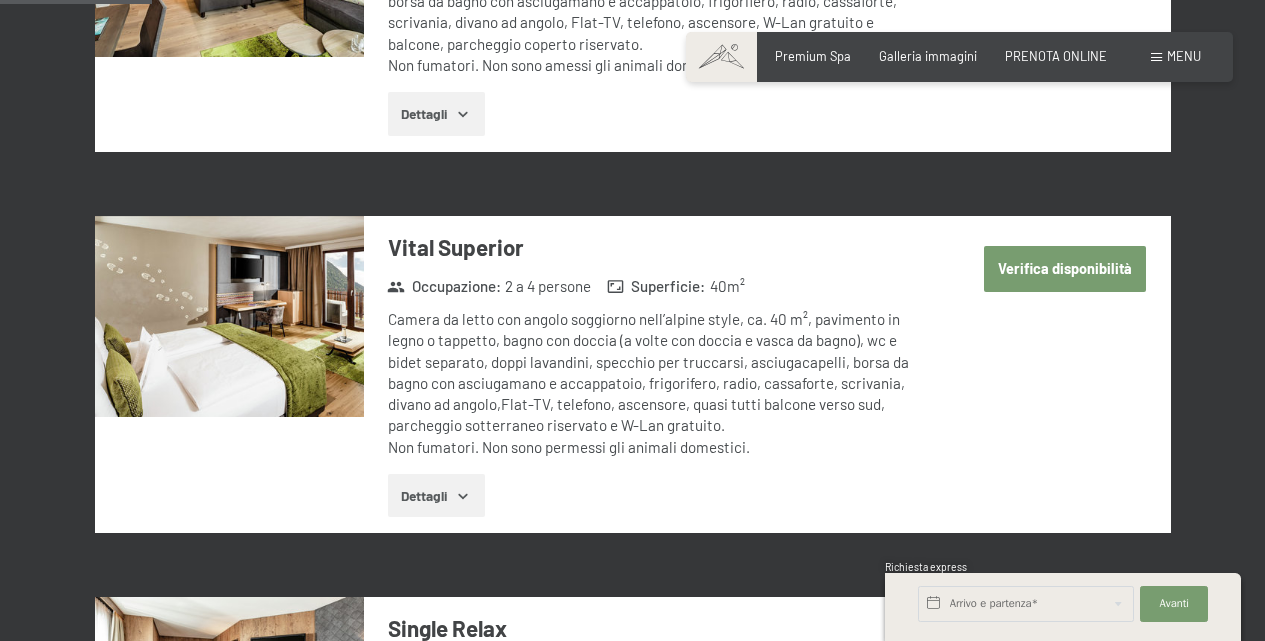 click on "Dettagli" at bounding box center (436, 496) 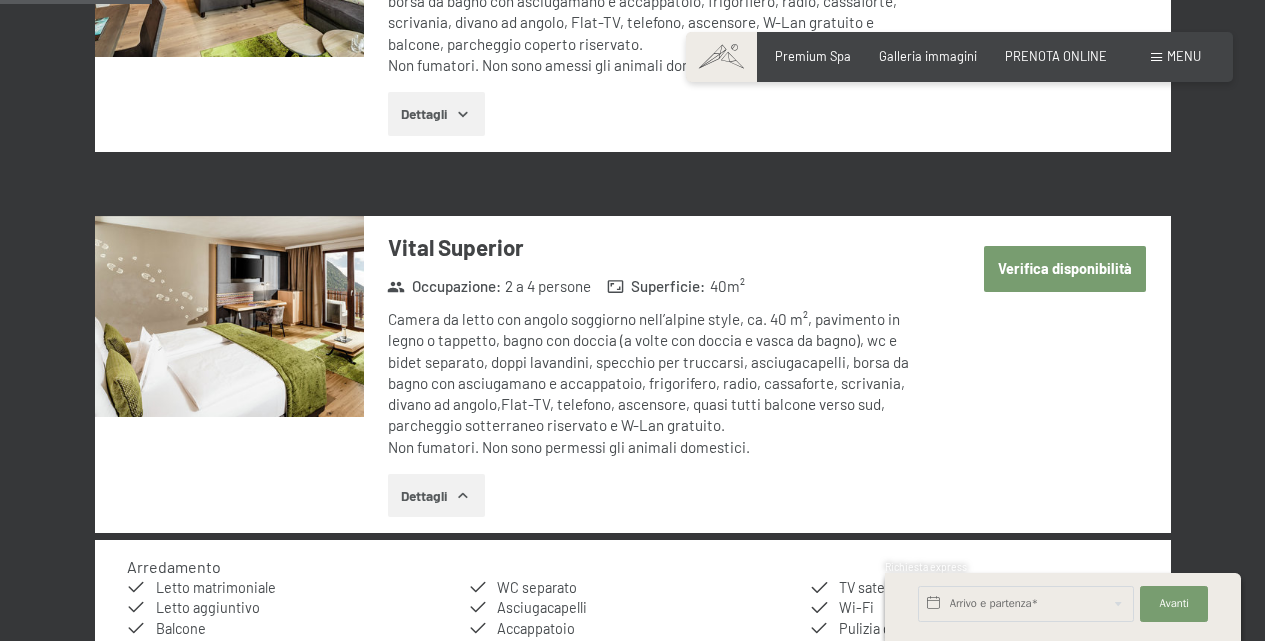 click on "Verifica disponibilità" at bounding box center [1065, 269] 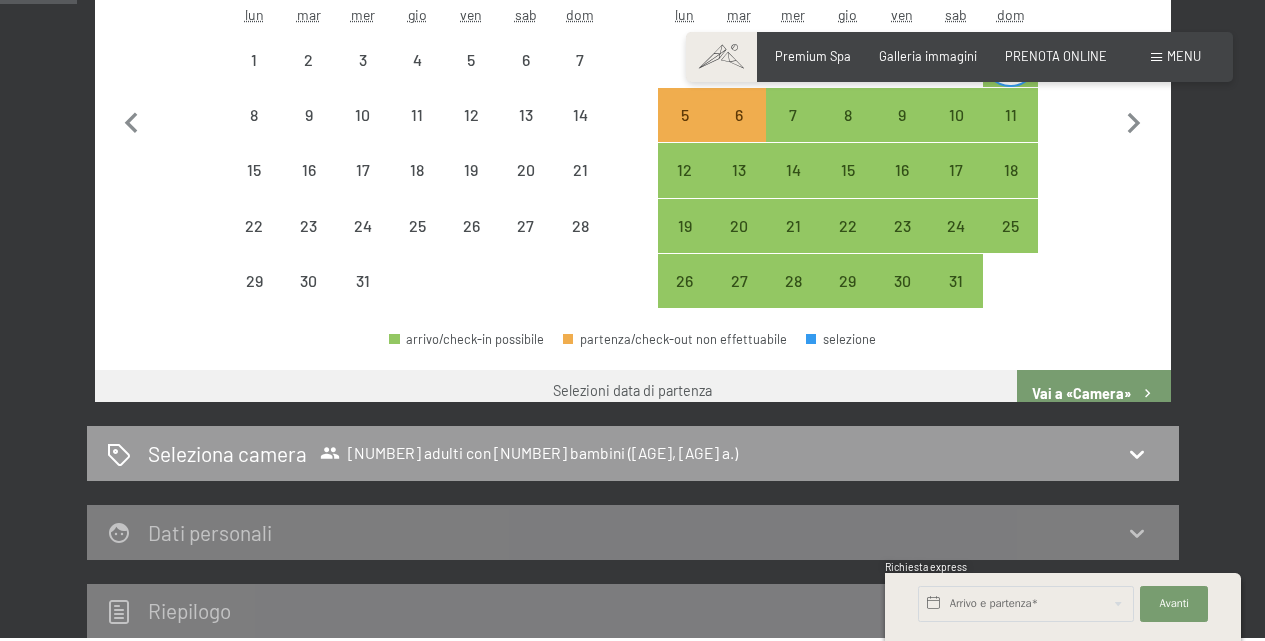 scroll, scrollTop: 395, scrollLeft: 0, axis: vertical 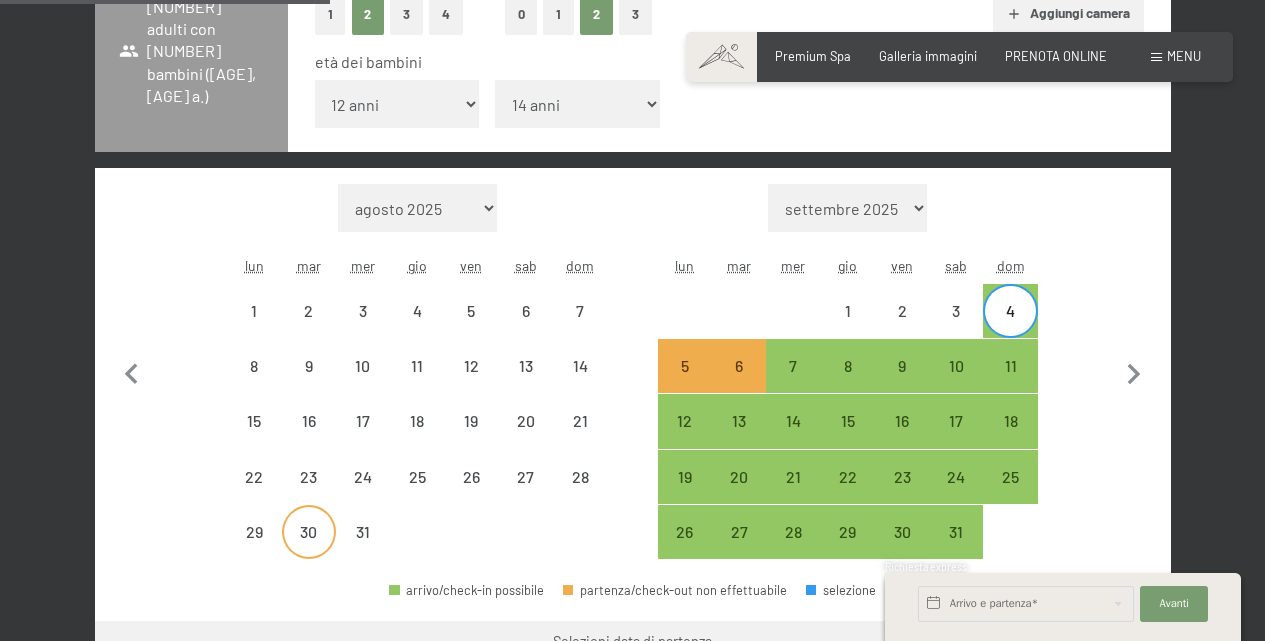 click on "30" at bounding box center (309, 549) 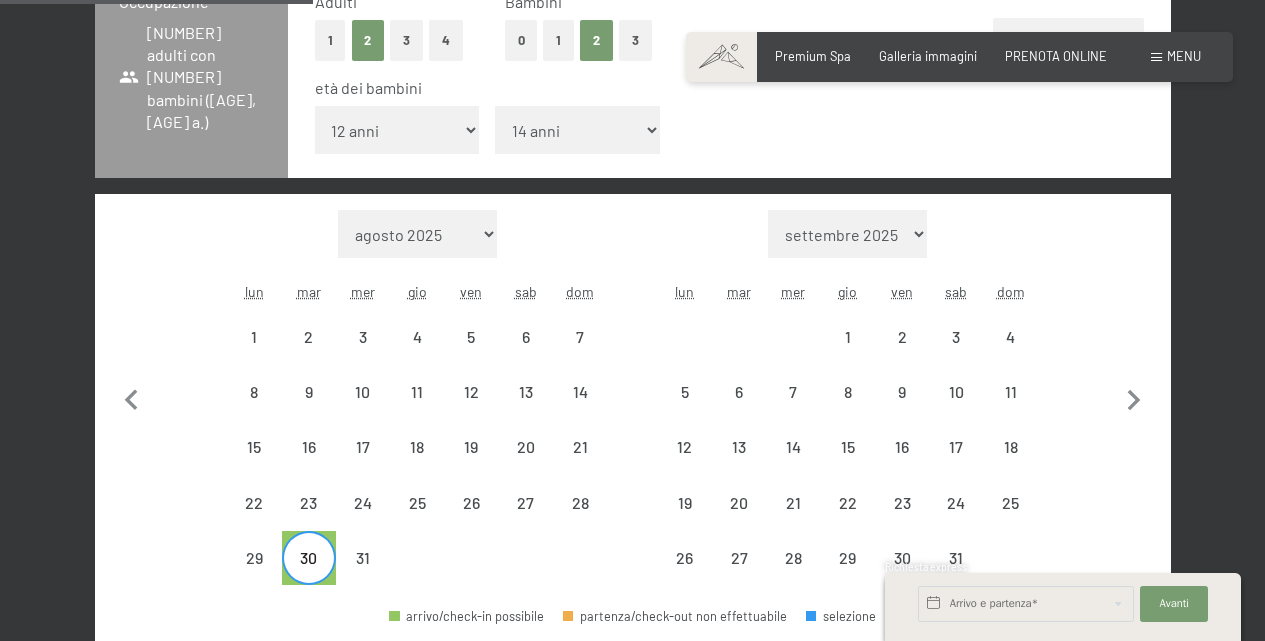 scroll, scrollTop: 494, scrollLeft: 0, axis: vertical 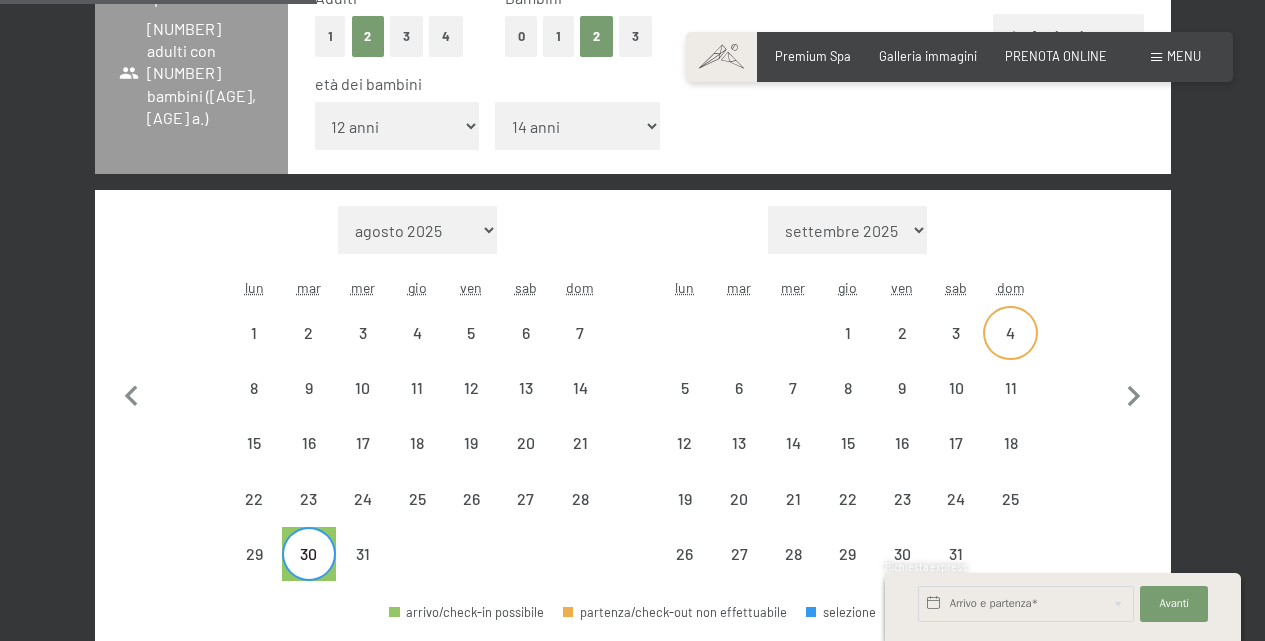 click on "4" at bounding box center (1010, 350) 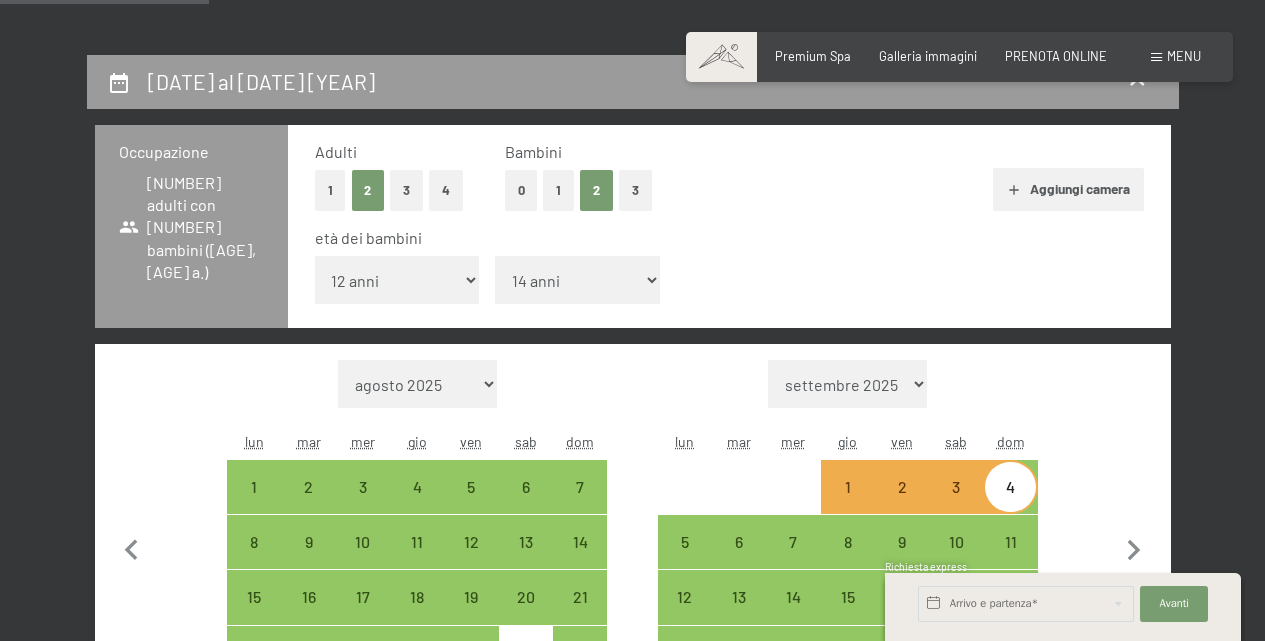 scroll, scrollTop: 335, scrollLeft: 0, axis: vertical 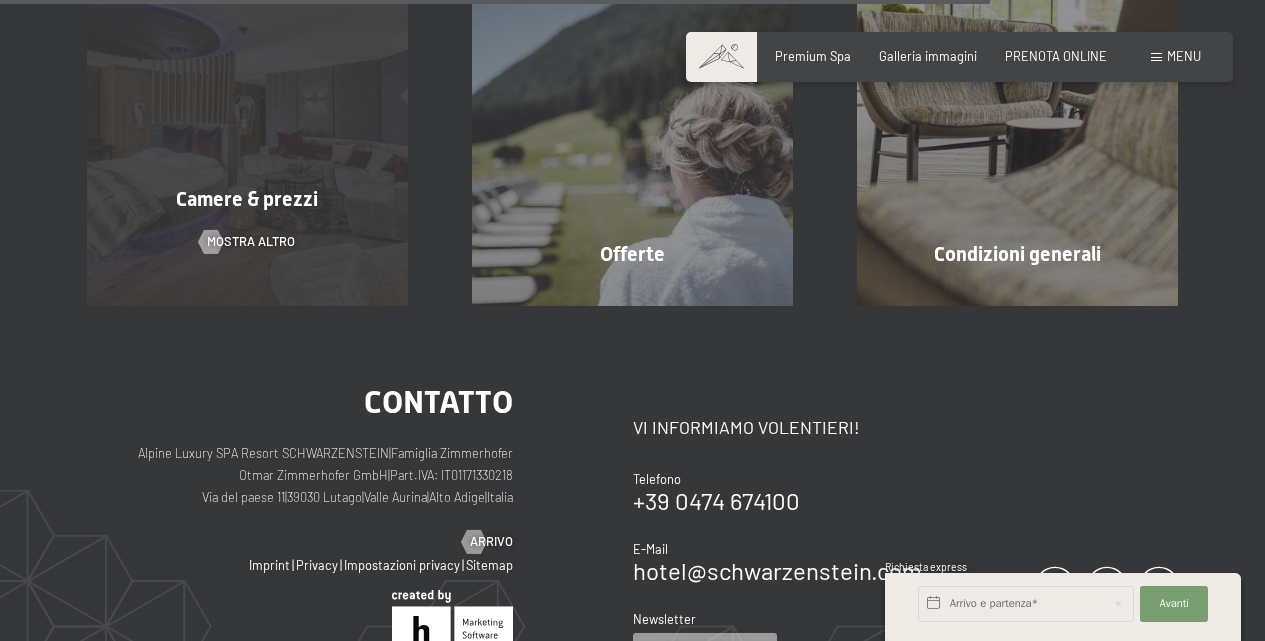 click on "Camere & prezzi           mostra altro" at bounding box center [247, 144] 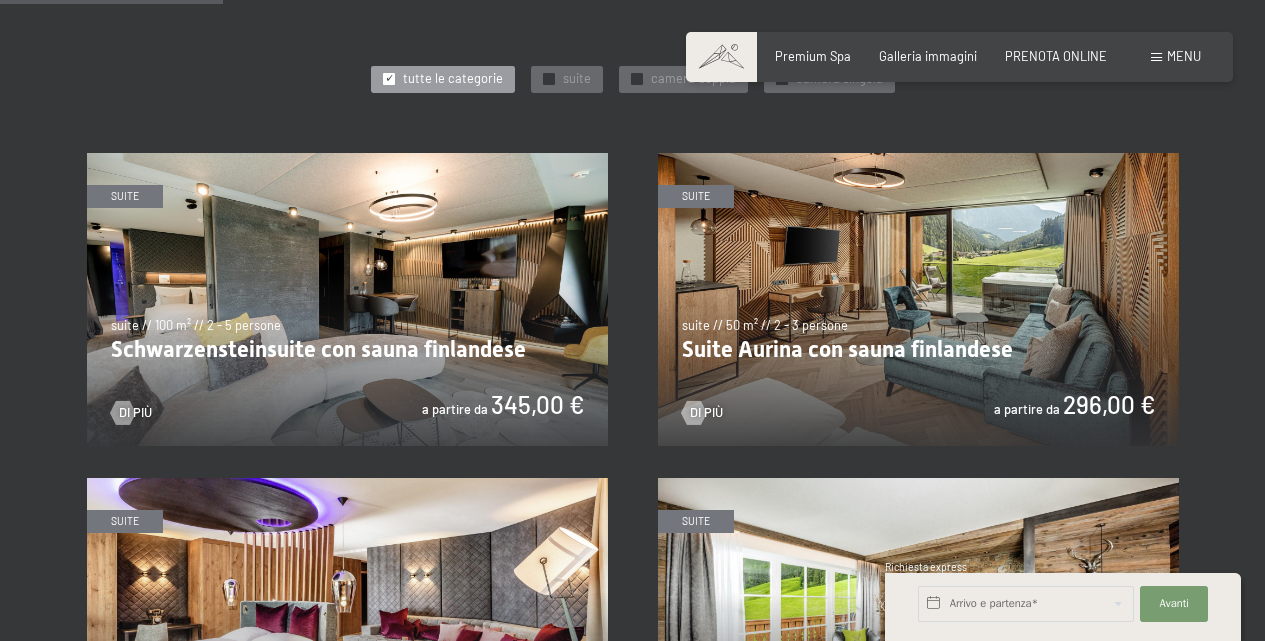 scroll, scrollTop: 901, scrollLeft: 0, axis: vertical 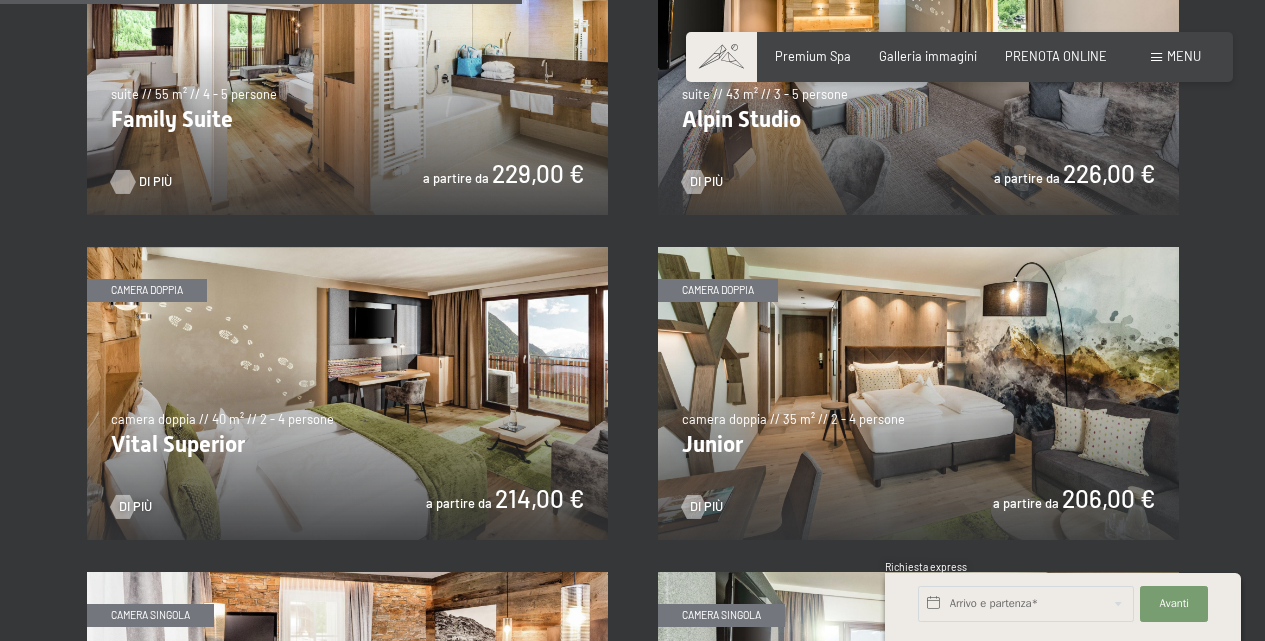 click at bounding box center [123, 182] 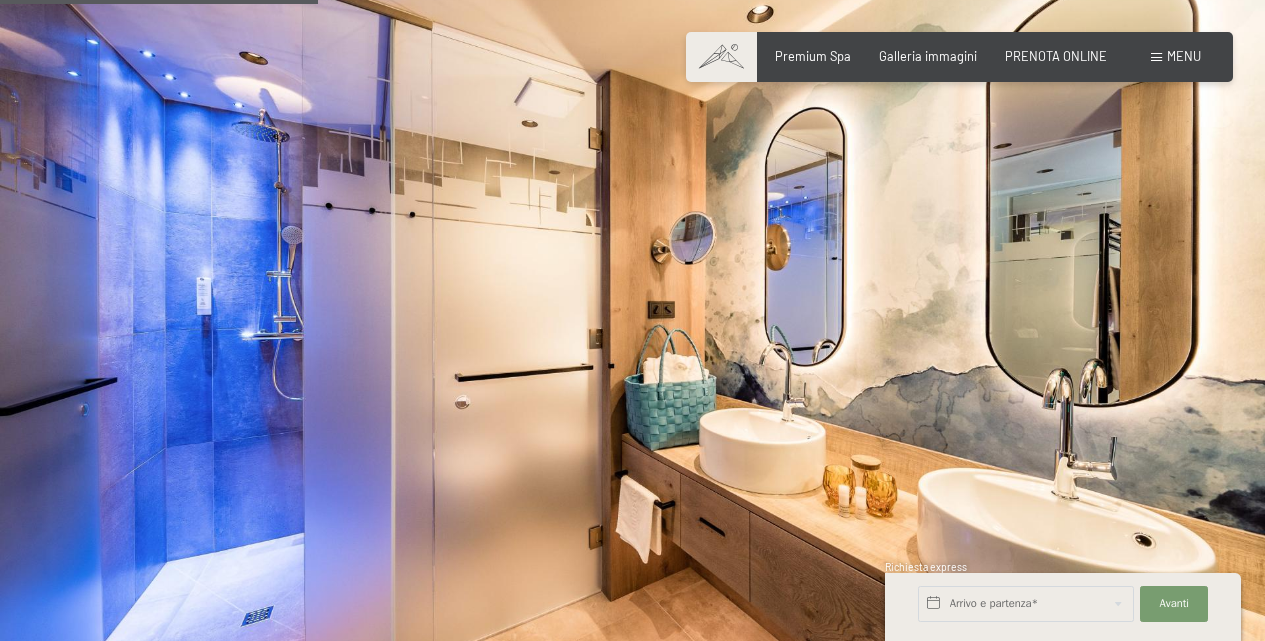 scroll, scrollTop: 581, scrollLeft: 0, axis: vertical 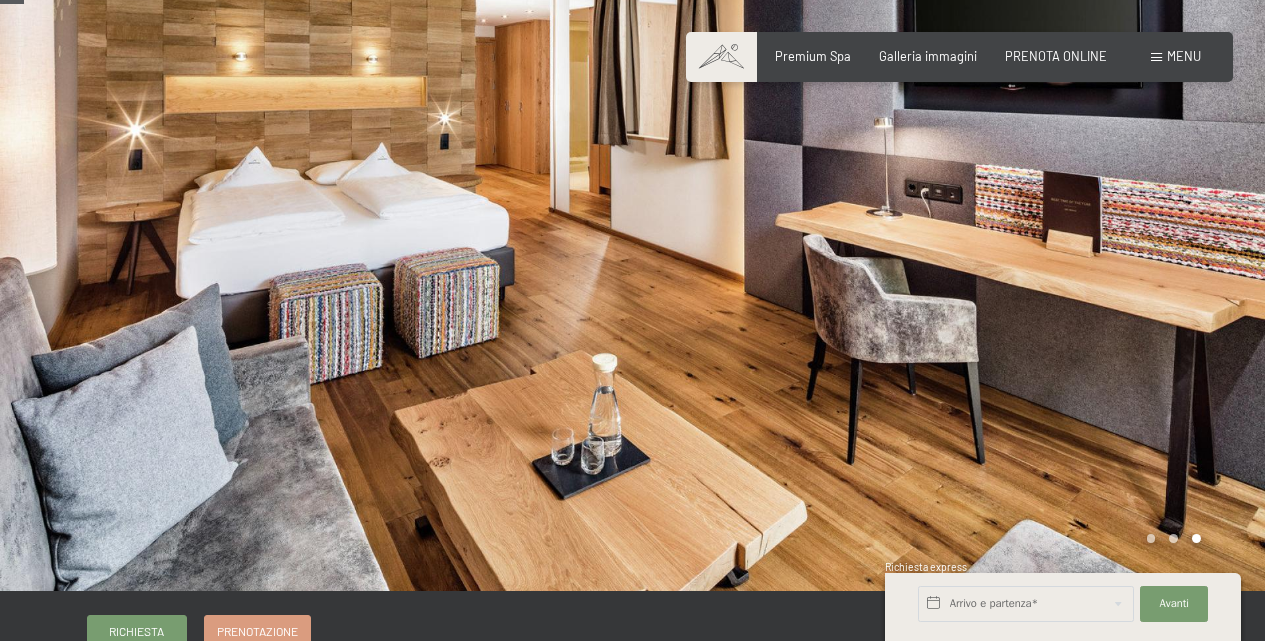 click on "Prenotazione           Richiesta                                     Premium Spa           Galleria immagini           PRENOTA ONLINE           Menu                                                                    DE         IT         EN                Buoni             Immagini               Richiesta           Prenotazione                    DE         IT         EN                       Schwarzenstein           Novità allo Schwarzenstein         I padroni di casa         Premium spa         Cucina gourmet         Attività         Programma settimanale         Immagini             Family         GoGreen         Belvita         Immagini                     Alloggi & prezzi           Servizi inclusi         Camere & prezzi         Lista             Offerte         Lista             Prezzi per famiglie         Prezzi trattmenti         Premi ospiti fedeli         Richiesta         Prenotazione         Condizioni generali" at bounding box center [632, 1418] 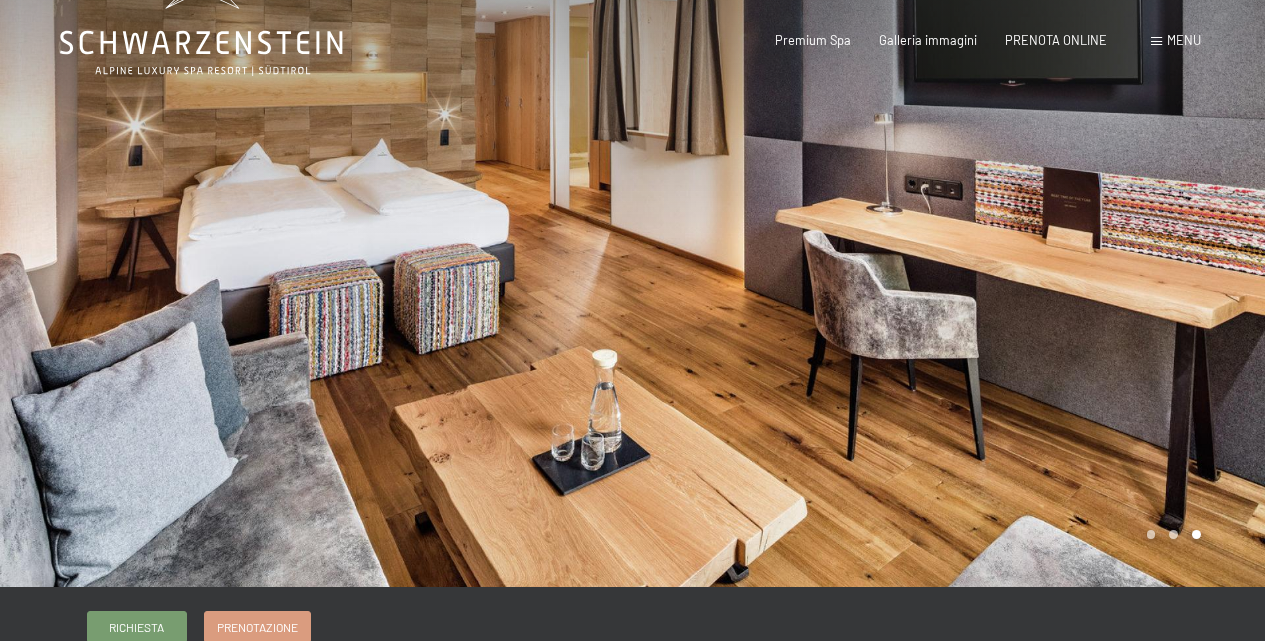 scroll, scrollTop: 0, scrollLeft: 0, axis: both 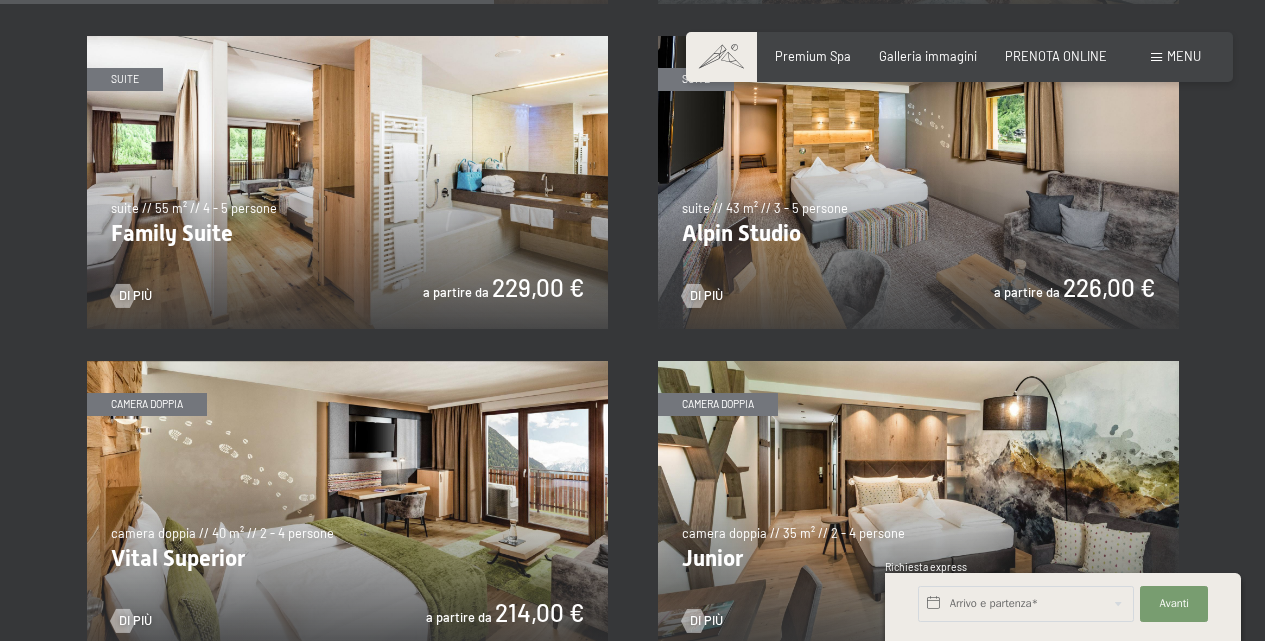 click at bounding box center (918, 182) 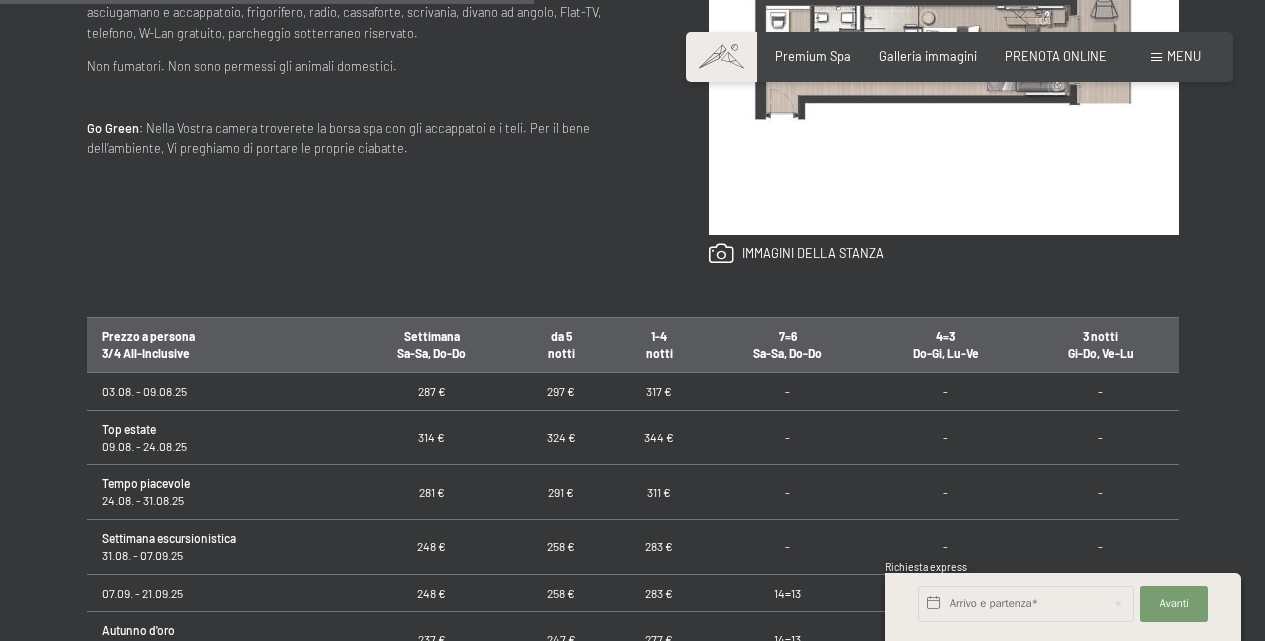 scroll, scrollTop: 976, scrollLeft: 0, axis: vertical 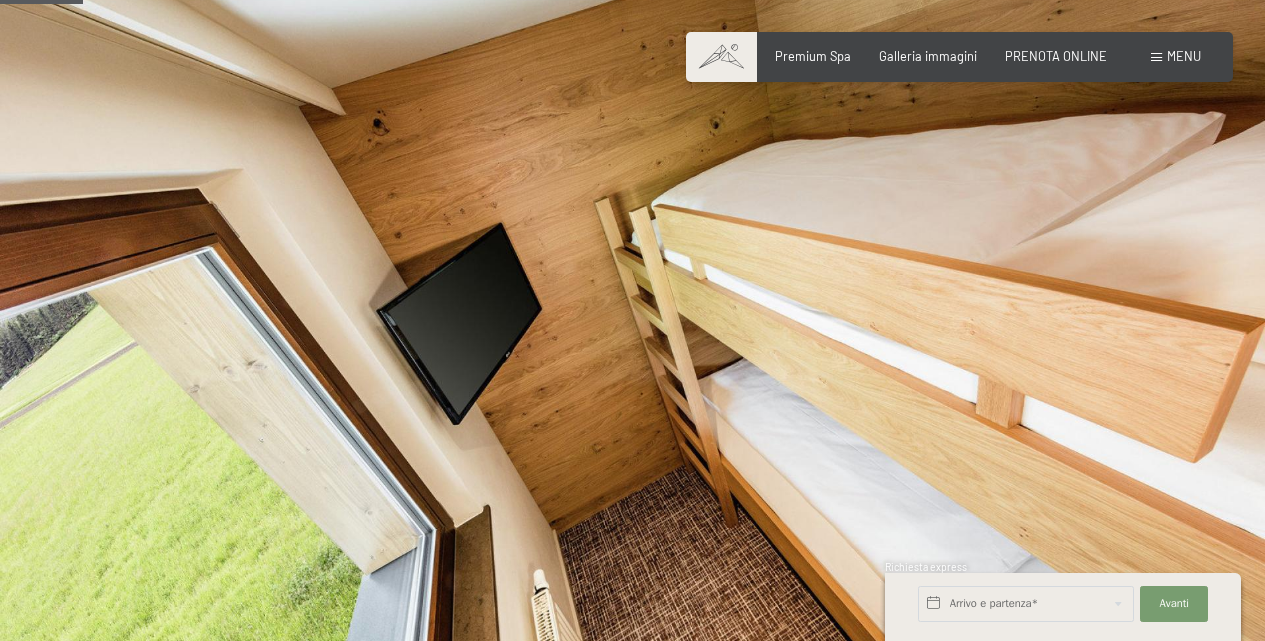 drag, startPoint x: 1270, startPoint y: 300, endPoint x: 1262, endPoint y: 98, distance: 202.15836 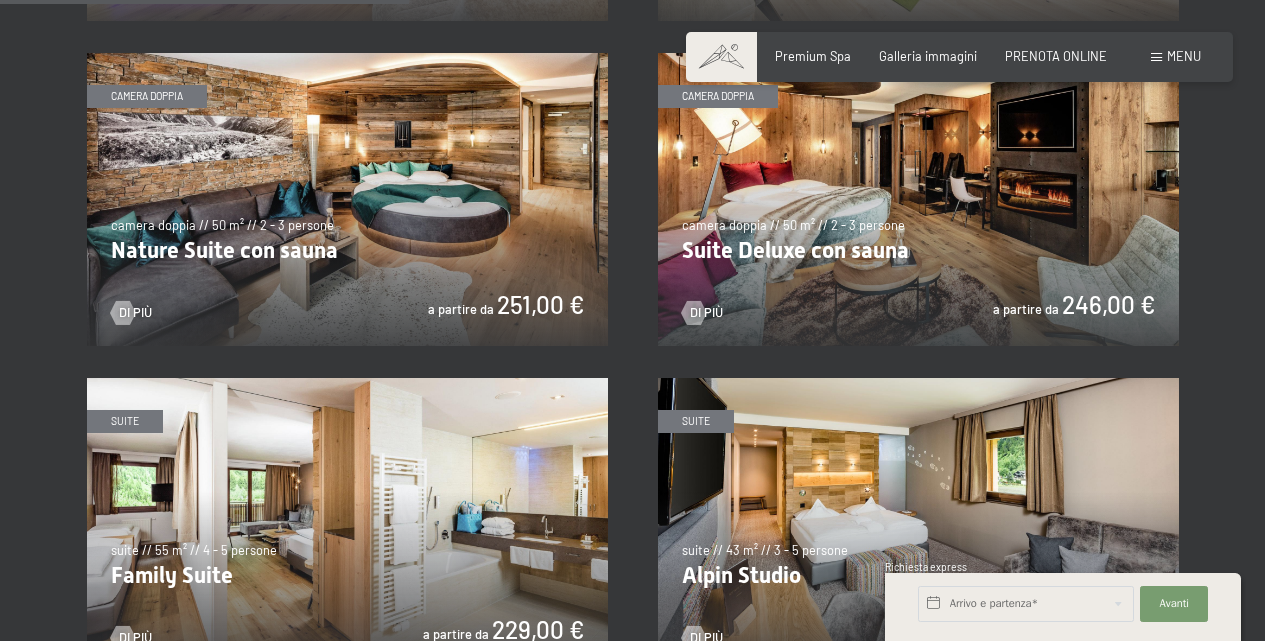 scroll, scrollTop: 1651, scrollLeft: 0, axis: vertical 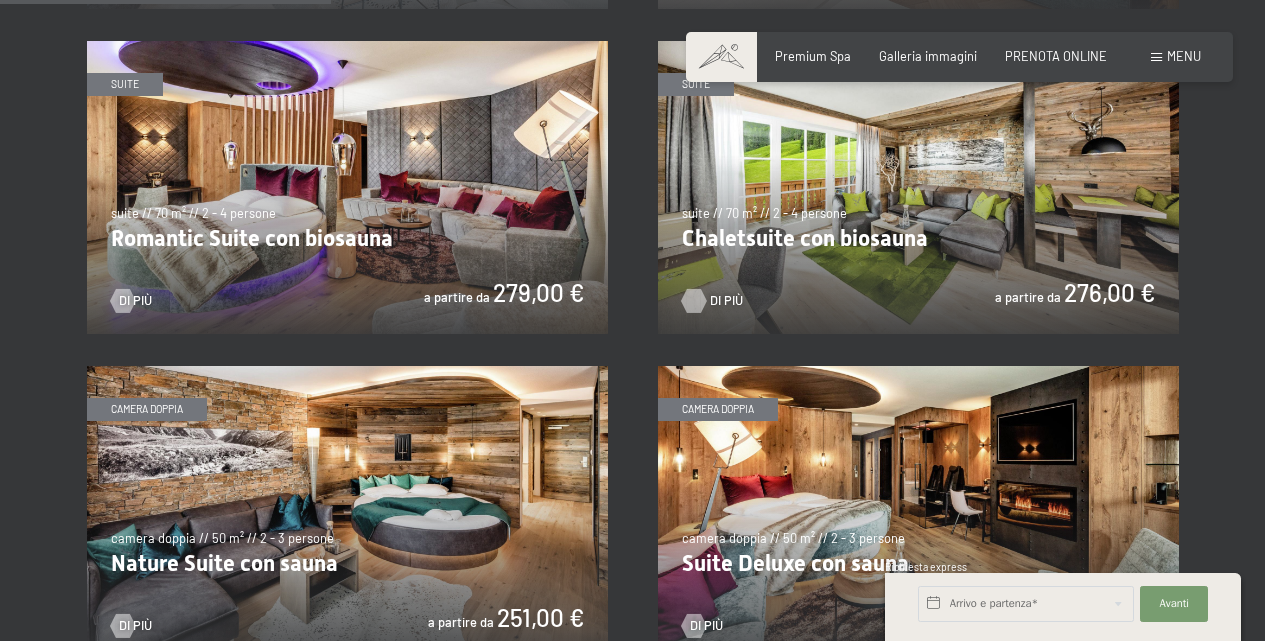 click at bounding box center (694, 301) 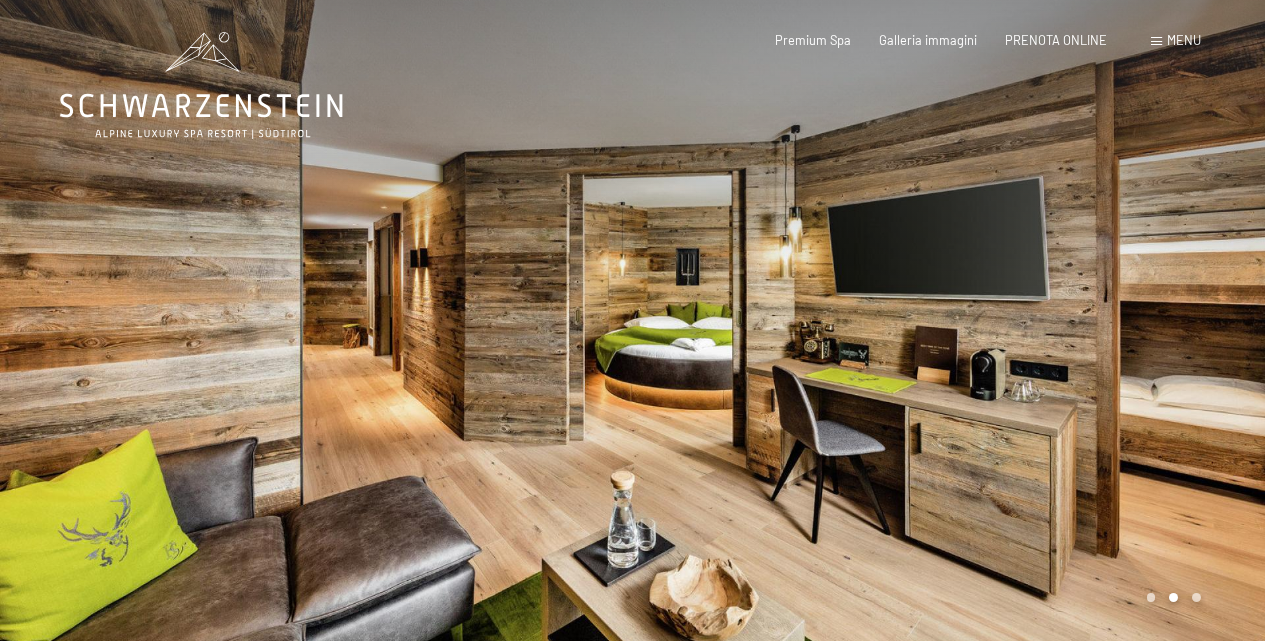 click at bounding box center [949, 325] 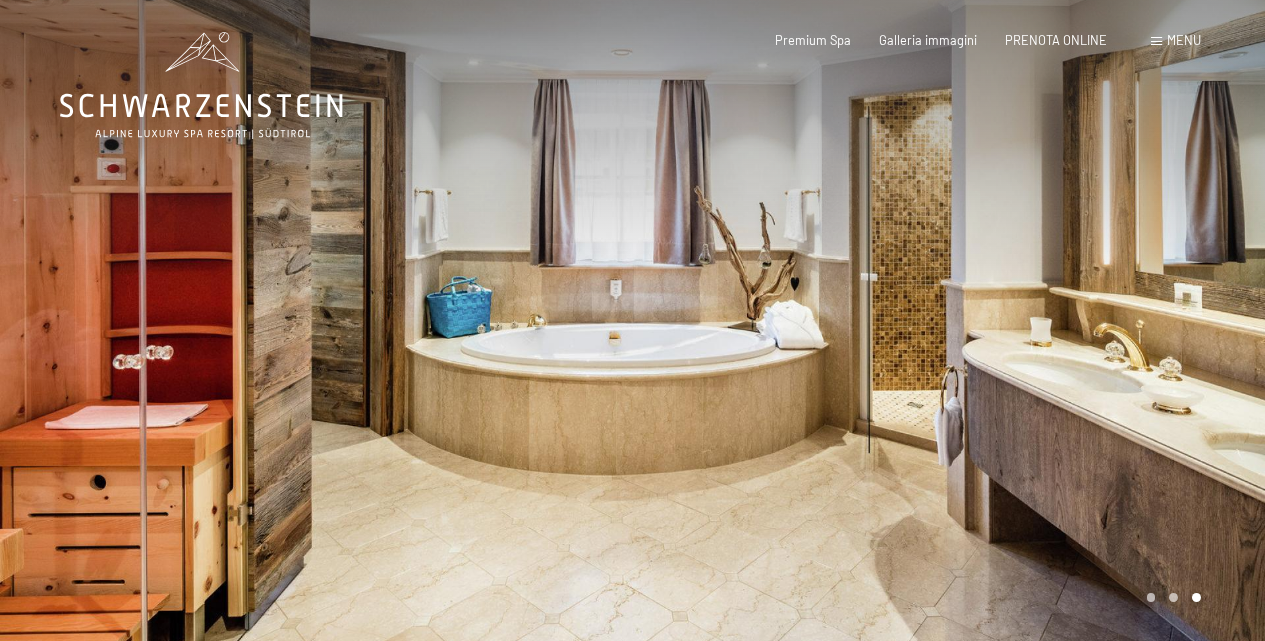 scroll, scrollTop: 0, scrollLeft: 0, axis: both 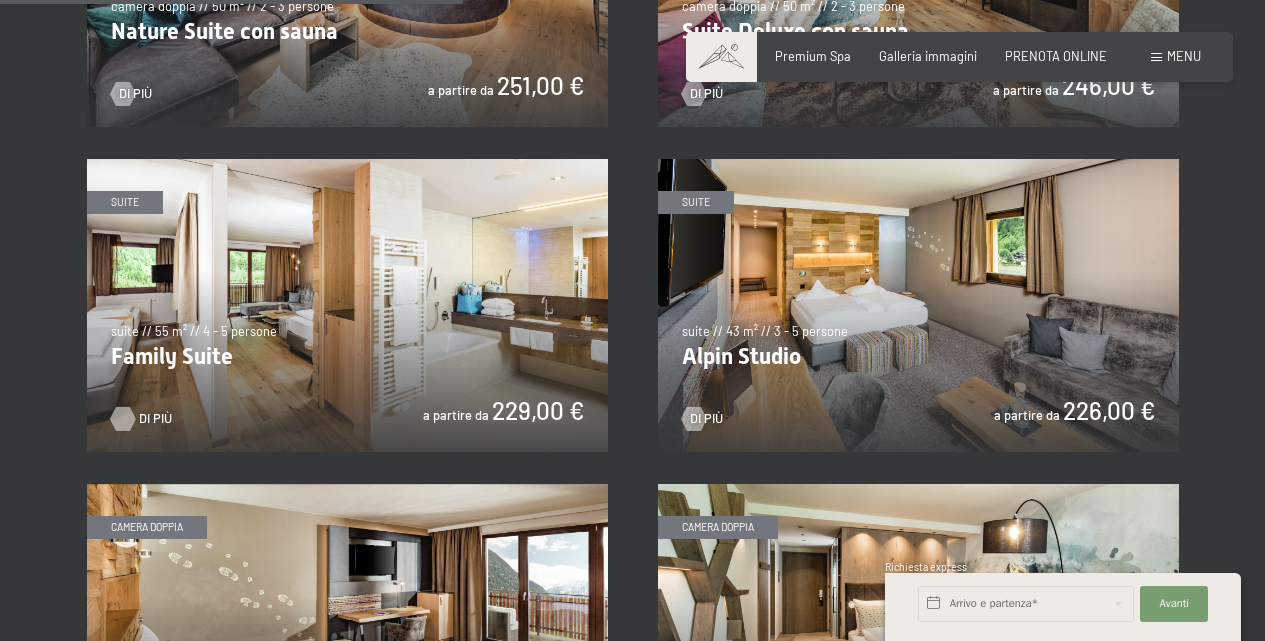 click at bounding box center [123, 419] 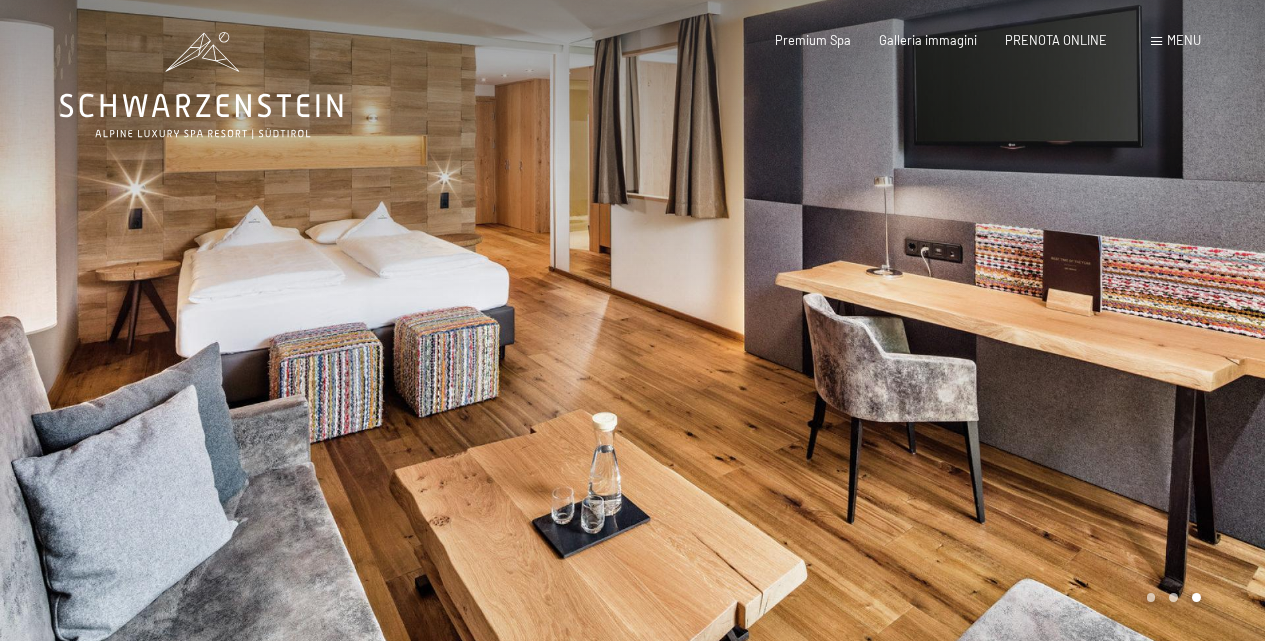 scroll, scrollTop: 0, scrollLeft: 0, axis: both 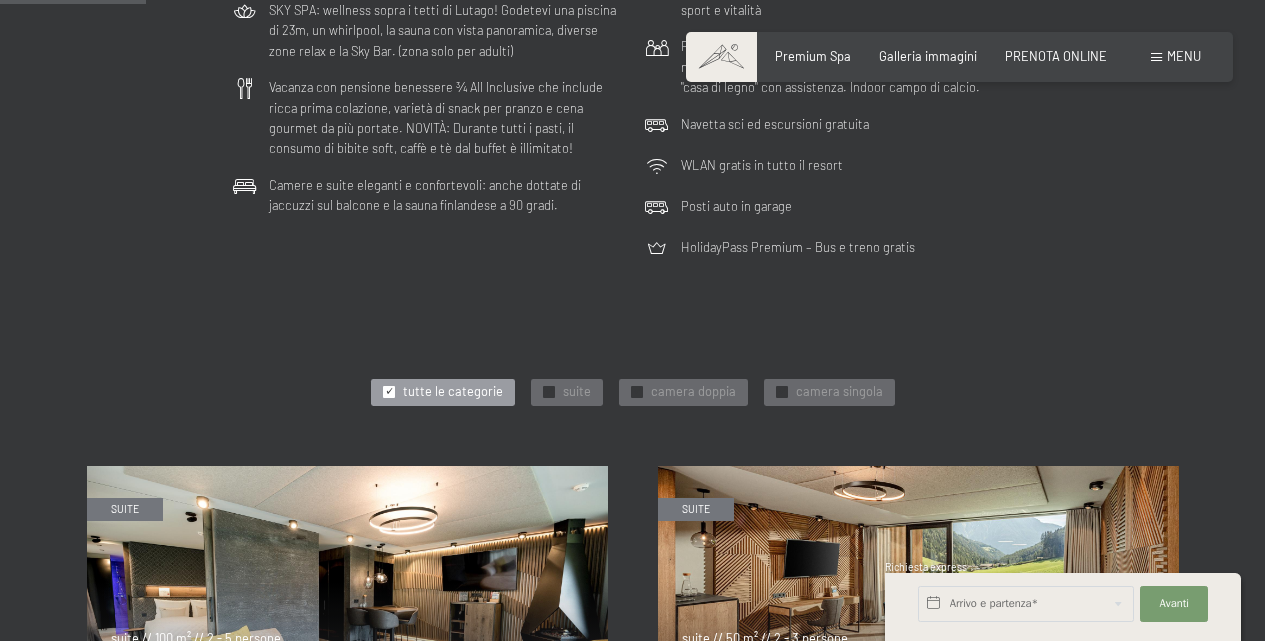 drag, startPoint x: 1255, startPoint y: 152, endPoint x: 1261, endPoint y: 178, distance: 26.683329 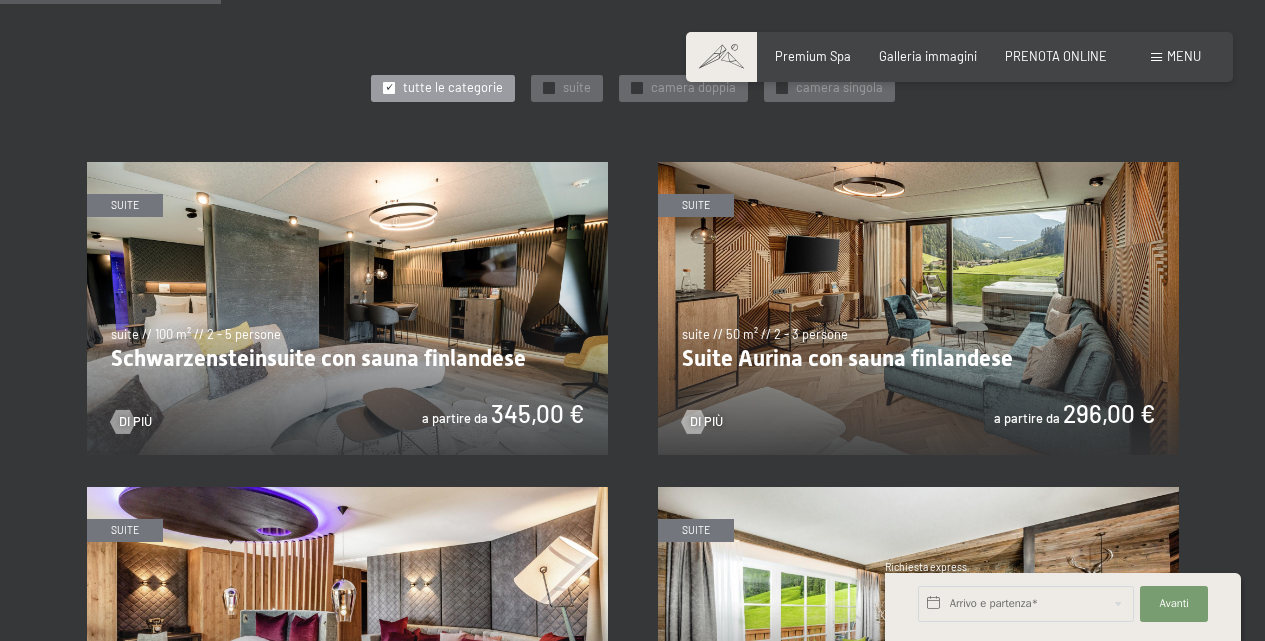 scroll, scrollTop: 911, scrollLeft: 0, axis: vertical 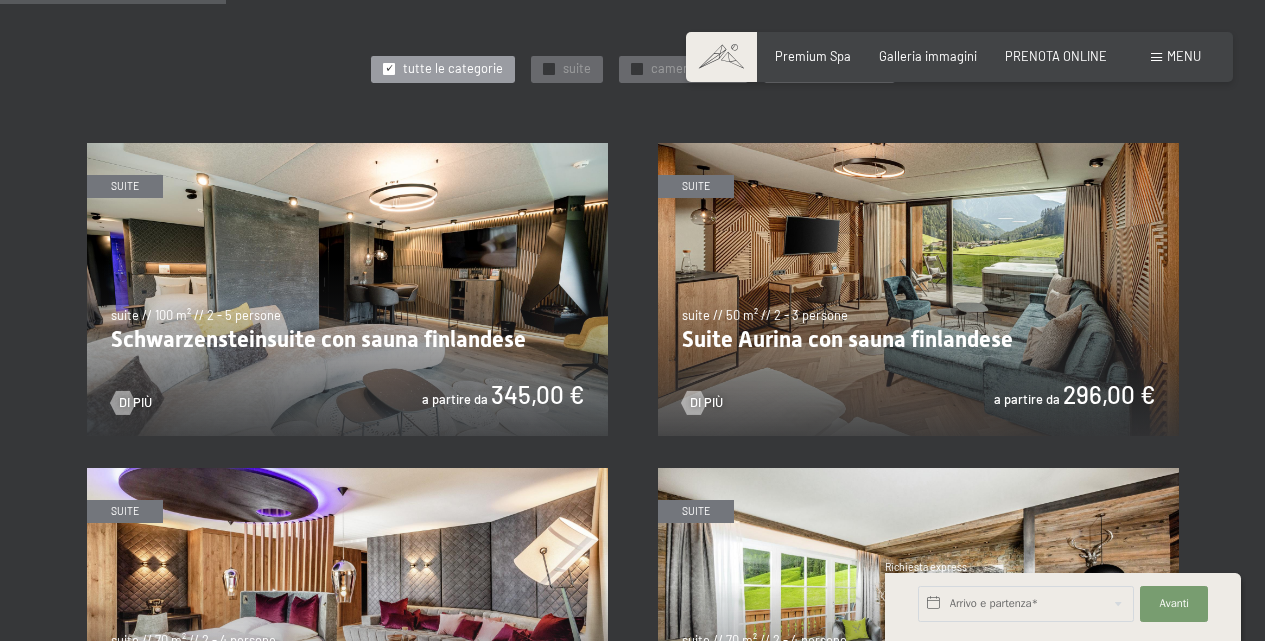 click at bounding box center (918, 289) 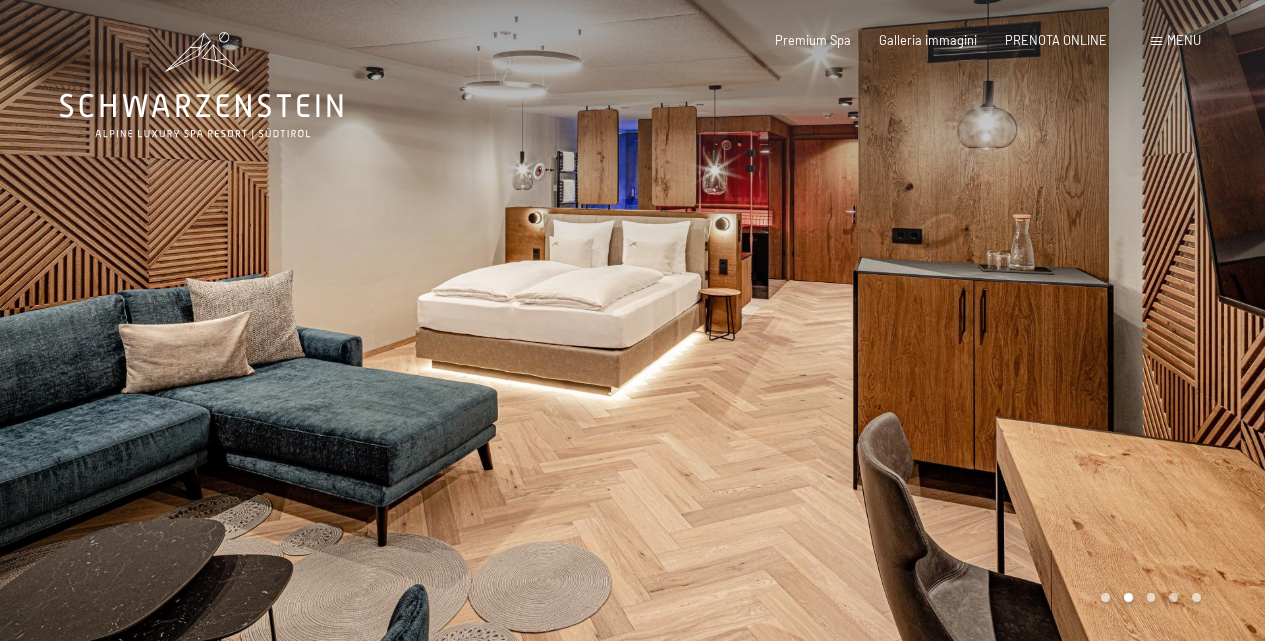 click at bounding box center (949, 325) 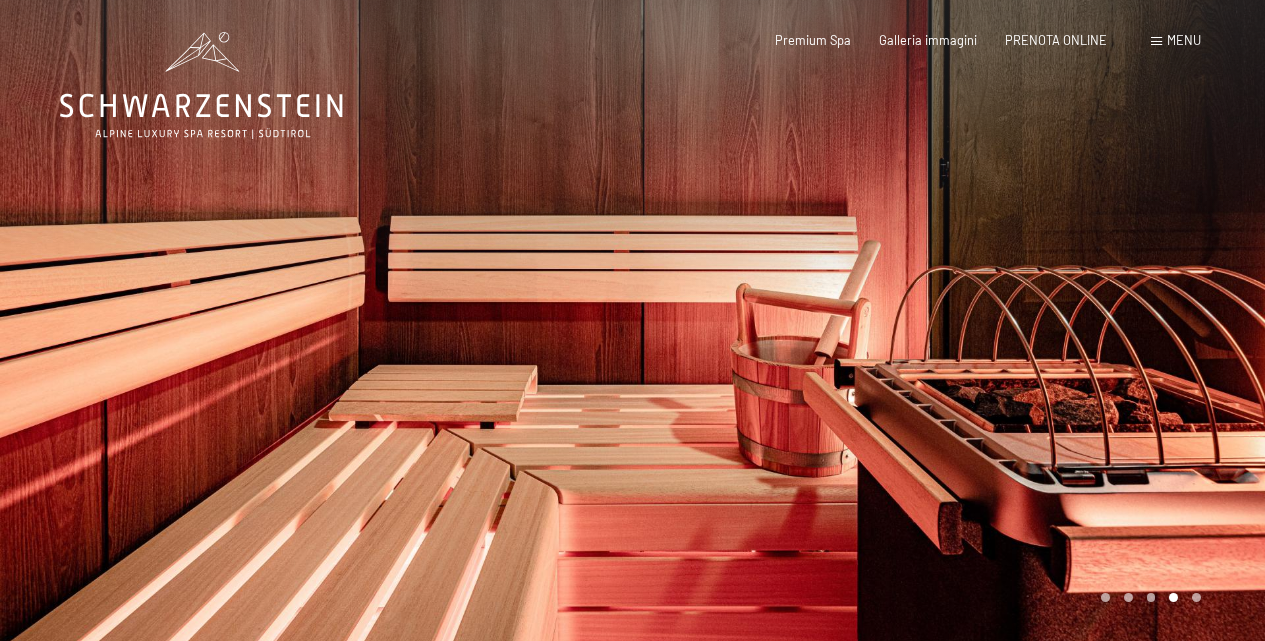 scroll, scrollTop: 0, scrollLeft: 0, axis: both 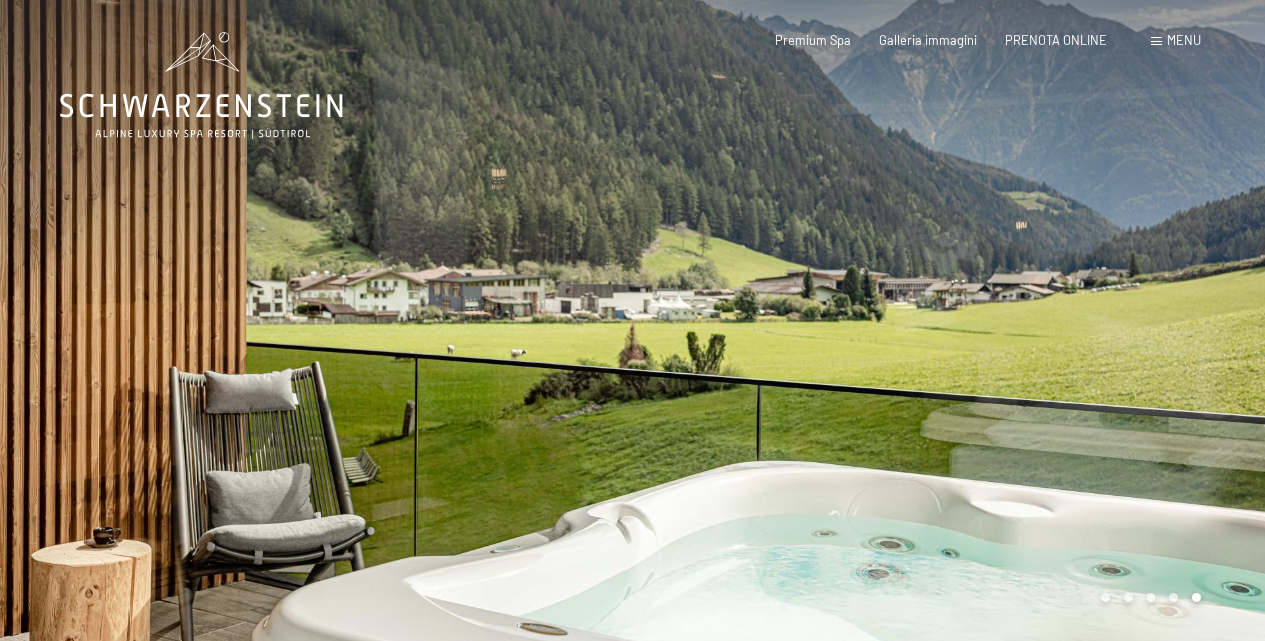 click on "Menu" at bounding box center (1176, 41) 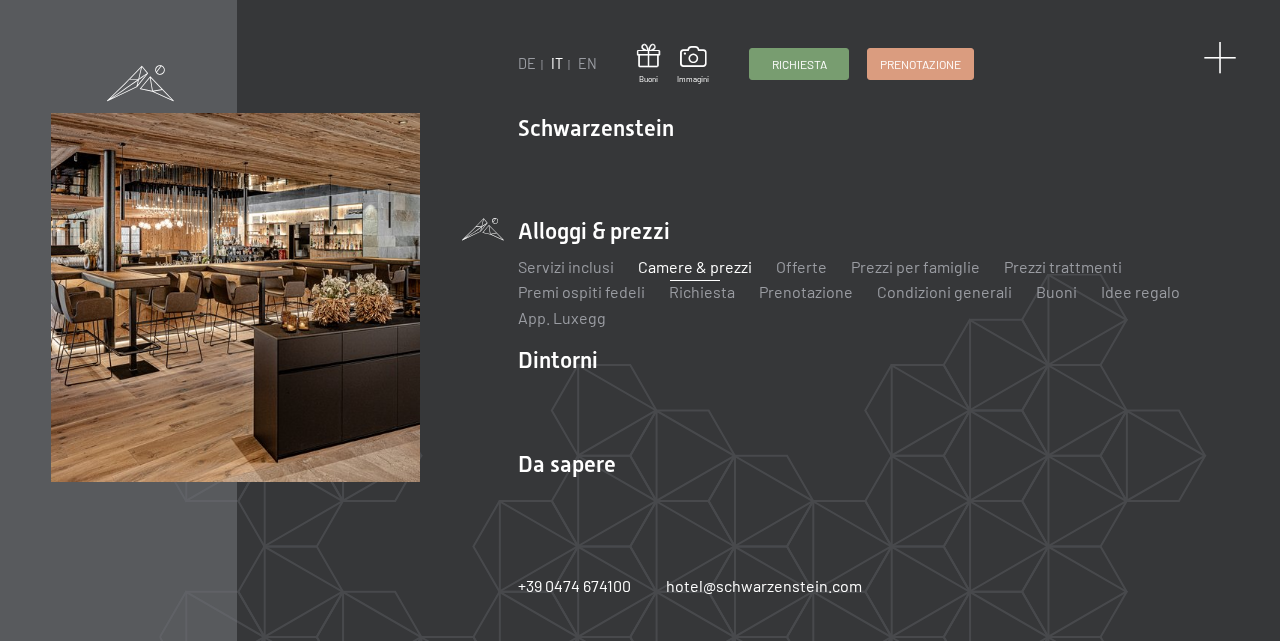 click at bounding box center (1219, 58) 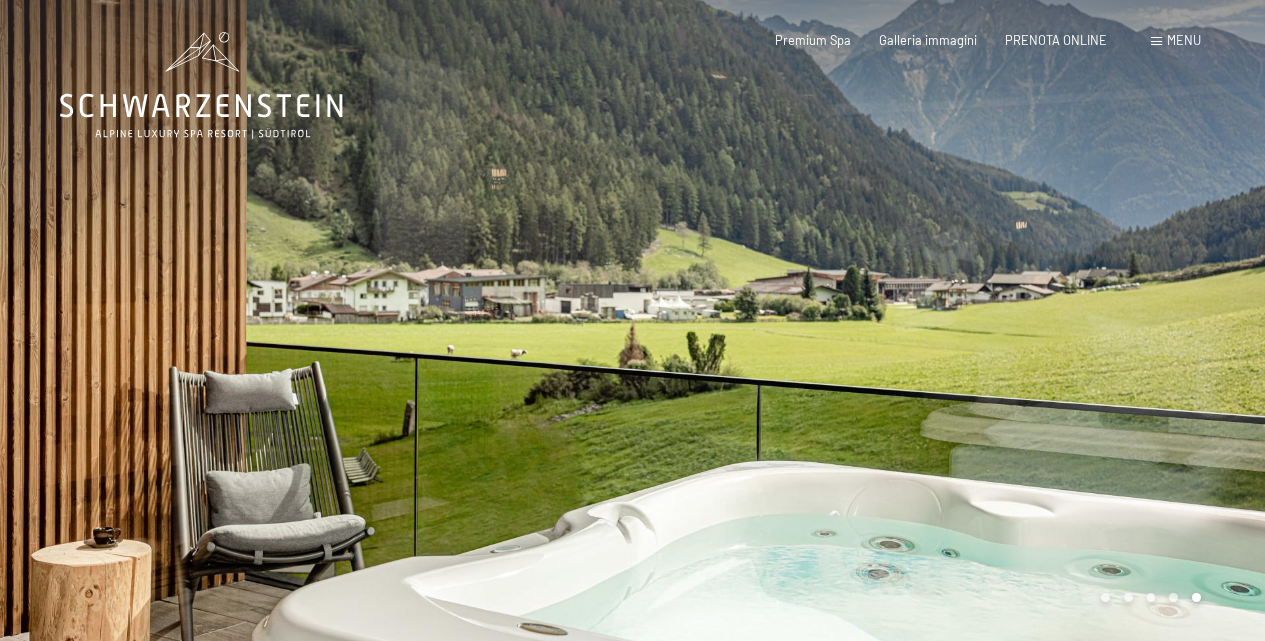 click on "Menu" at bounding box center [1184, 40] 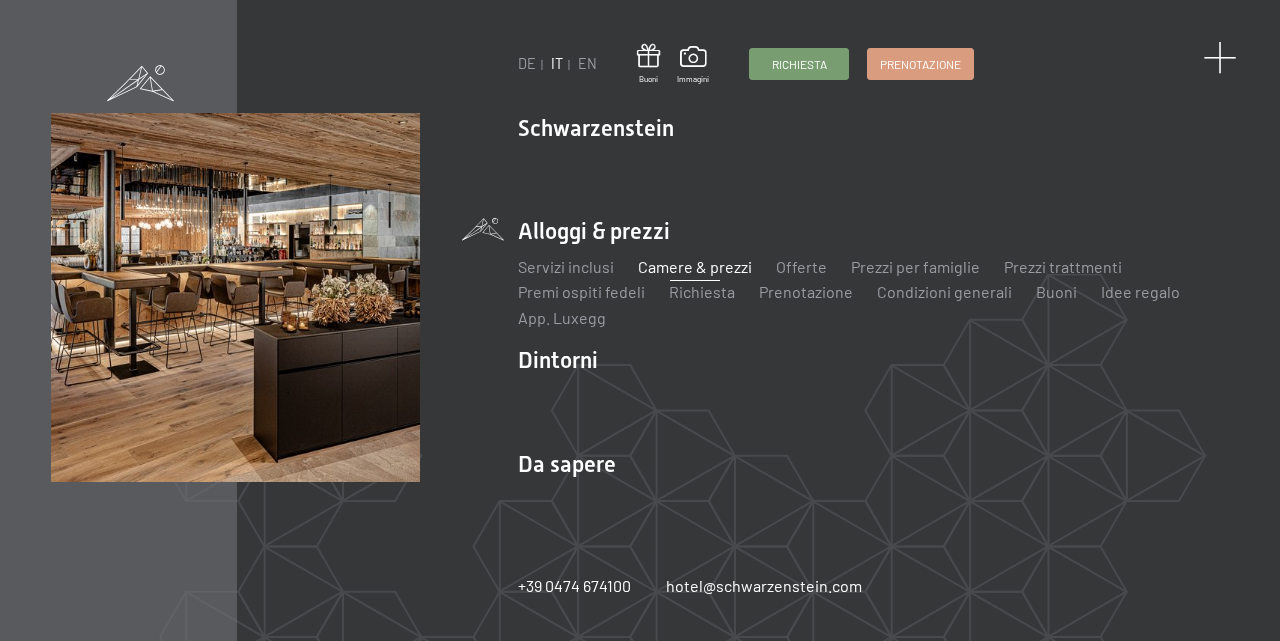 click at bounding box center (1219, 58) 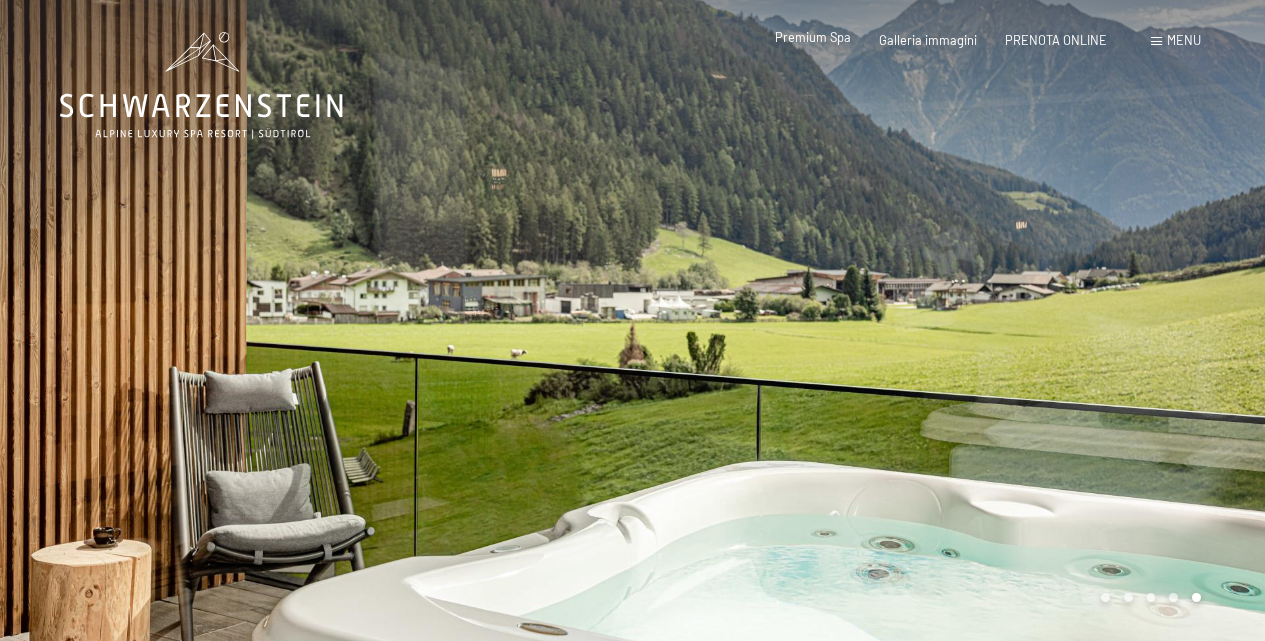 click on "Premium Spa" at bounding box center (813, 37) 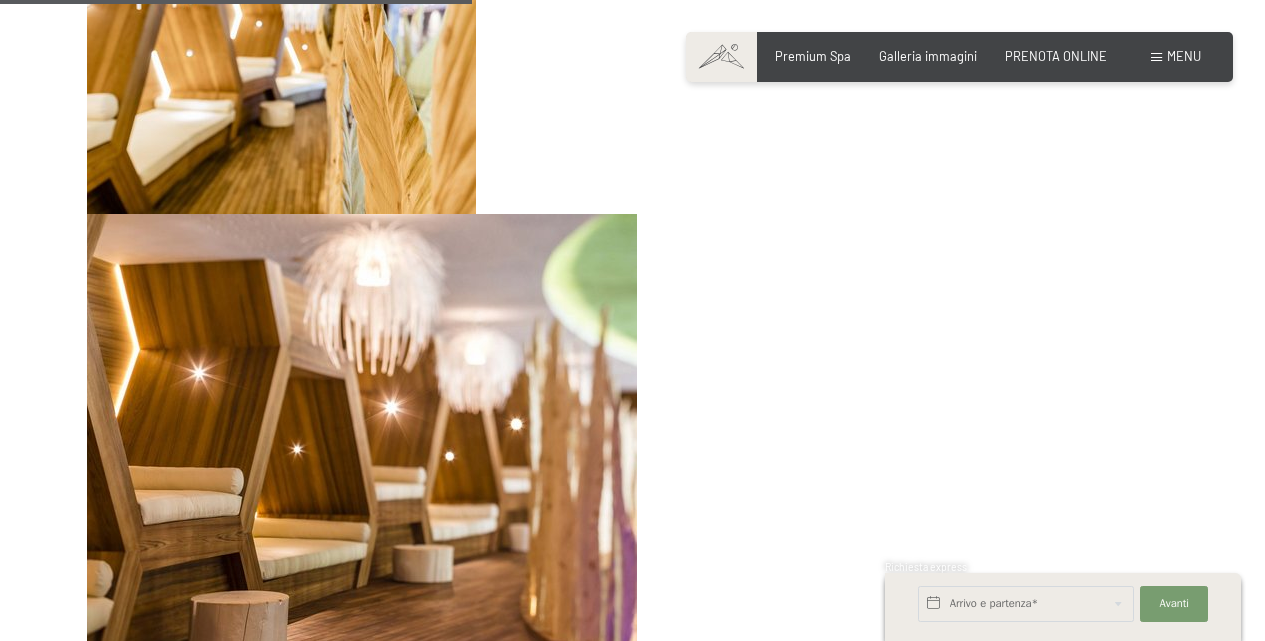 scroll, scrollTop: 7360, scrollLeft: 0, axis: vertical 